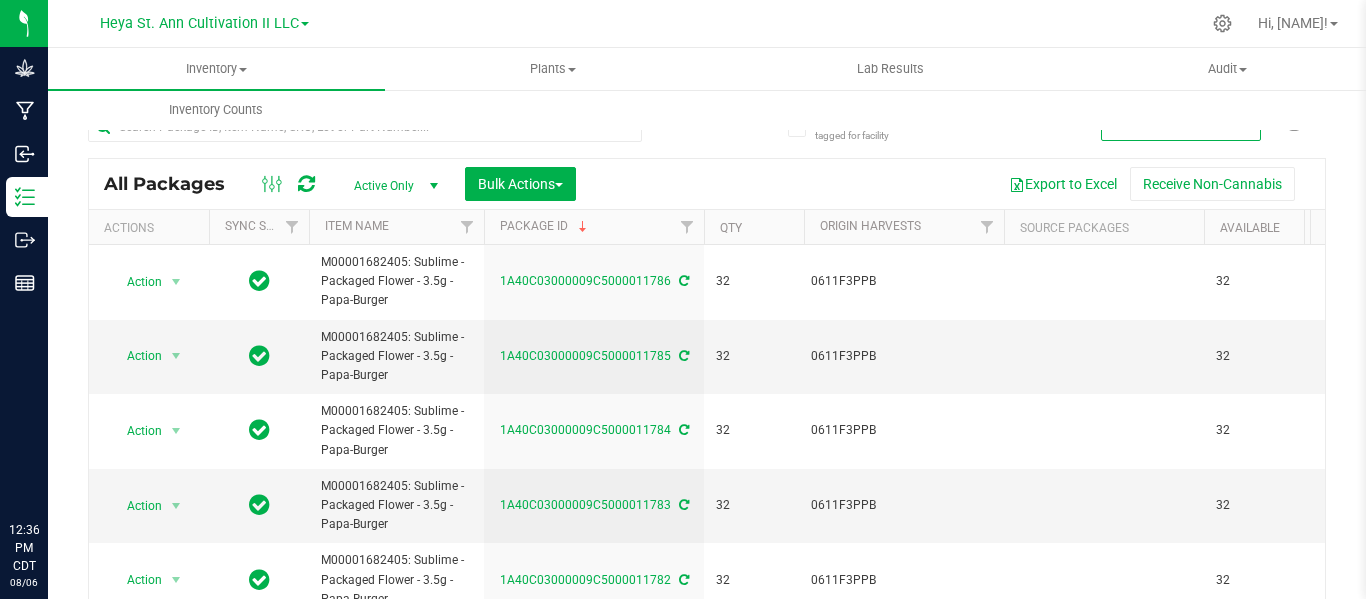 scroll, scrollTop: 0, scrollLeft: 0, axis: both 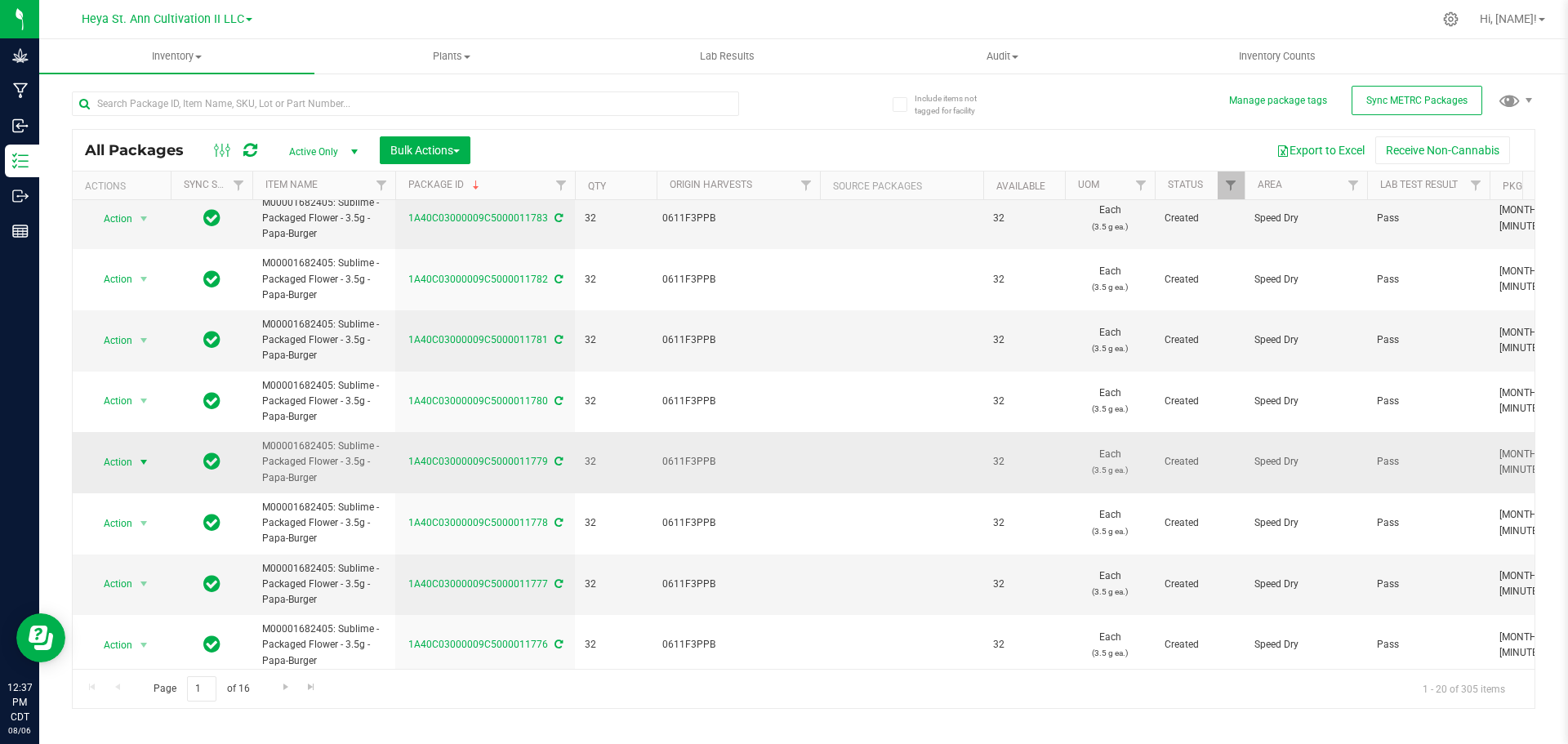 click on "Action" at bounding box center [111, 462] 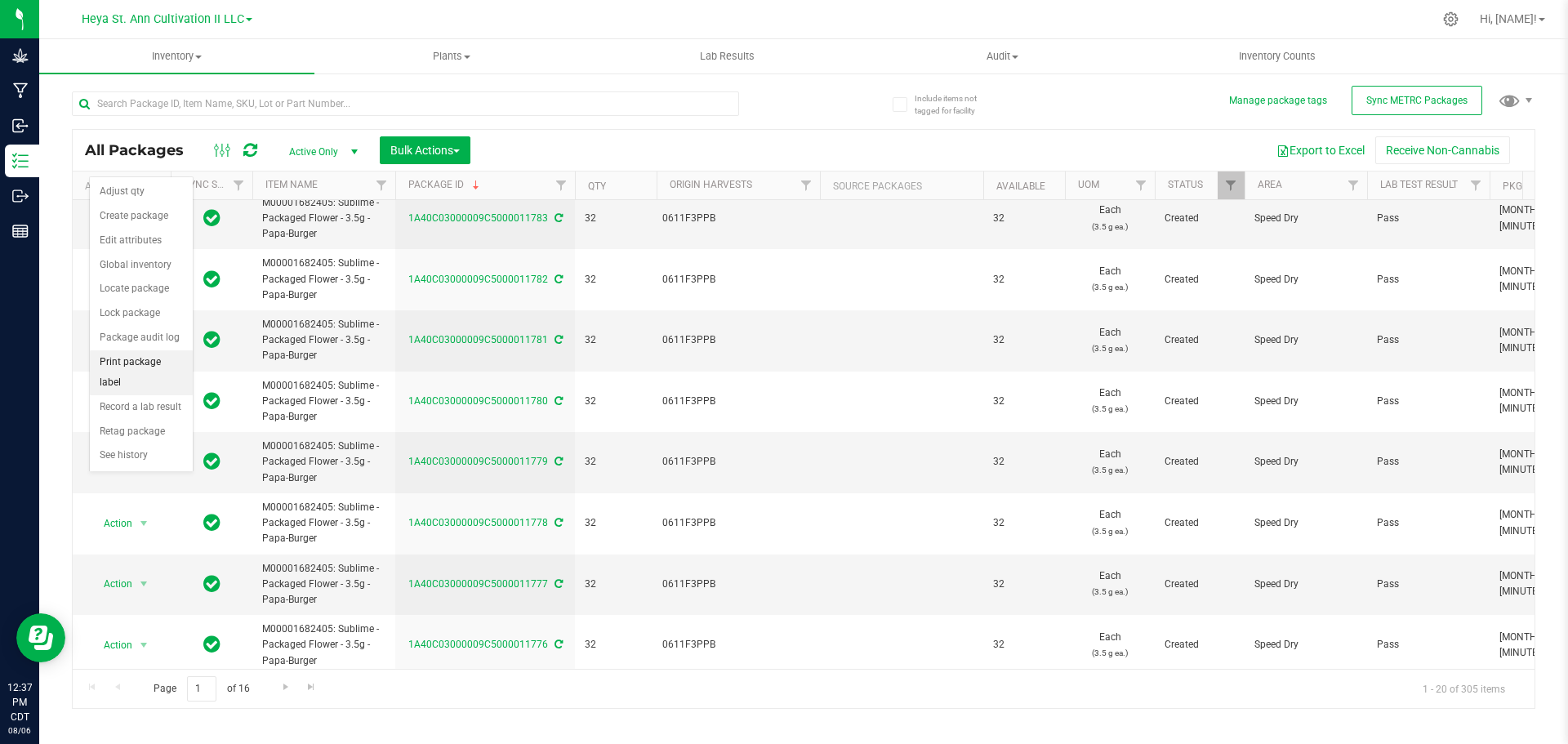 click on "Print package label" at bounding box center [141, 372] 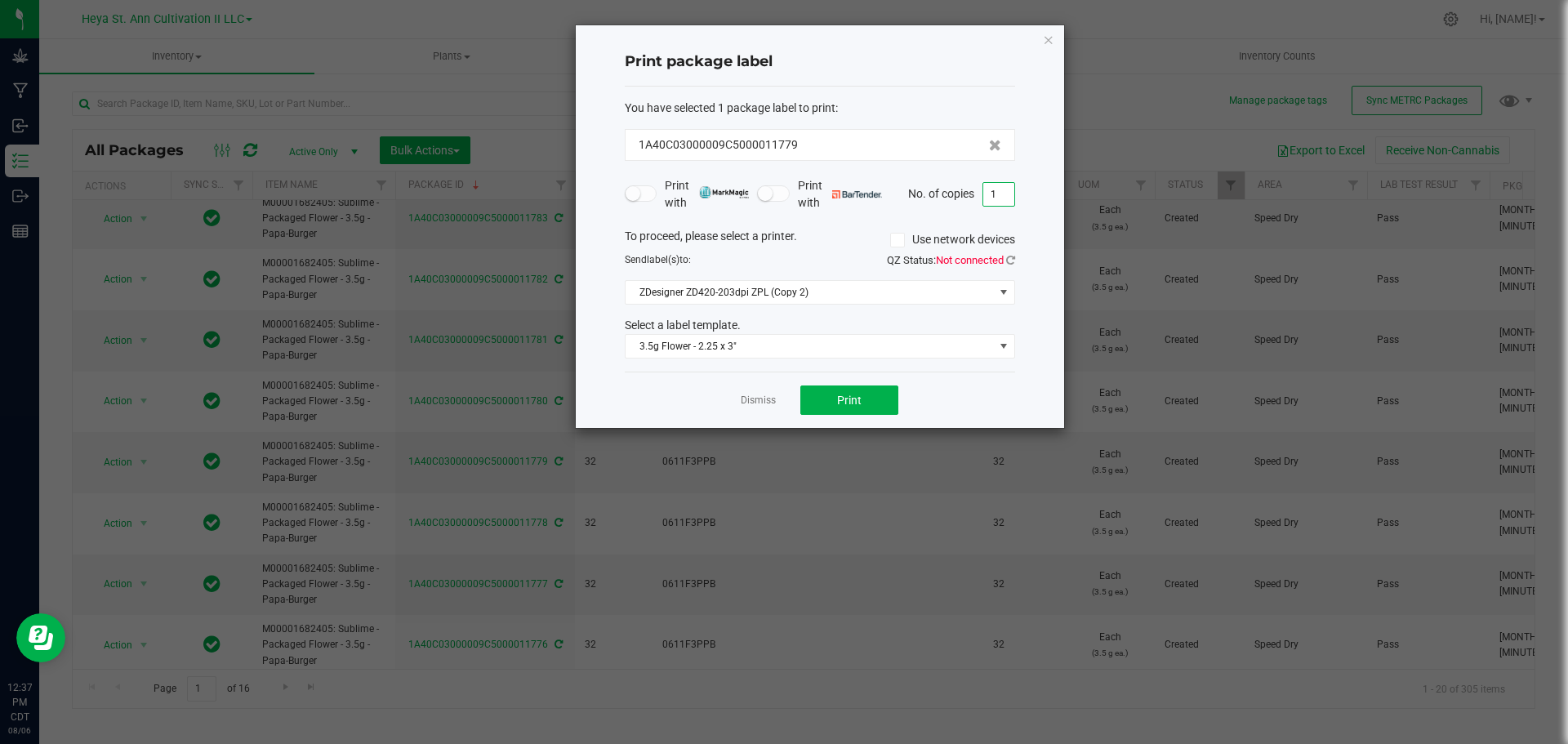 click on "1" at bounding box center [999, 194] 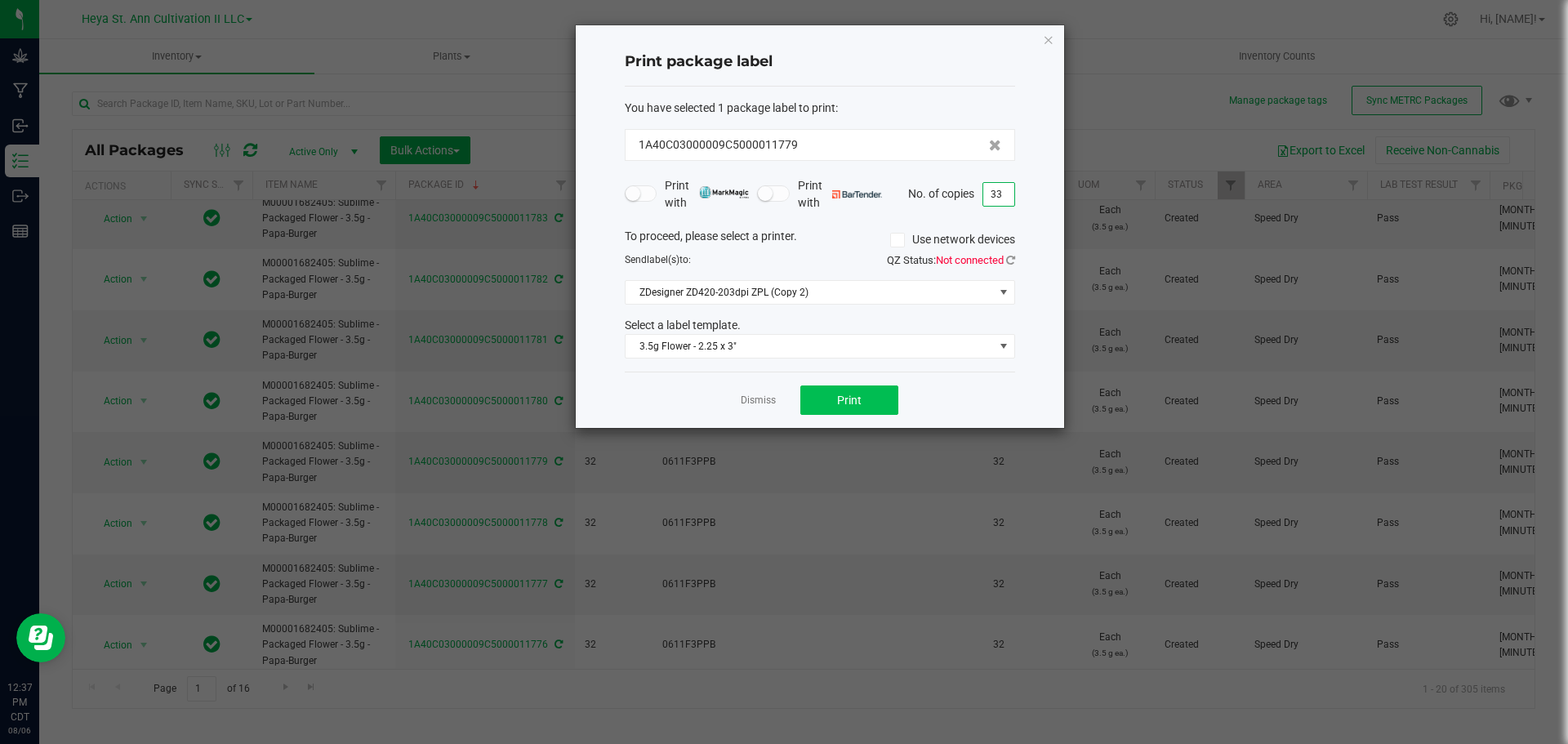 type on "33" 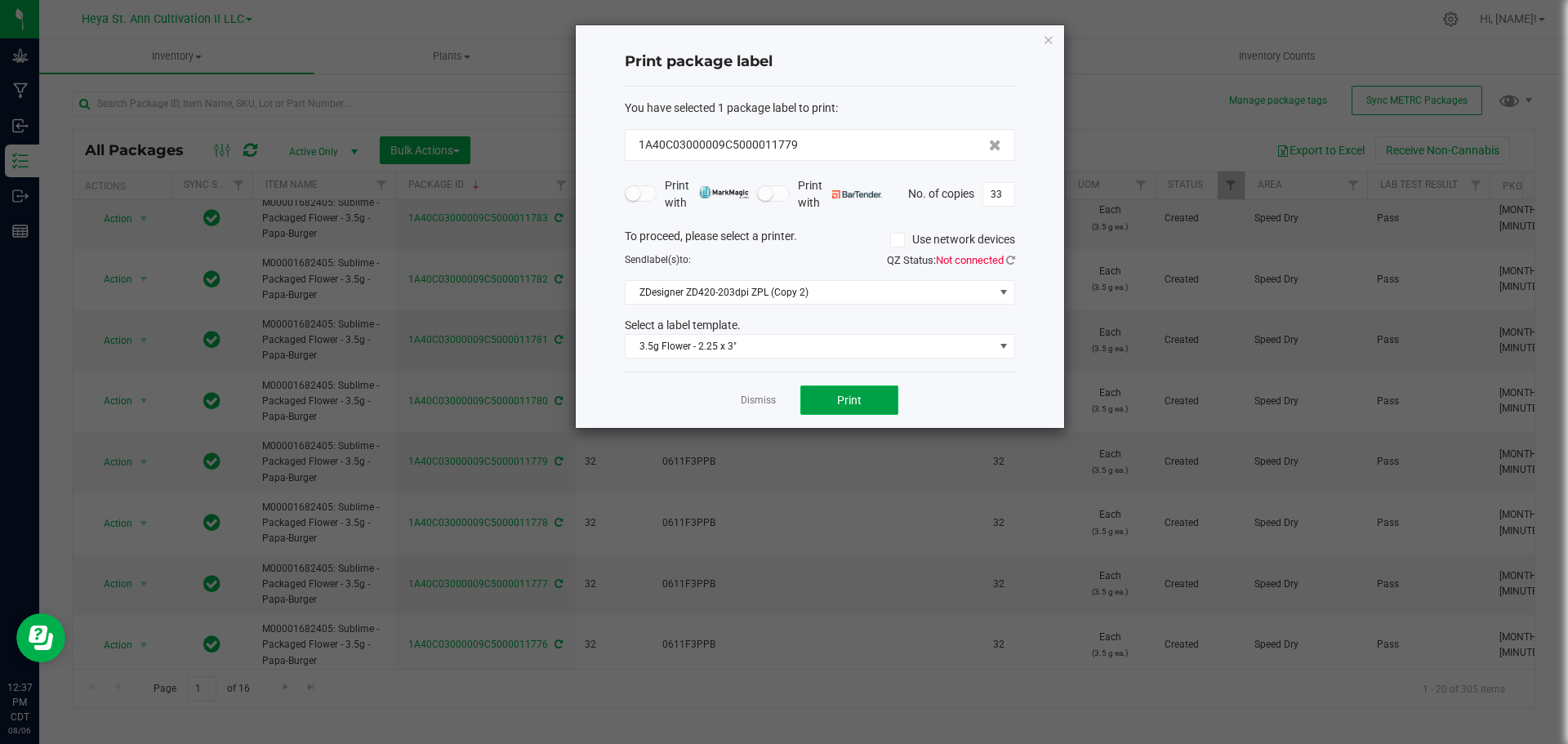 click on "Print" 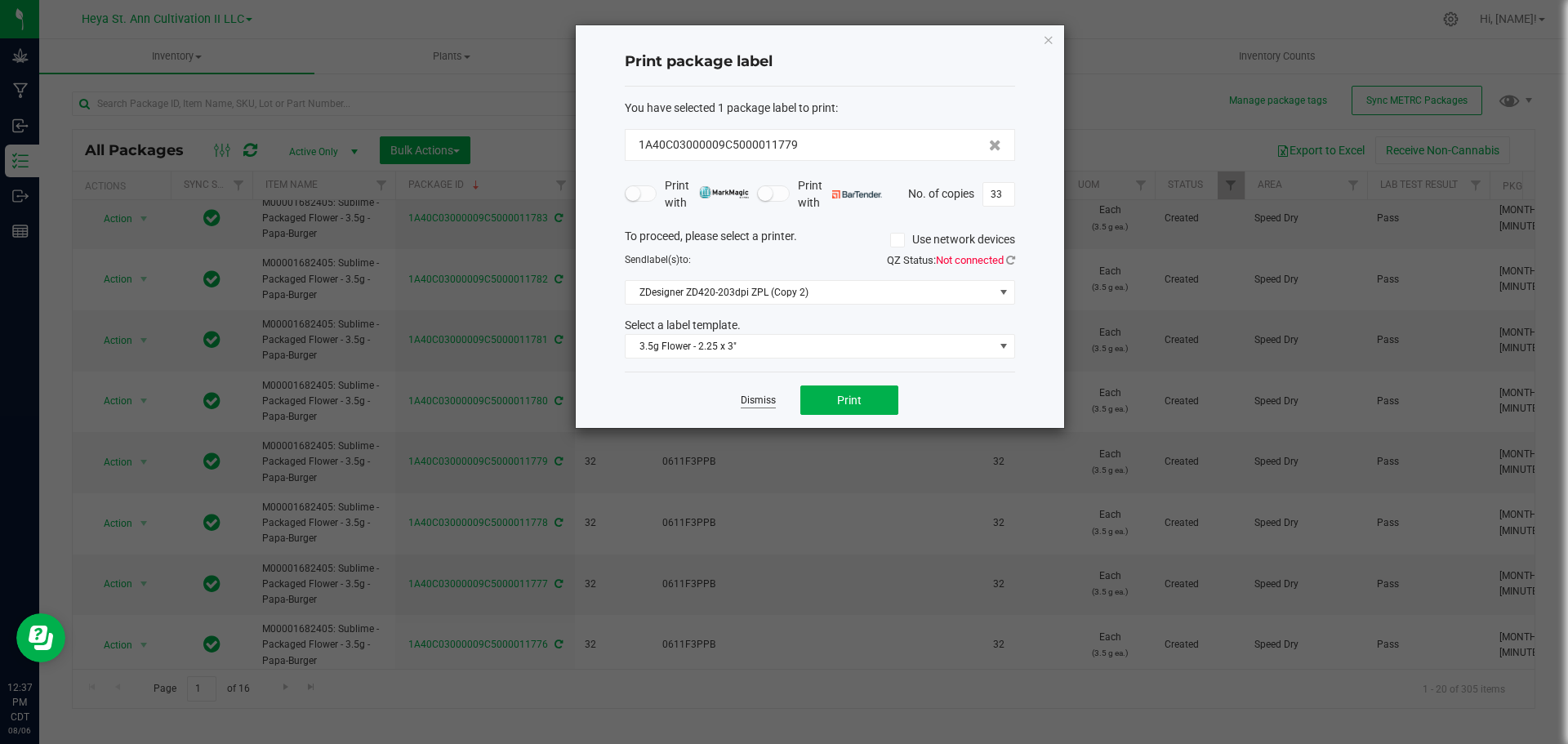 click on "Dismiss" 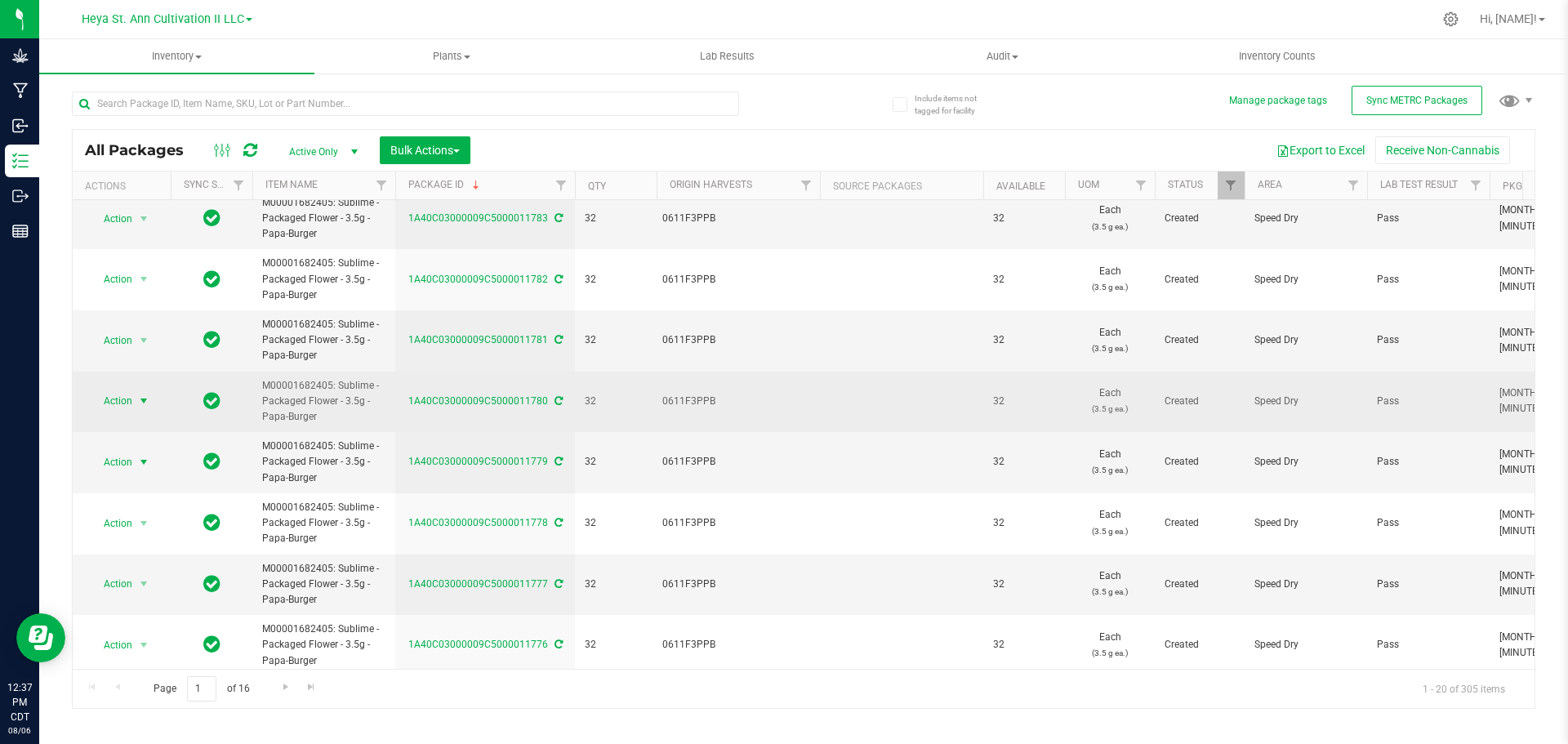 click on "Action" at bounding box center [111, 401] 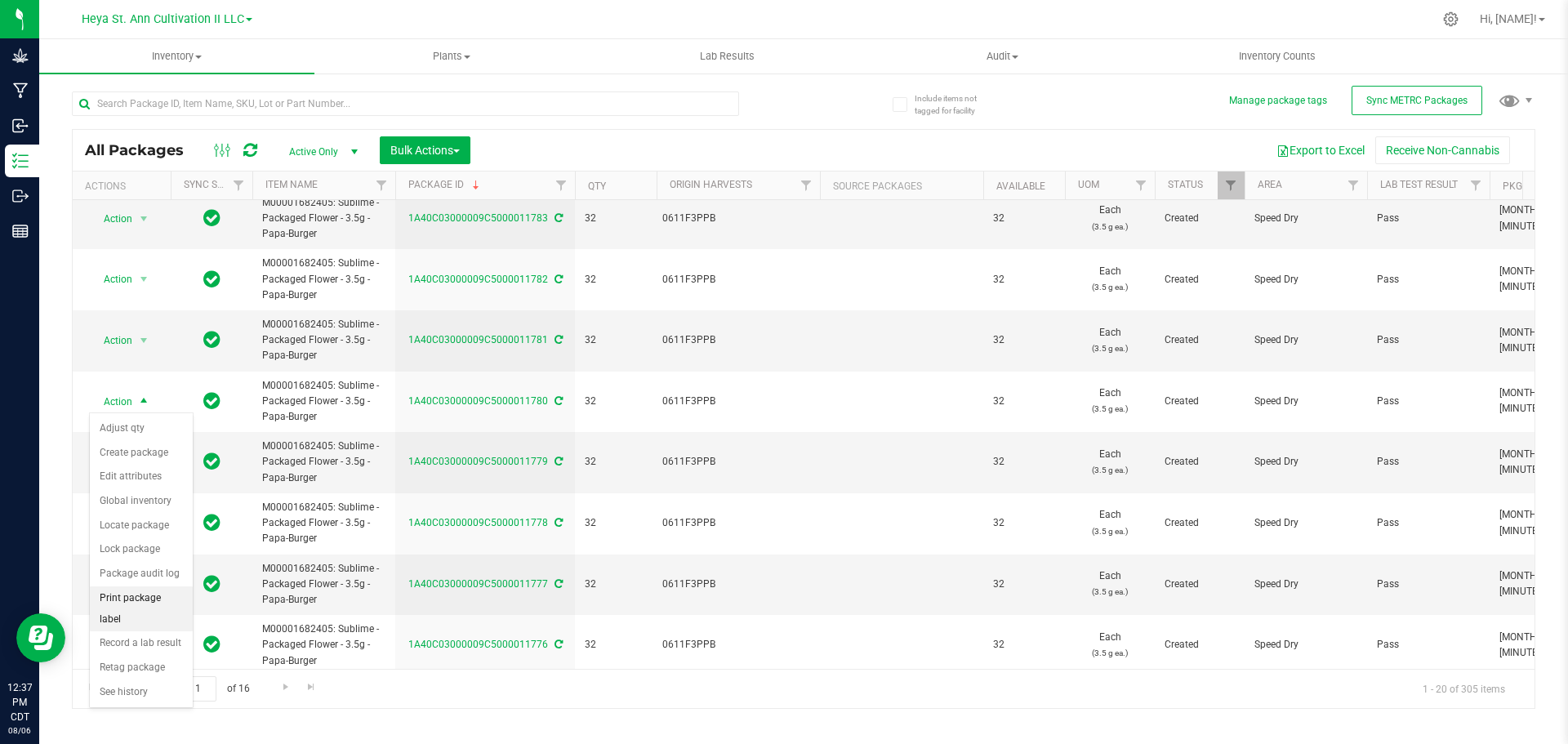 click on "Print package label" at bounding box center (141, 608) 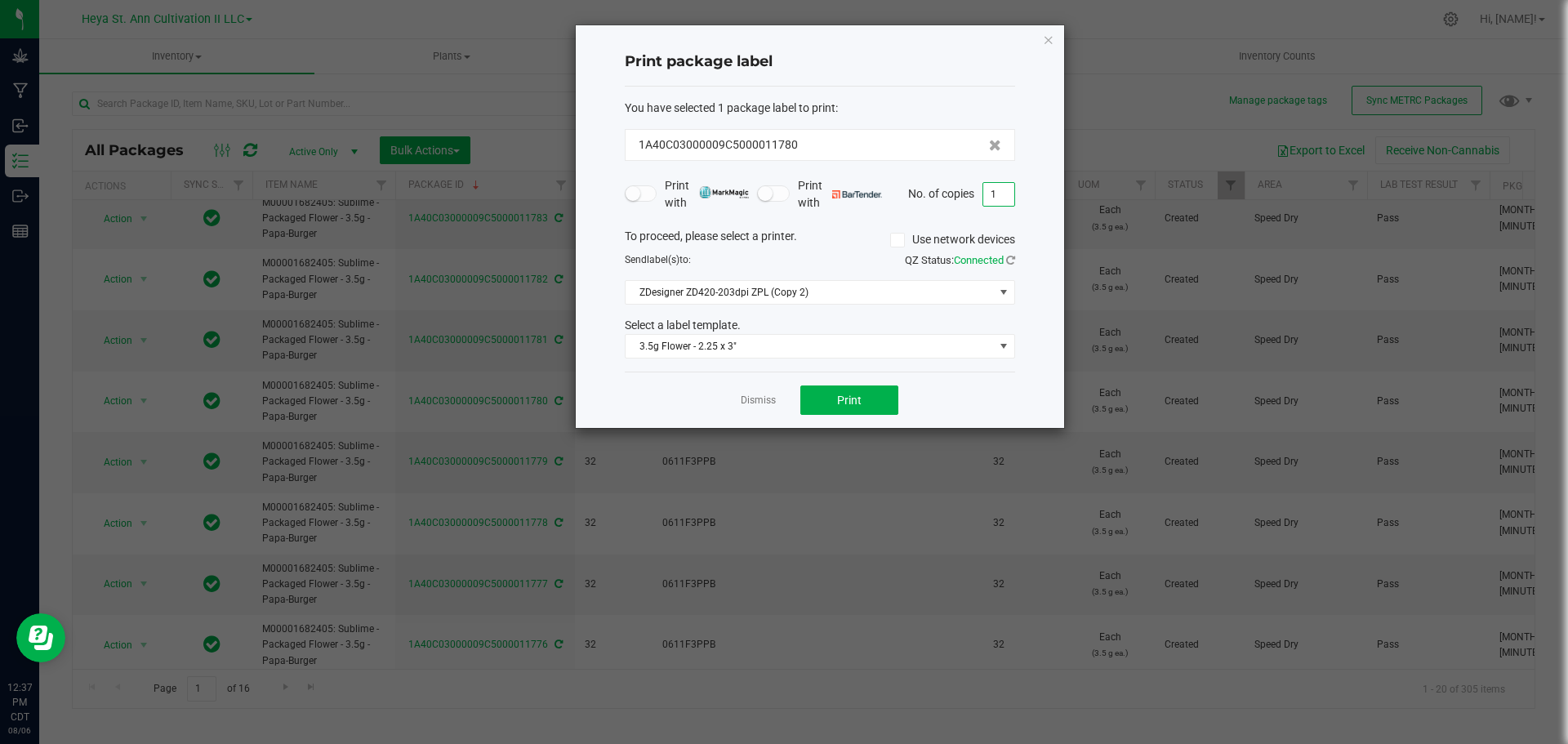 click on "1" at bounding box center (999, 194) 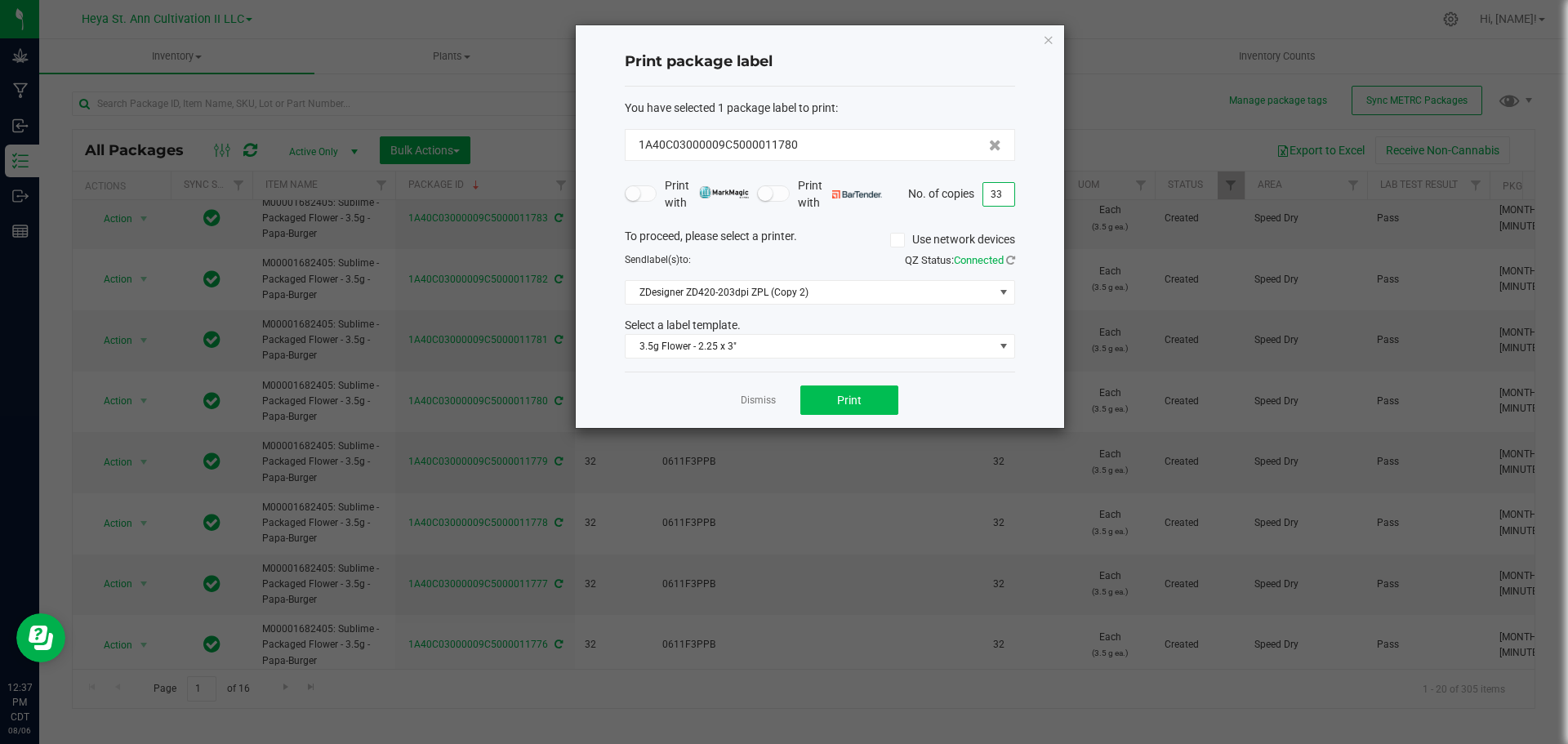 type on "33" 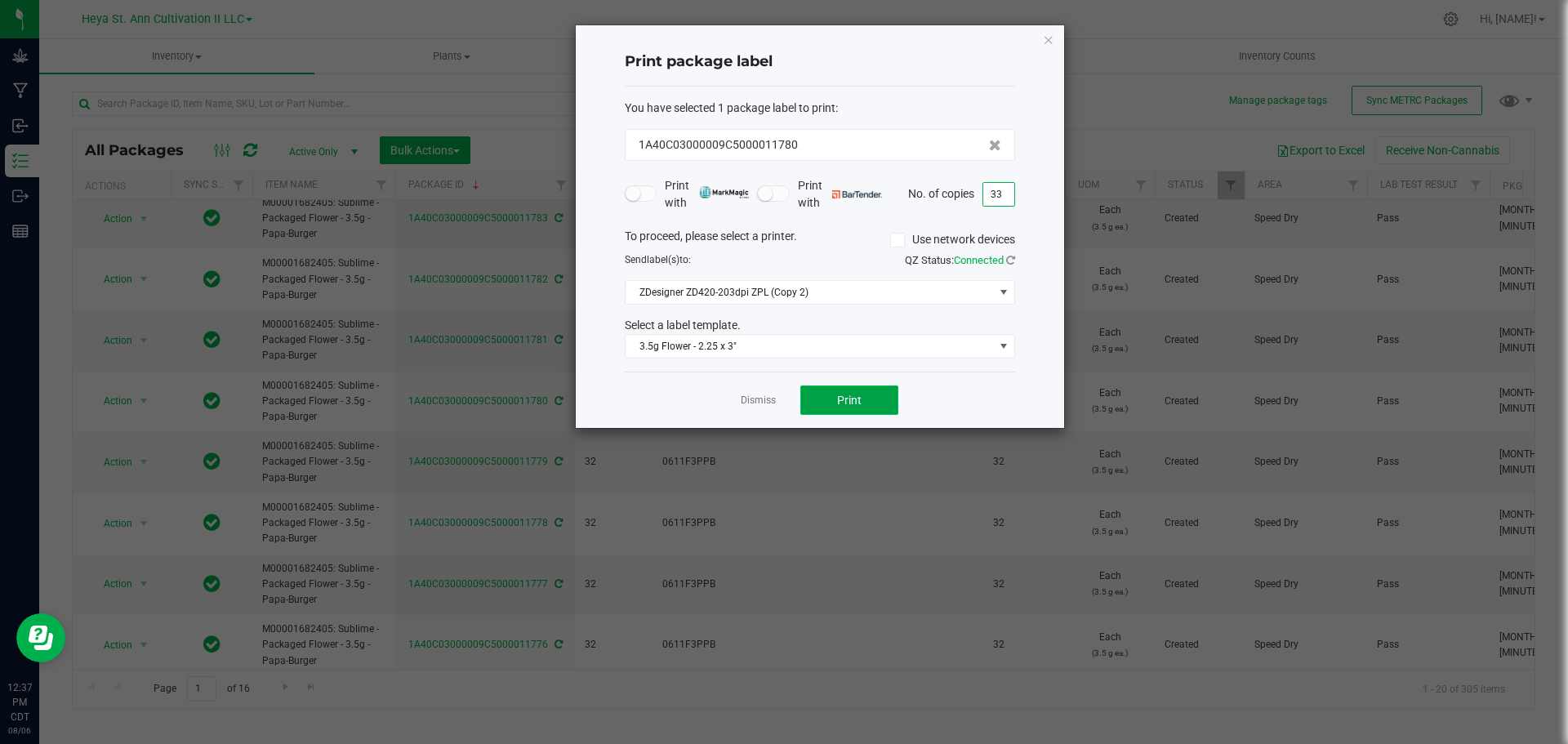 click on "Print" 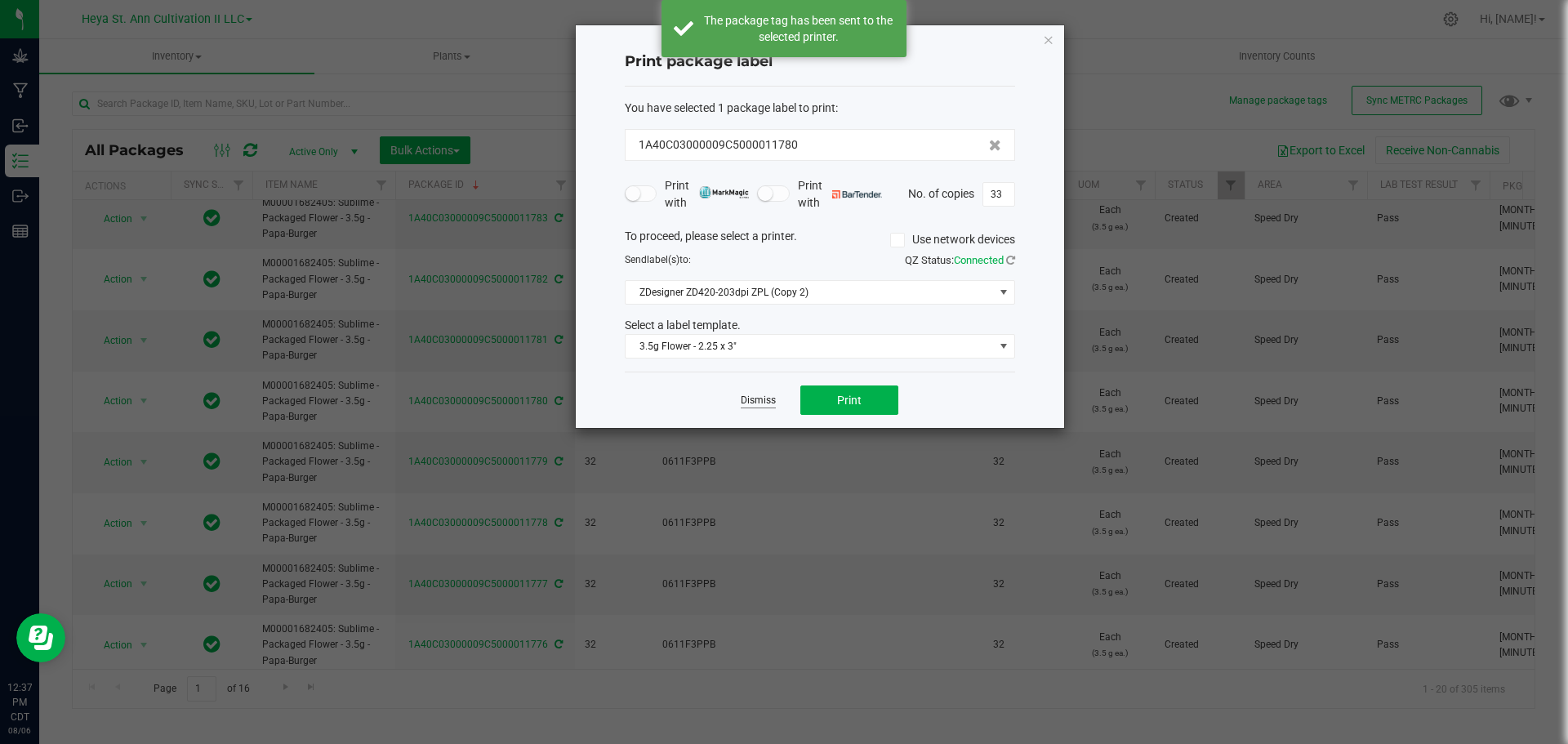 click on "Dismiss" 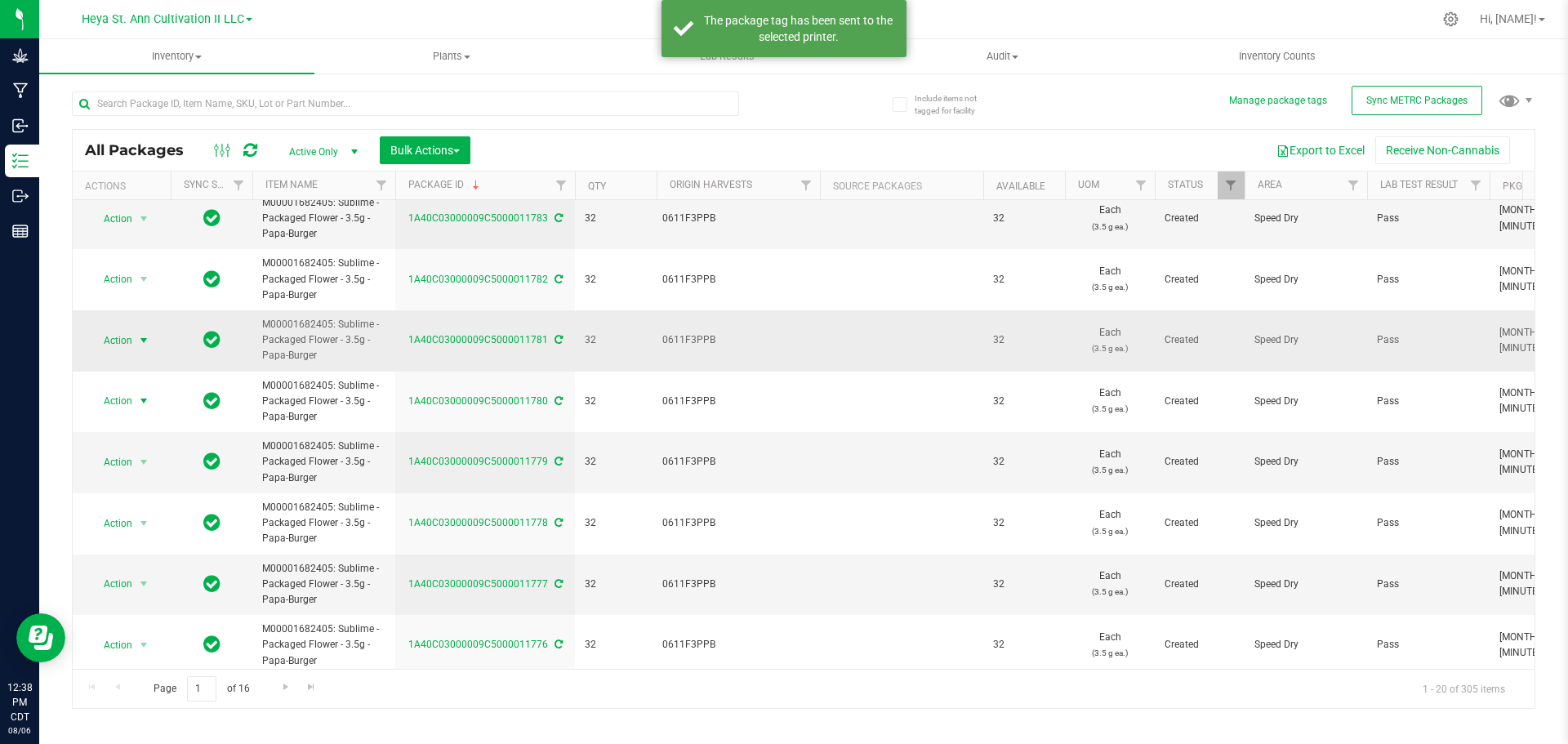 click on "Action" at bounding box center [111, 341] 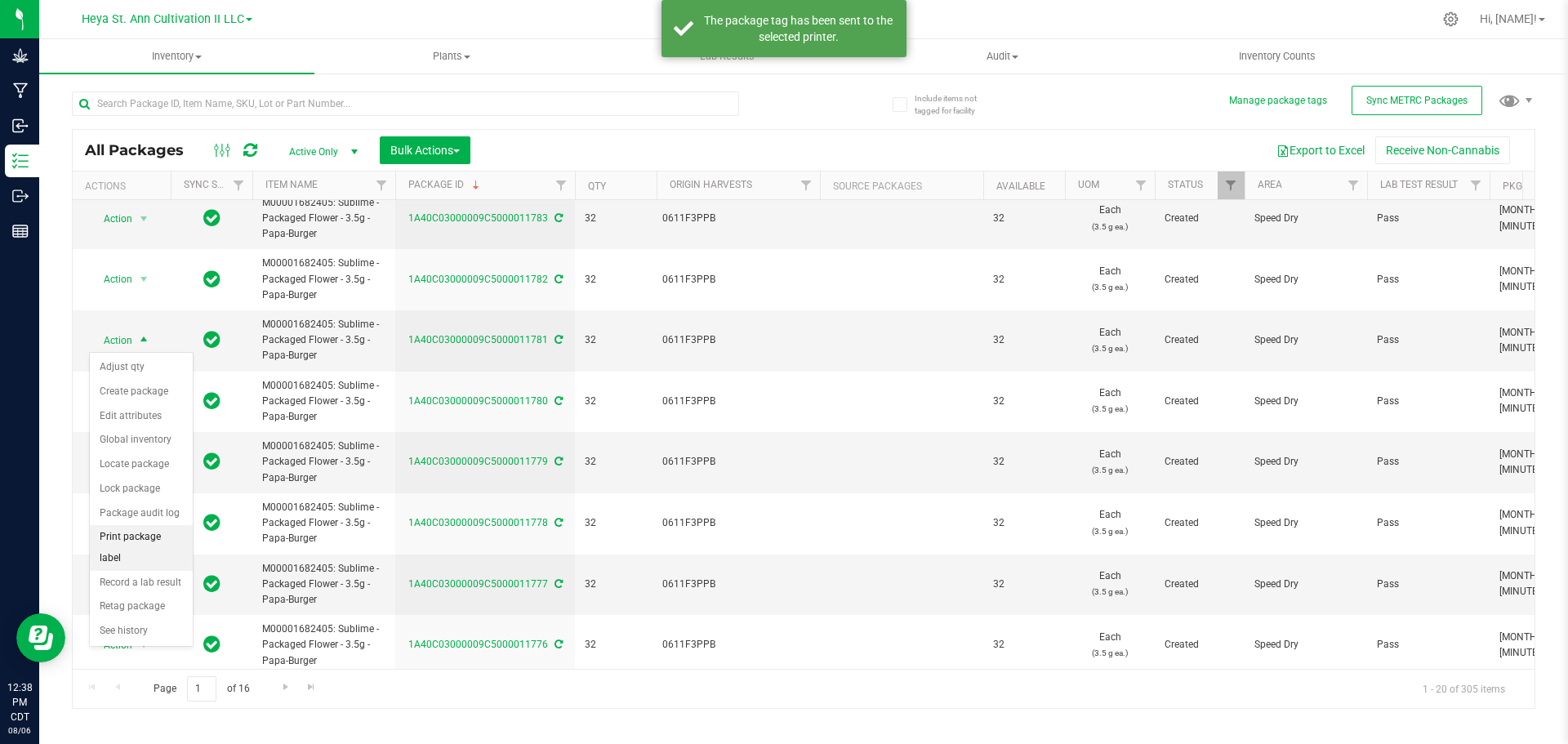 click on "Print package label" at bounding box center [141, 547] 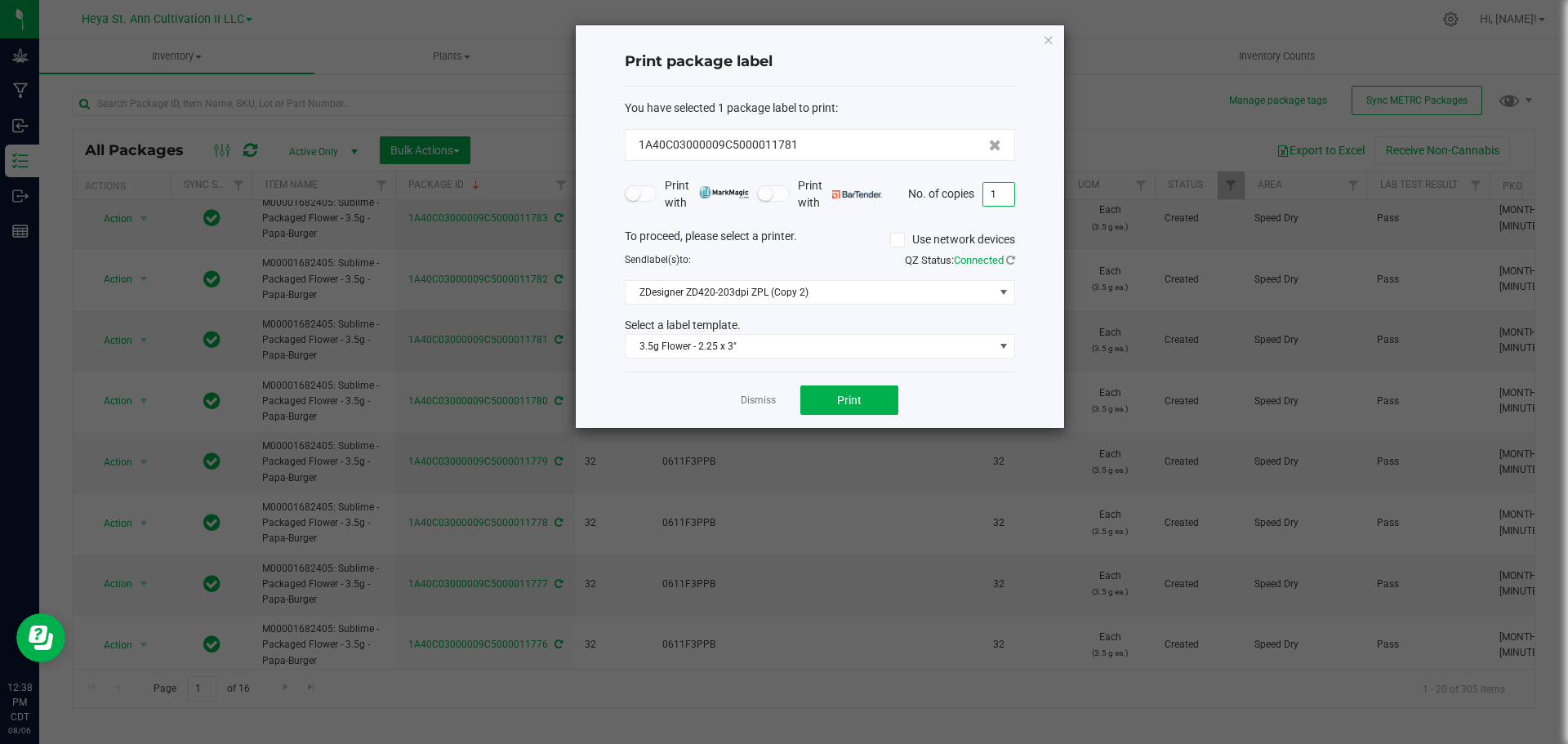 click on "1" at bounding box center (999, 194) 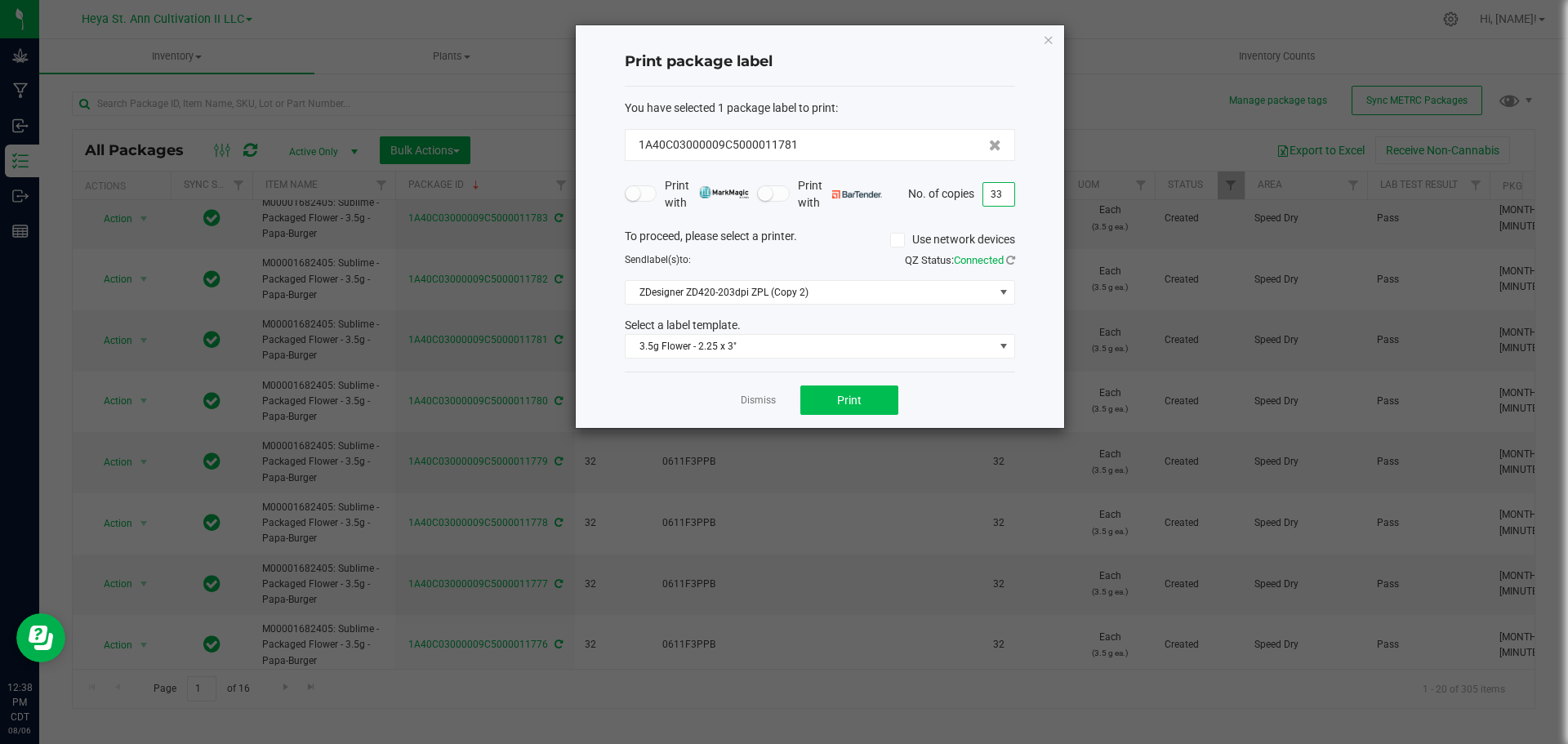 type on "33" 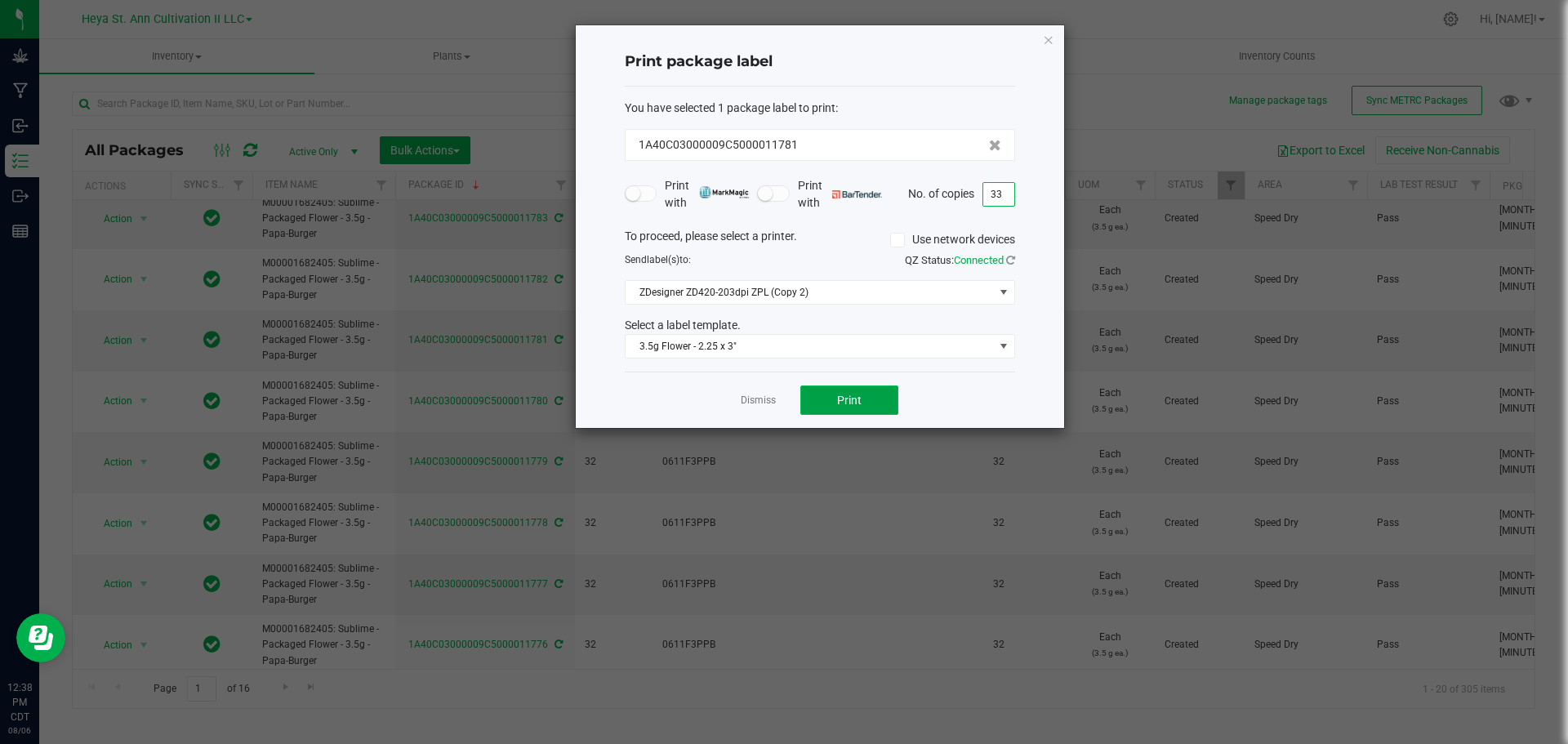 click on "Print" 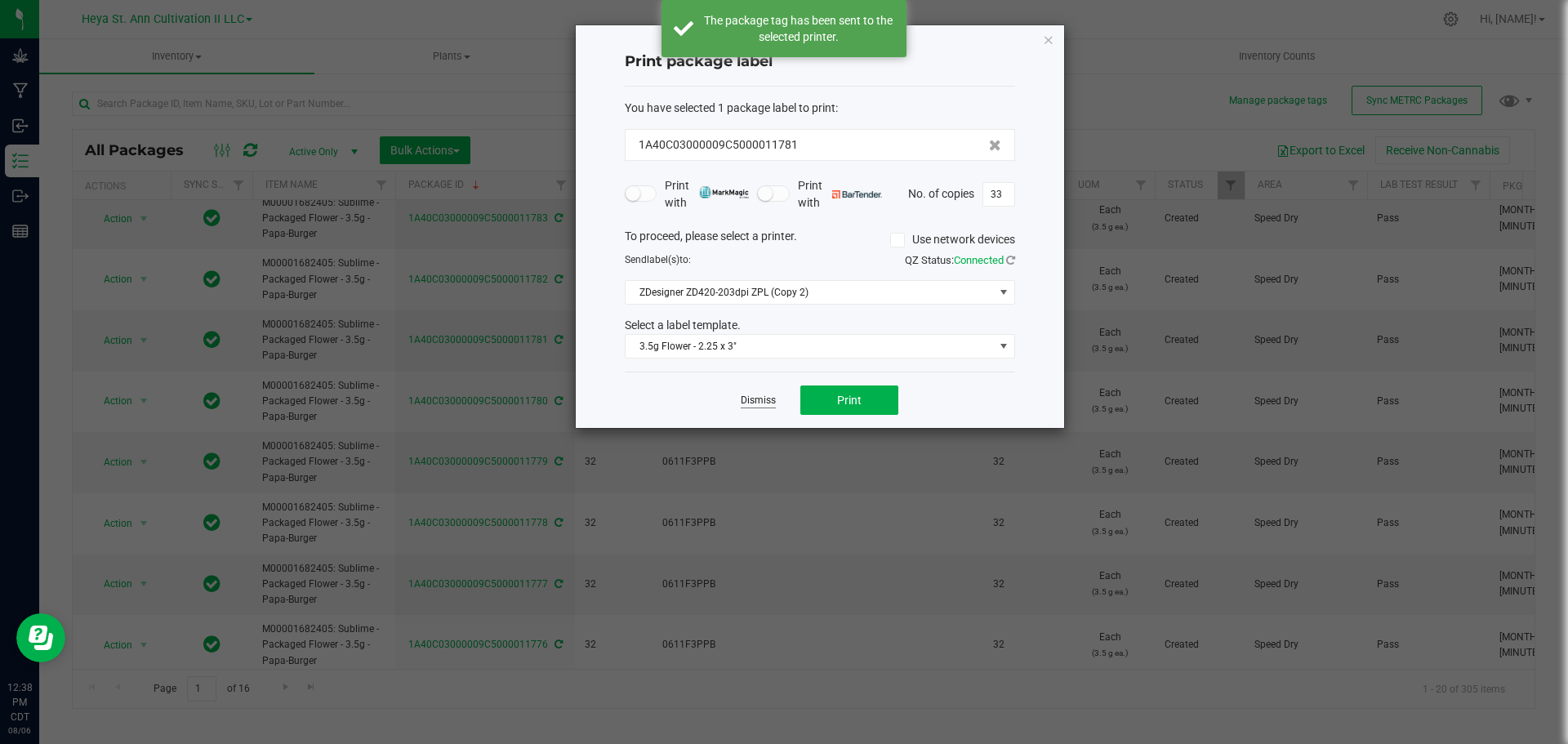 click on "Dismiss" 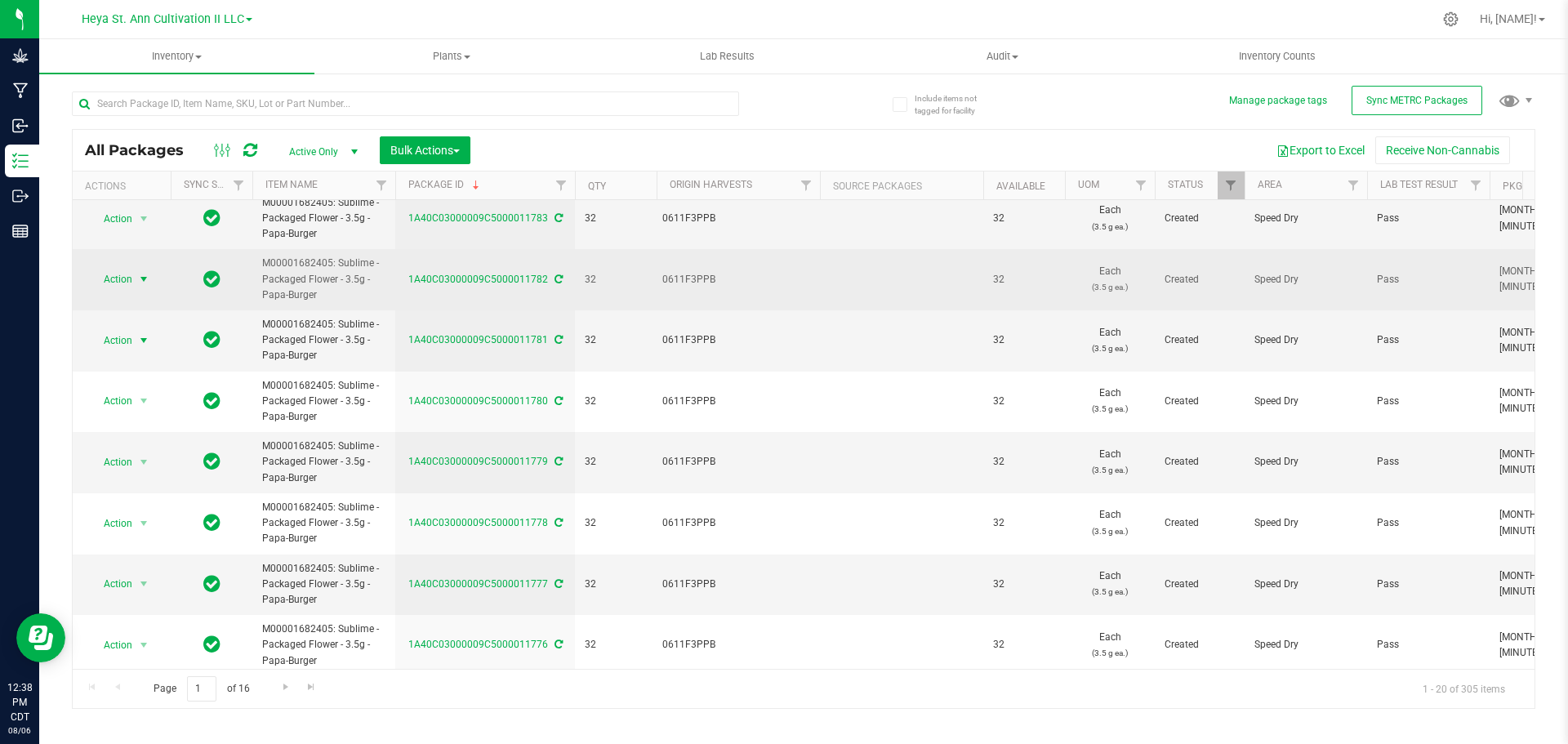 click at bounding box center [144, 279] 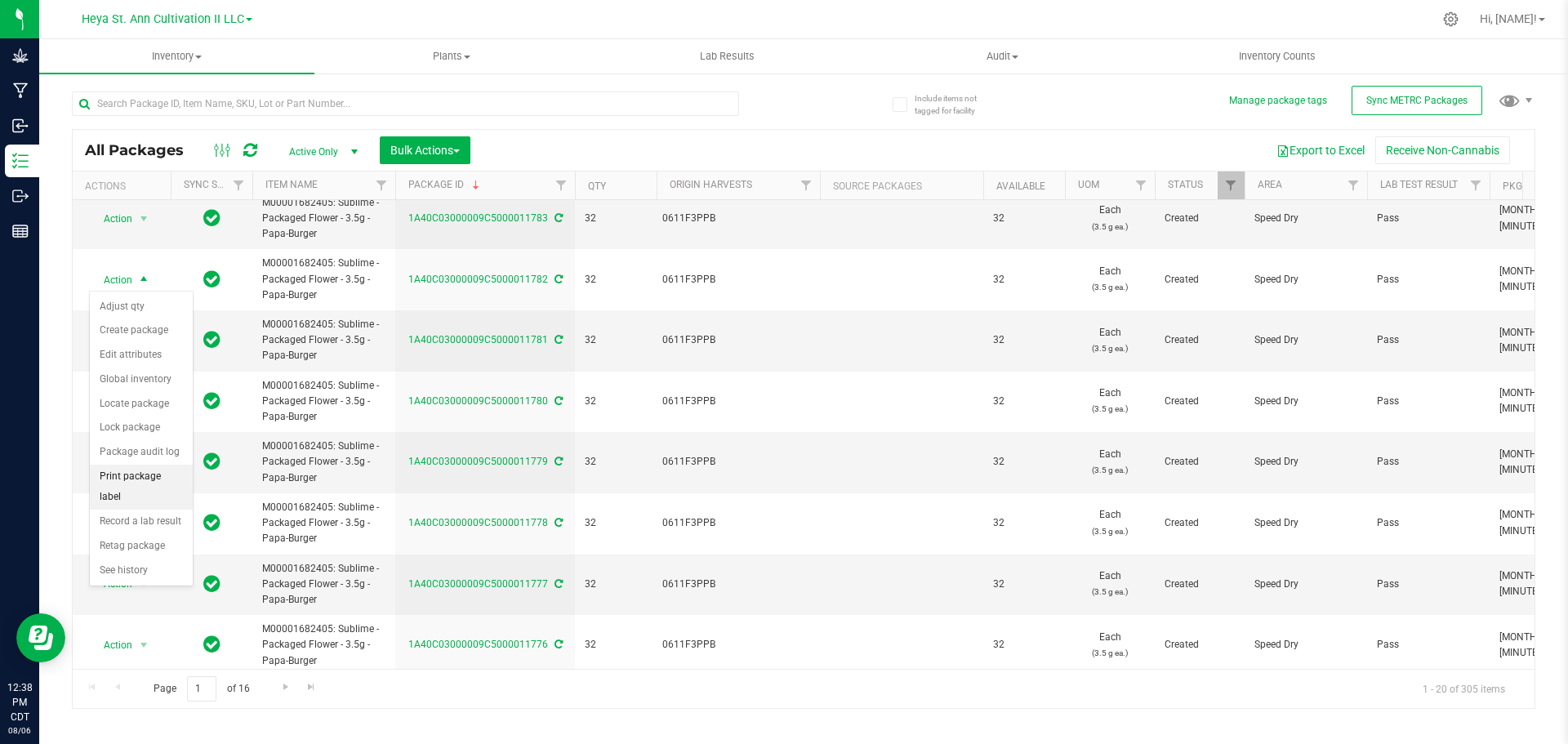 click on "Print package label" at bounding box center [141, 487] 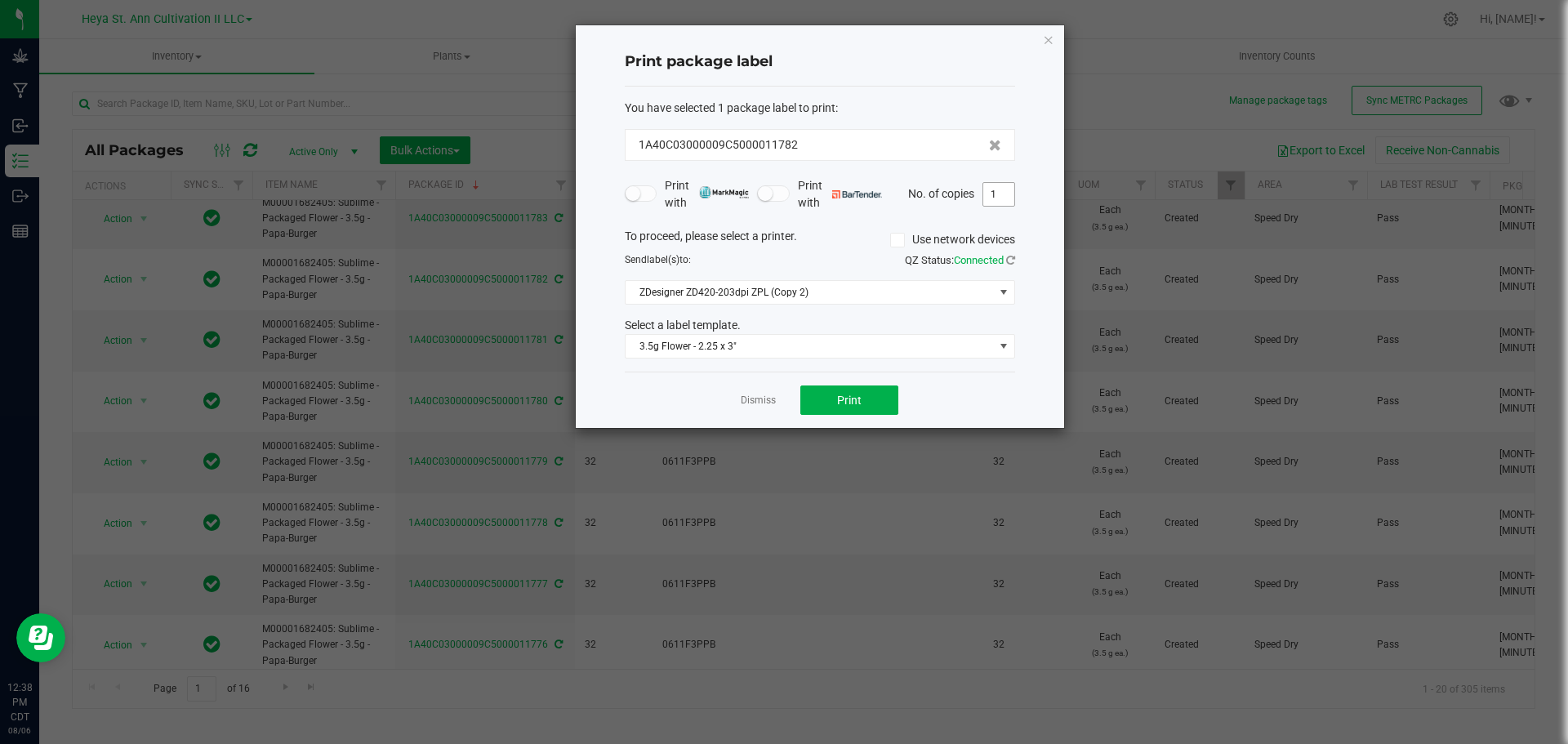 click on "1" at bounding box center [999, 194] 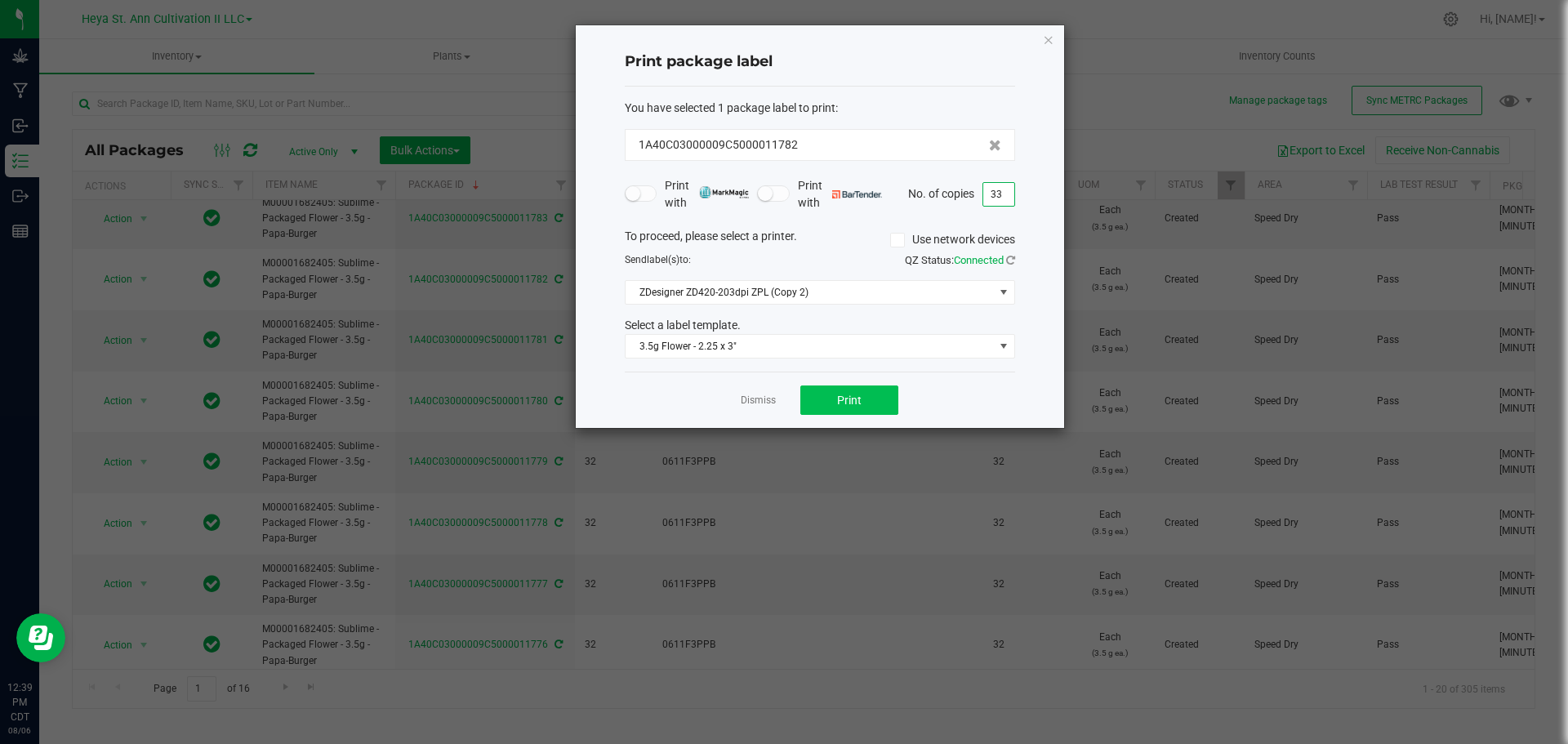 type on "33" 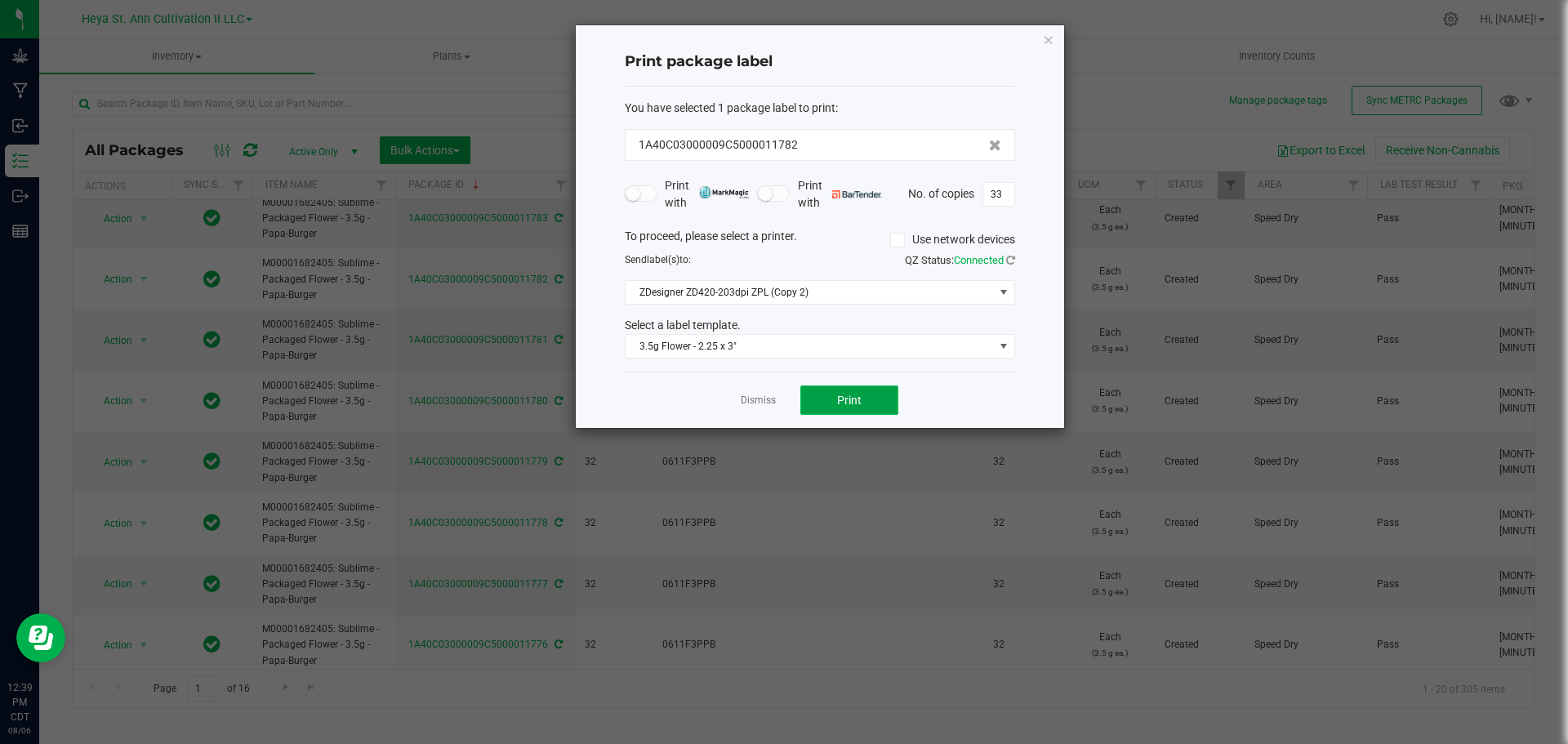 click on "Print" 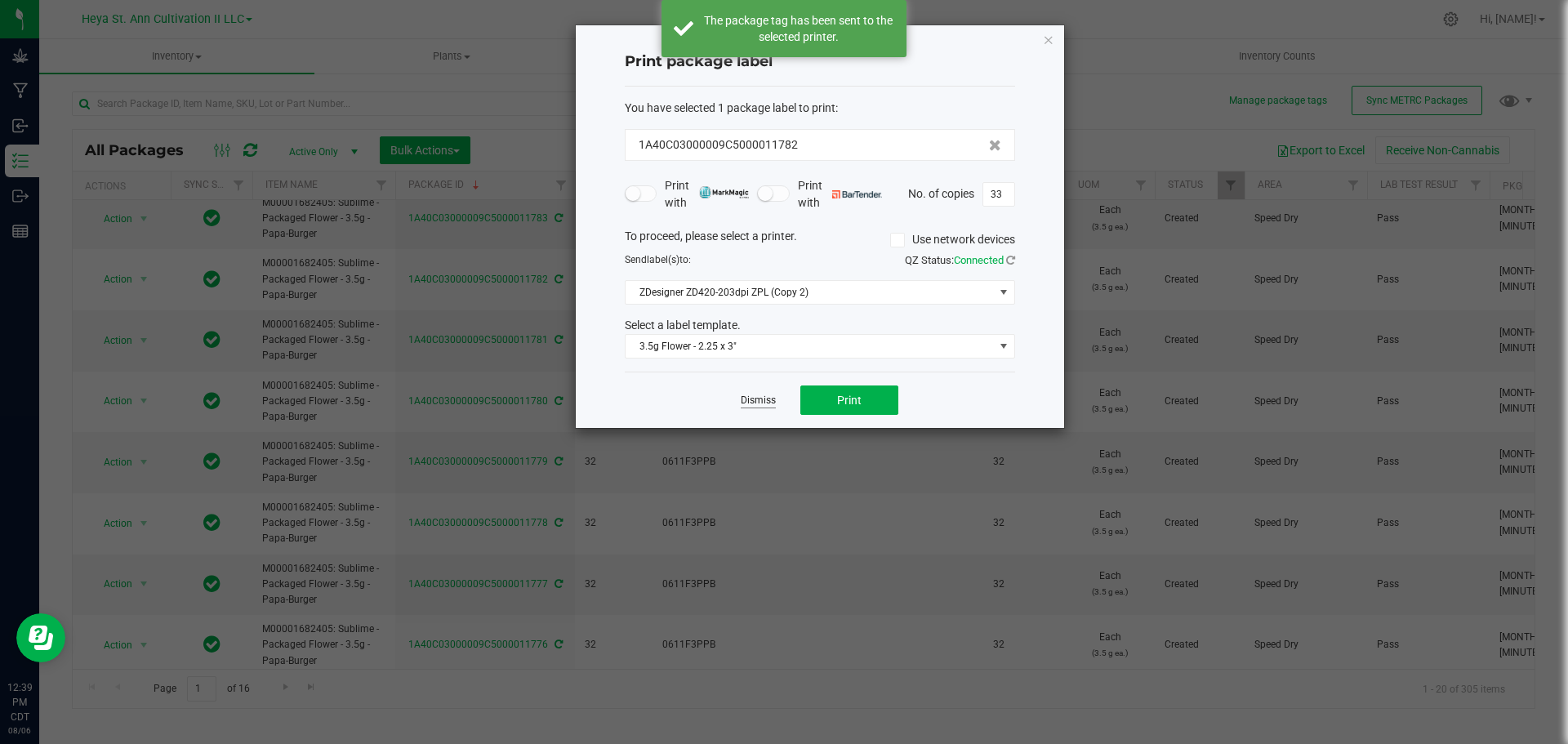 click on "Dismiss" 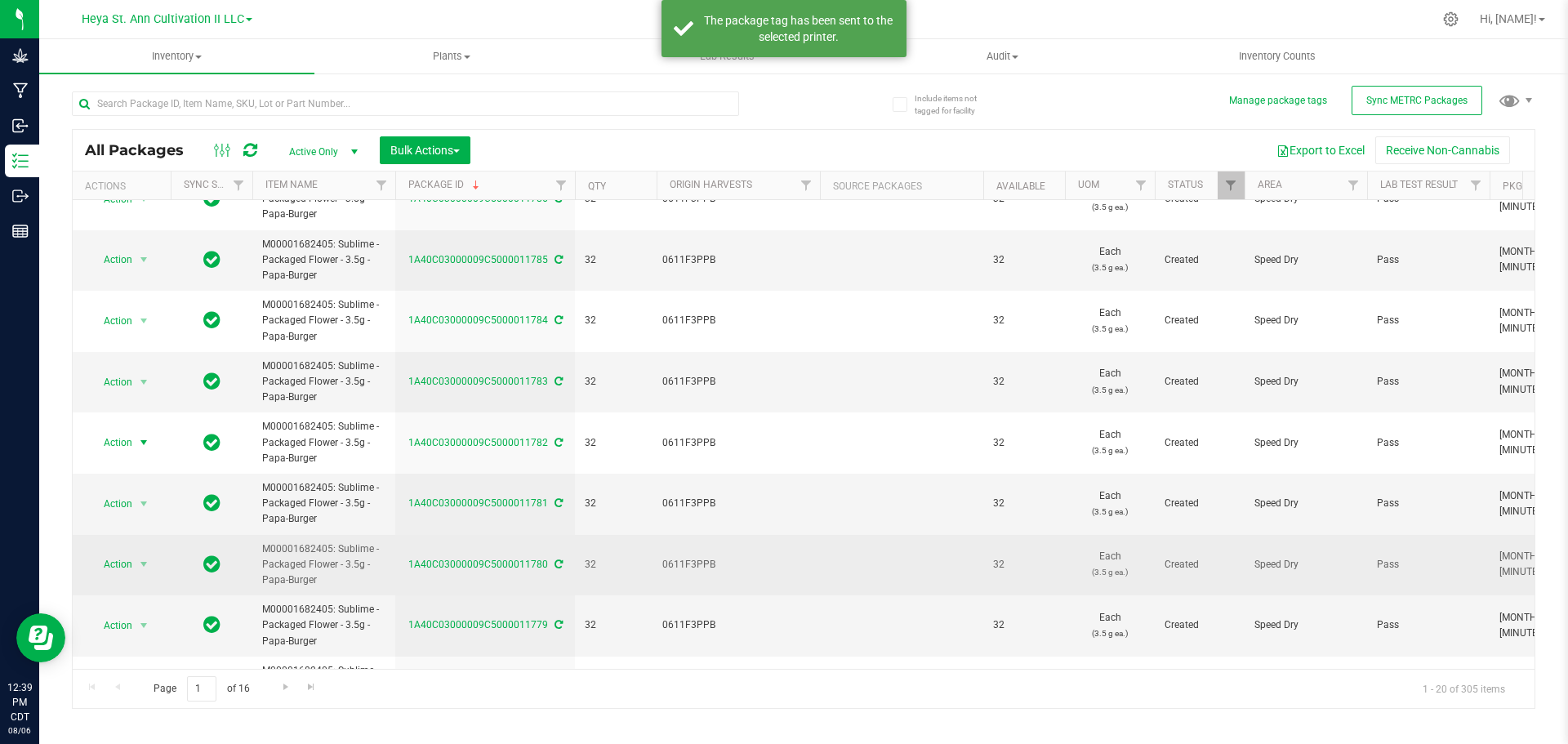 scroll, scrollTop: 0, scrollLeft: 0, axis: both 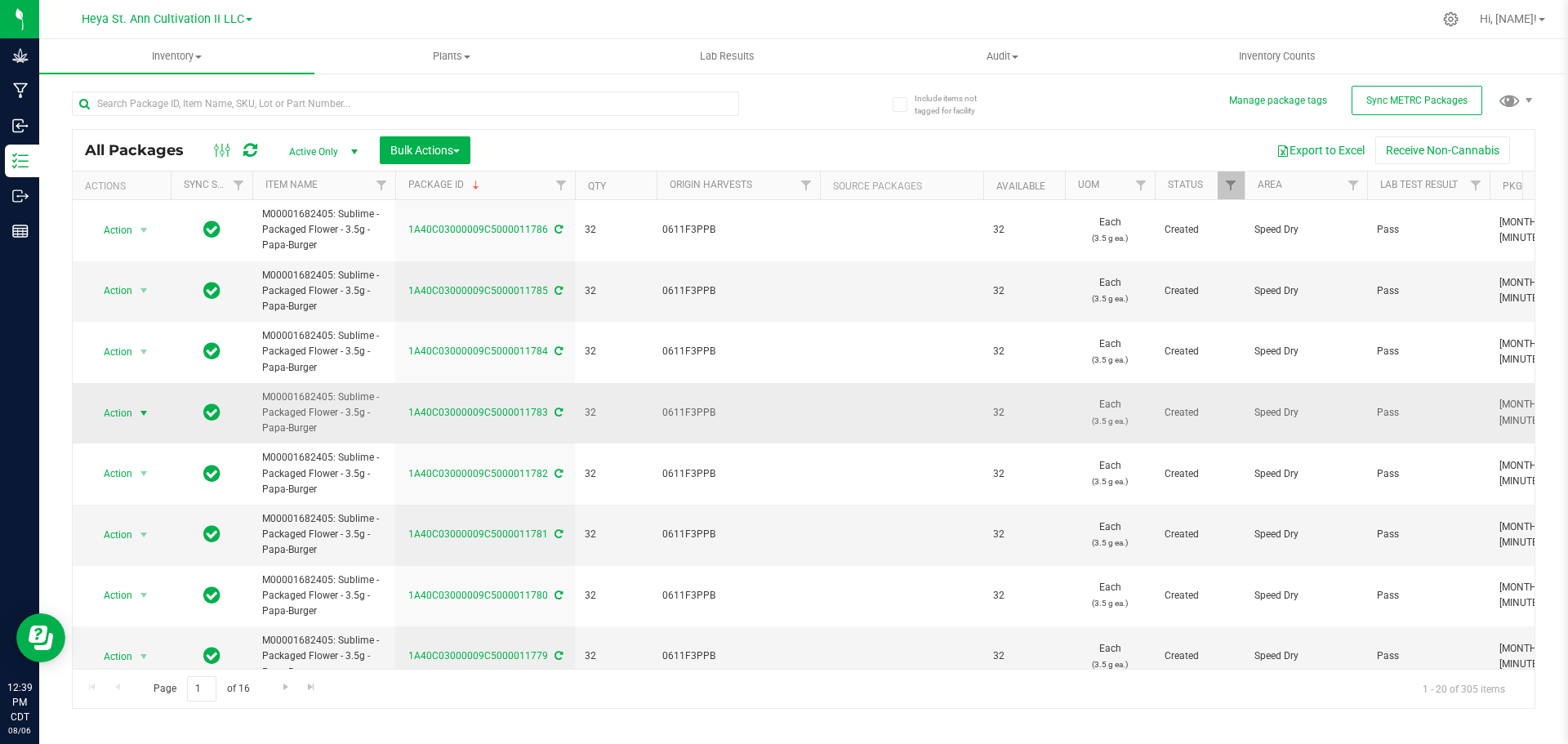 click on "Action" at bounding box center (111, 413) 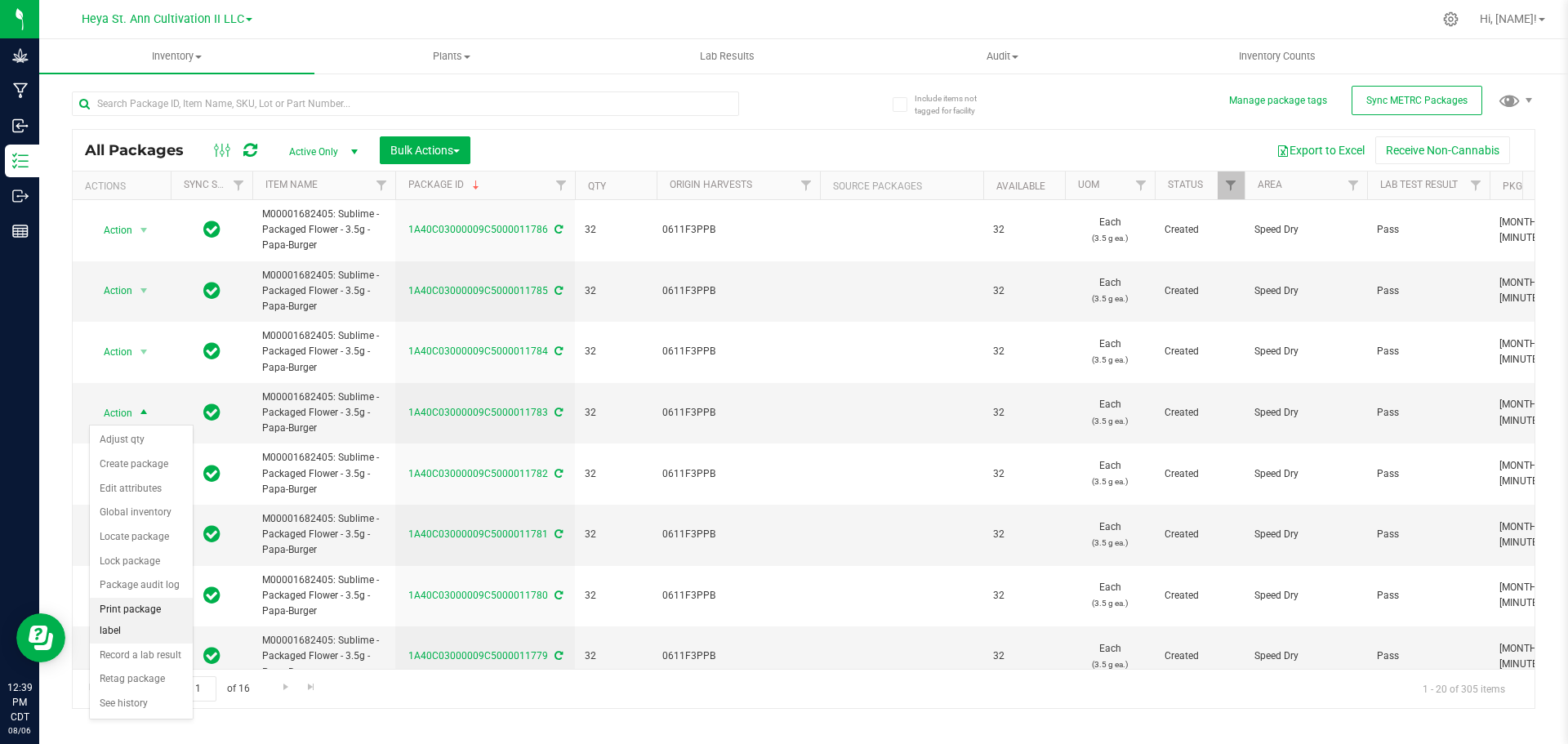 click on "Print package label" at bounding box center (141, 620) 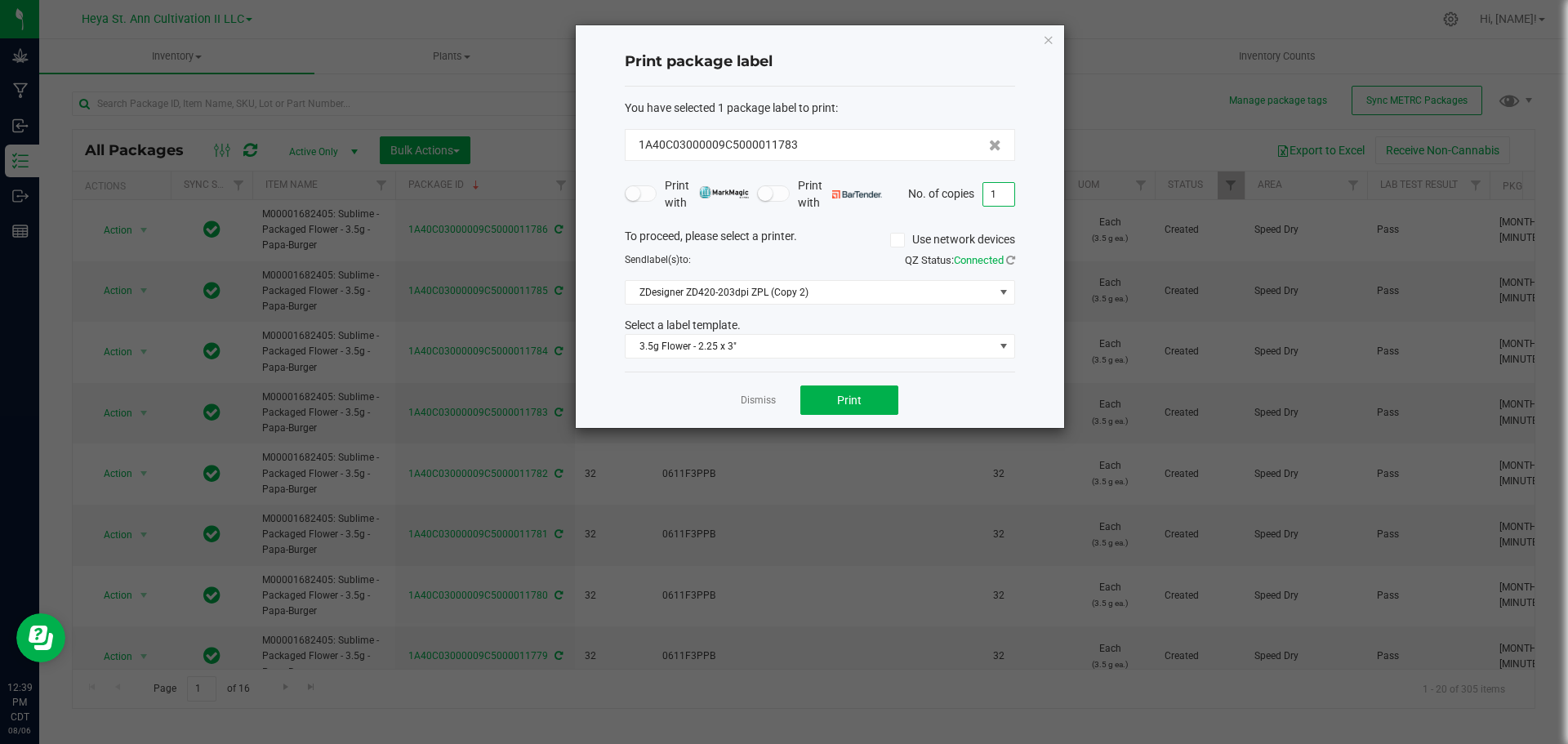 click on "1" at bounding box center [999, 194] 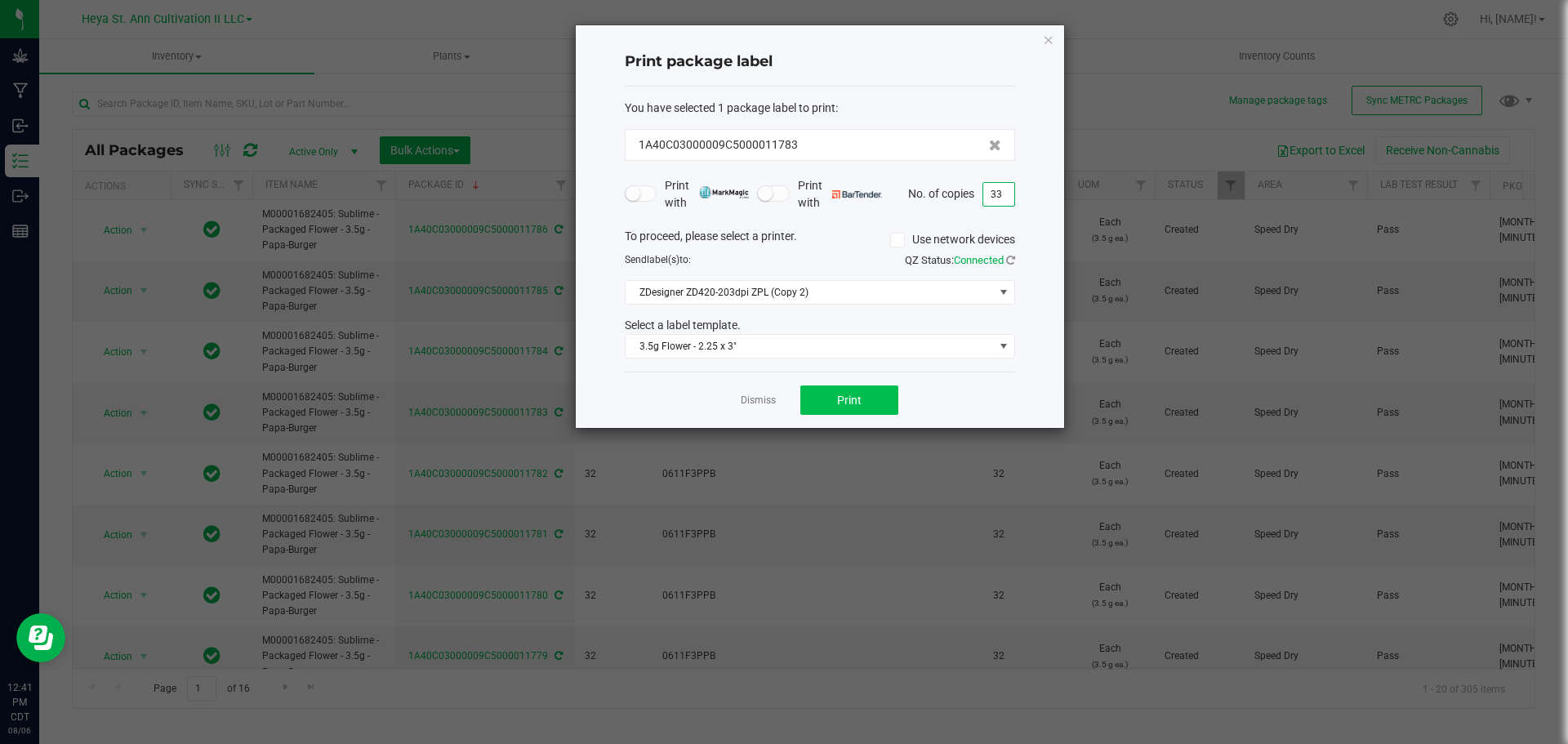 type on "33" 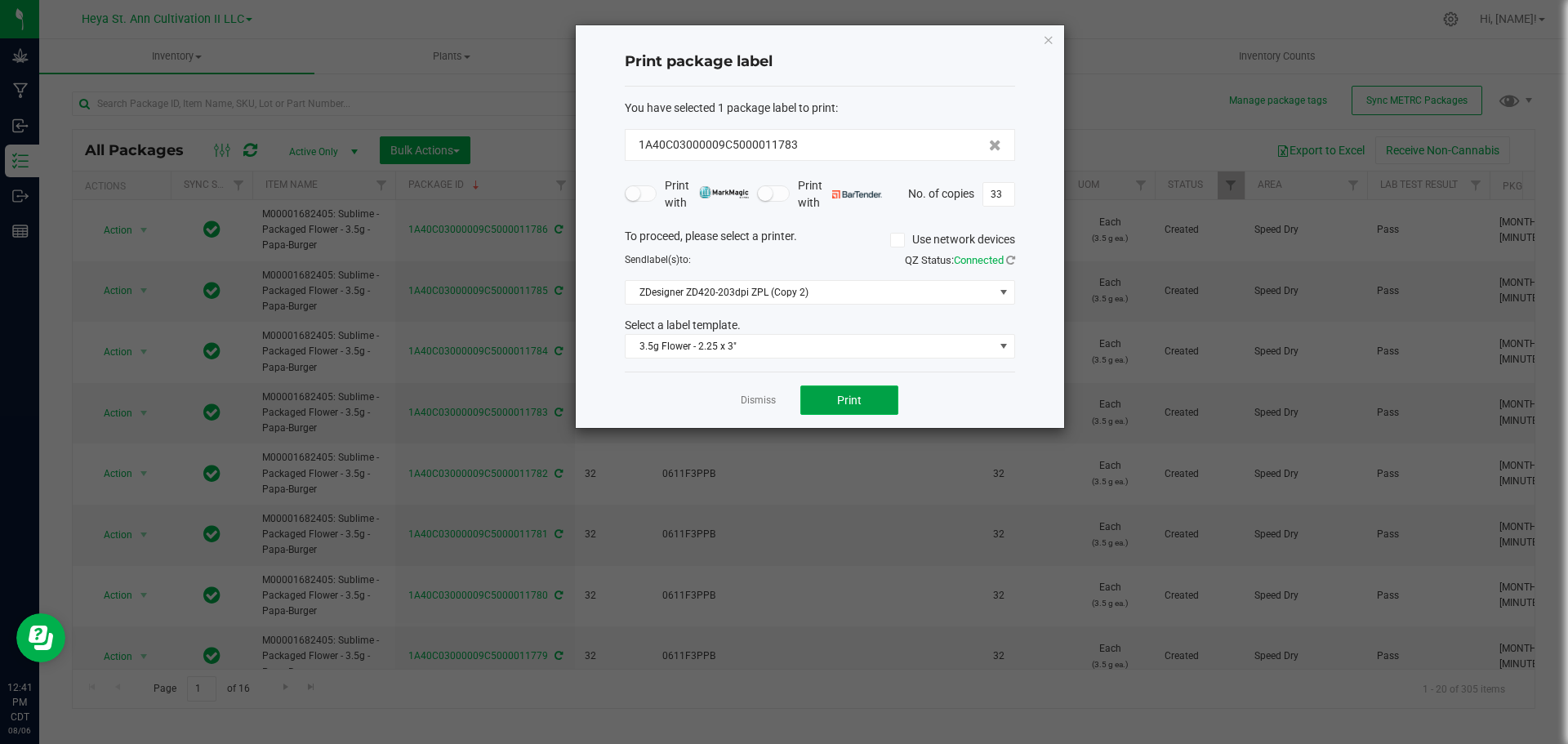 click on "Print" 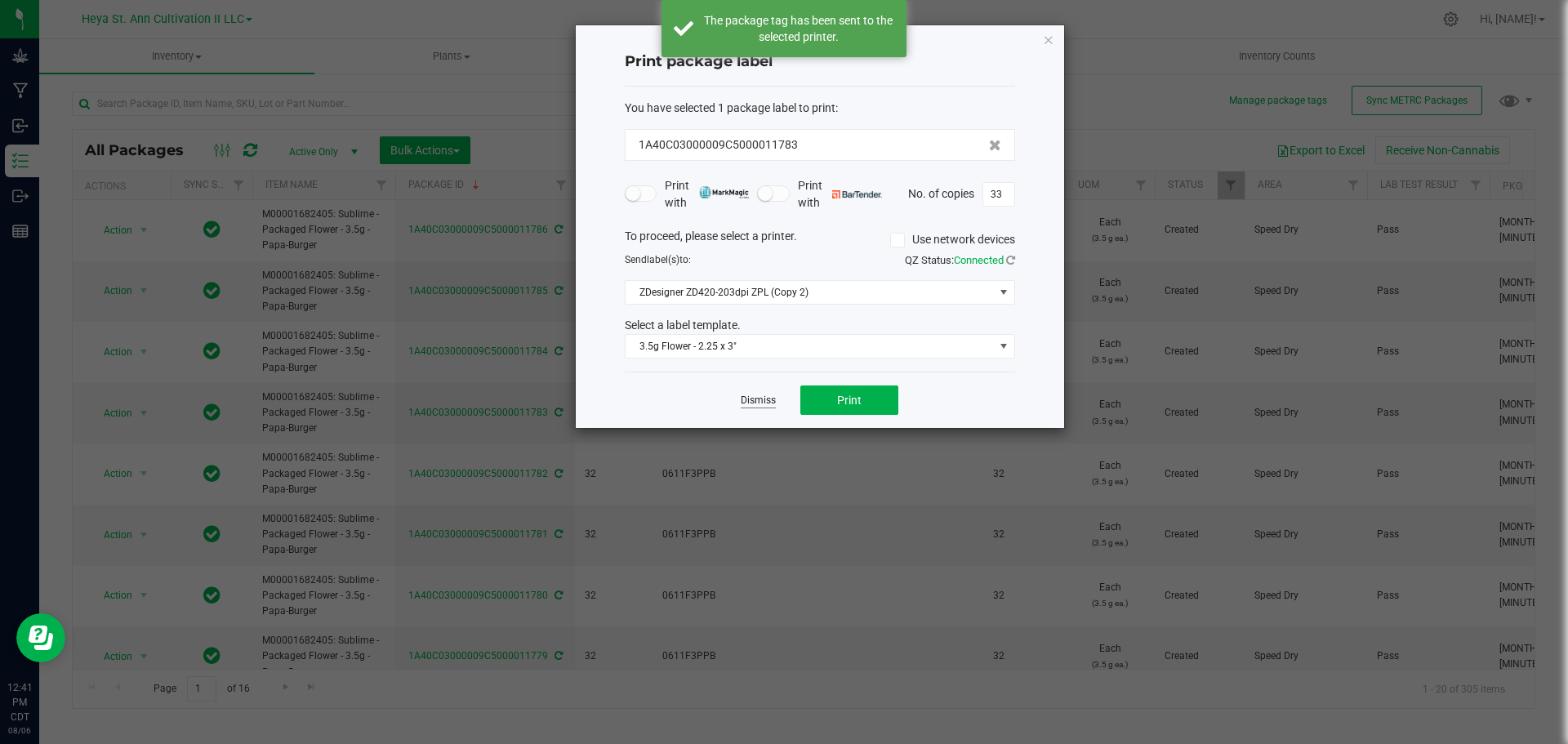 click on "Dismiss" 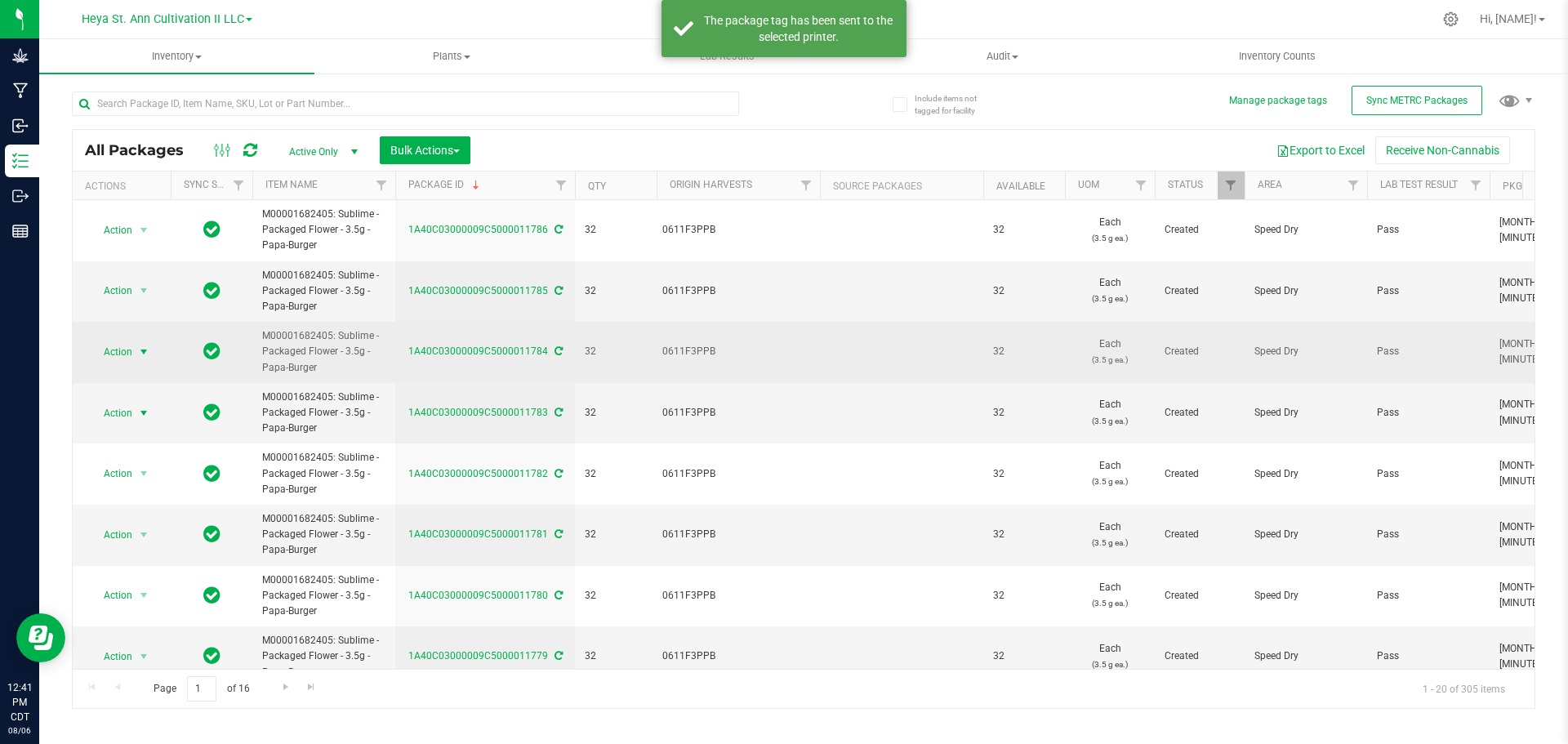 click at bounding box center (144, 352) 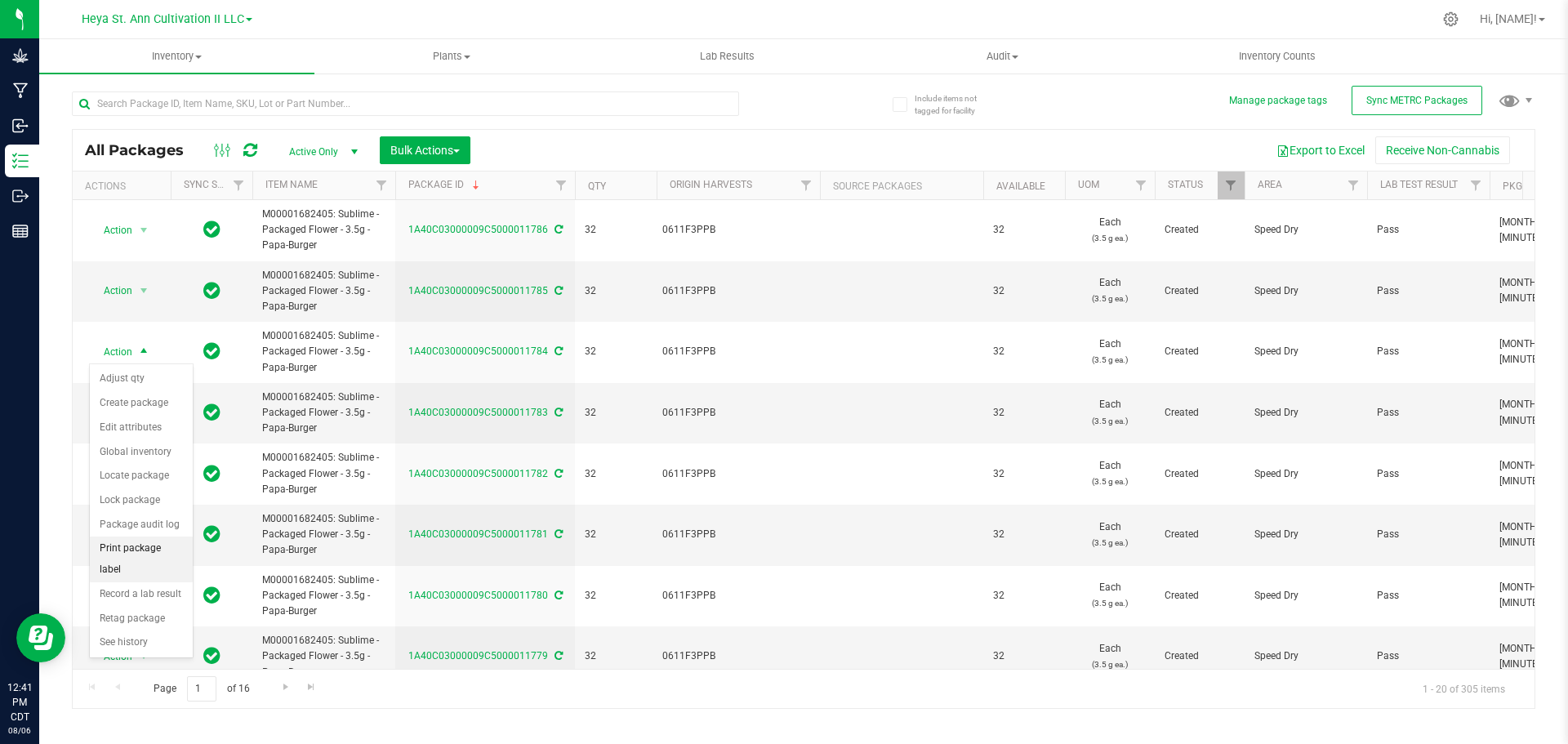 click on "Print package label" at bounding box center (141, 559) 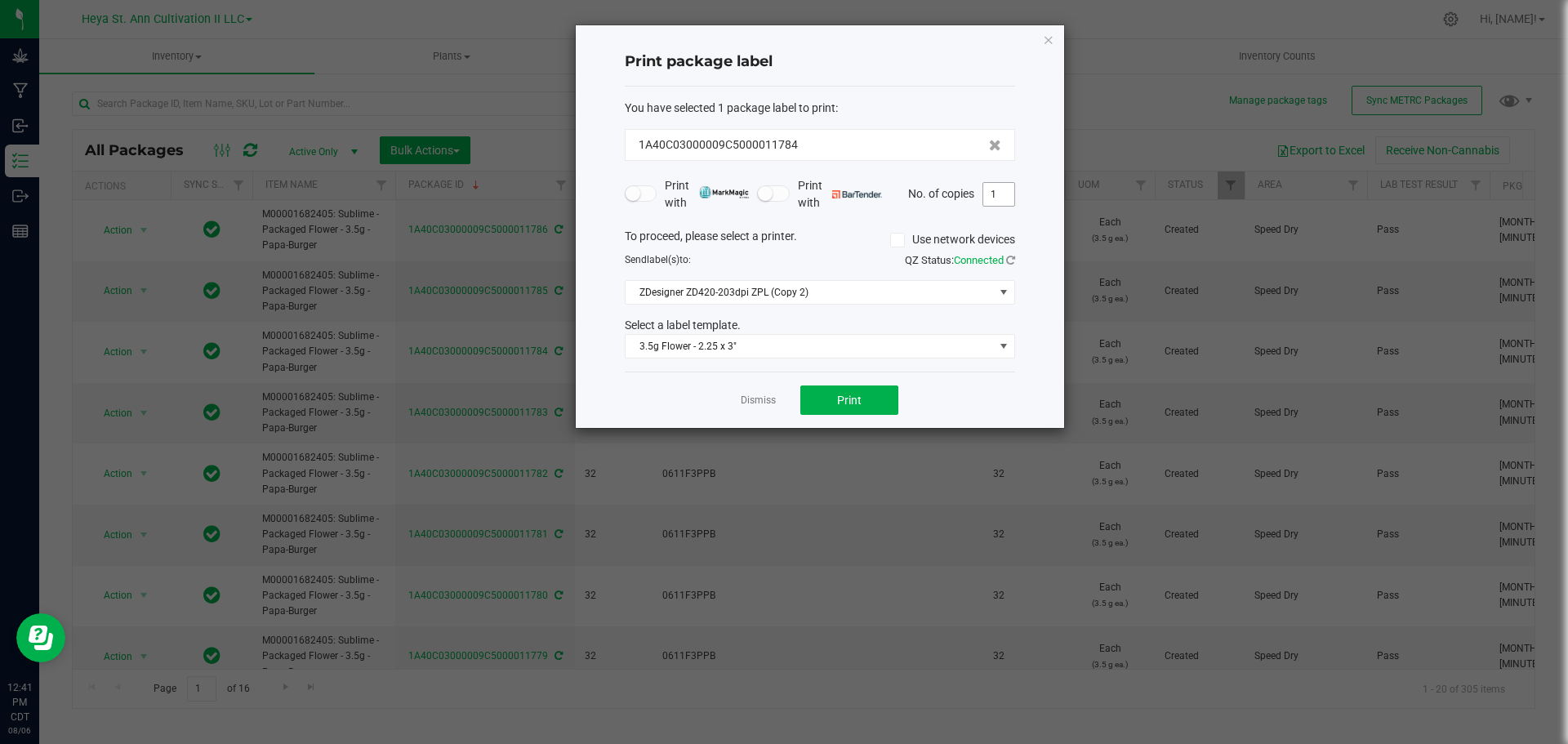 click on "1" at bounding box center (999, 194) 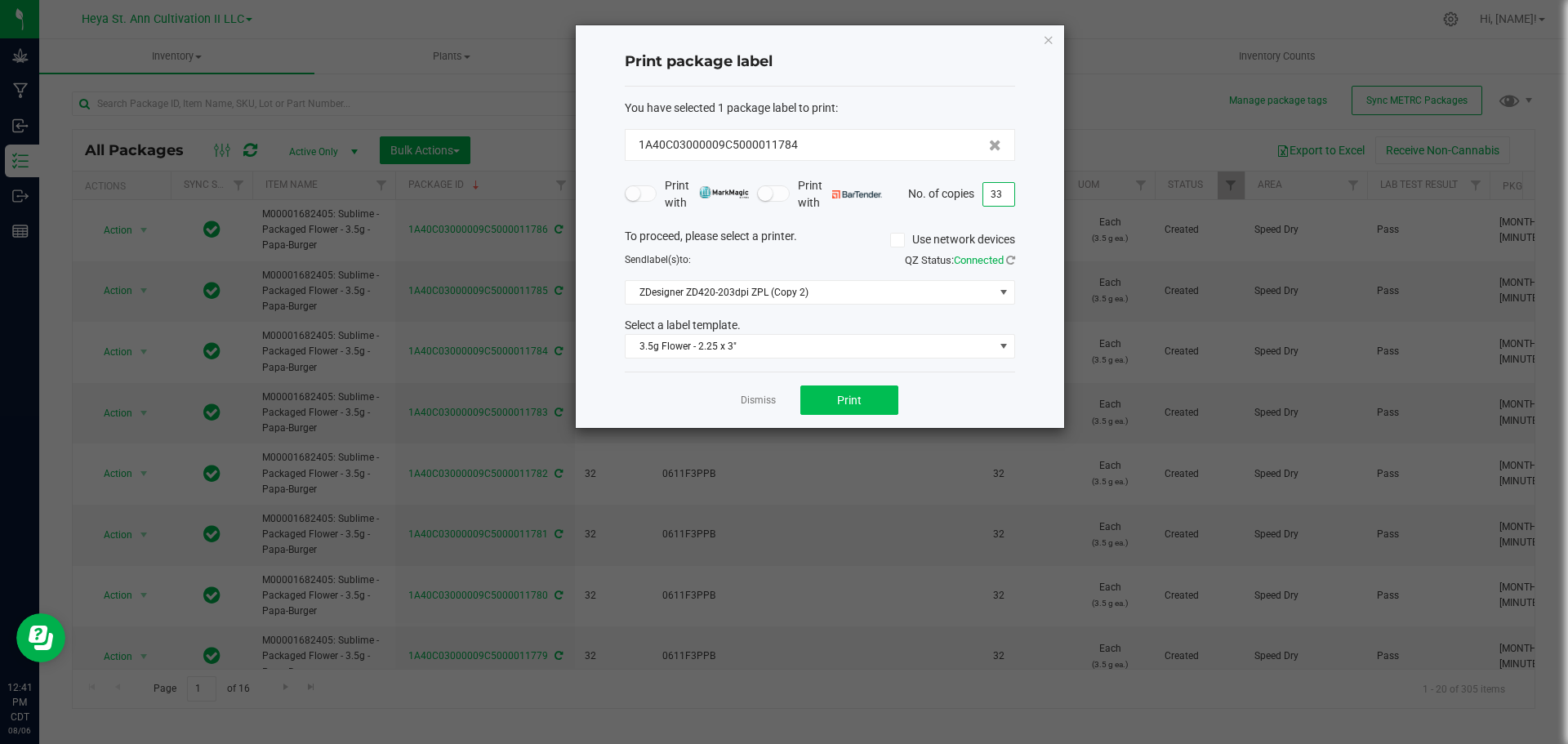 type on "33" 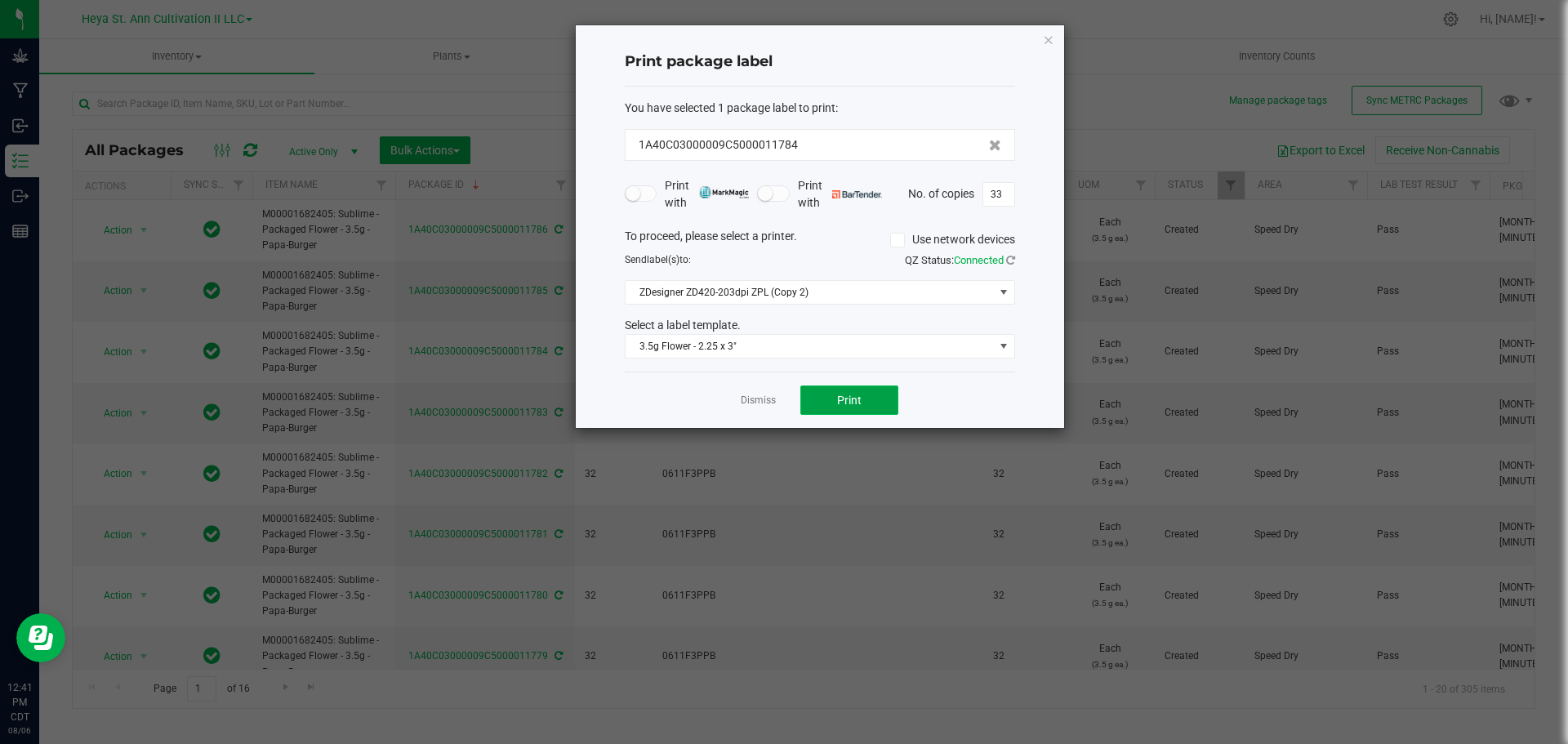 click on "Print" 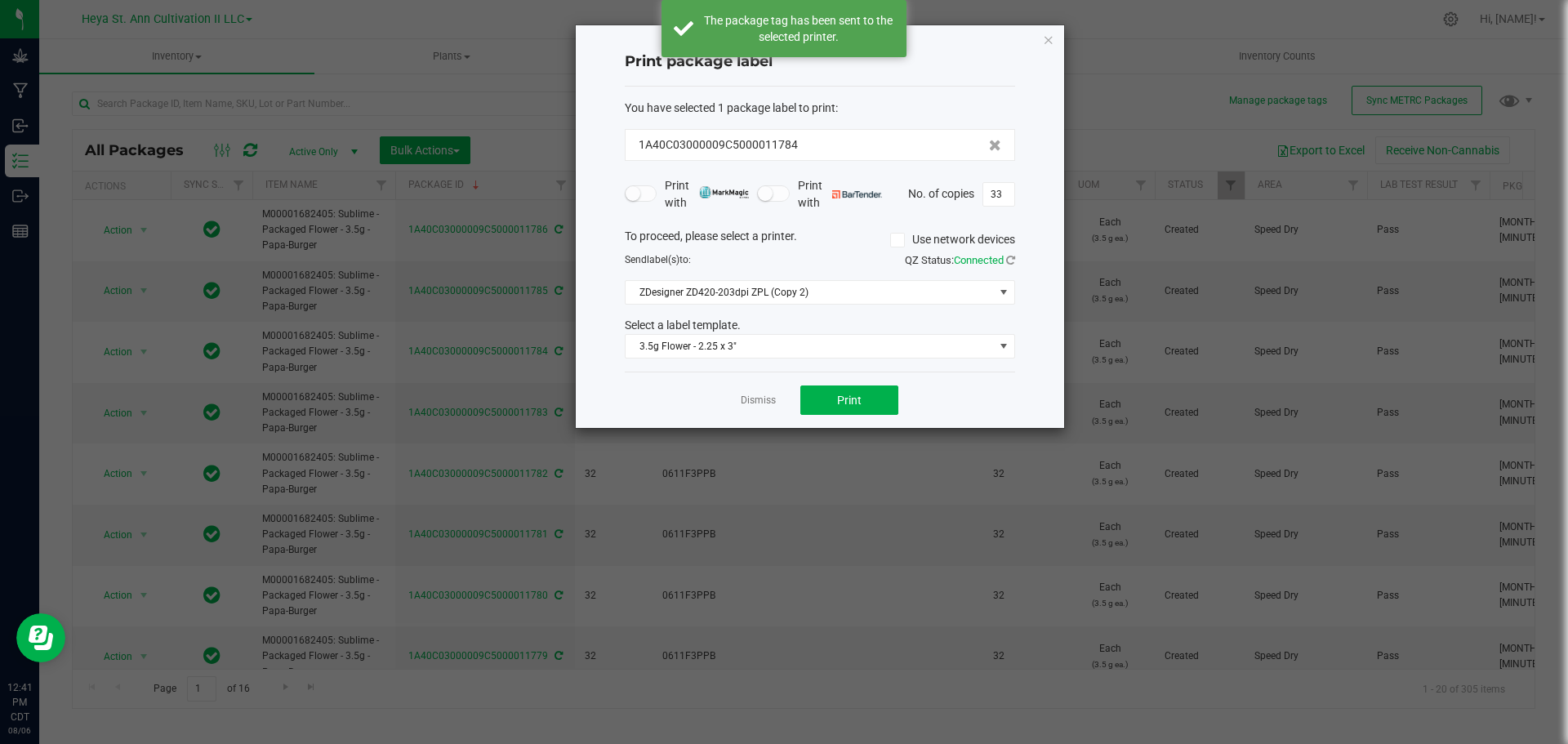 click on "Dismiss" 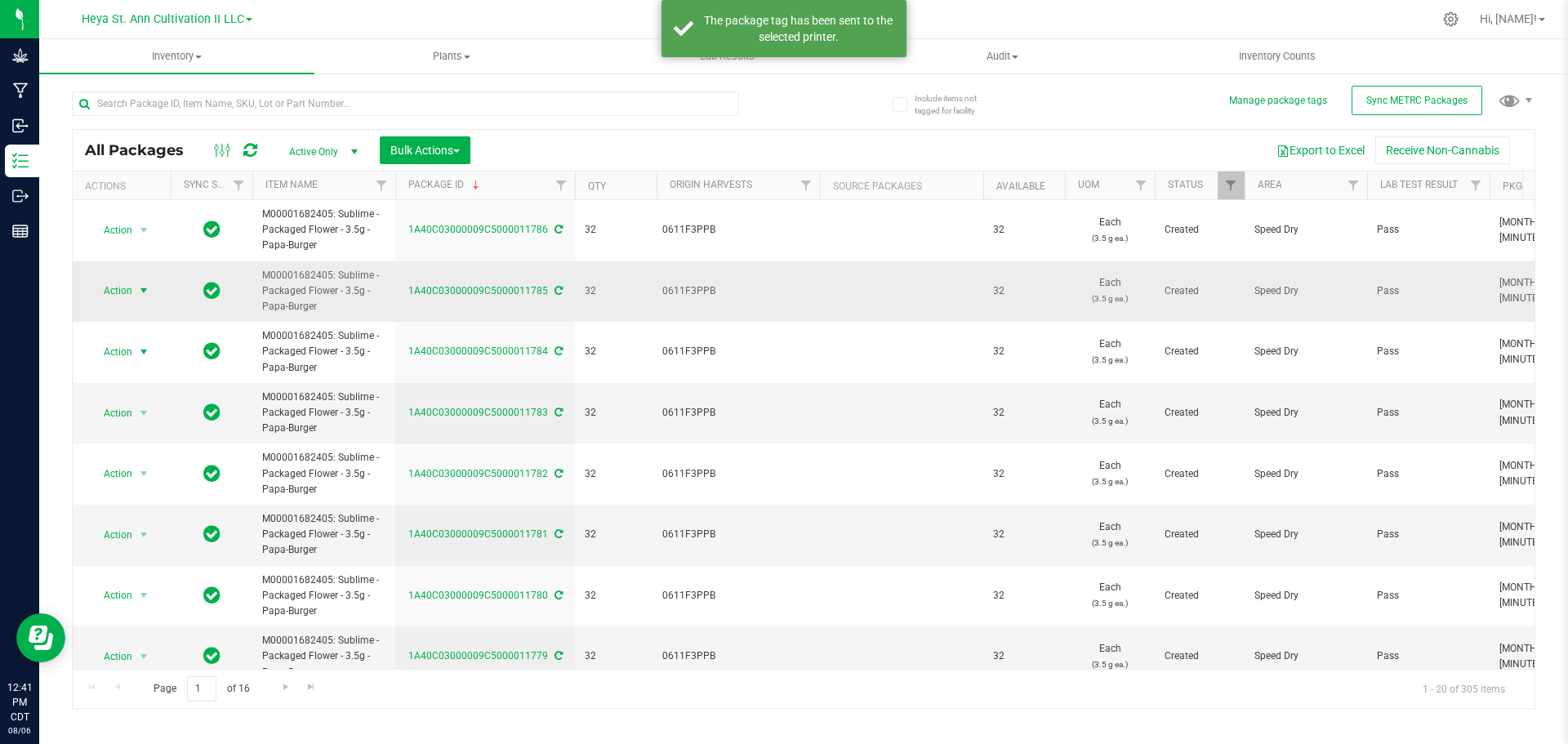 click at bounding box center (144, 291) 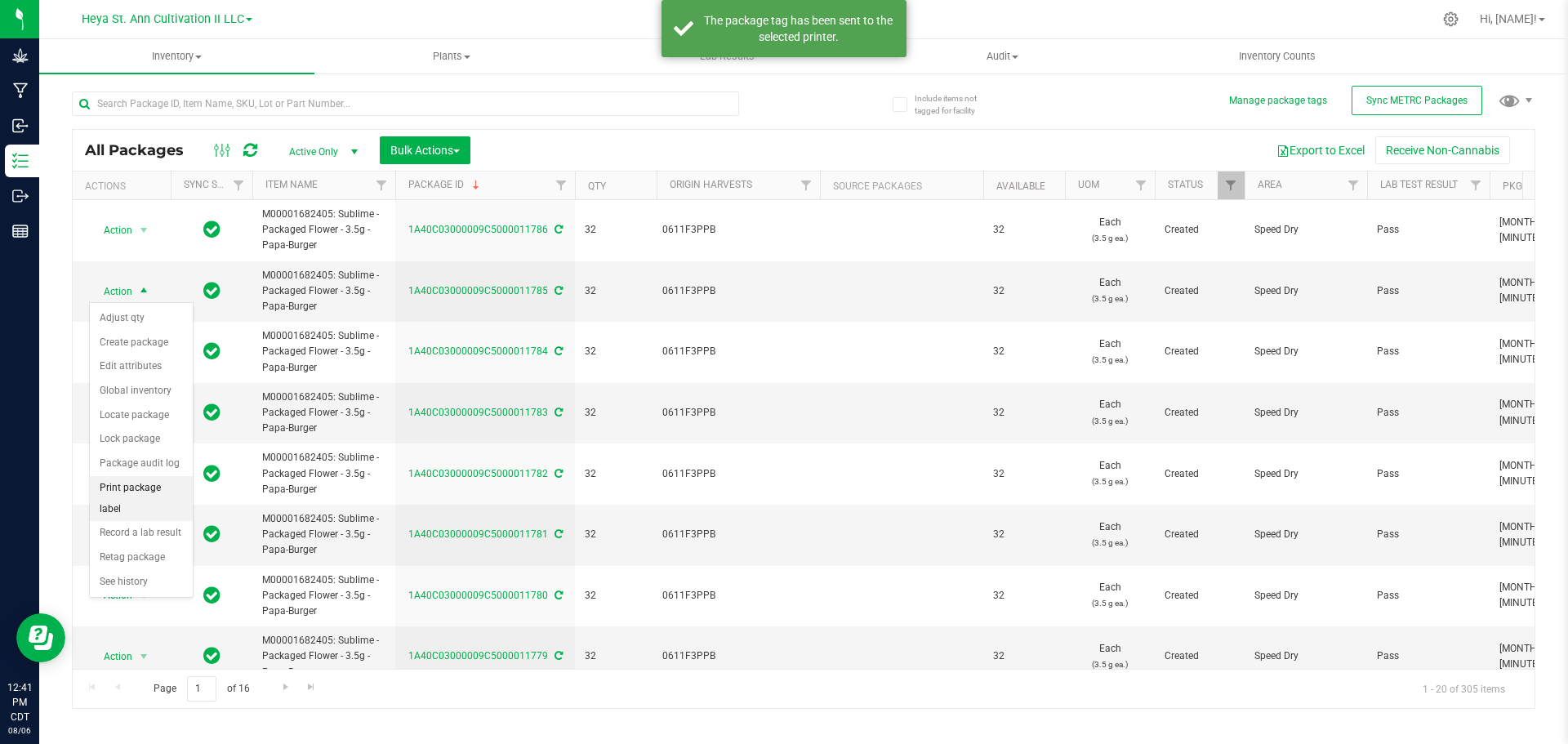 click on "Print package label" at bounding box center [141, 498] 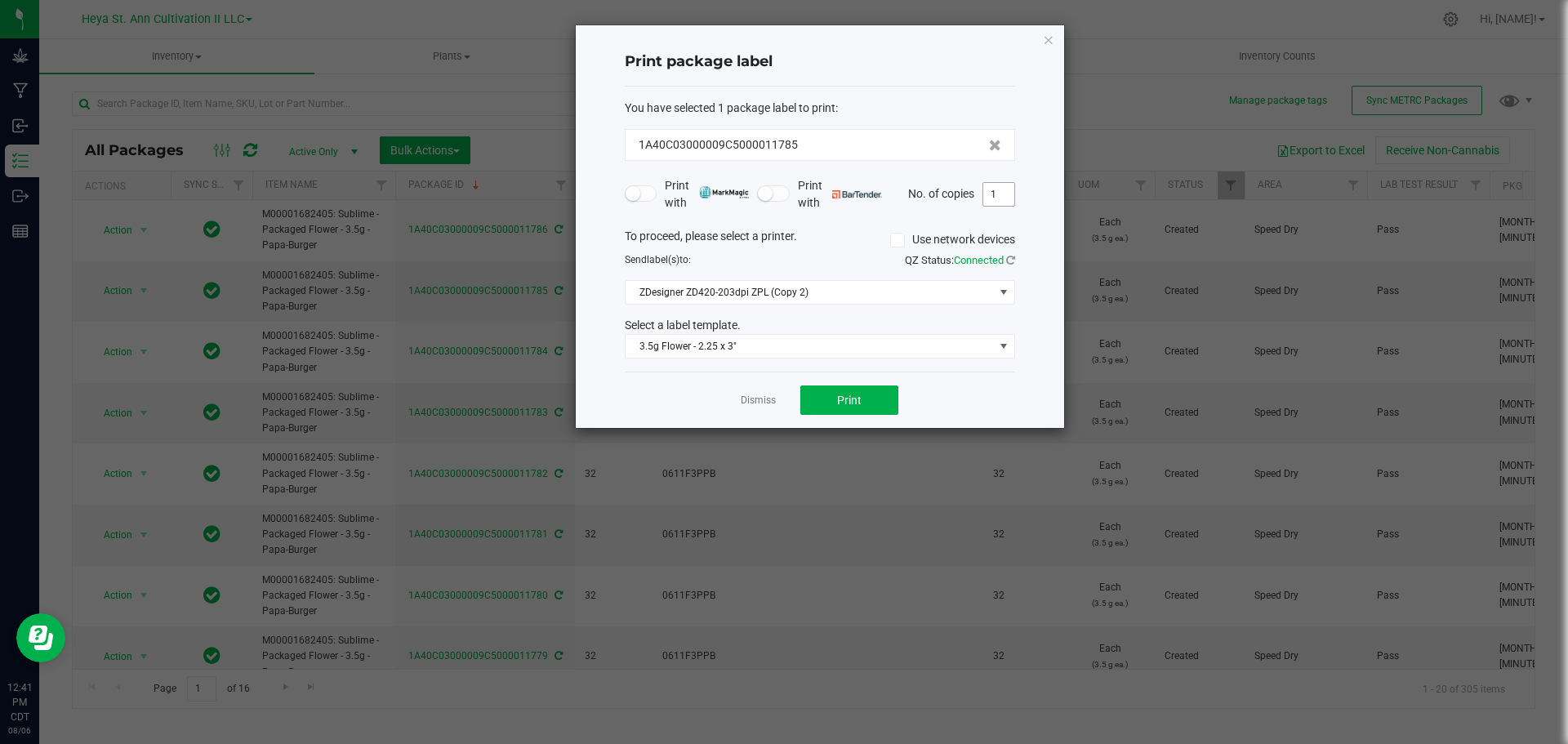 click on "1" at bounding box center (999, 194) 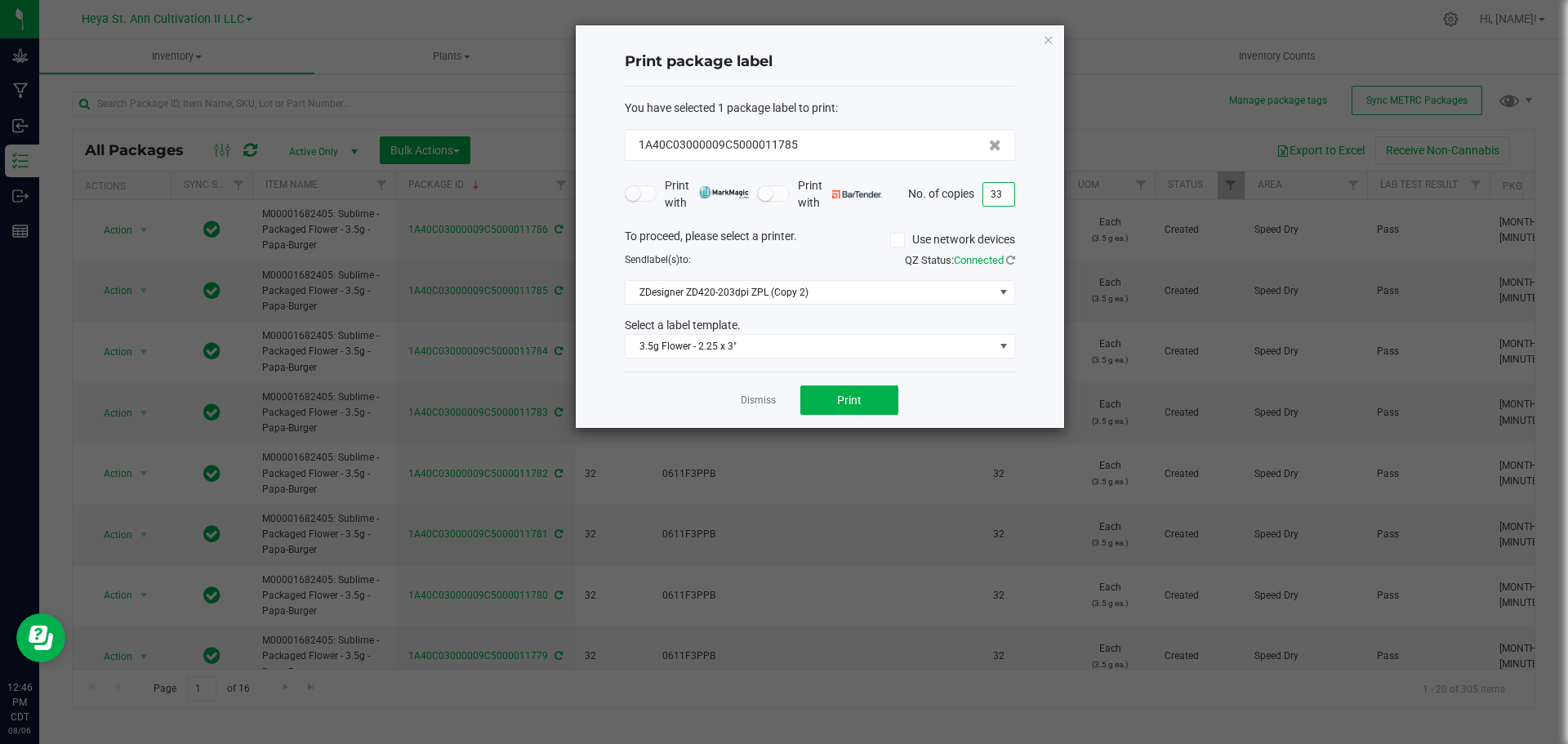 type on "33" 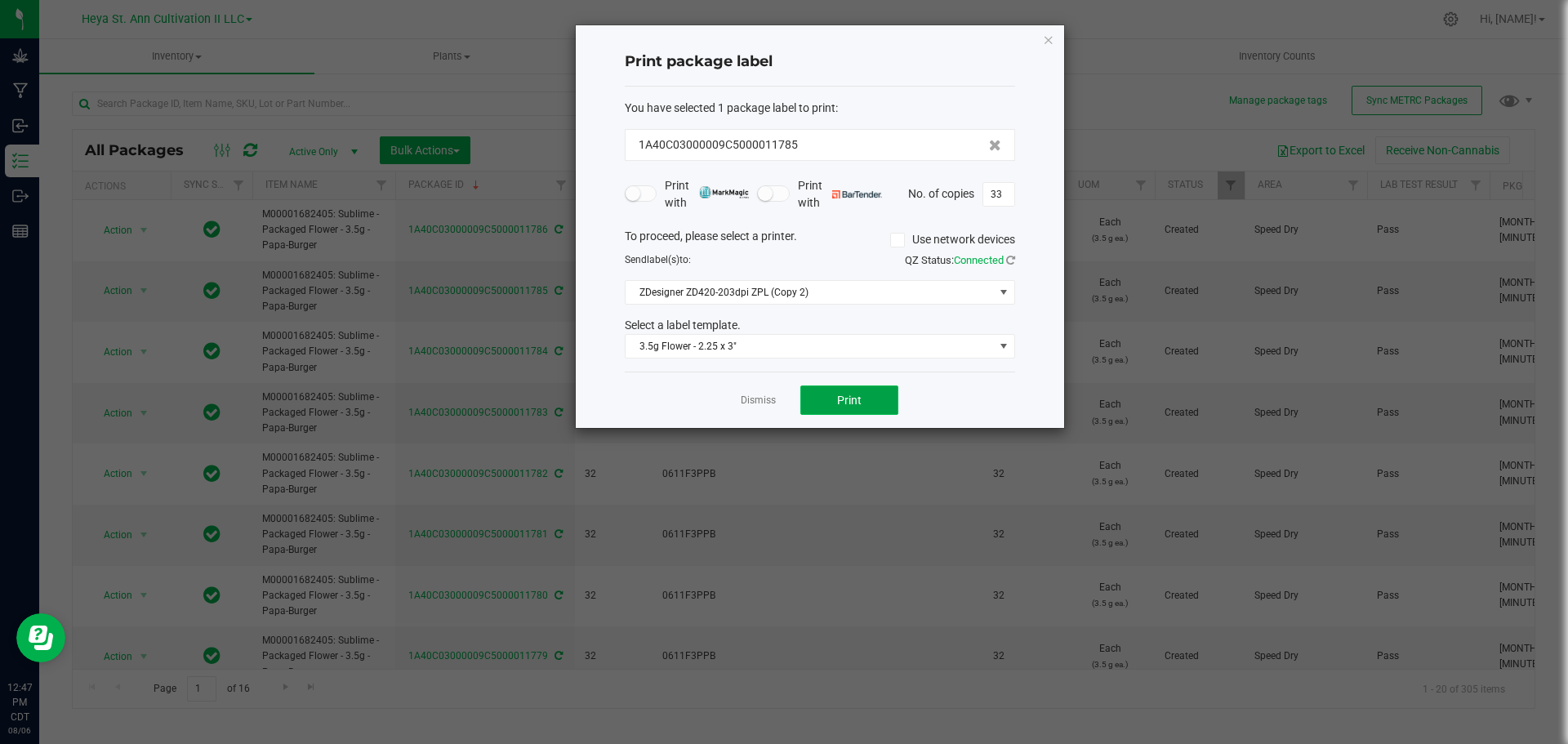 click on "Print" 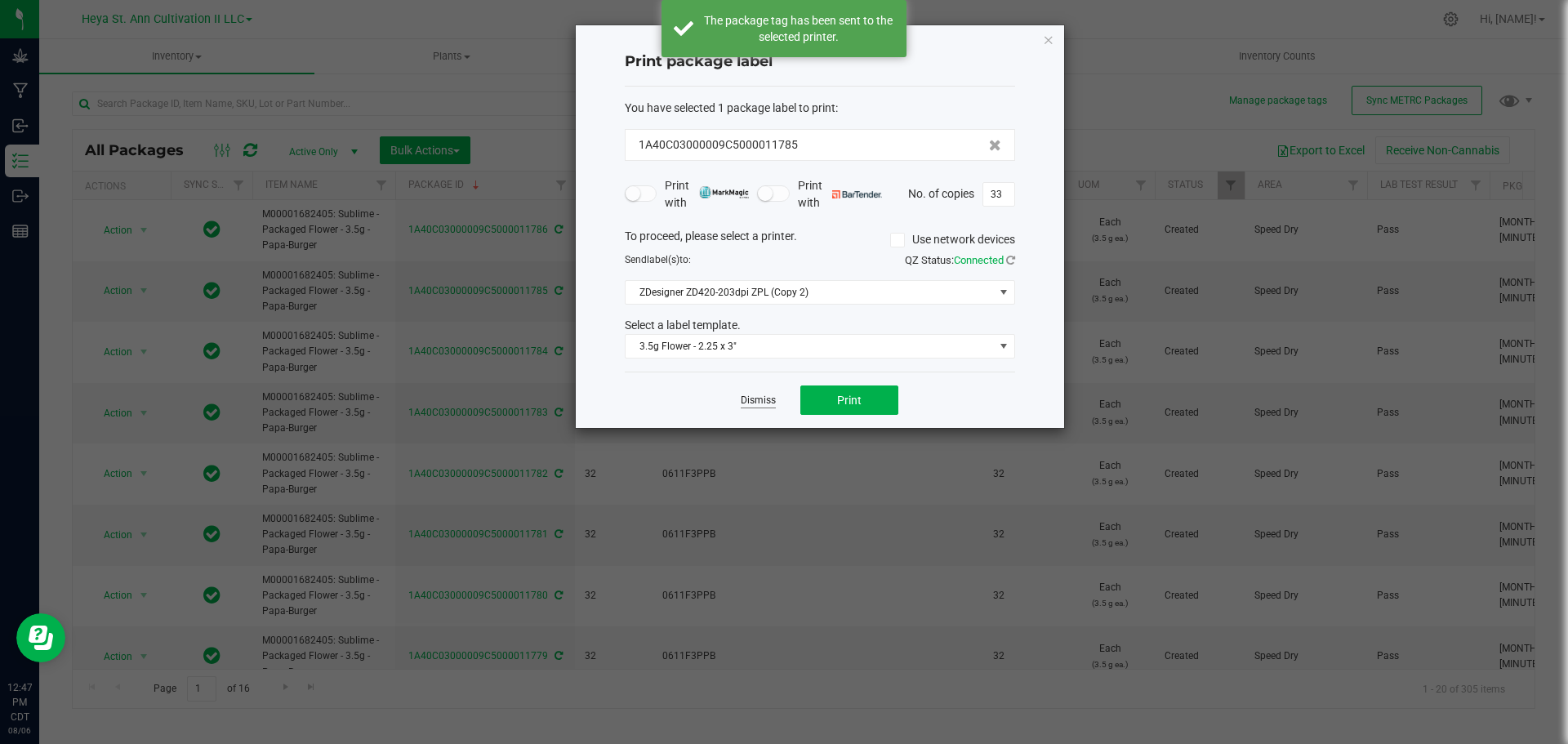 click on "Dismiss" 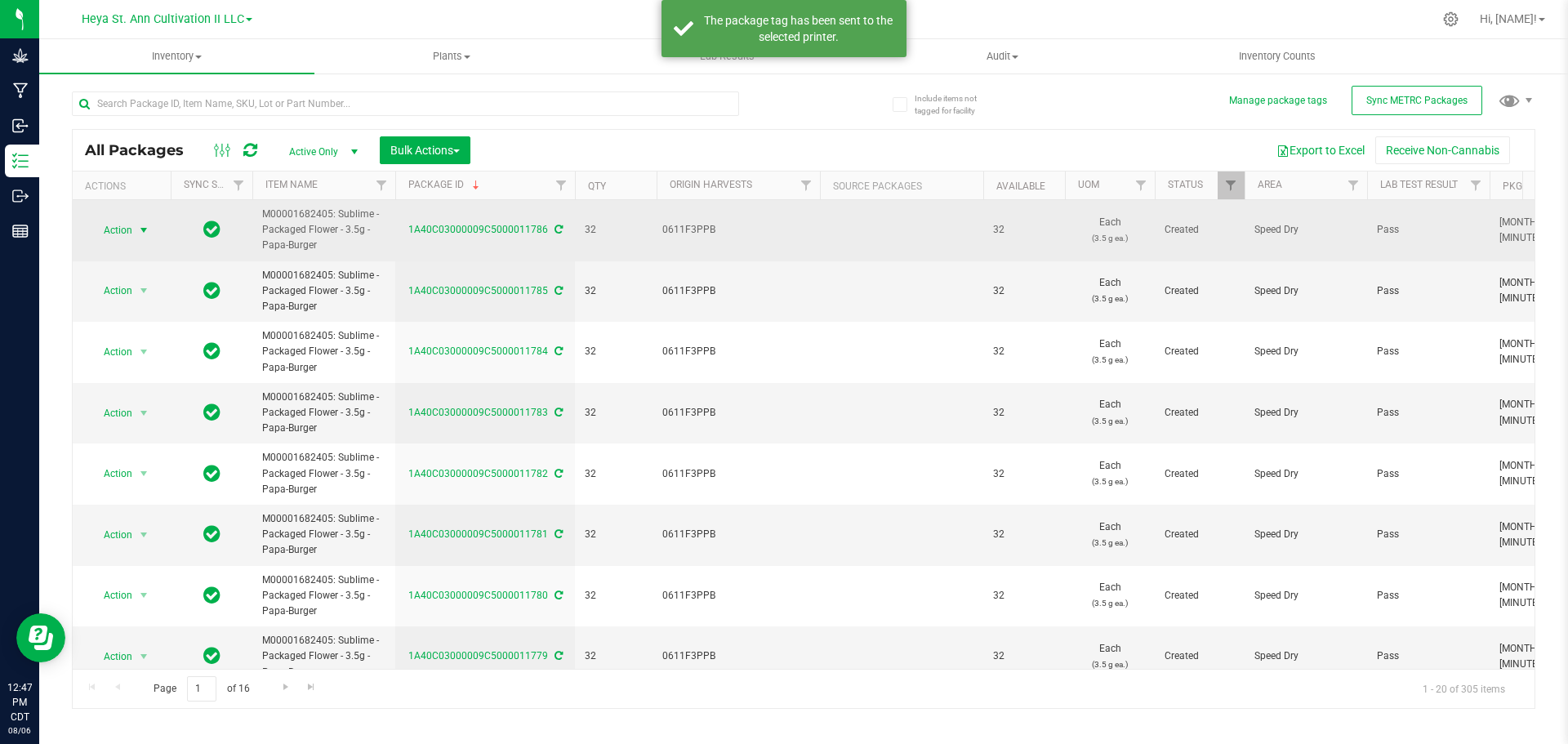 click at bounding box center (144, 230) 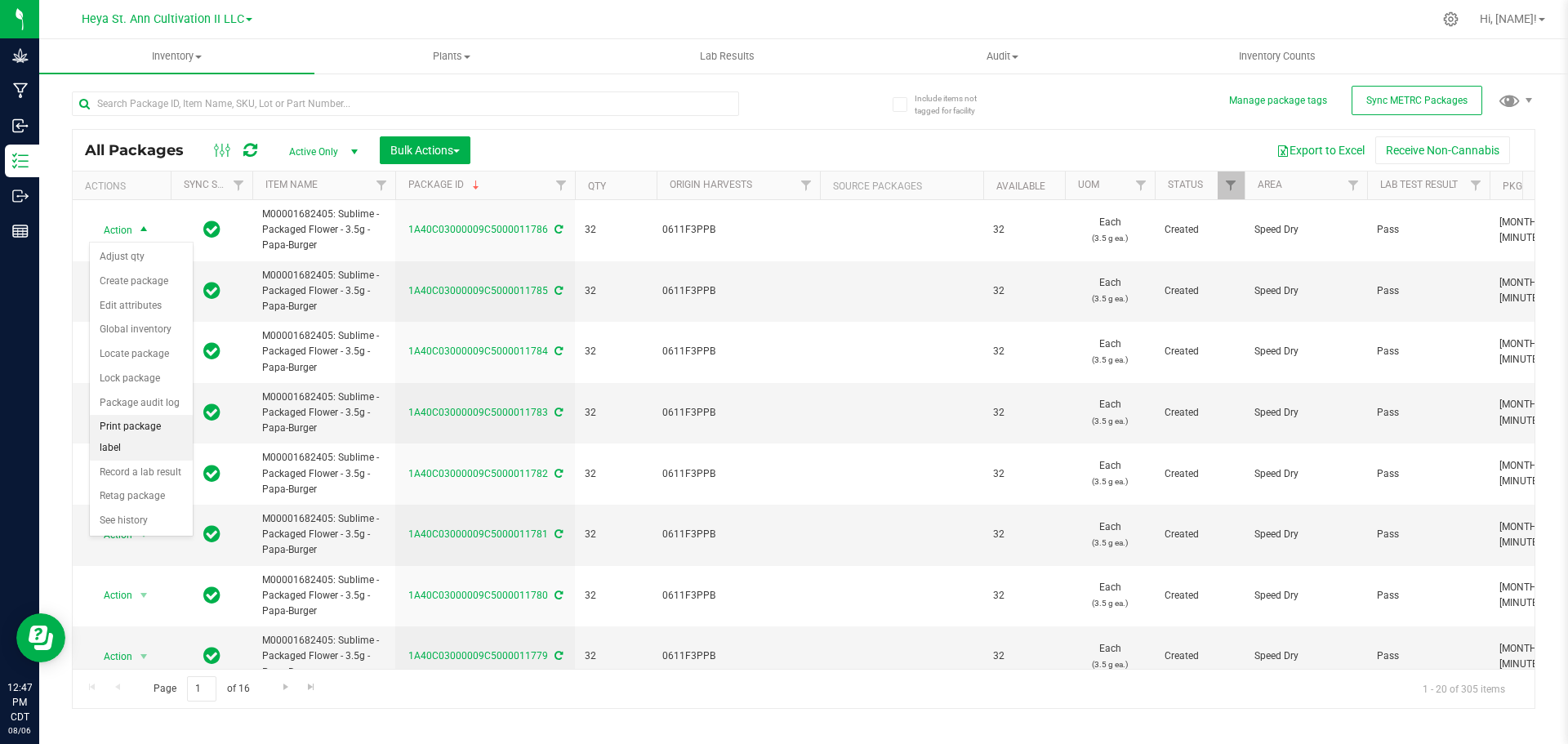 click on "Print package label" at bounding box center (141, 437) 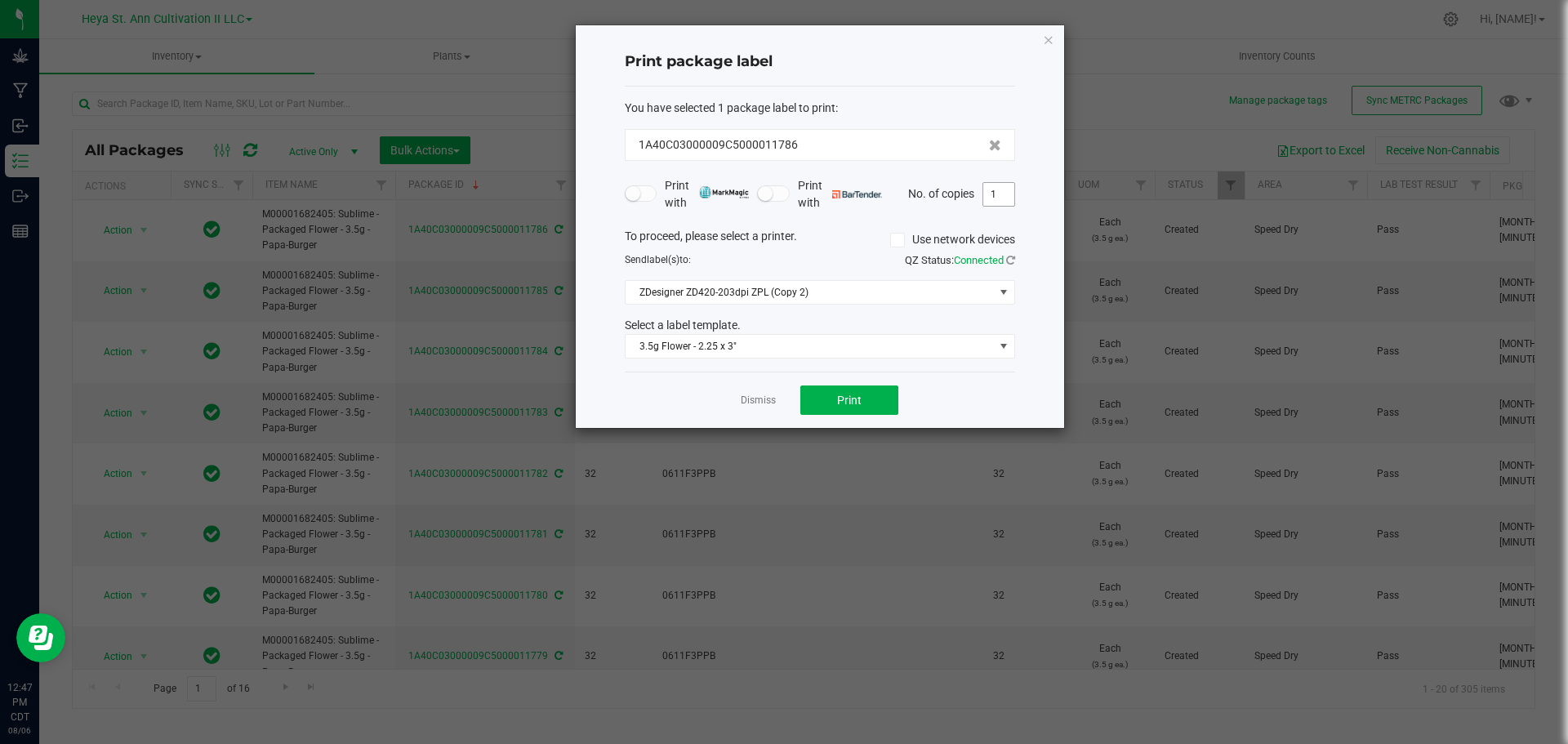 click on "1" at bounding box center [999, 194] 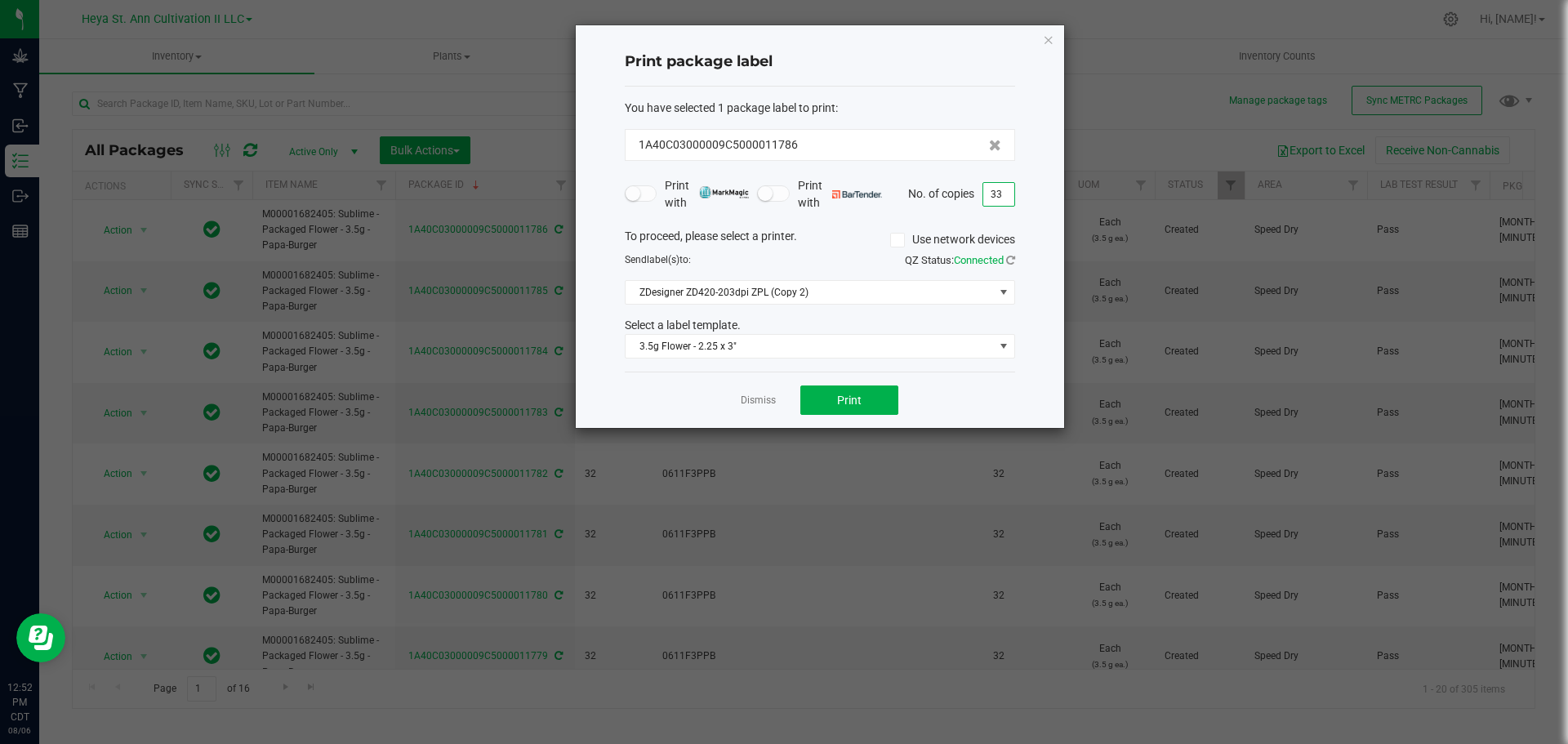 type on "33" 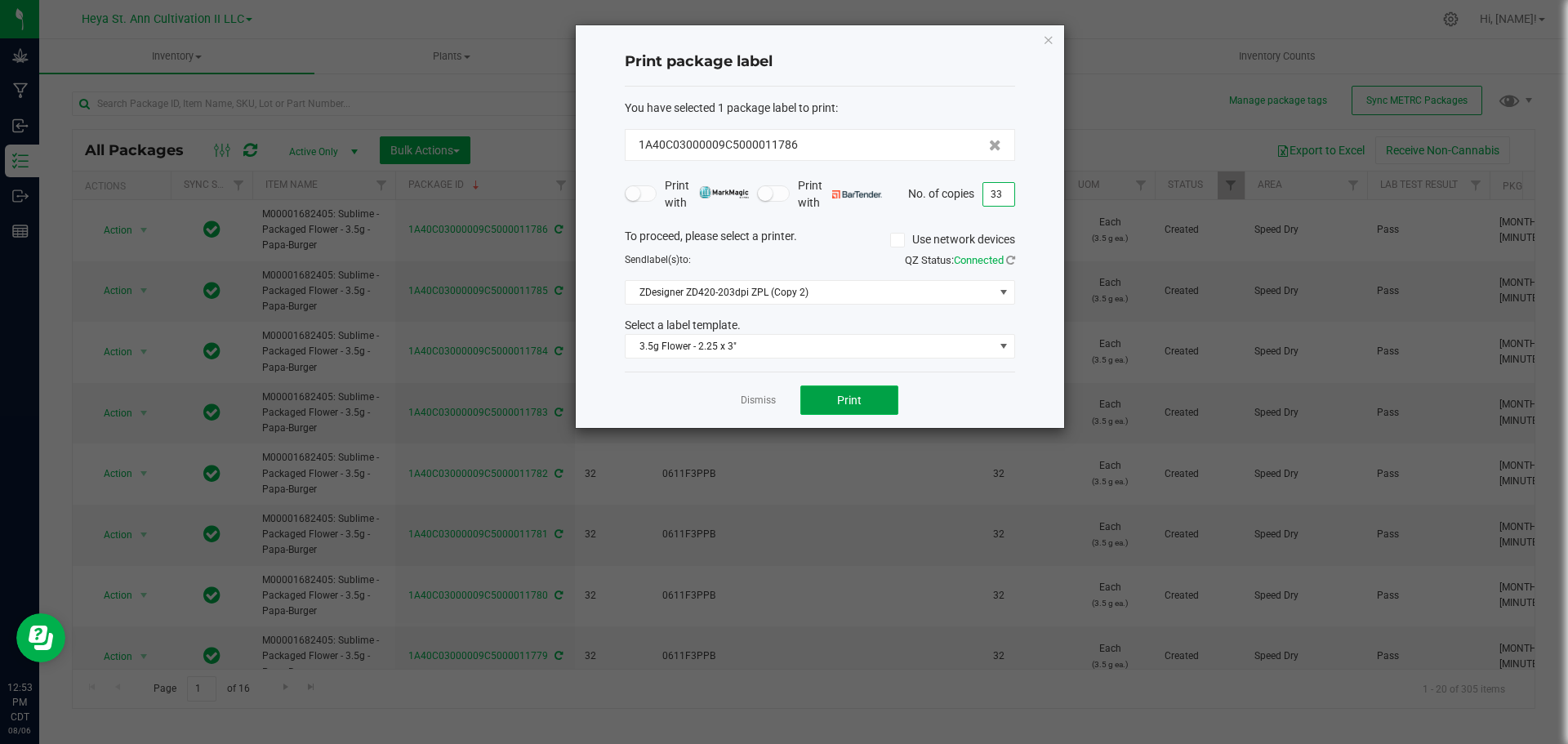 click on "Print" 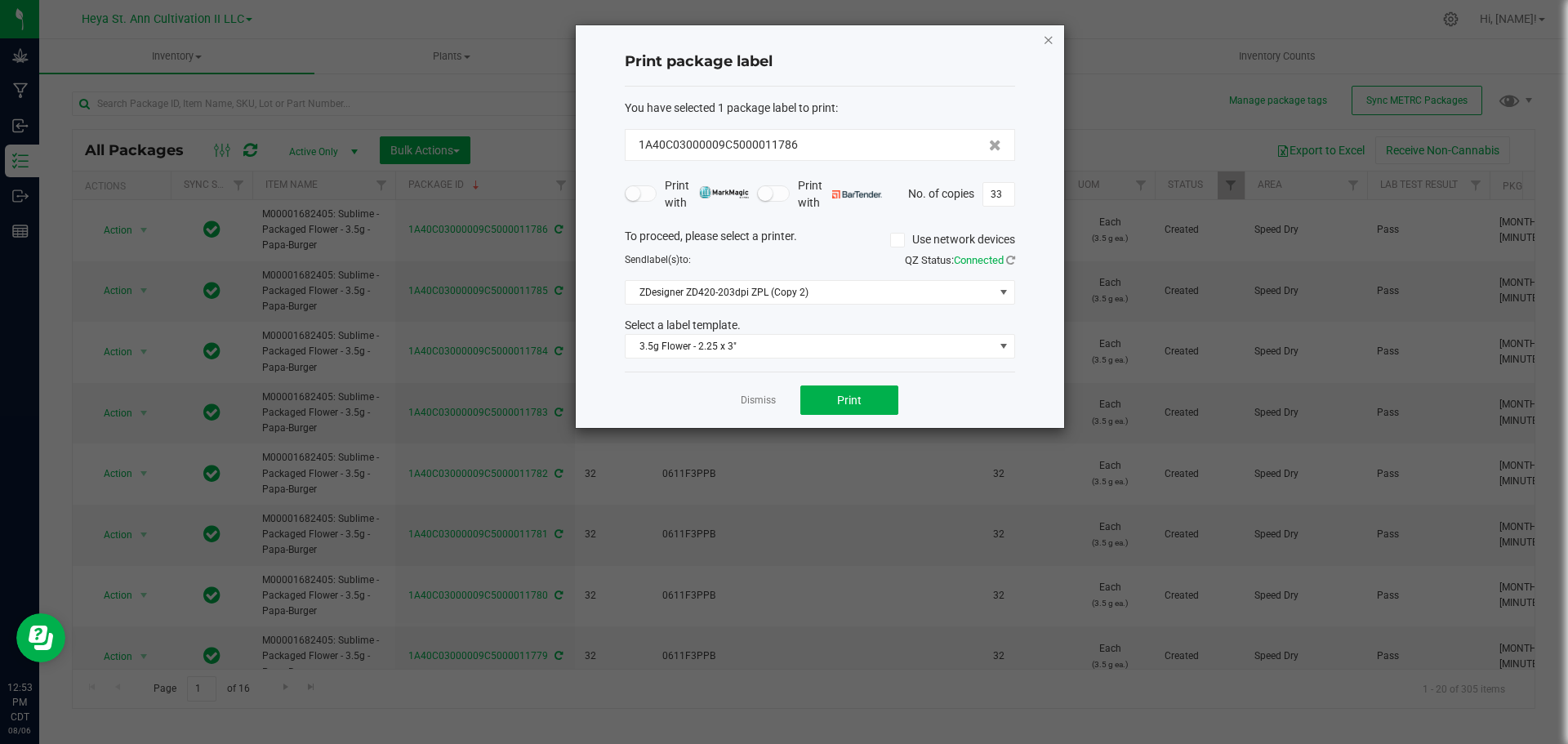 click 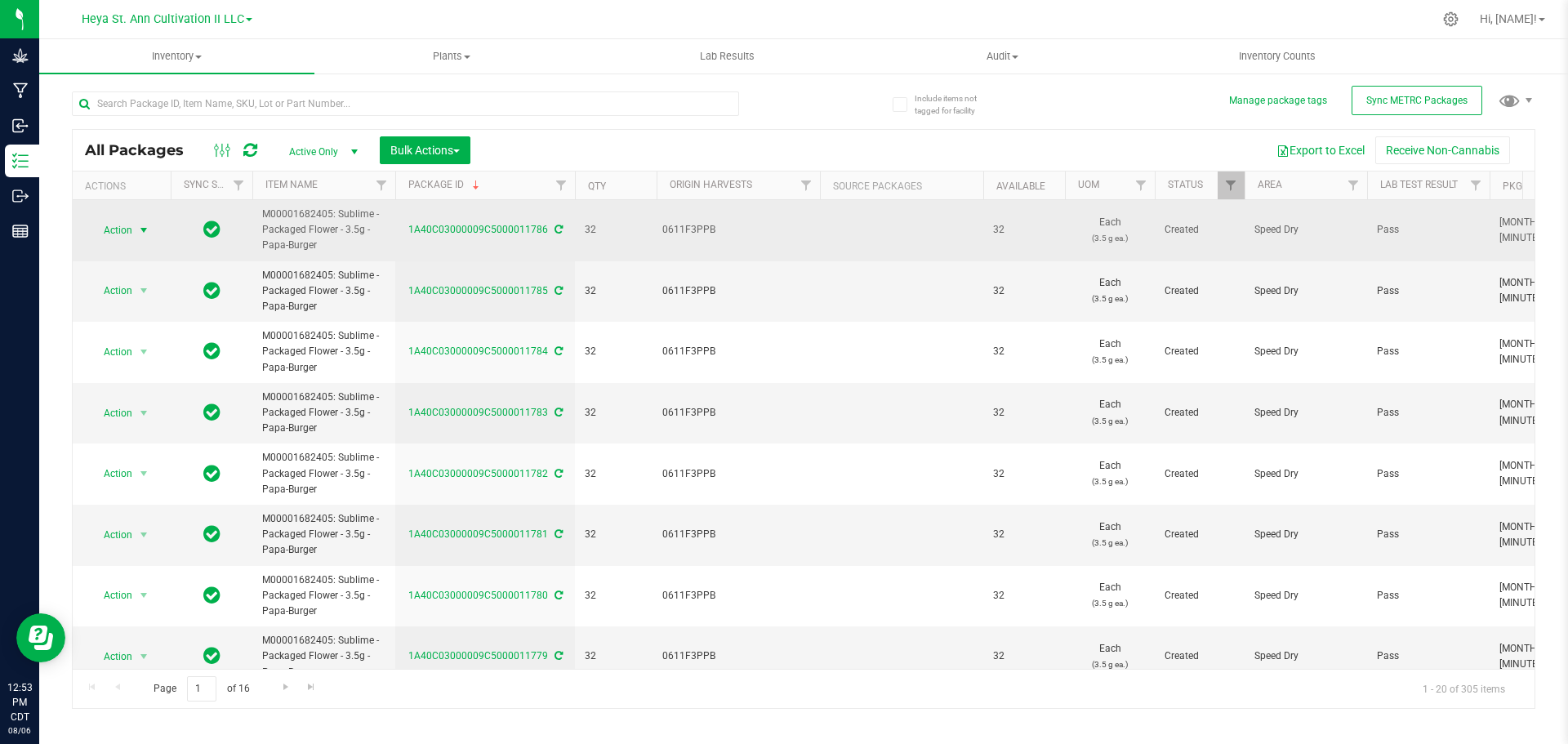 click at bounding box center [144, 230] 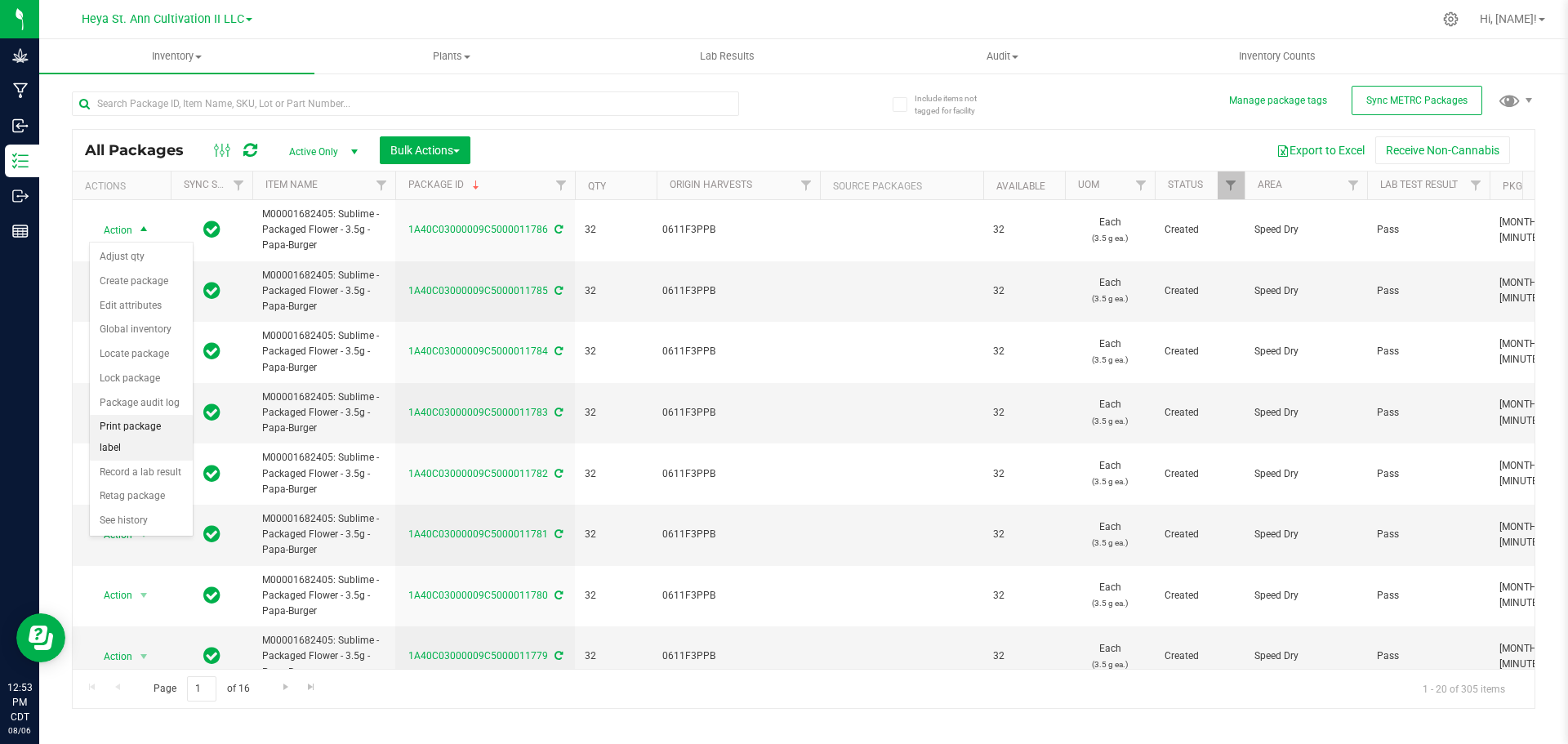 click on "Print package label" at bounding box center (141, 437) 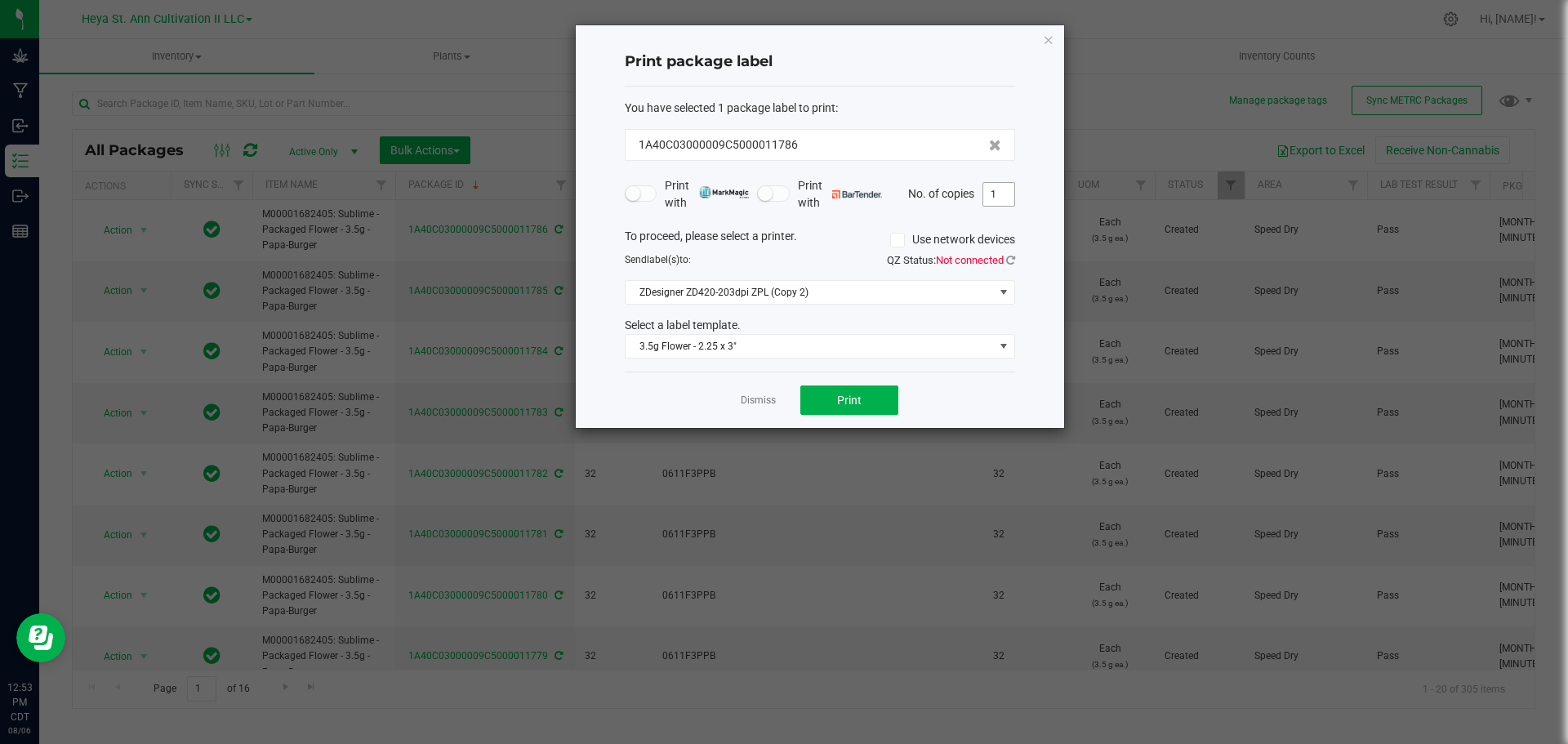 click on "1" at bounding box center [999, 194] 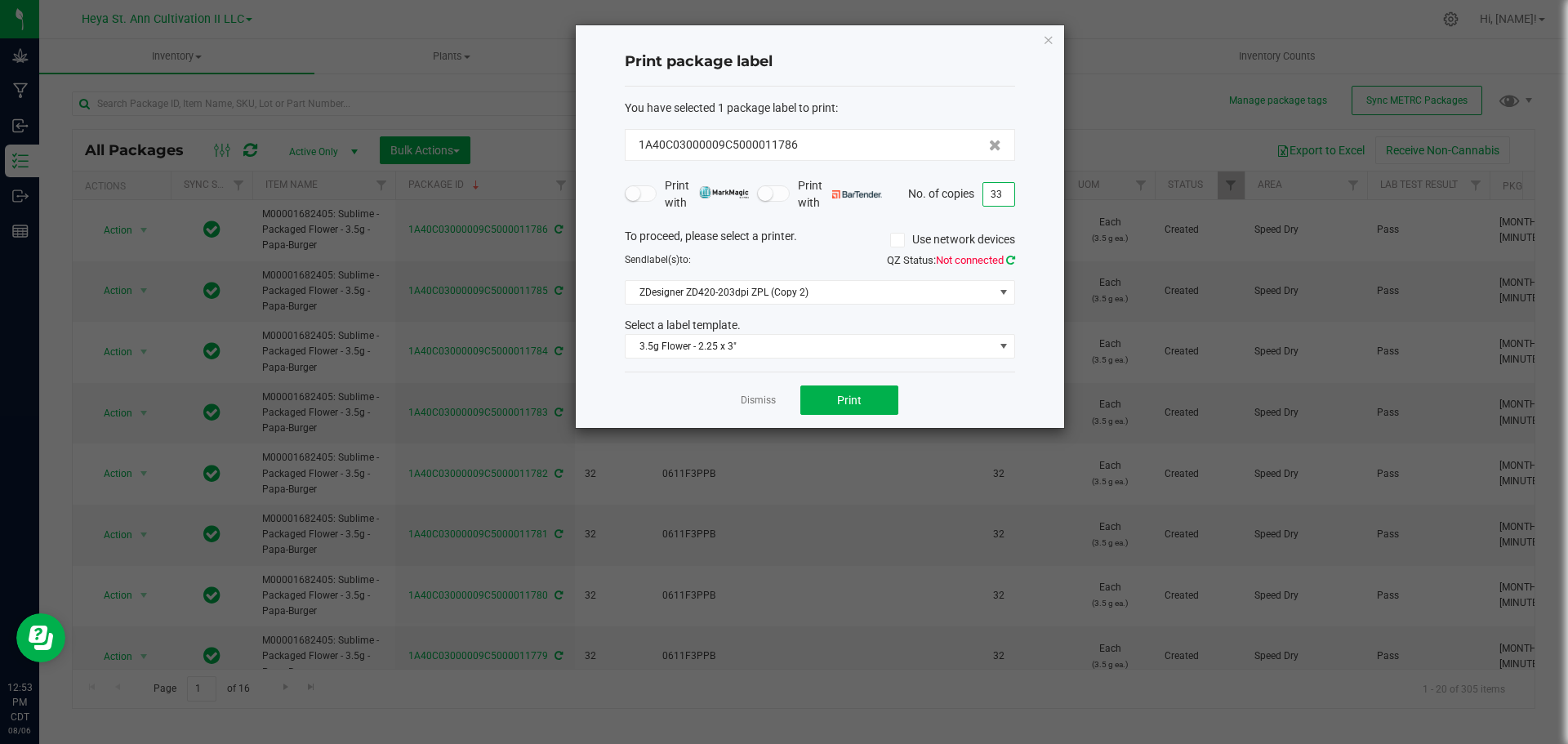type on "33" 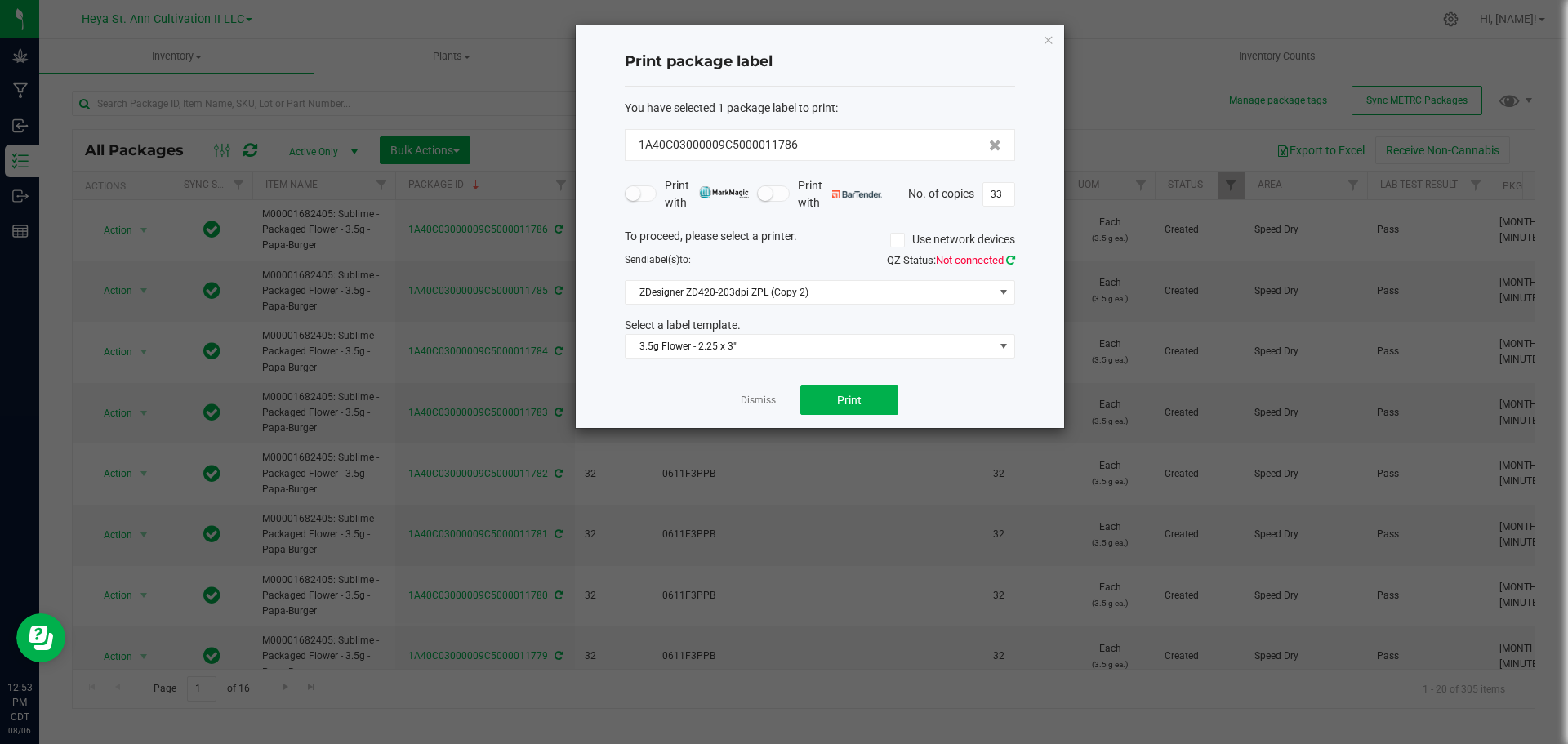 click 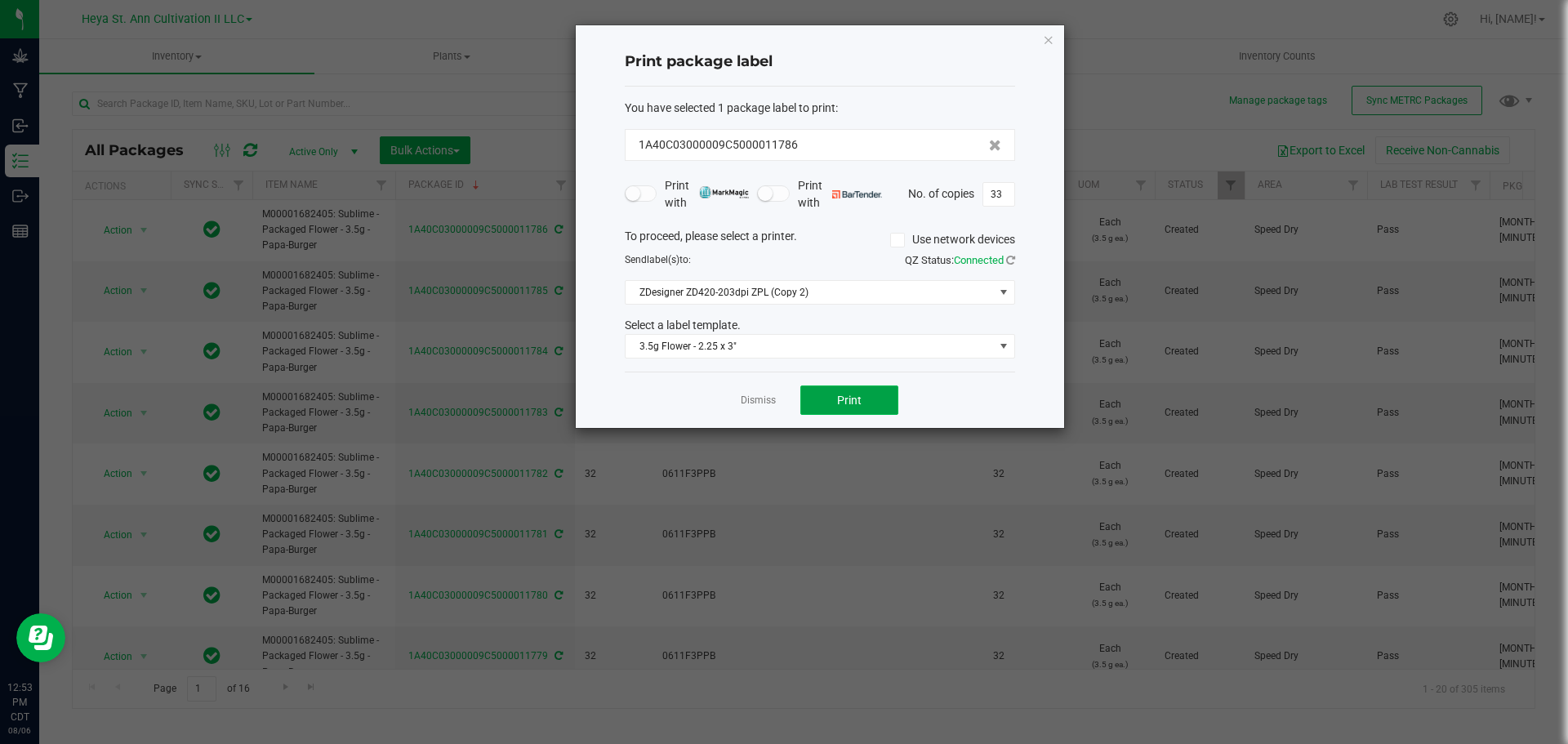 click on "Print" 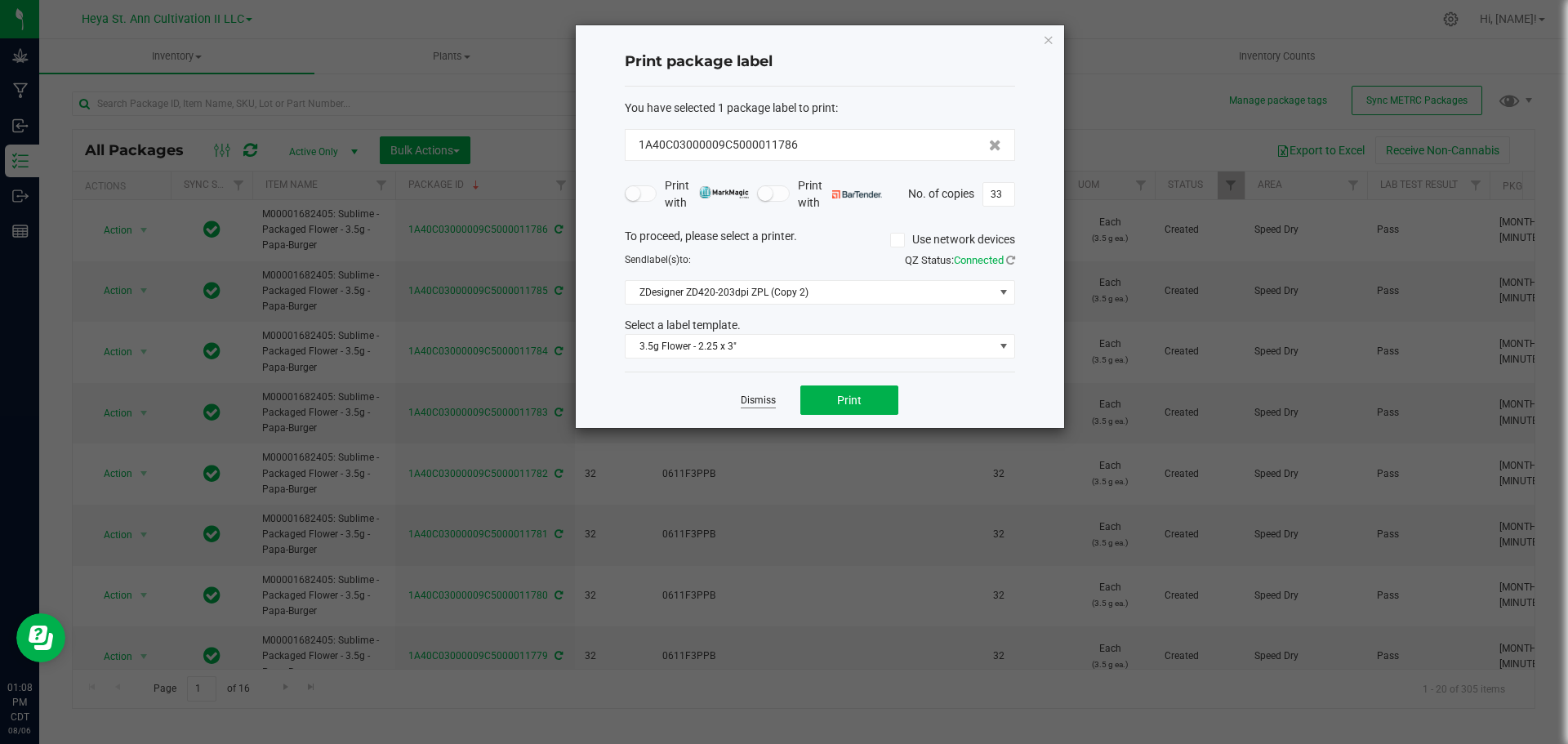 click on "Dismiss" 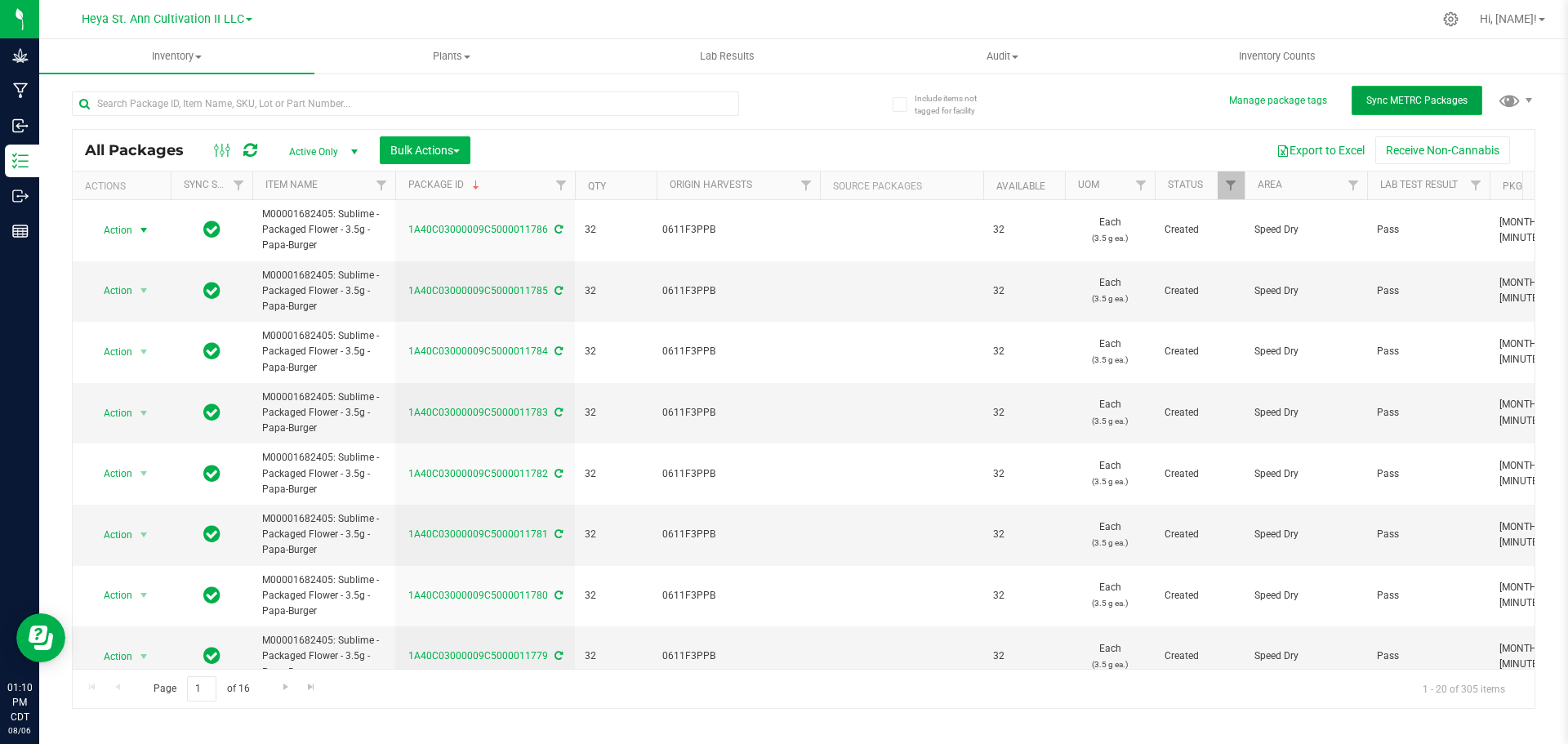 click on "Sync METRC Packages" at bounding box center [1417, 100] 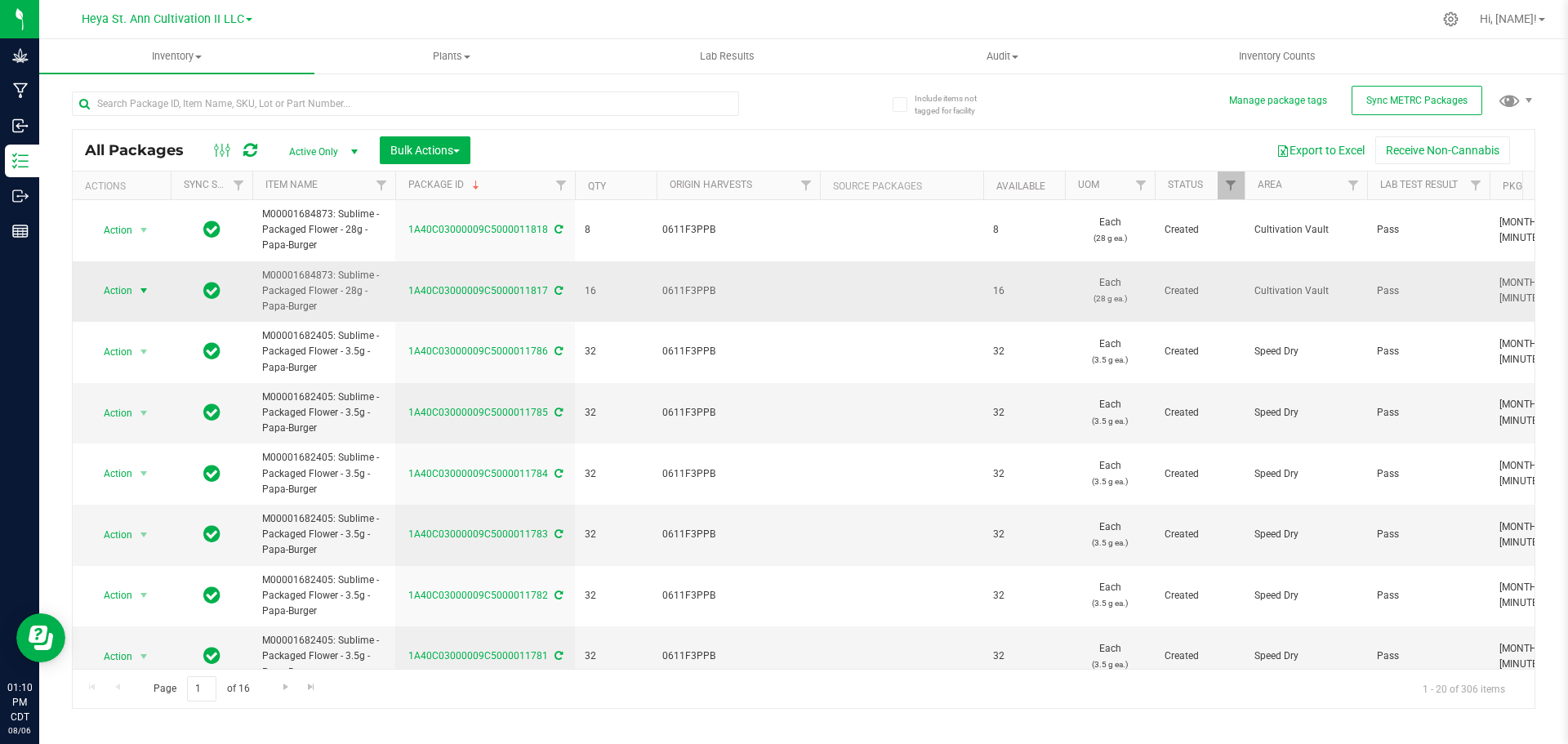 click on "Action" at bounding box center (111, 291) 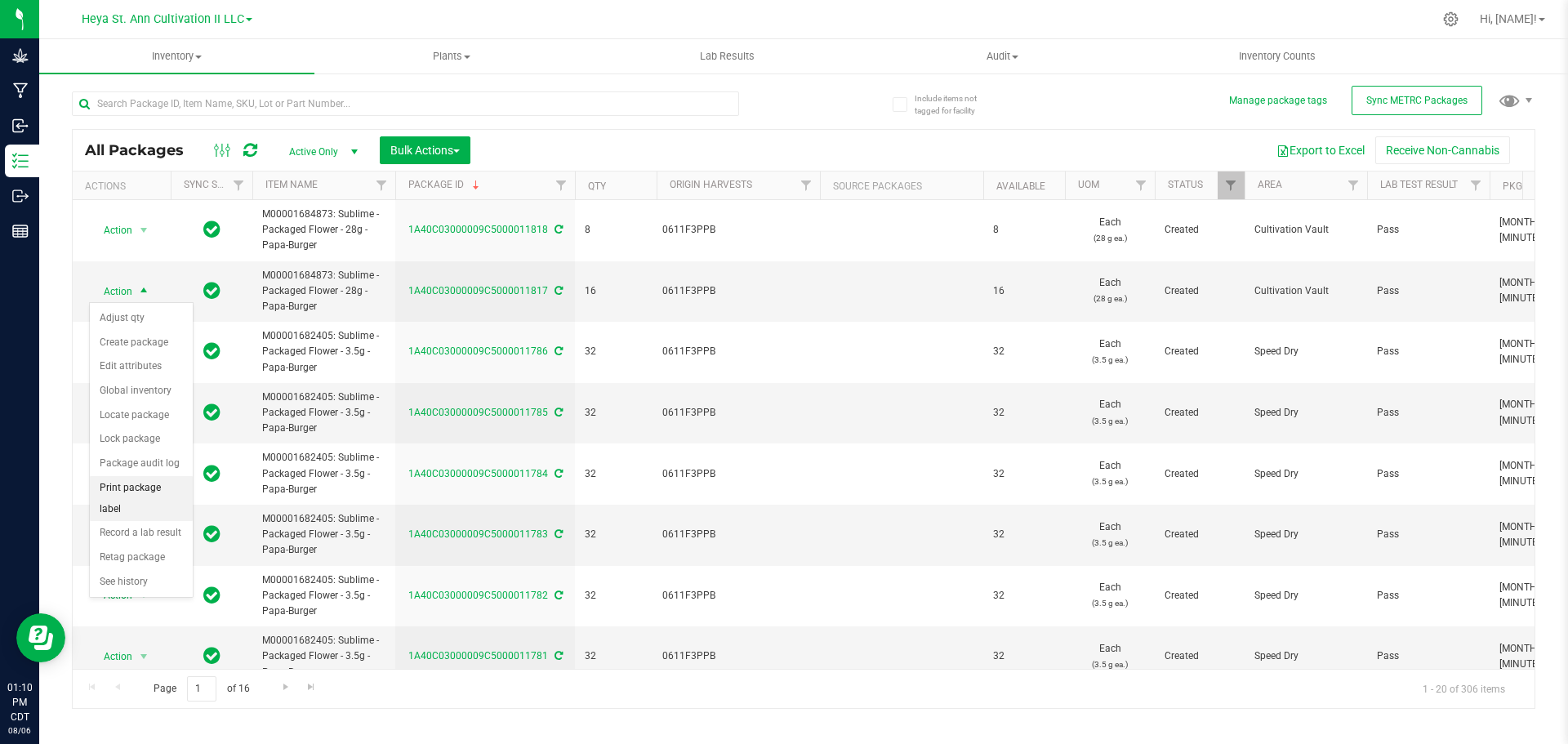 click on "Print package label" at bounding box center [141, 498] 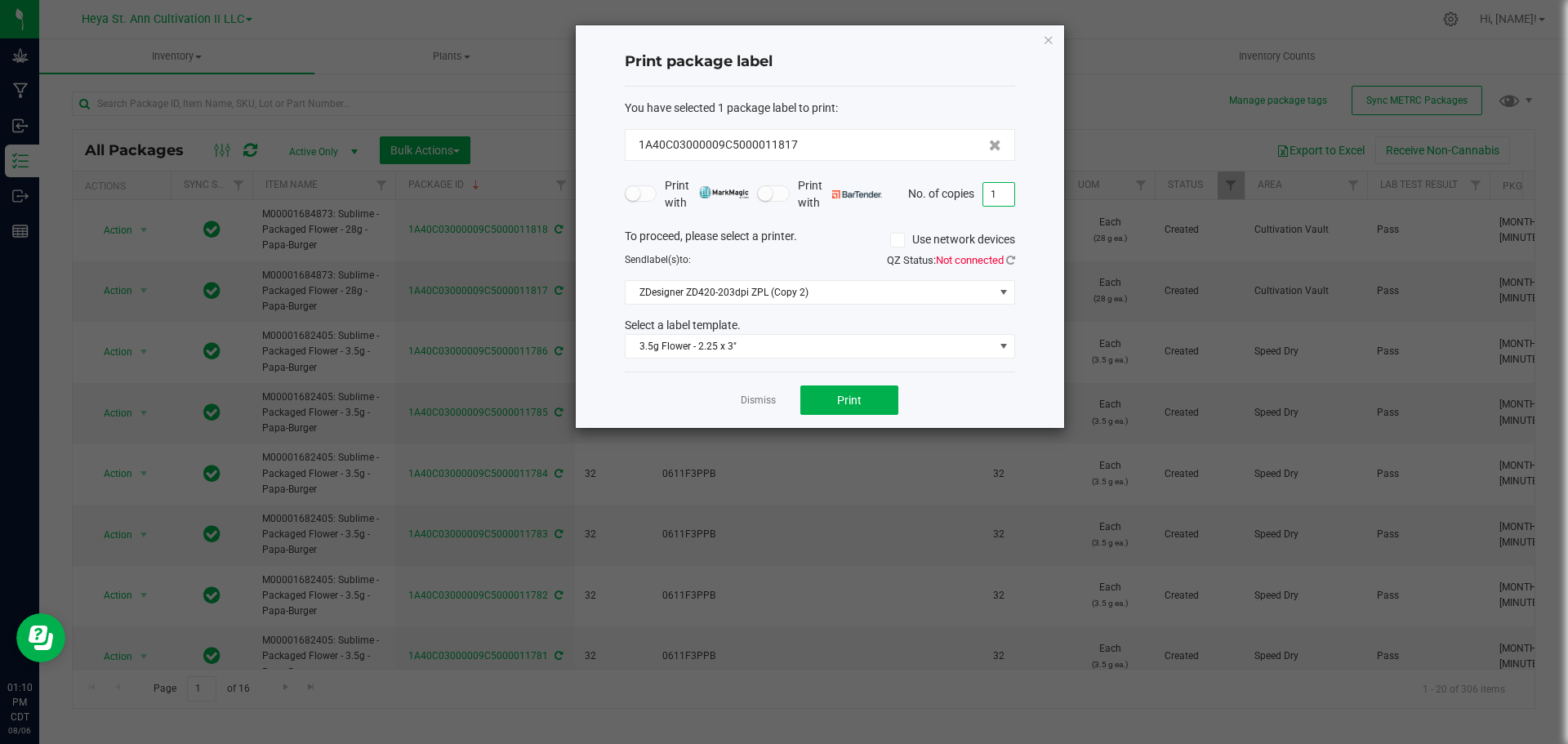 click on "1" at bounding box center [999, 194] 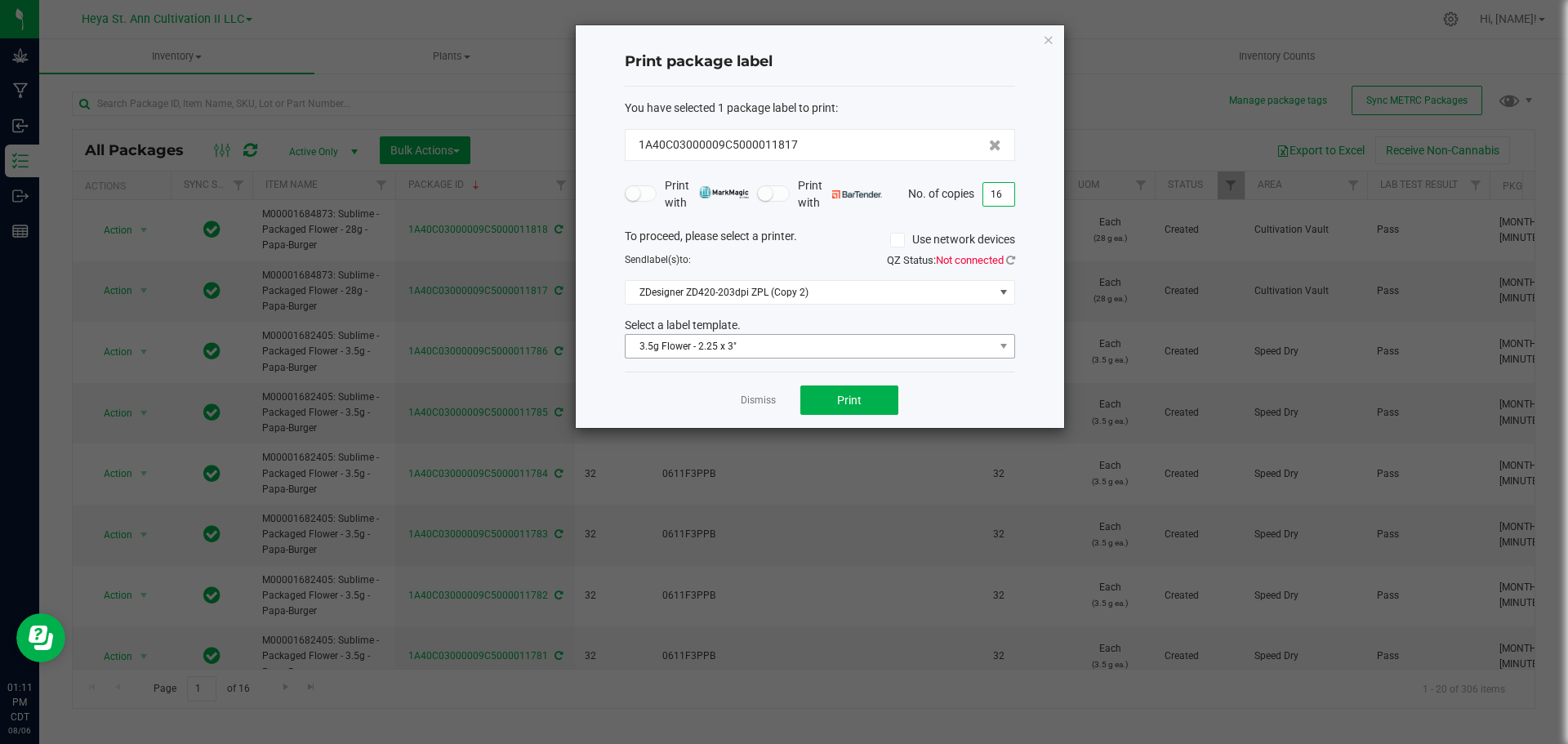 type on "16" 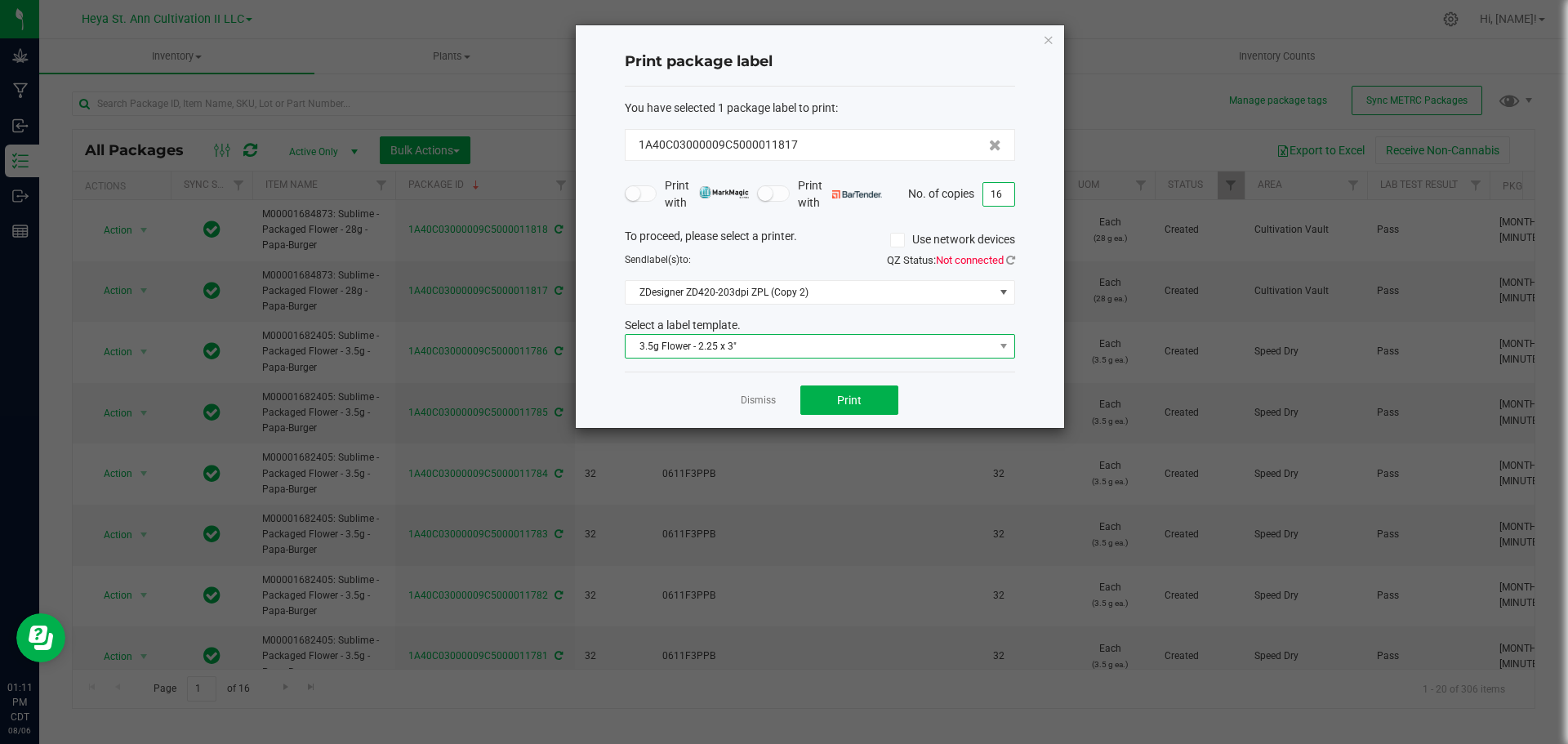 click on "3.5g Flower - 2.25 x 3"" at bounding box center [809, 346] 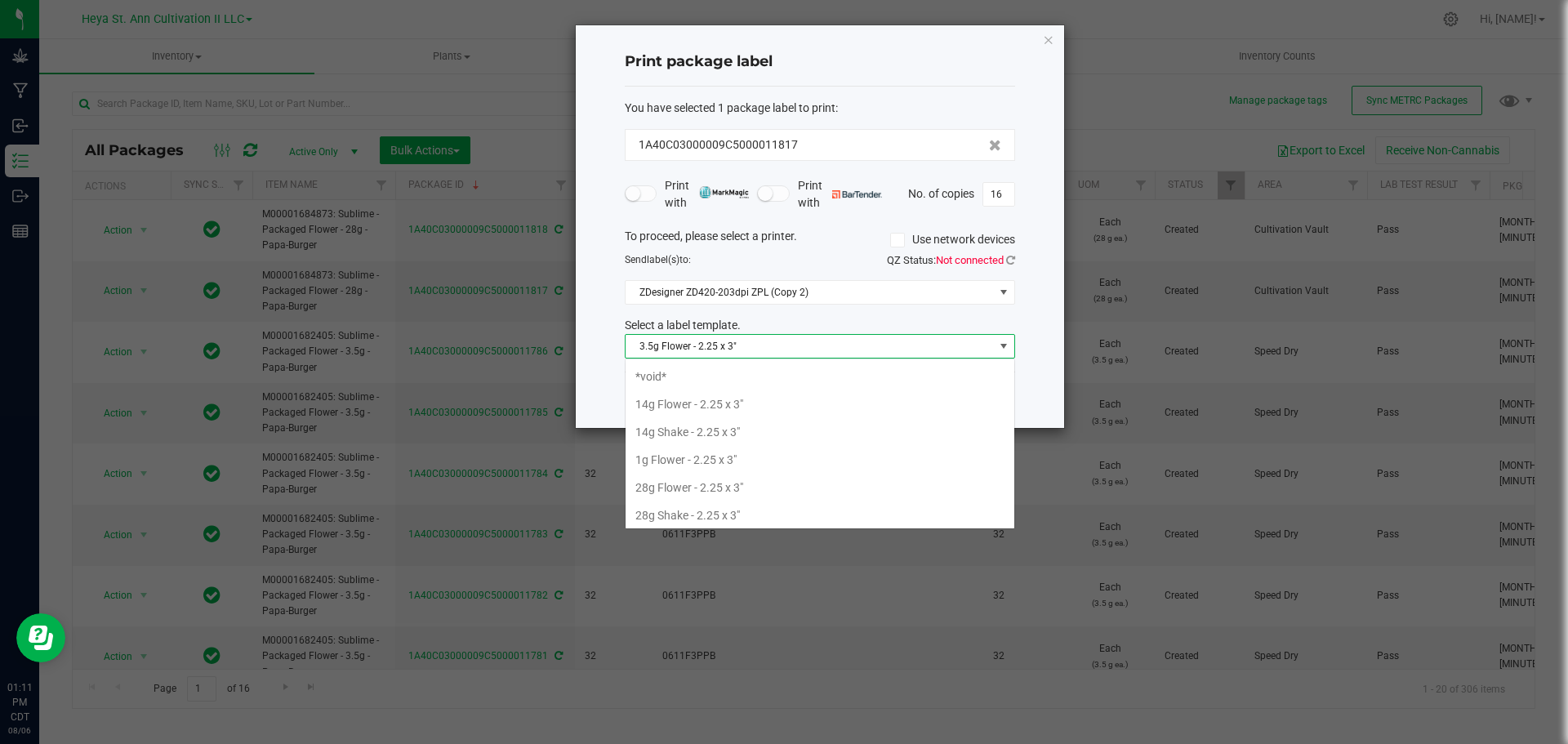 scroll, scrollTop: 81644, scrollLeft: 81276, axis: both 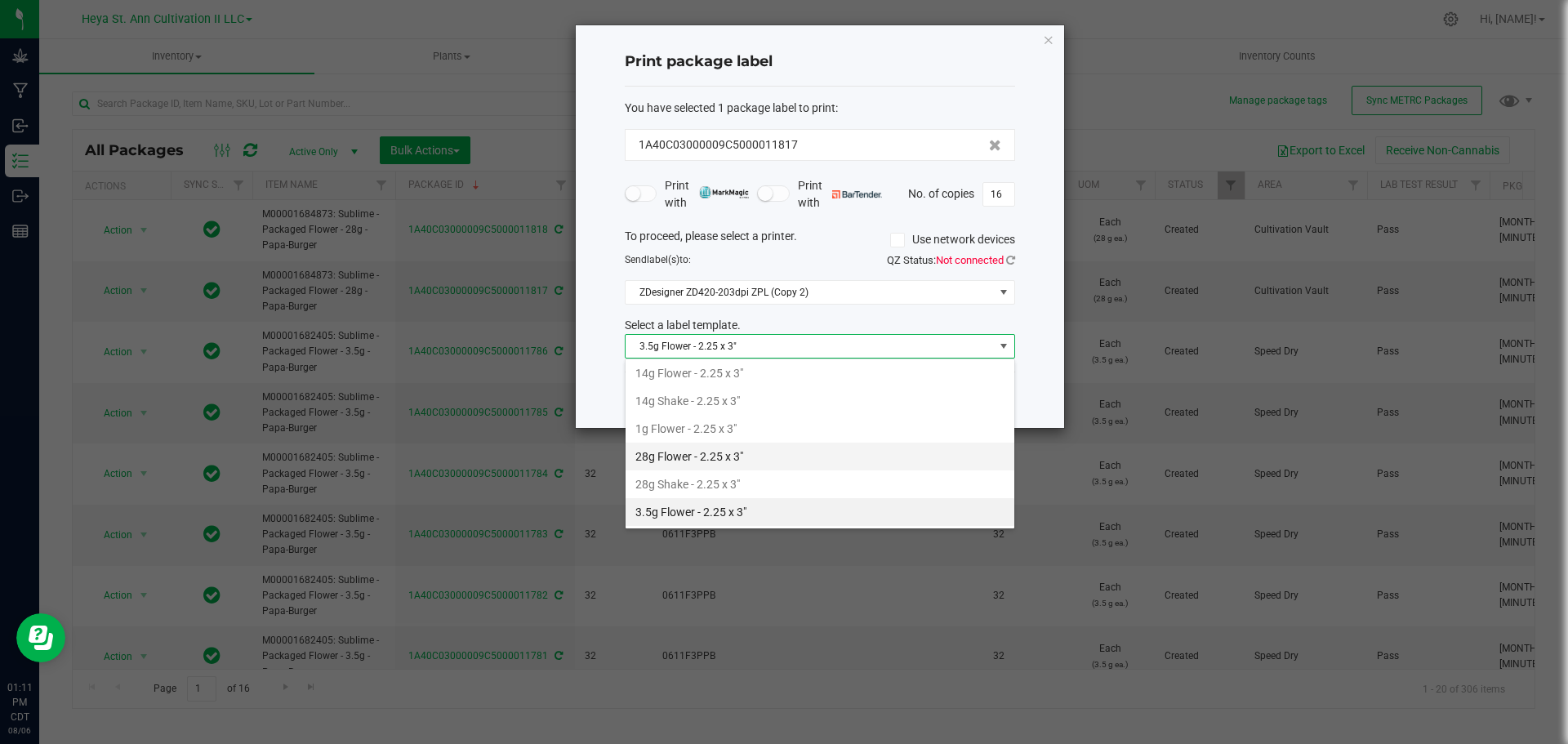 click on "28g Flower - 2.25 x 3"" at bounding box center [820, 457] 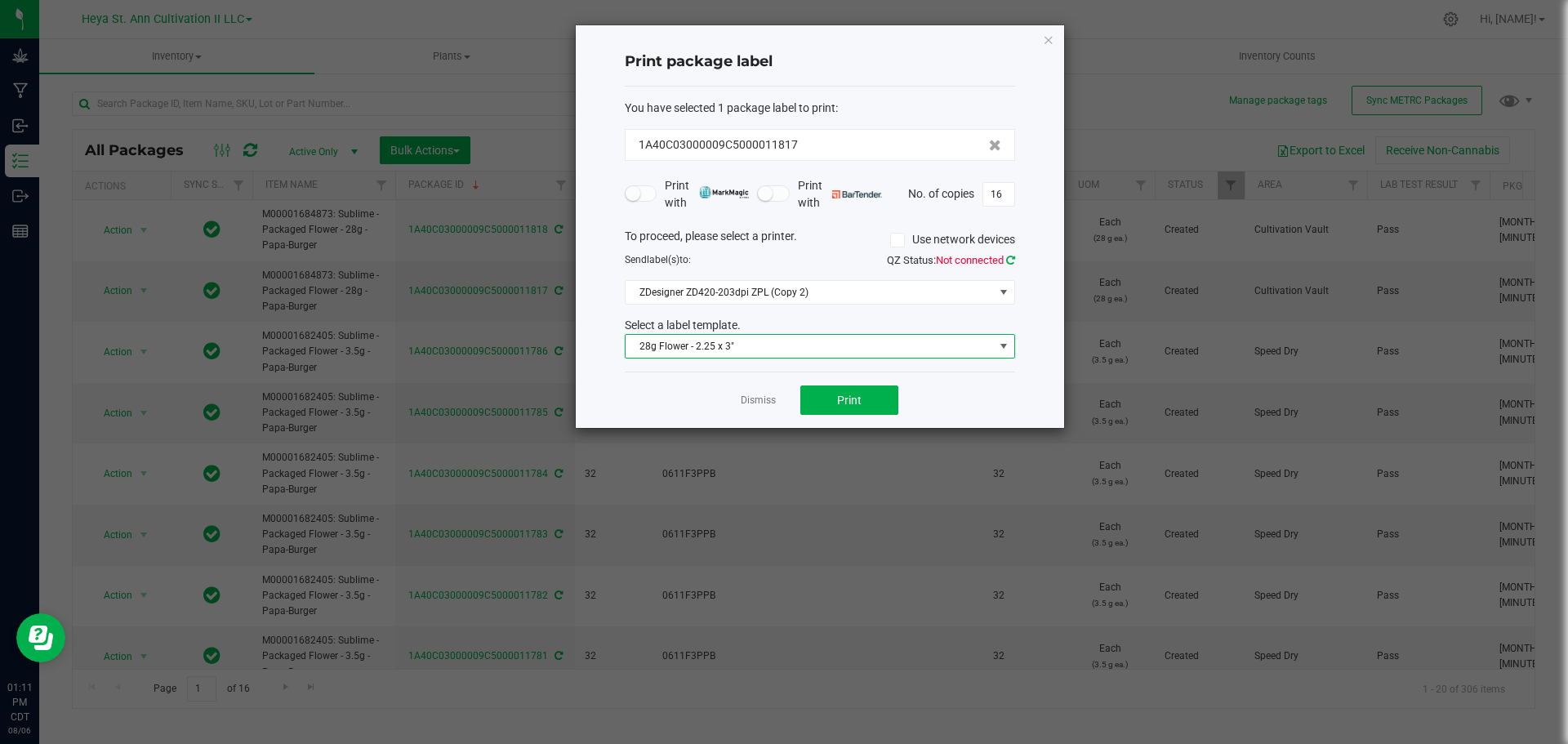 click 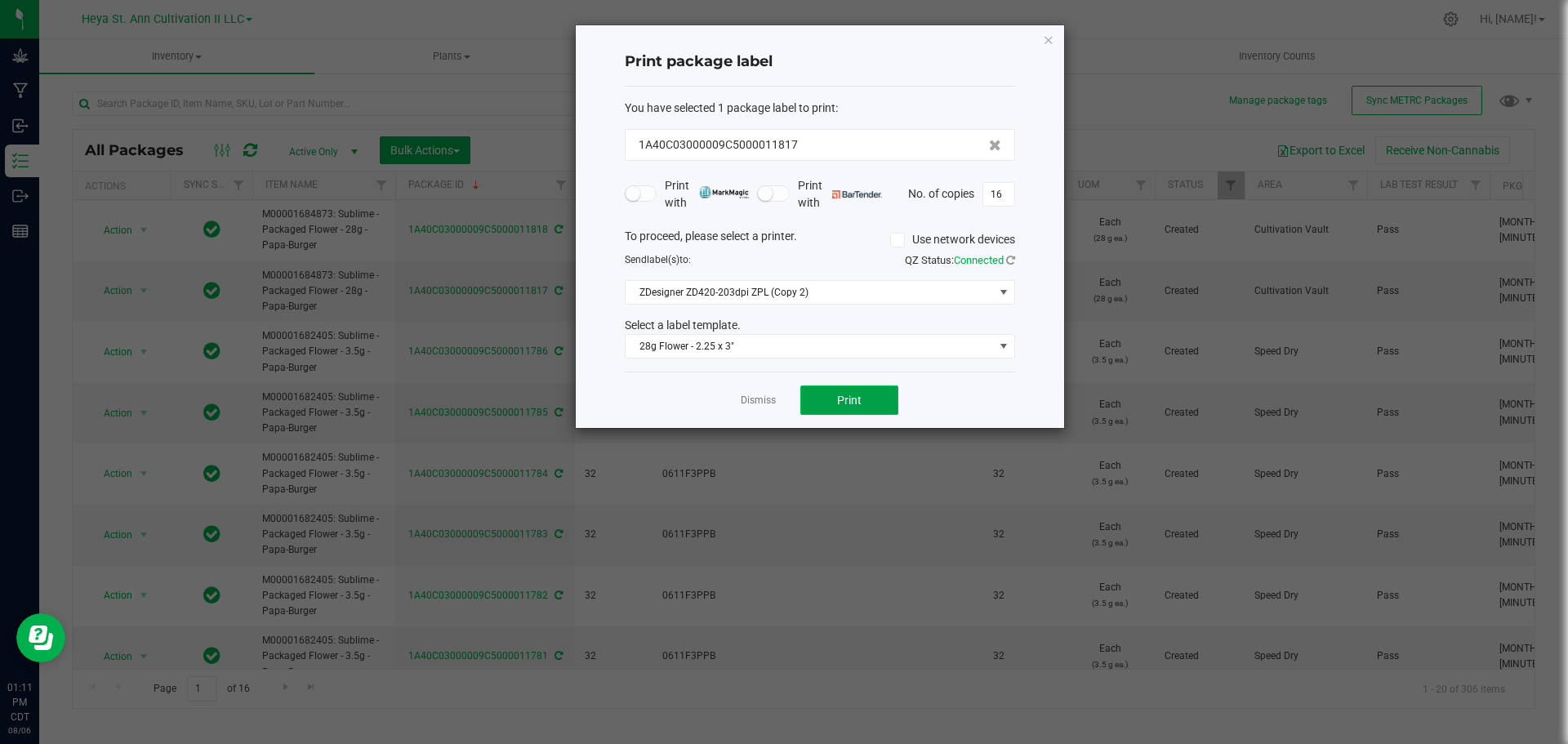 click on "Print" 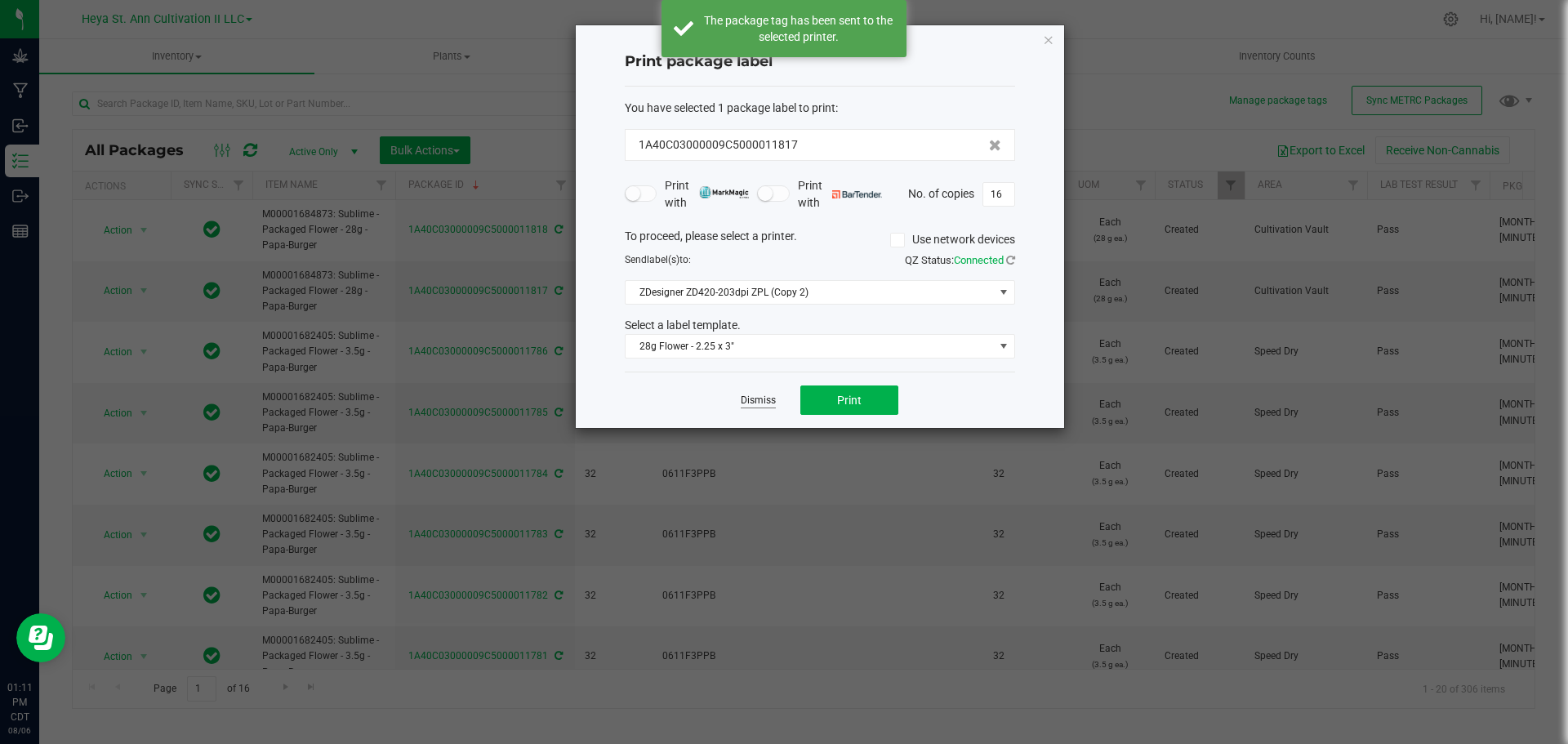 click on "Dismiss" 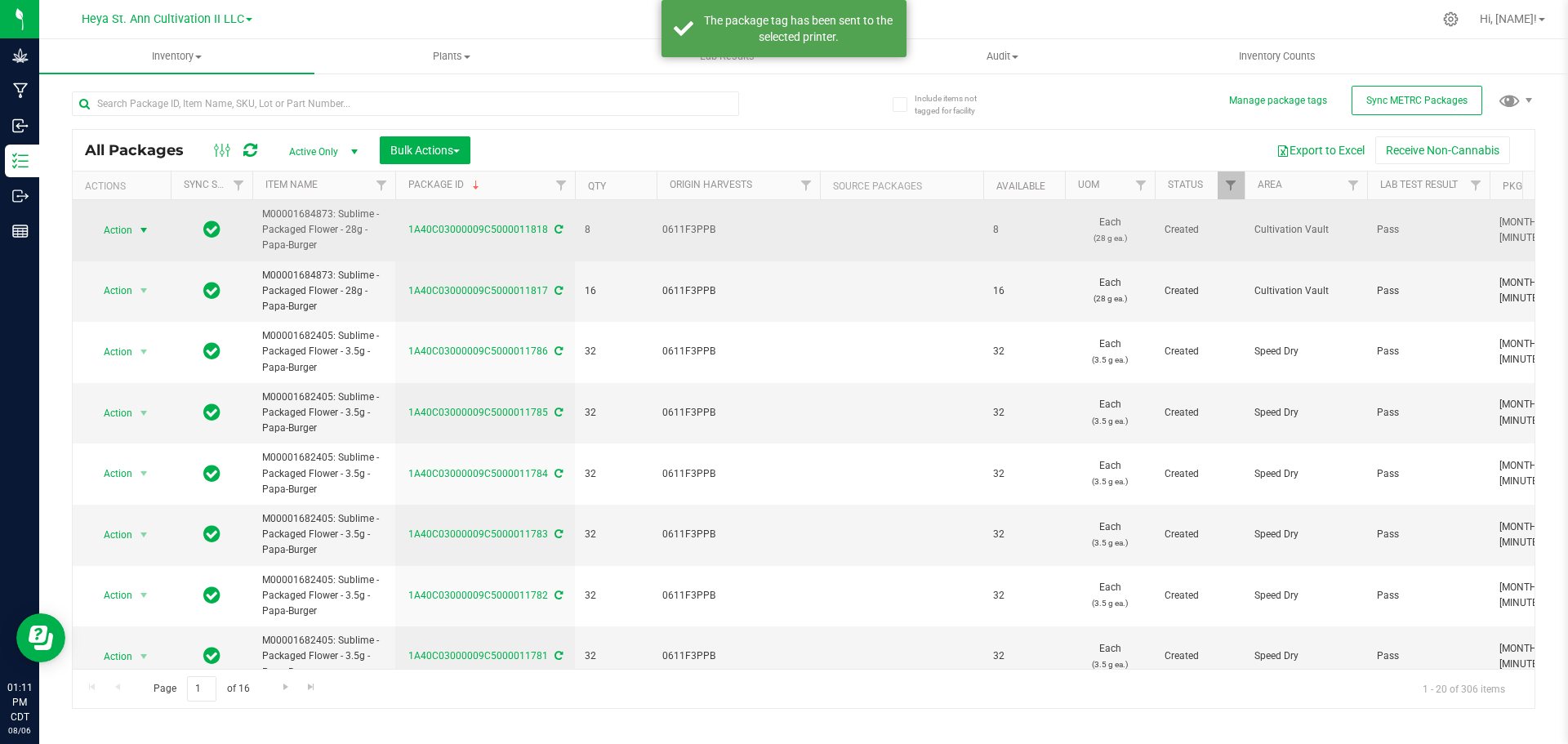 click at bounding box center [144, 230] 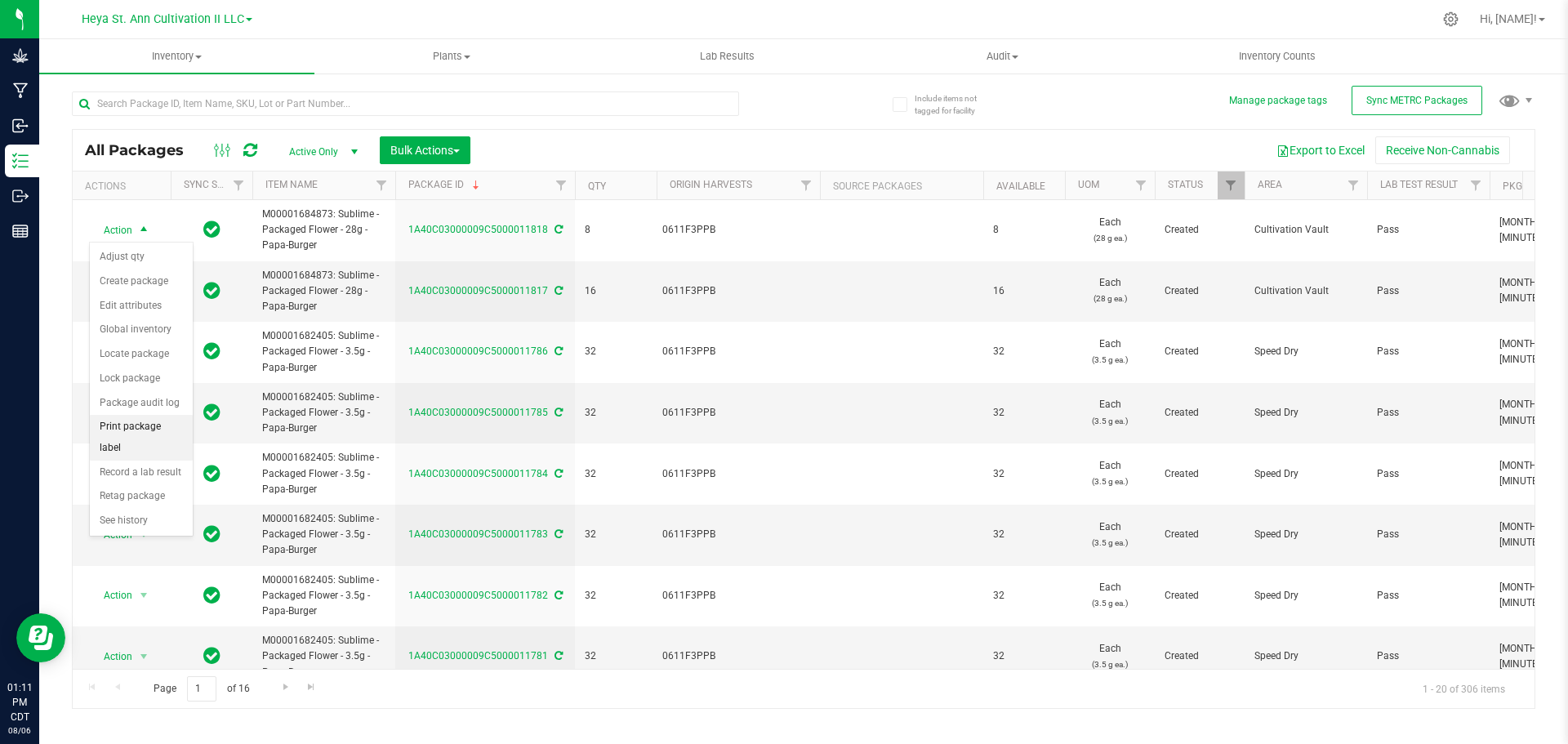 click on "Print package label" at bounding box center (141, 437) 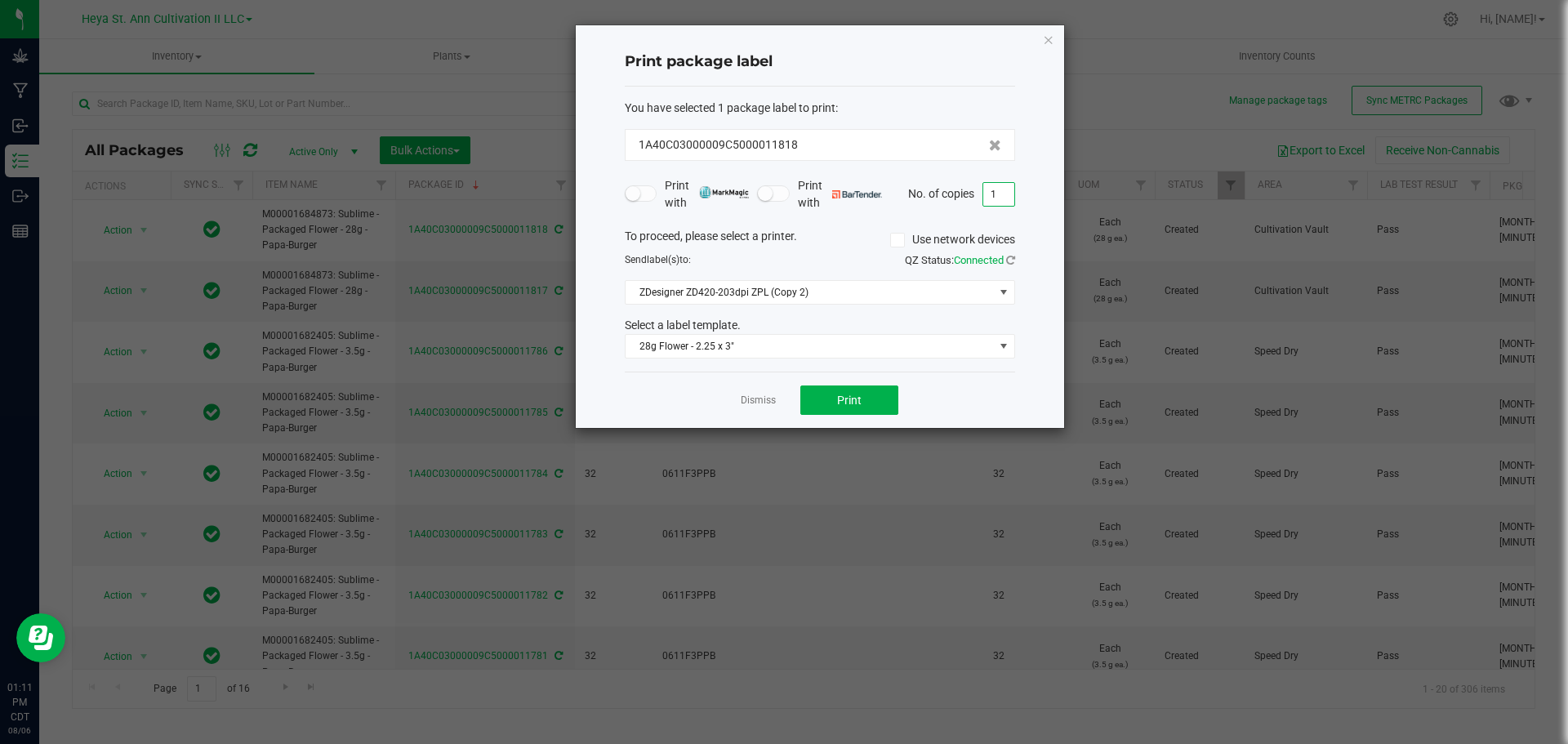 click on "1" at bounding box center (999, 194) 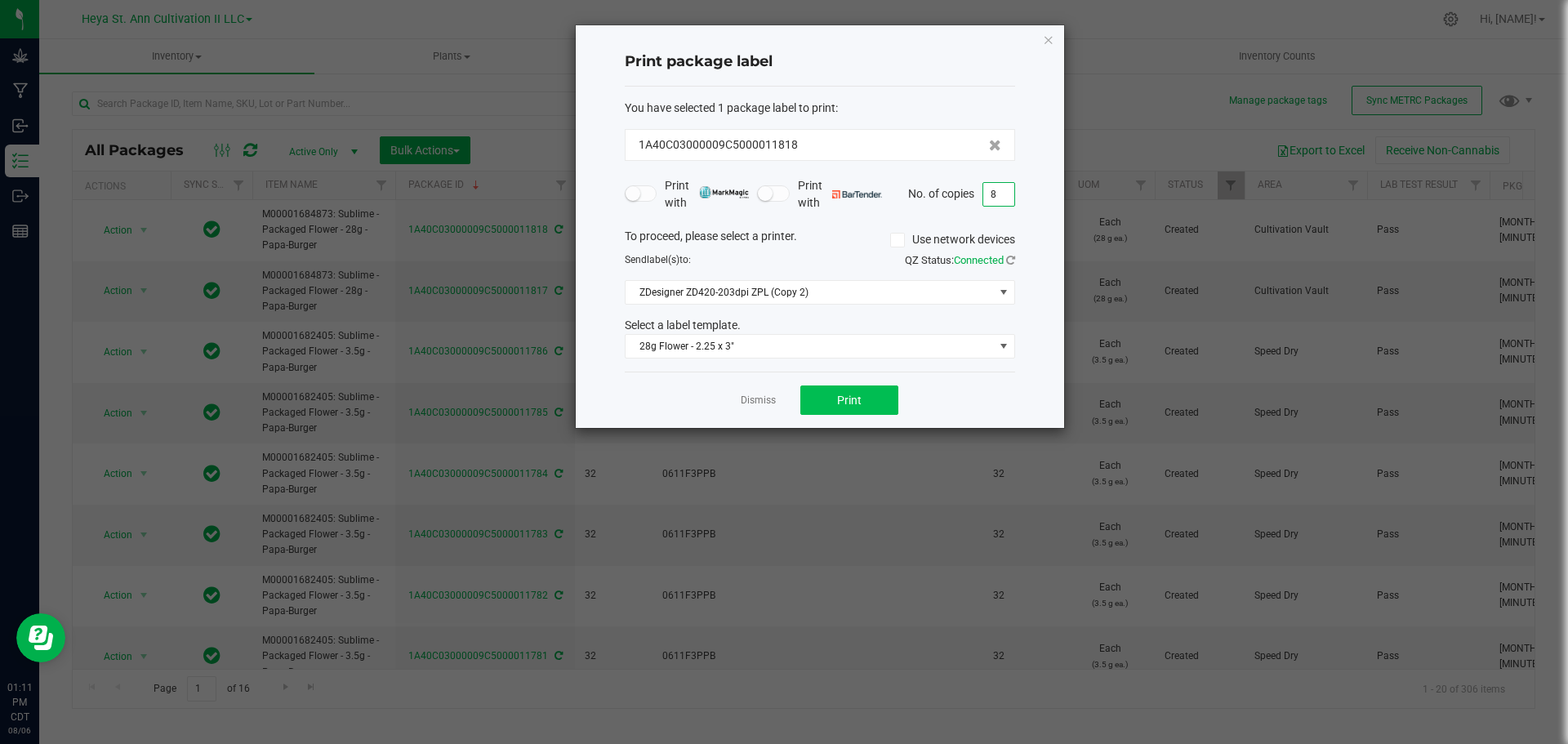 type on "8" 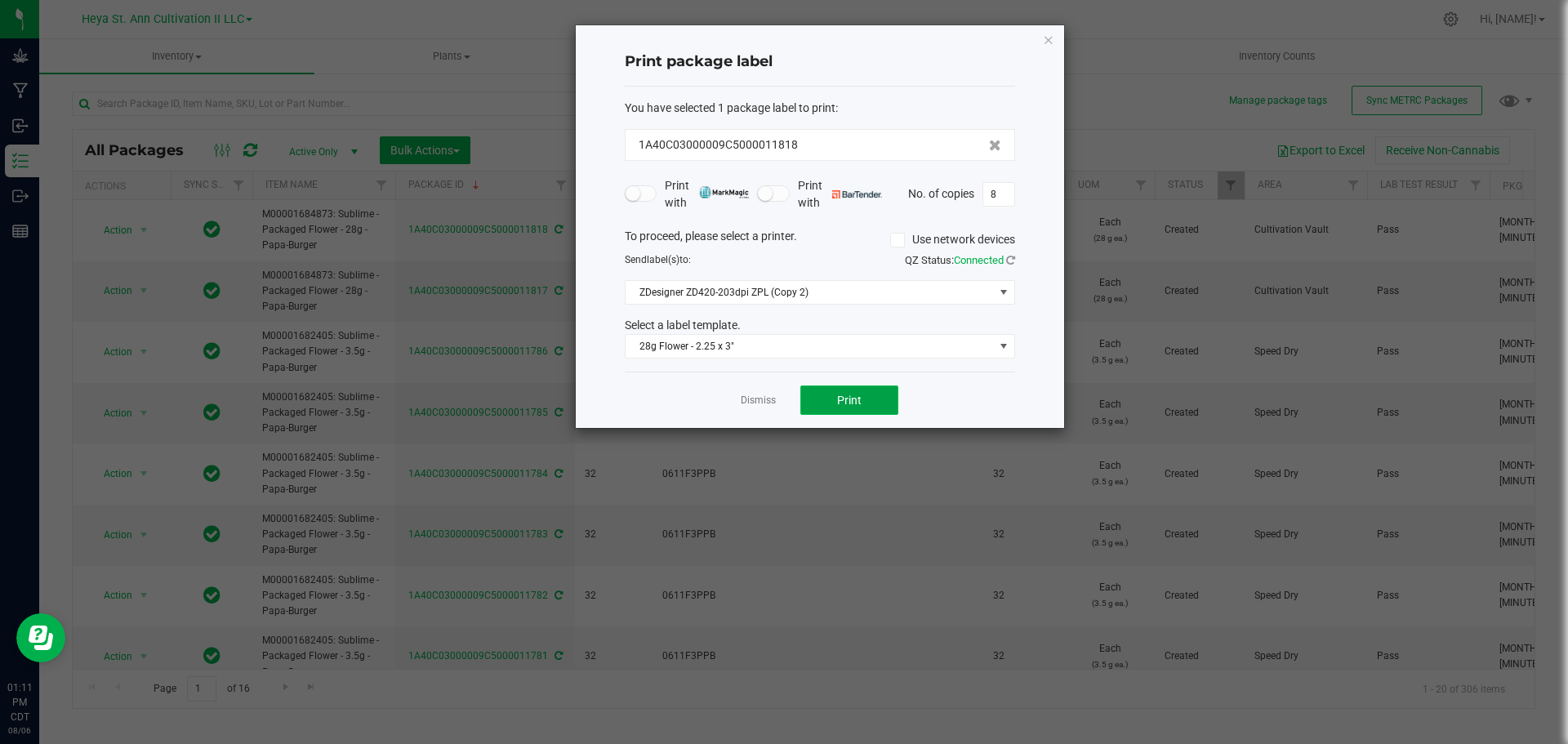 click on "Print" 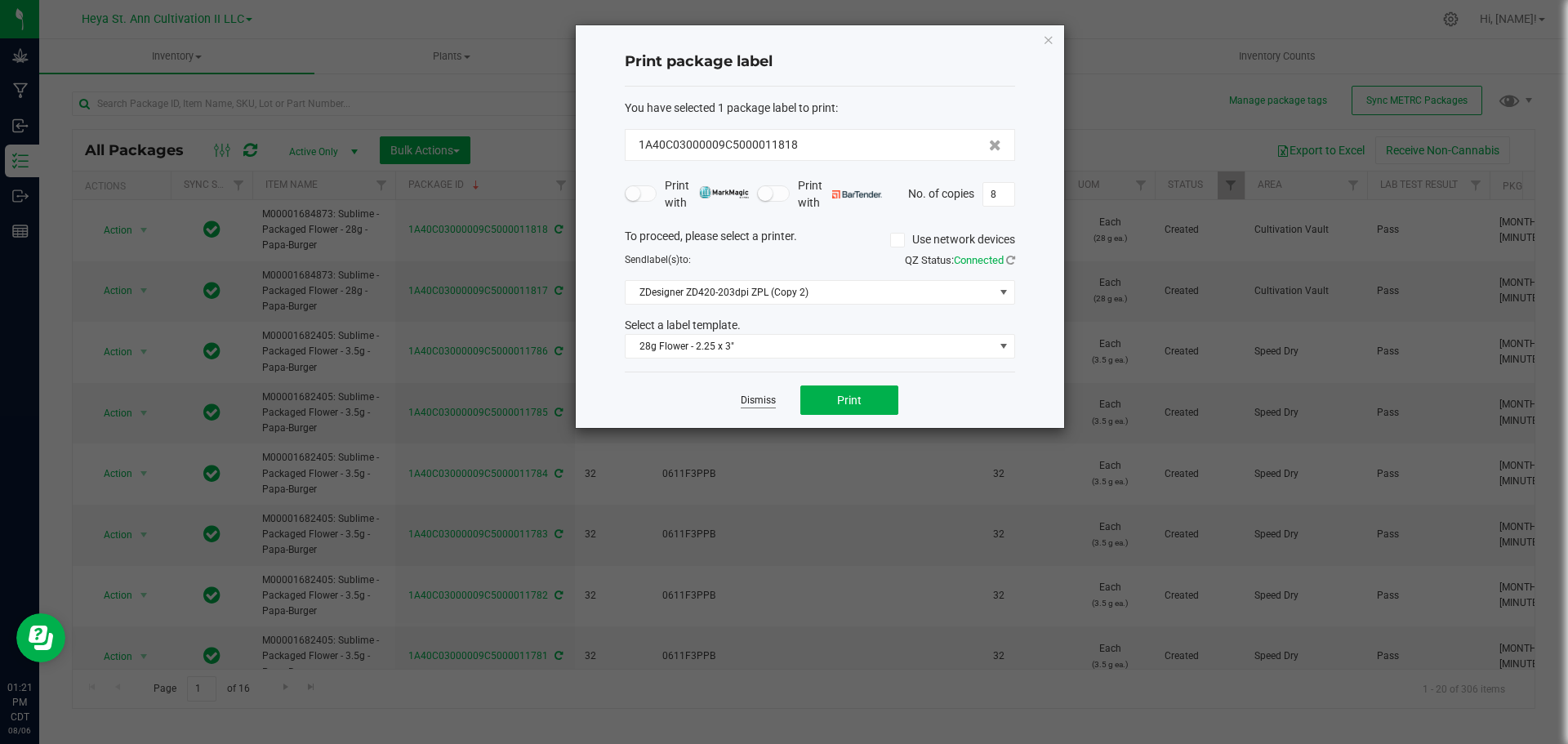 click on "Dismiss" 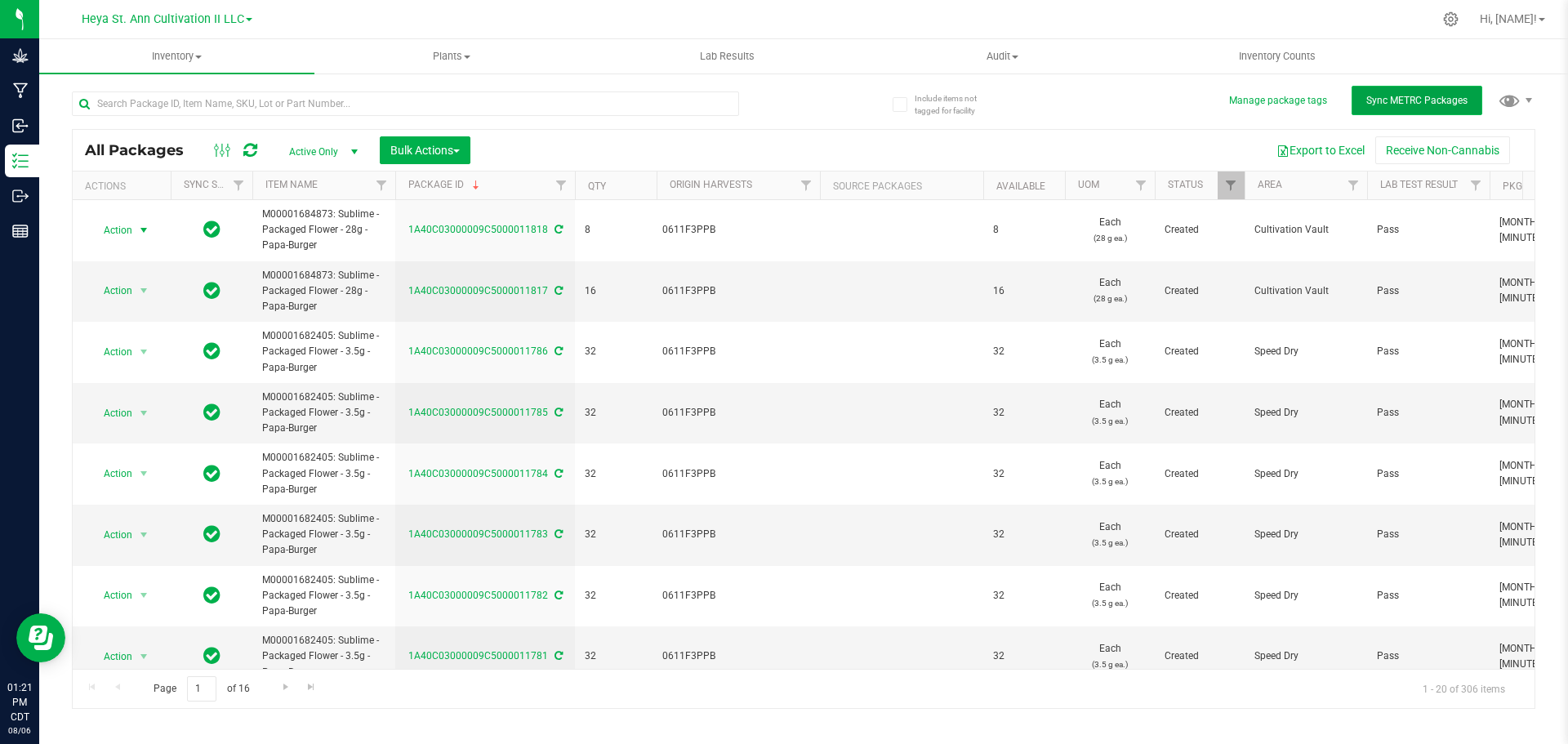 click on "Sync METRC Packages" at bounding box center [1417, 100] 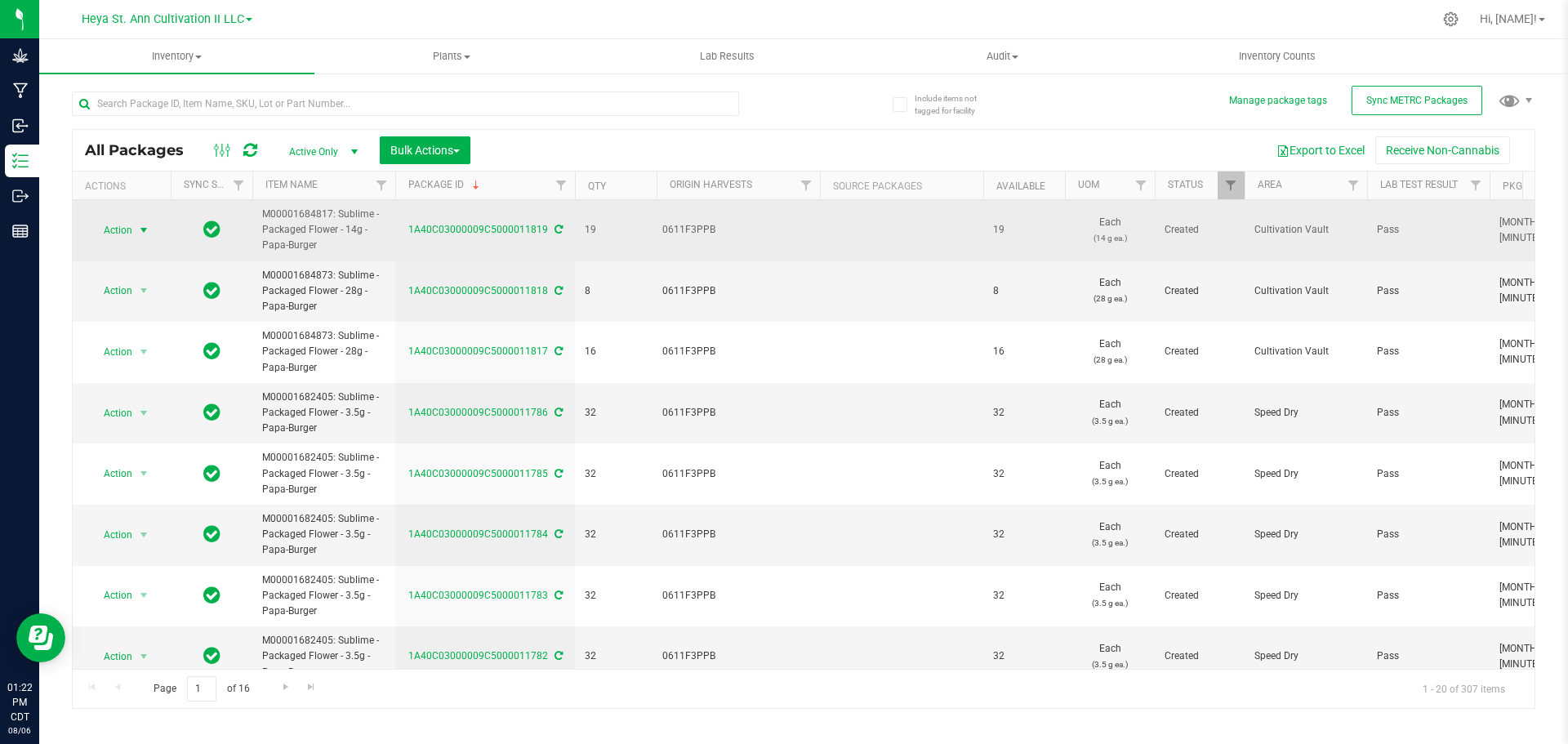 click on "Action" at bounding box center (111, 230) 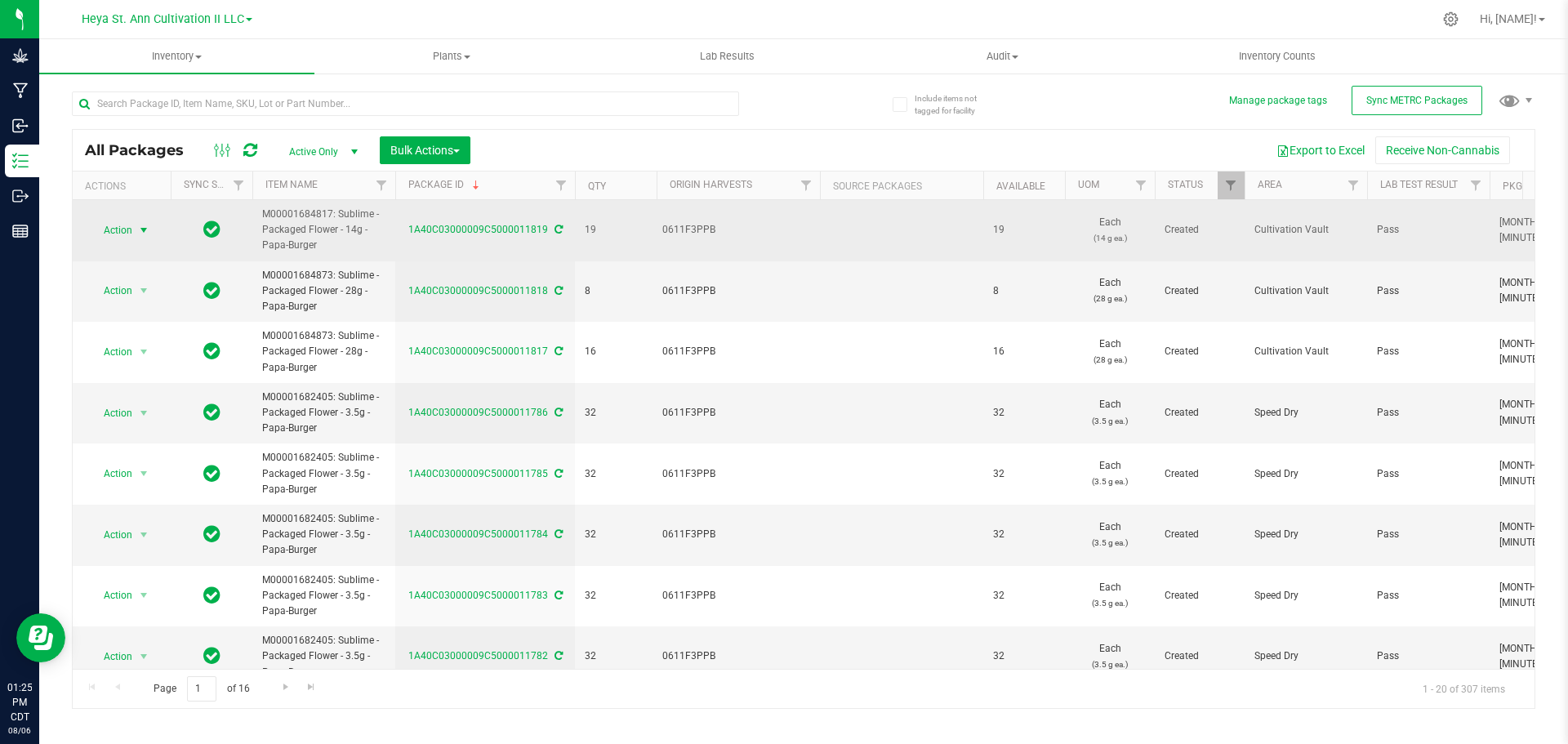 click at bounding box center [144, 230] 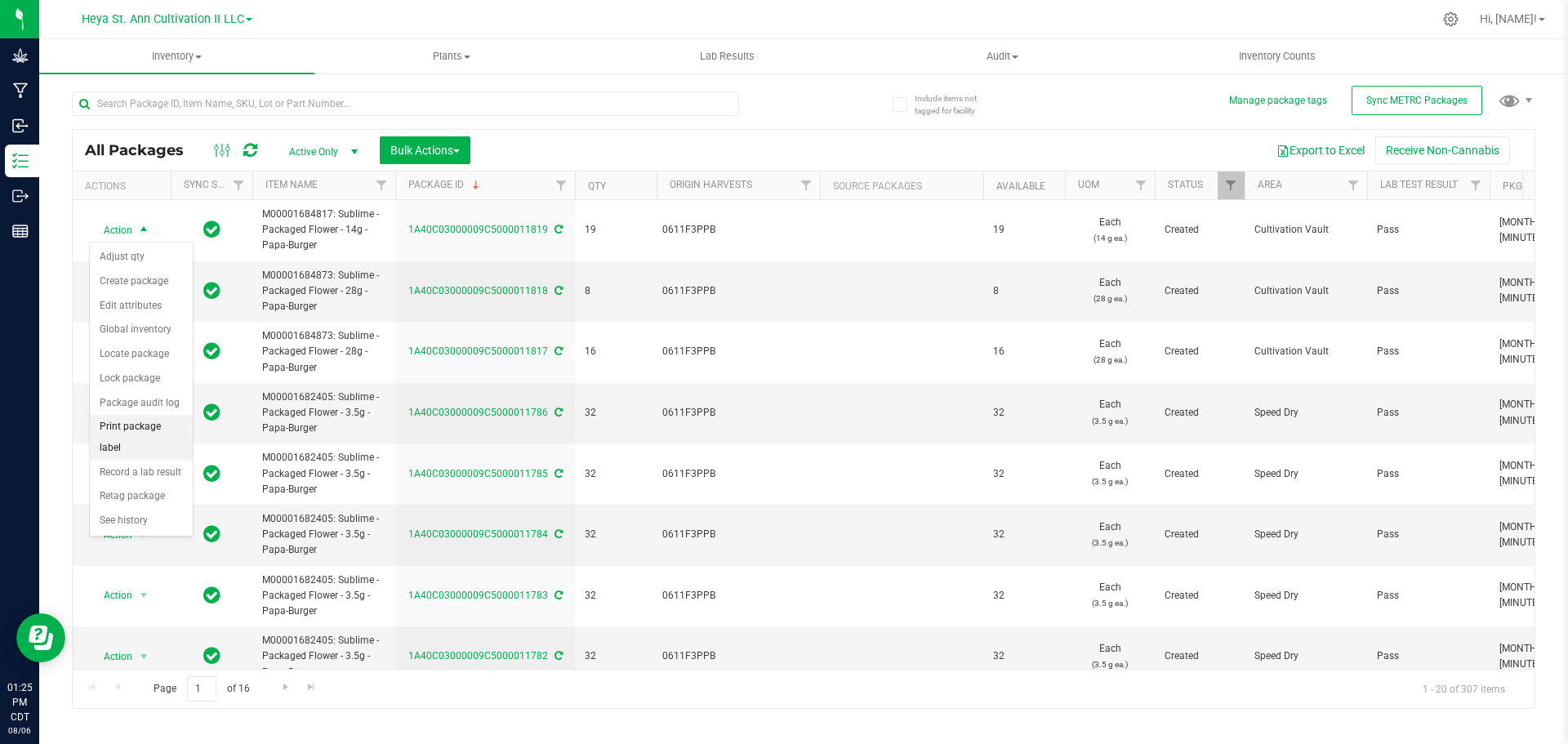 click on "Print package label" at bounding box center [141, 437] 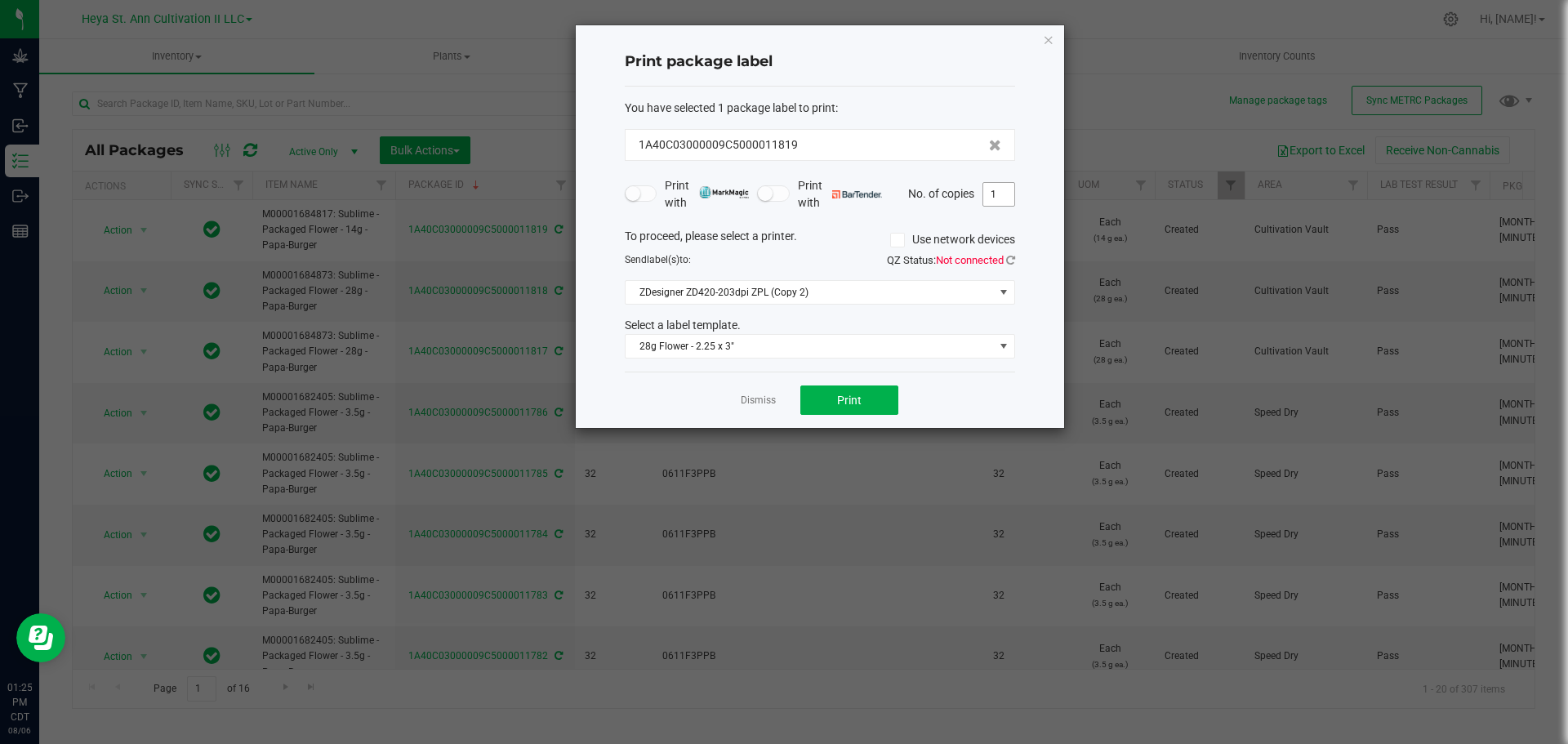 click on "1" at bounding box center (999, 194) 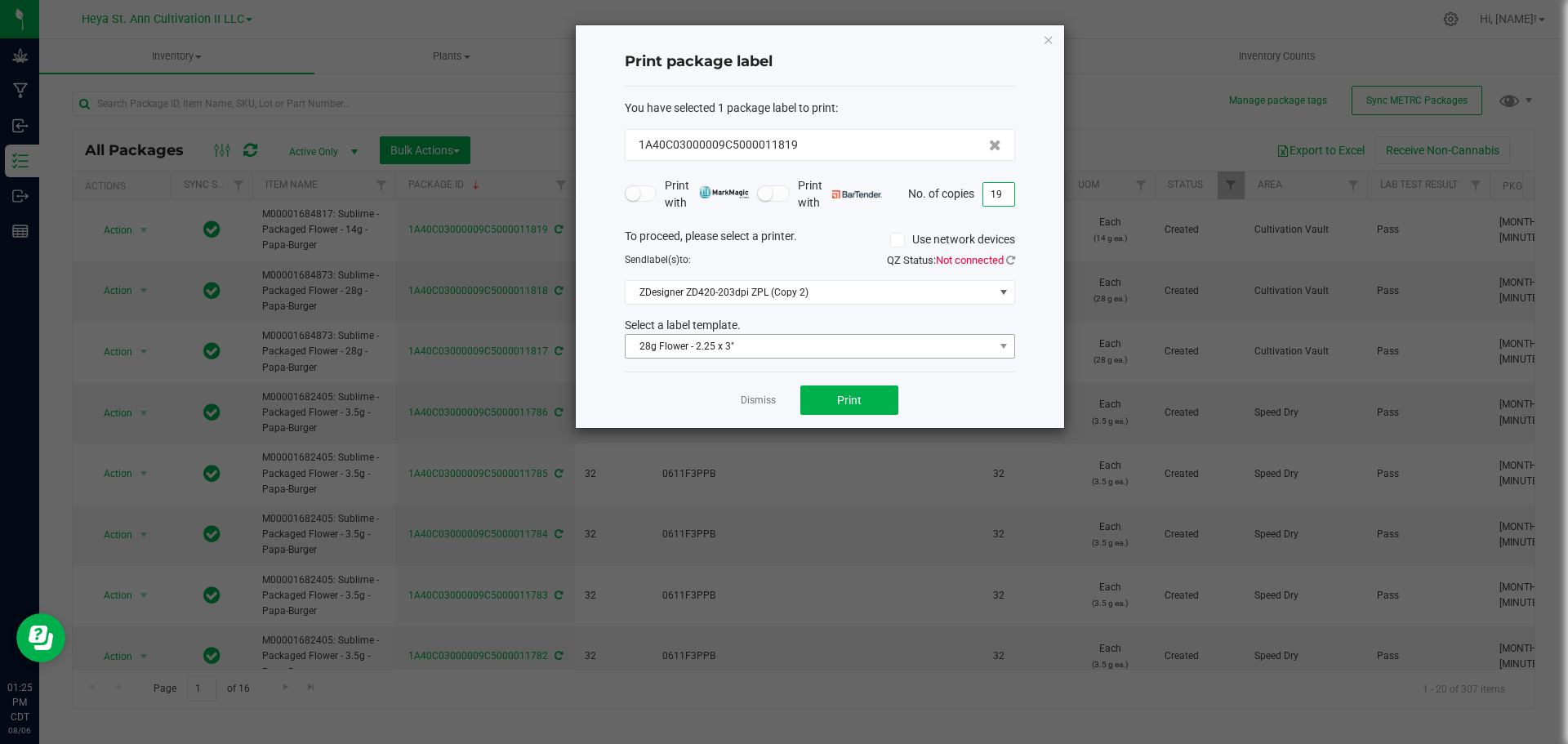 type on "19" 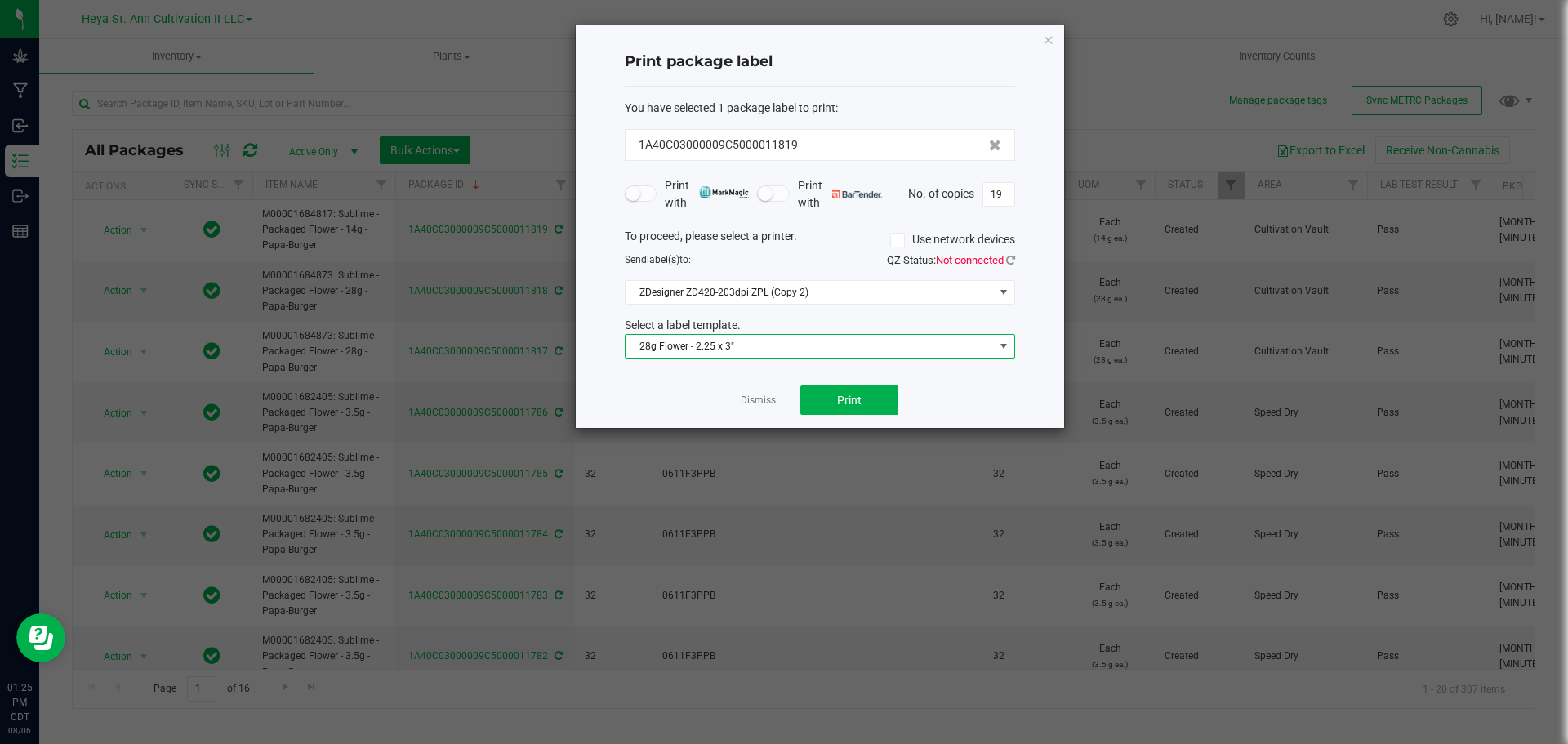 click on "28g Flower - 2.25 x 3"" at bounding box center (809, 346) 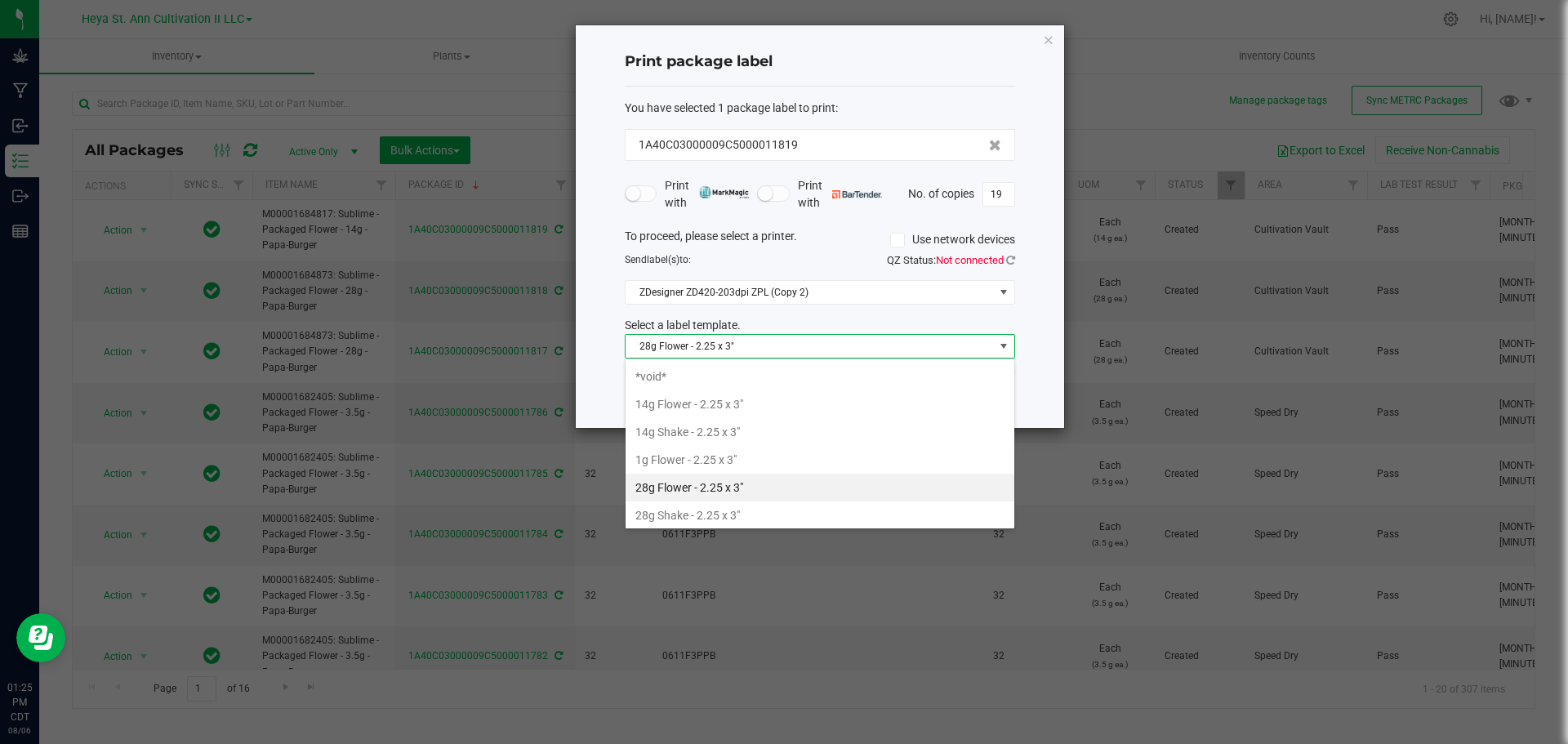 scroll, scrollTop: 81644, scrollLeft: 81276, axis: both 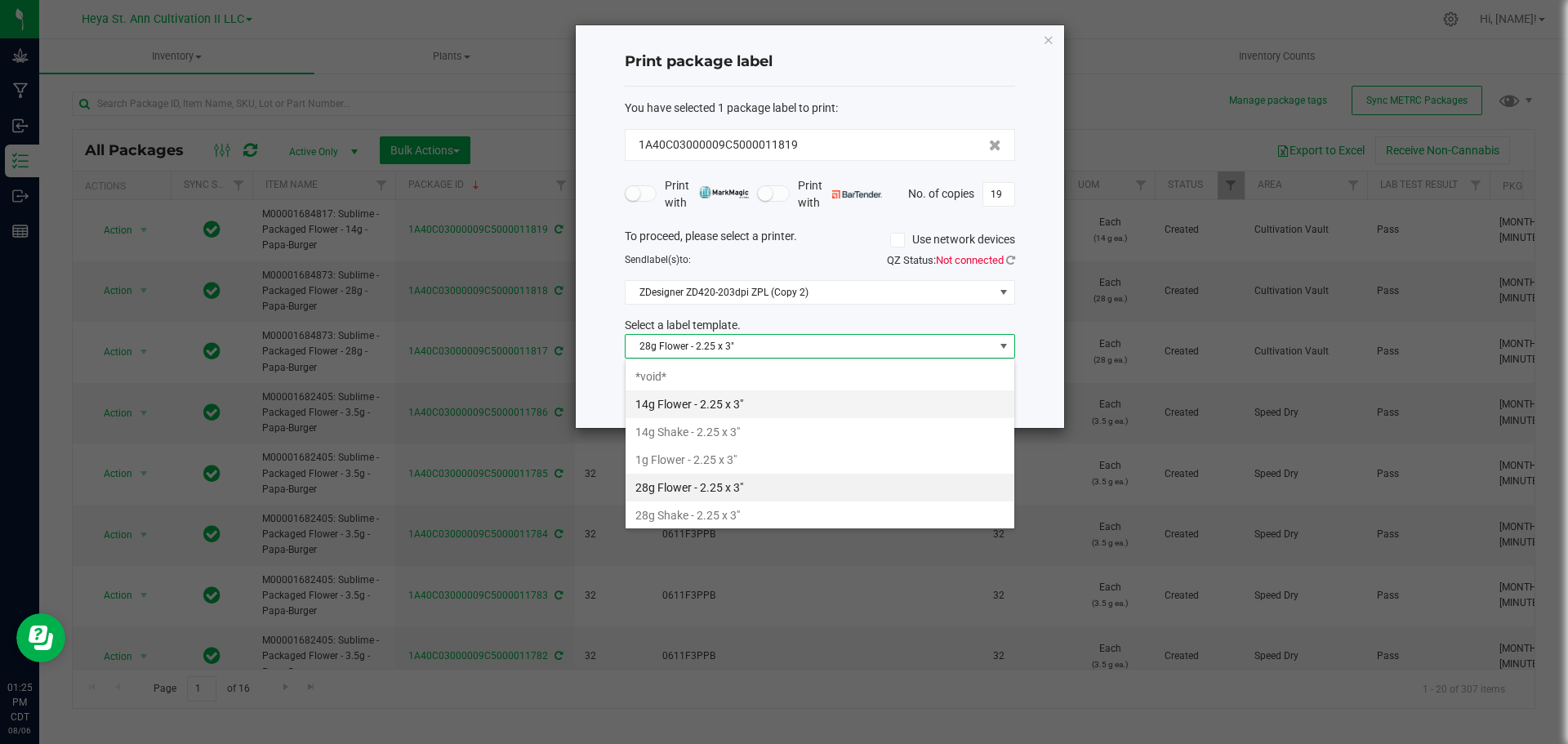 click on "14g Flower - 2.25 x 3"" at bounding box center (820, 404) 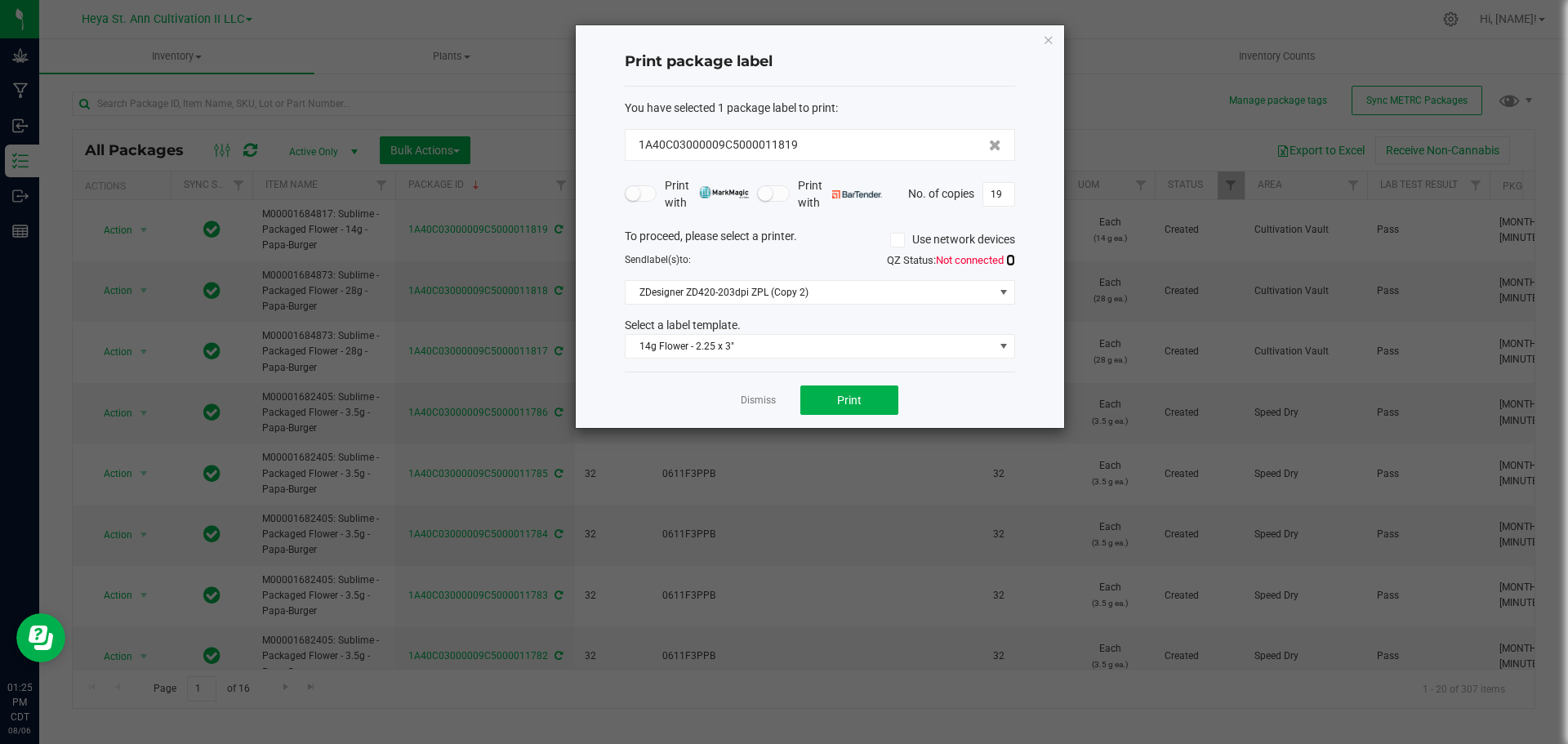 drag, startPoint x: 1007, startPoint y: 263, endPoint x: 991, endPoint y: 275, distance: 20 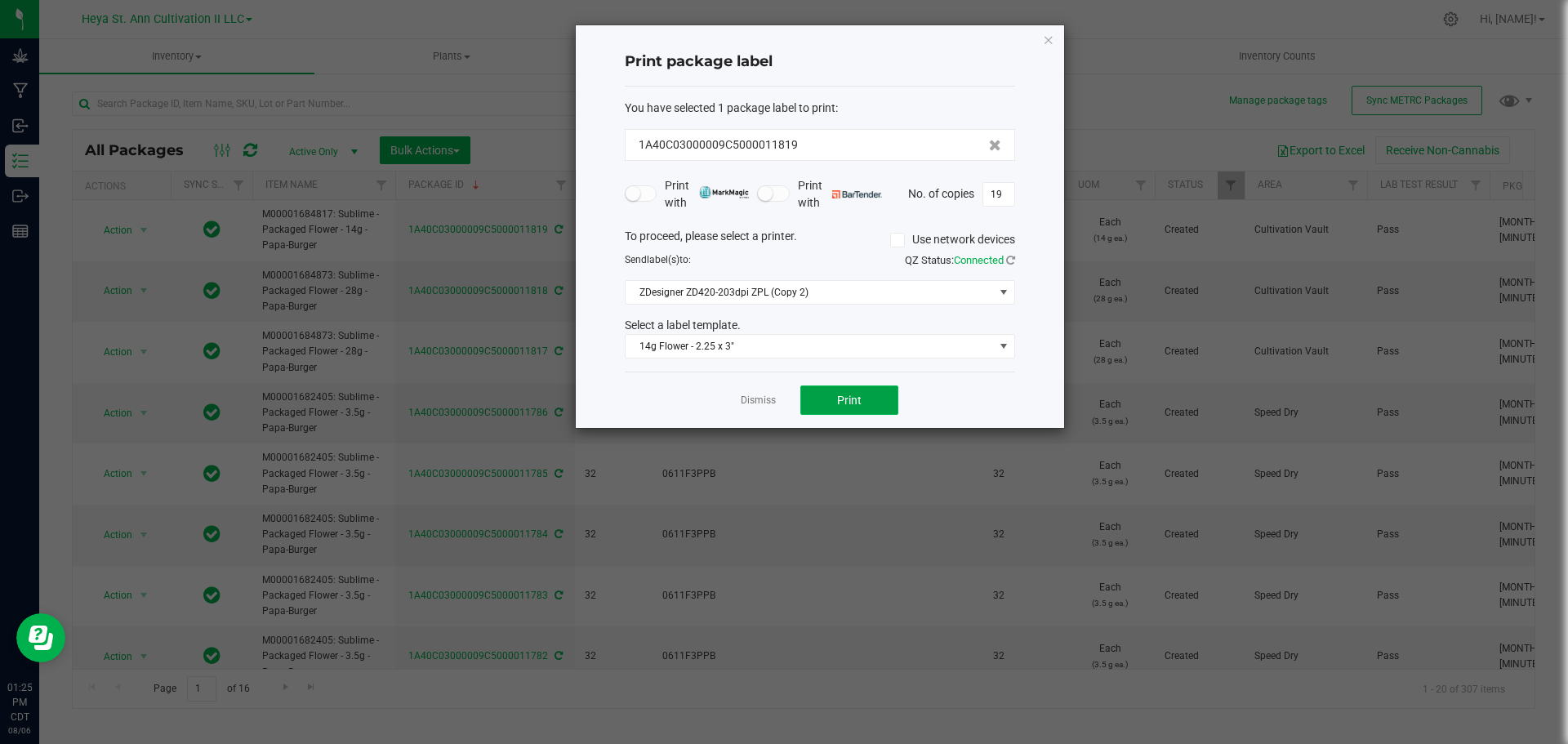 click on "Print" 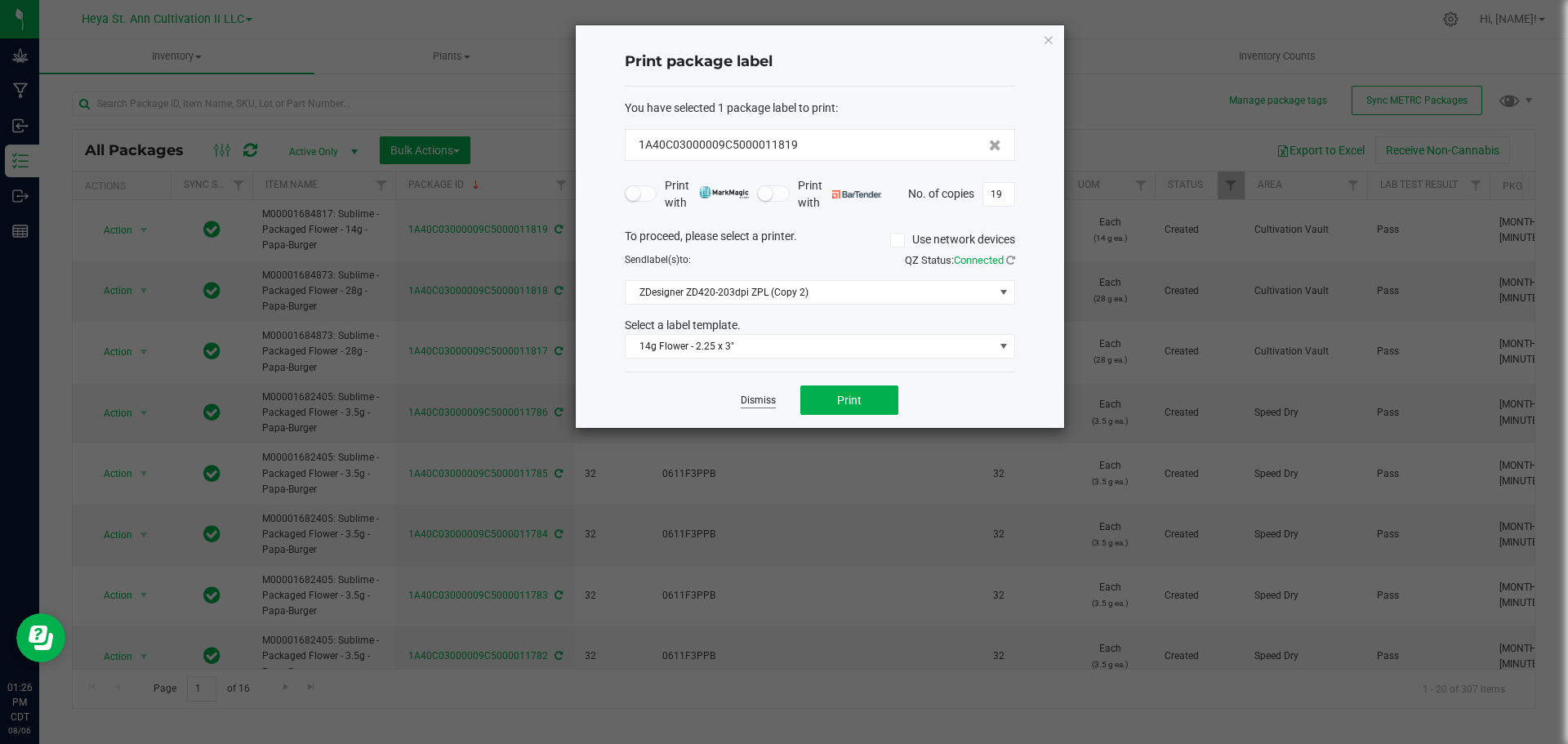 click on "Dismiss" 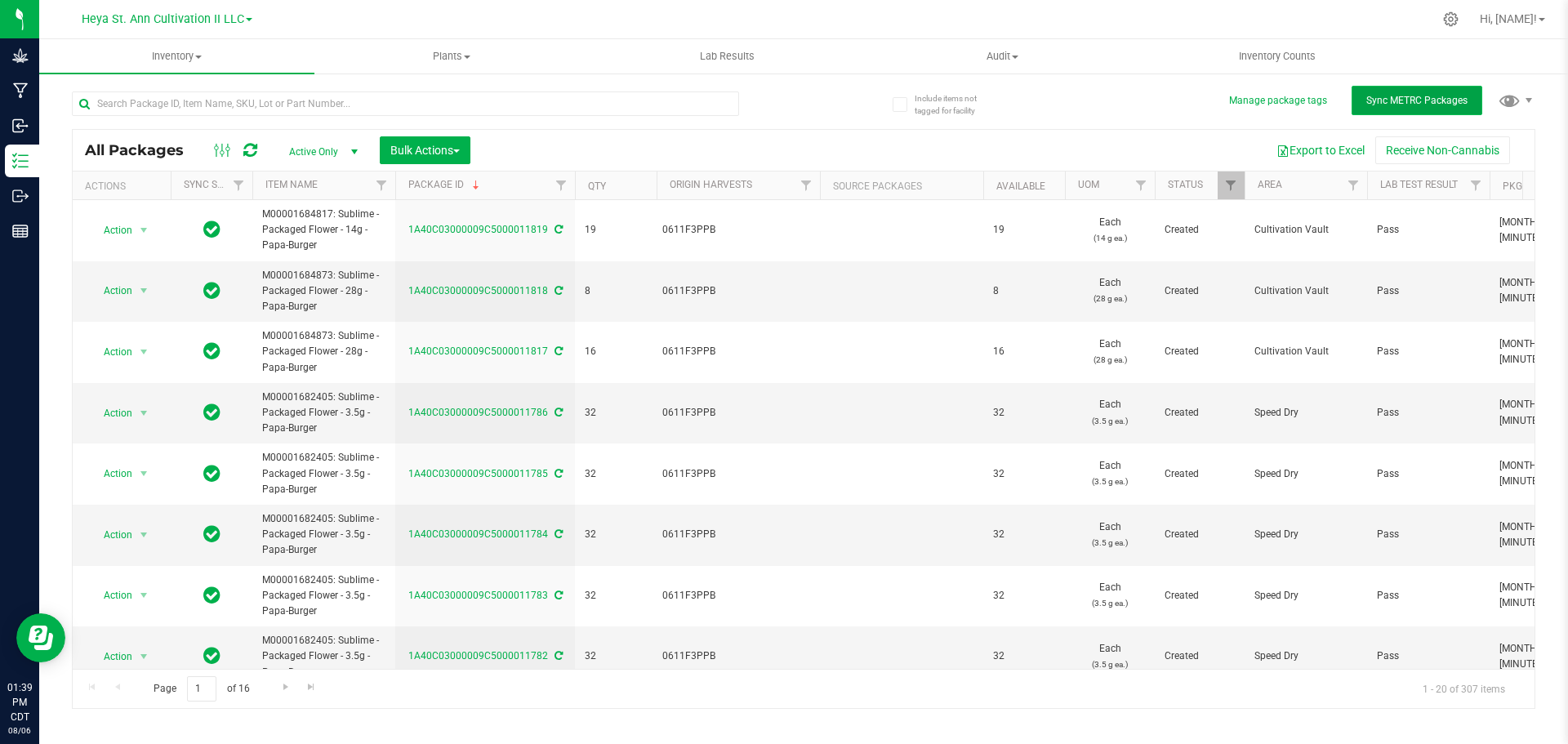 click on "Sync METRC Packages" at bounding box center [1417, 100] 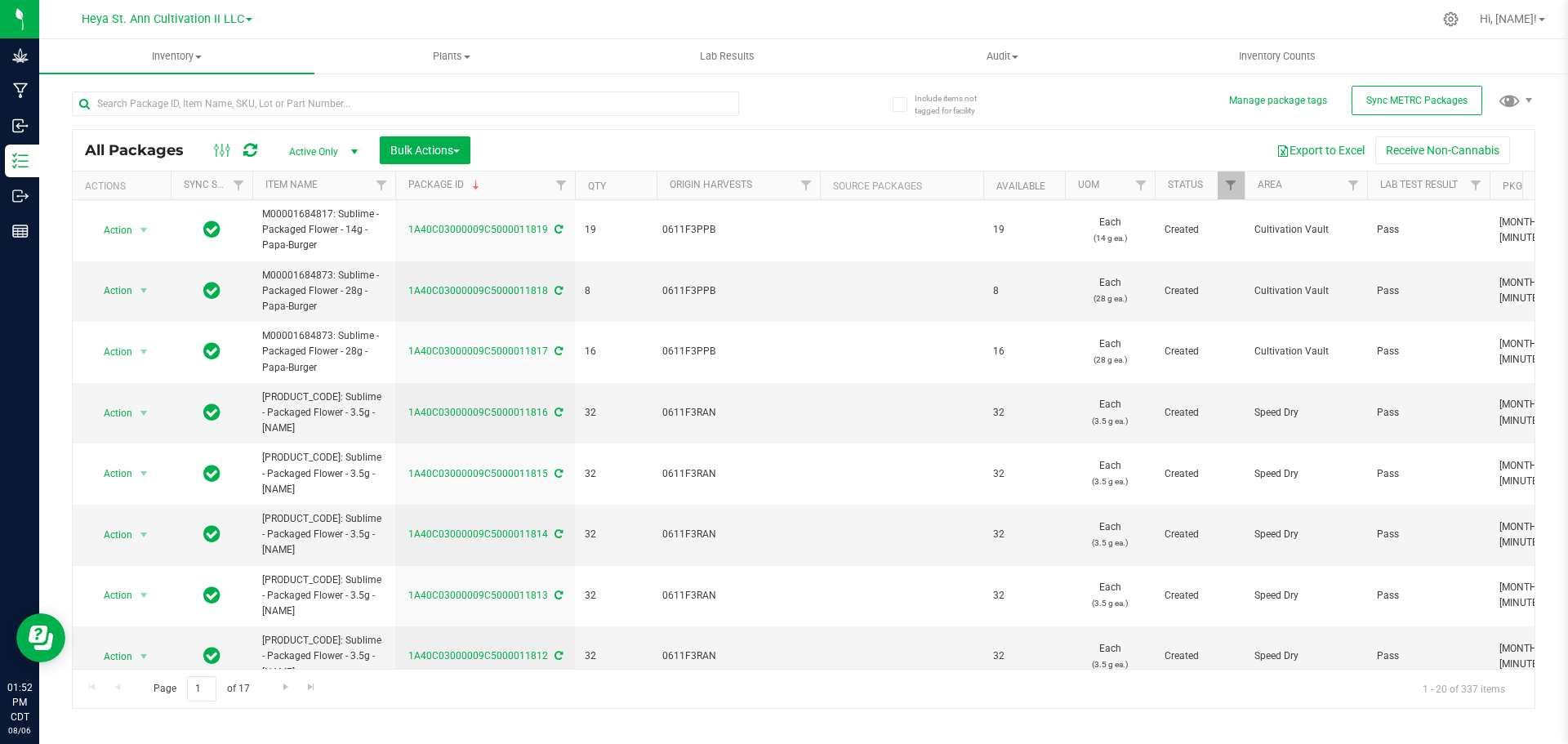 click on "Manage package tags" at bounding box center (1290, 100) 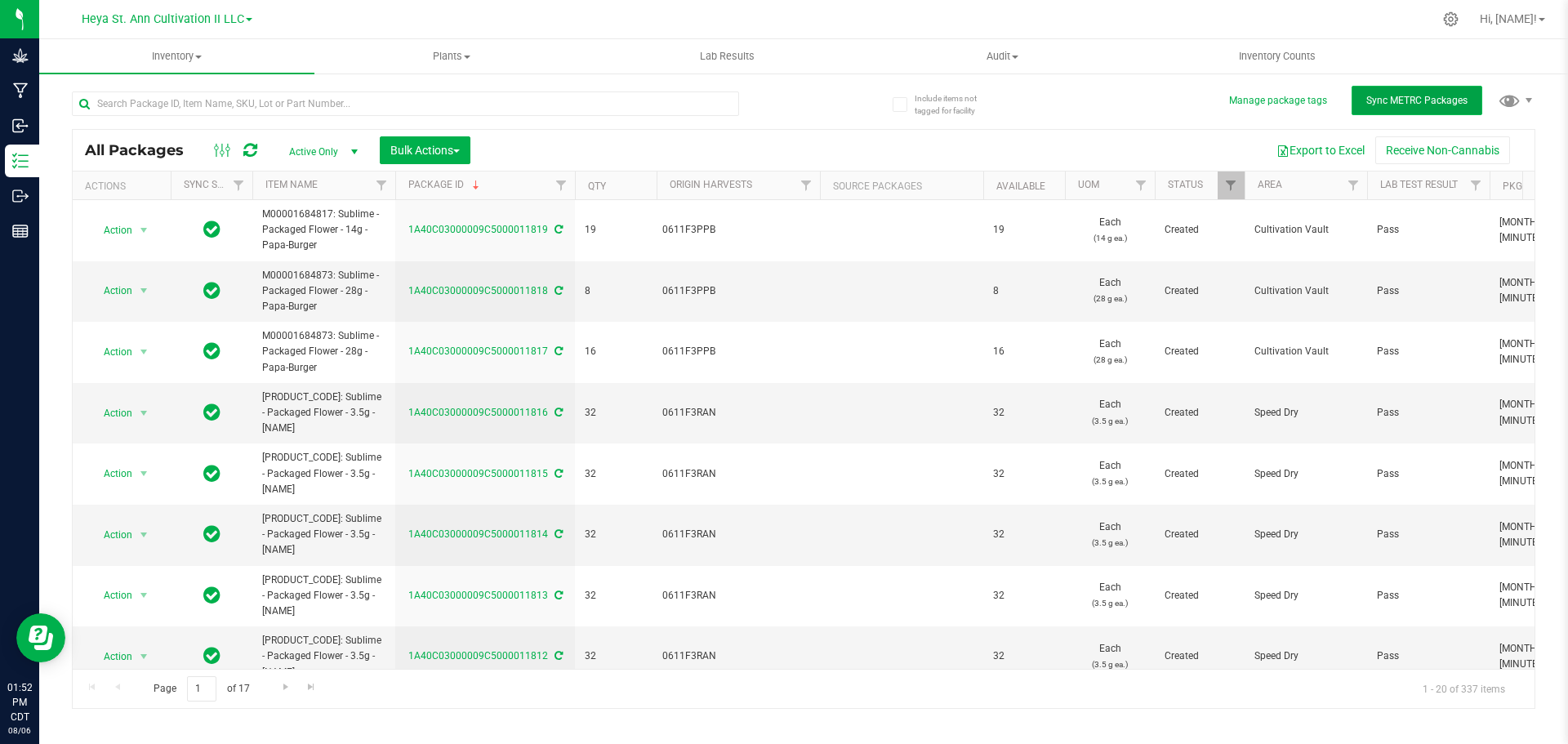 click on "Sync METRC Packages" at bounding box center [1417, 100] 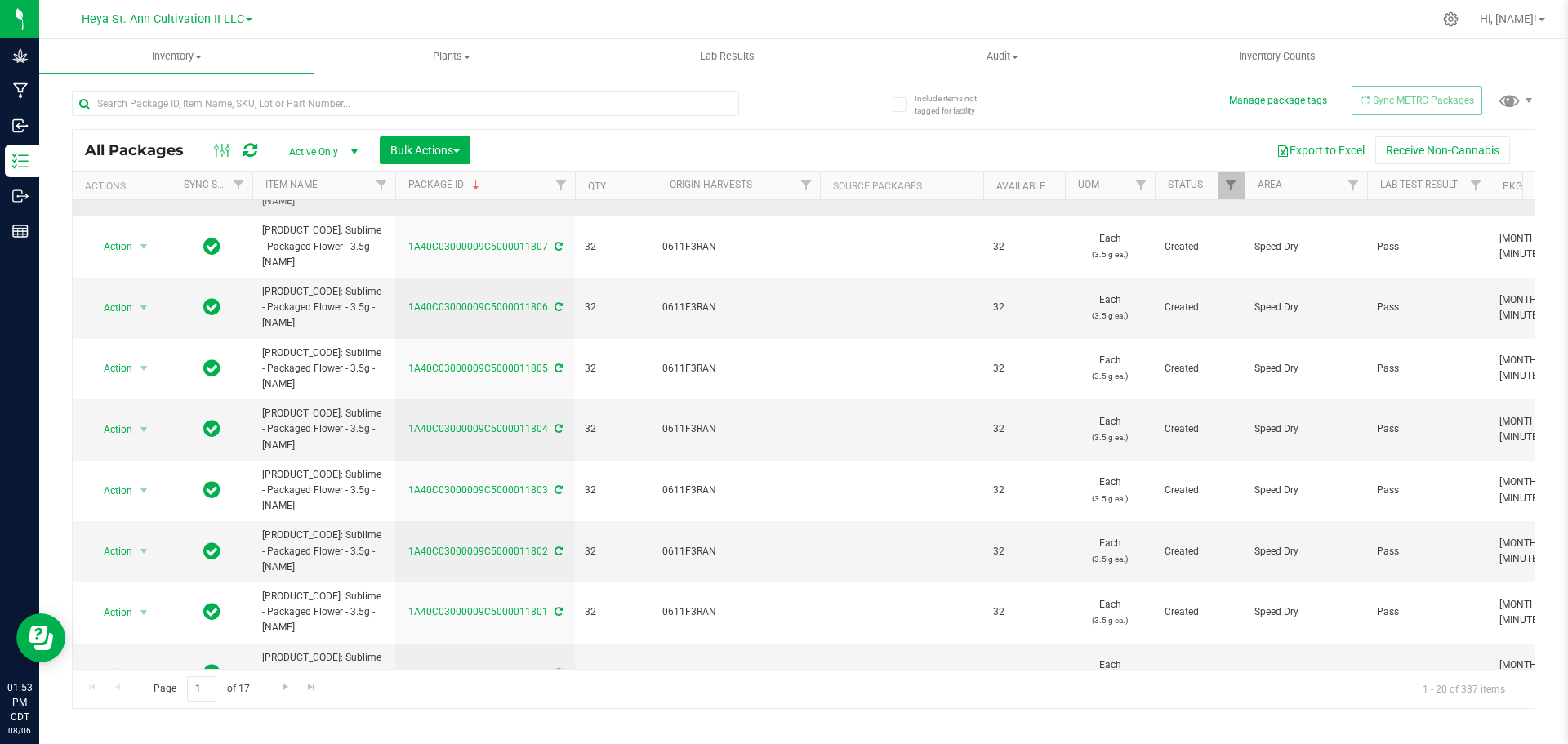 scroll, scrollTop: 761, scrollLeft: 0, axis: vertical 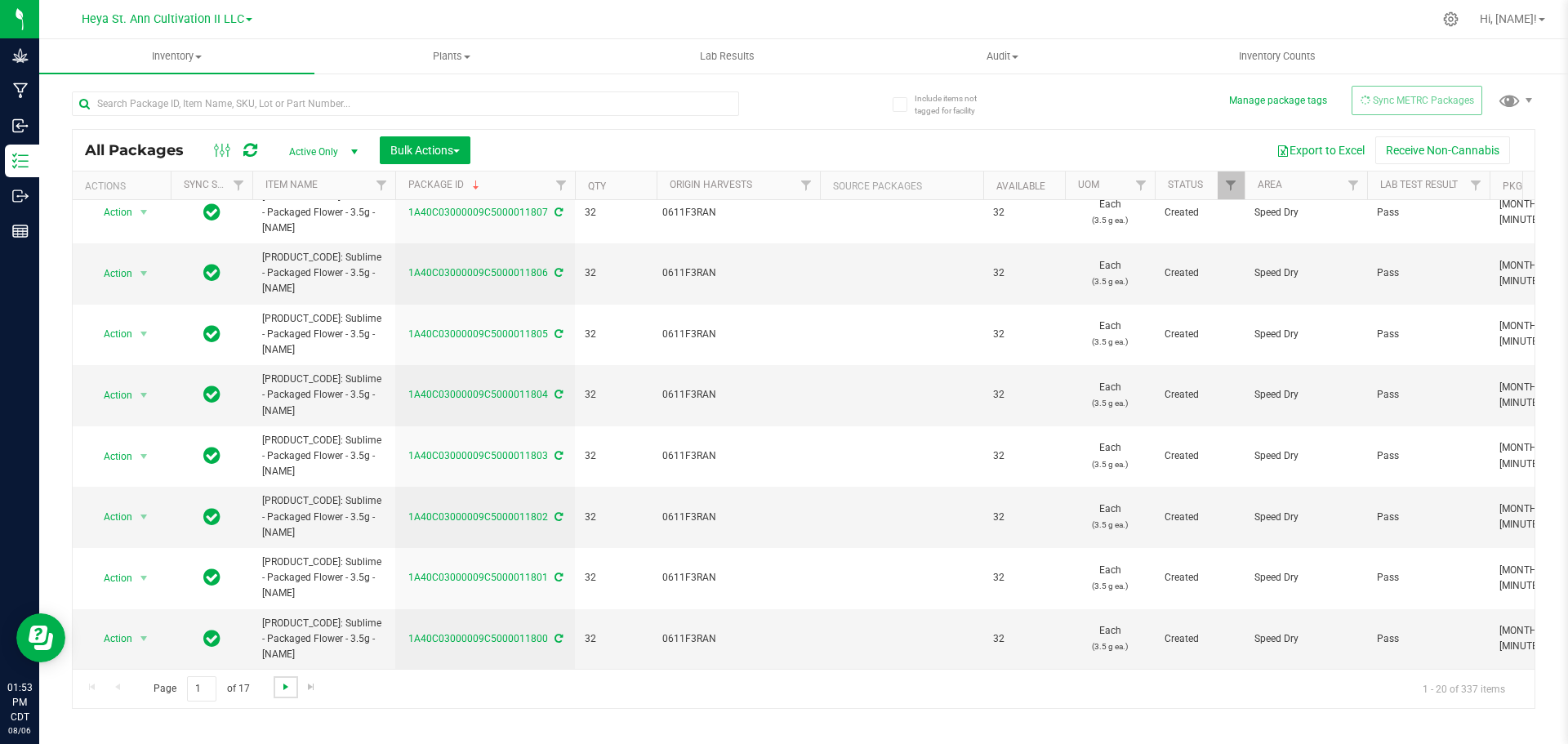 click at bounding box center (286, 687) 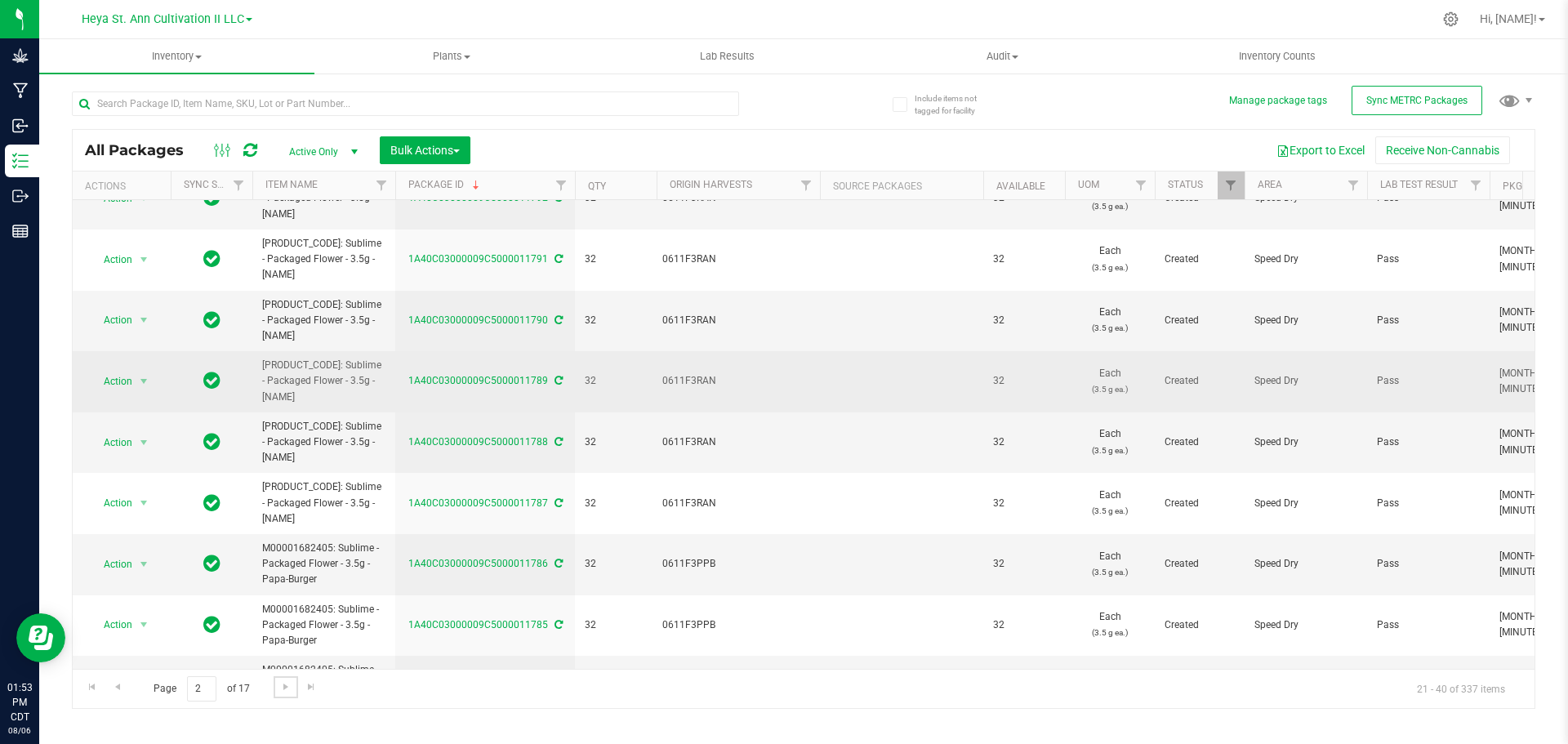 scroll, scrollTop: 434, scrollLeft: 0, axis: vertical 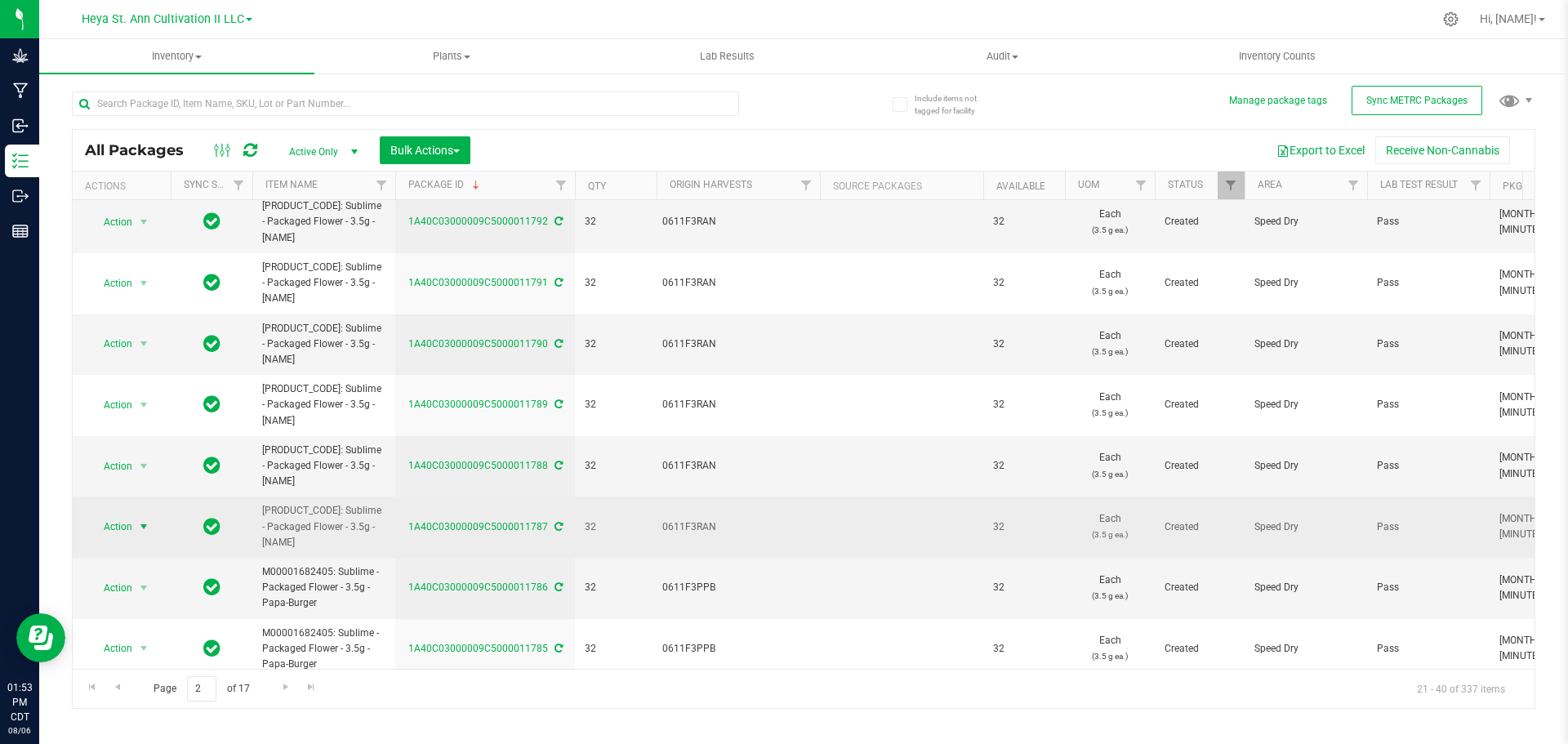 click on "Action" at bounding box center [111, 527] 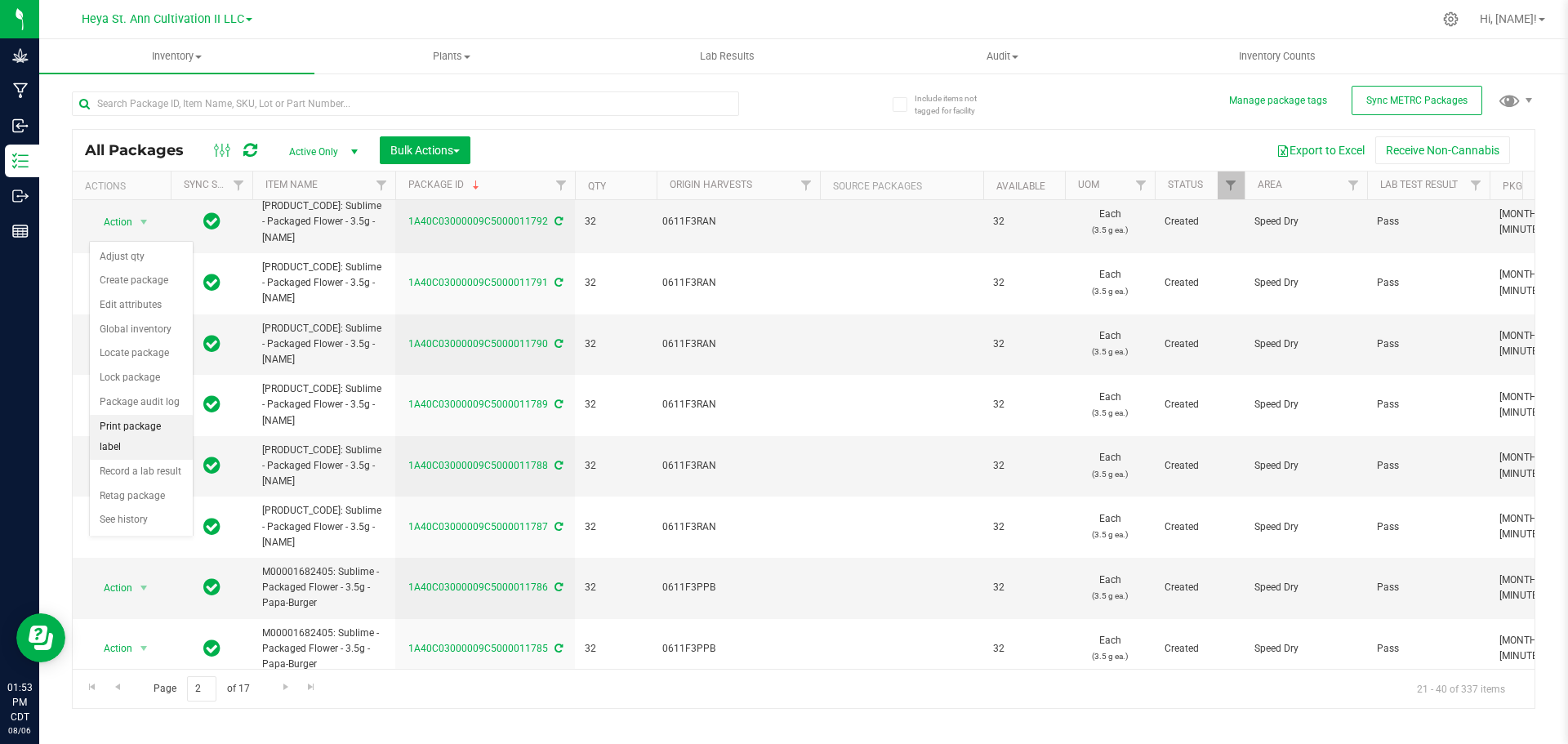 click on "Print package label" at bounding box center (141, 437) 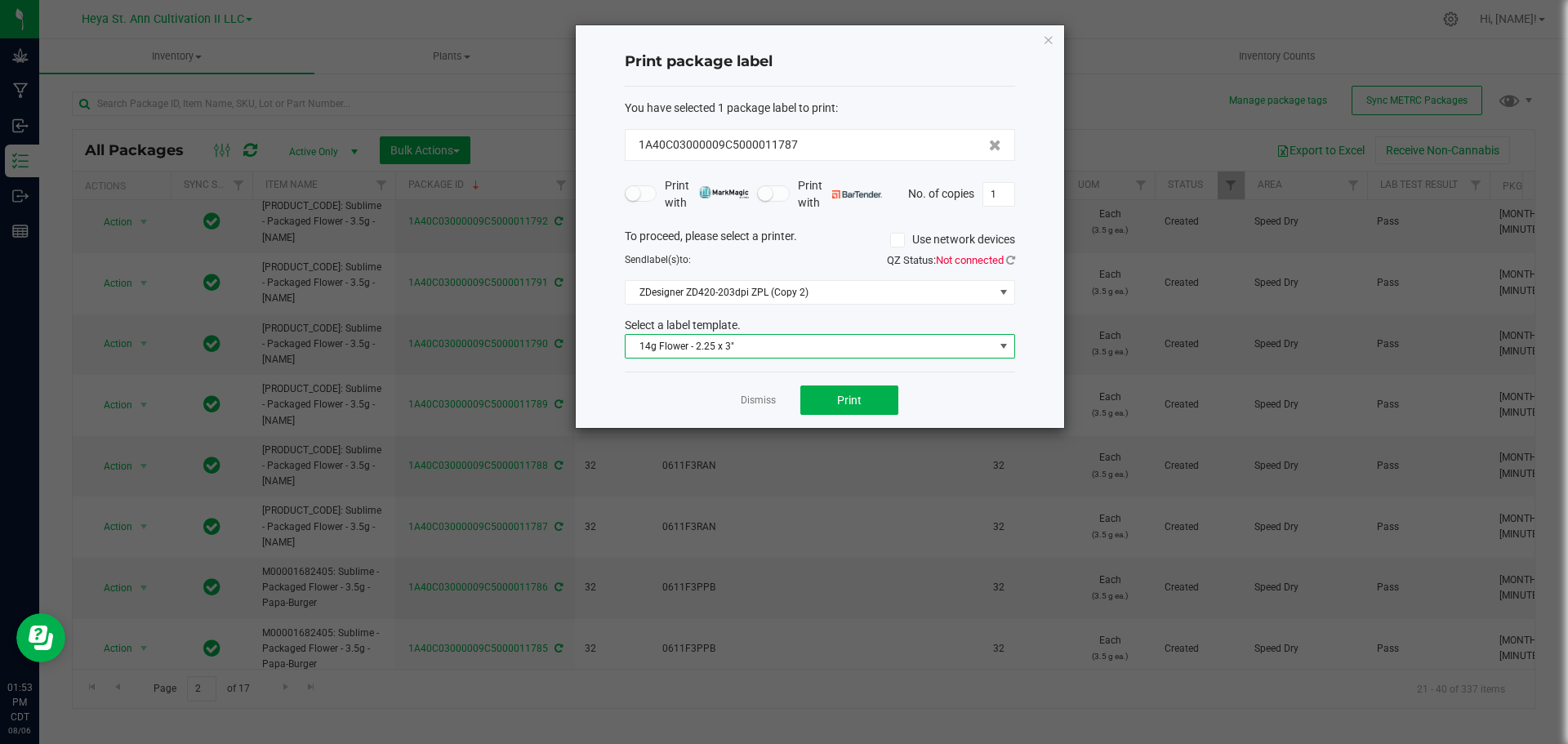 click on "14g Flower - 2.25 x 3"" at bounding box center [809, 346] 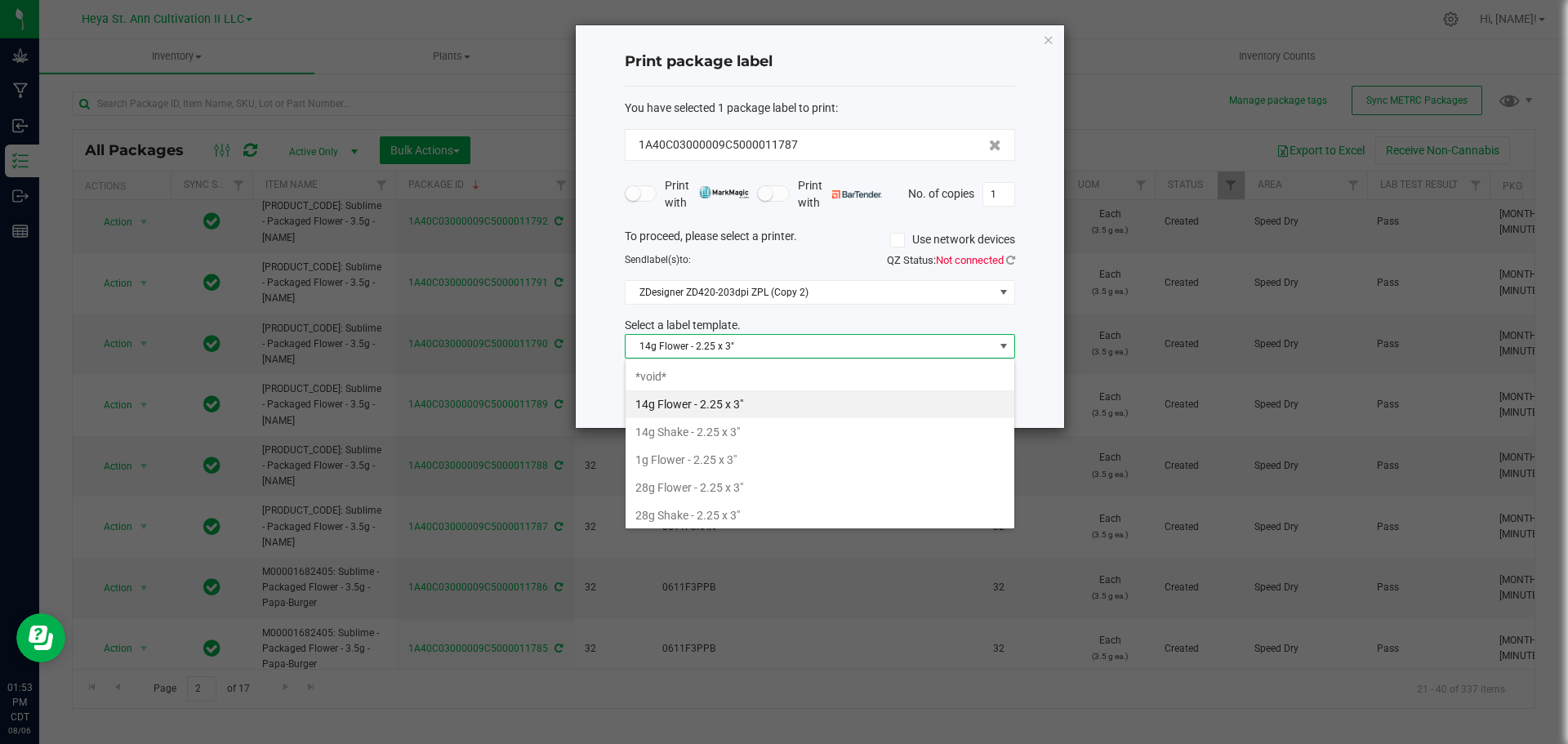 scroll, scrollTop: 81644, scrollLeft: 81276, axis: both 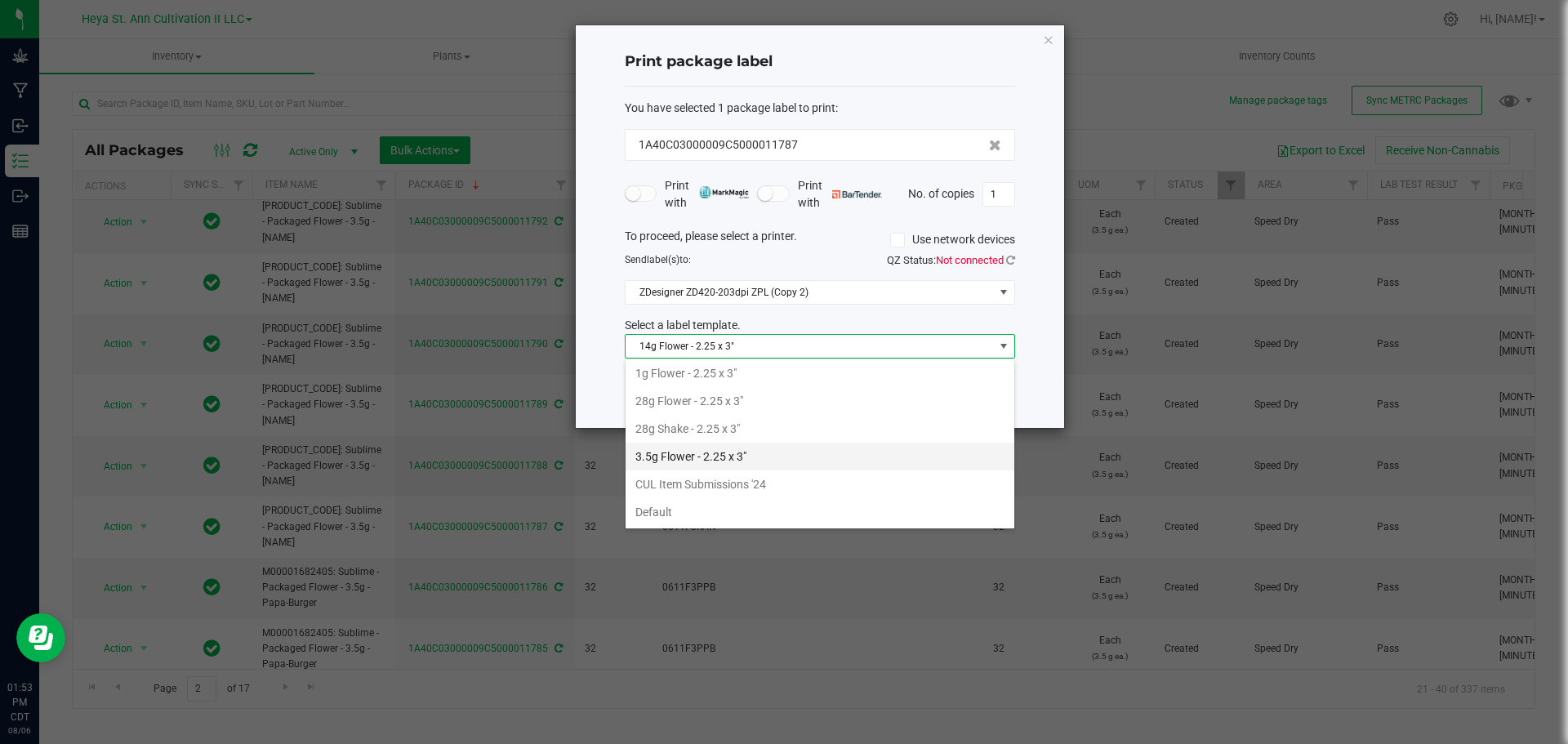 click on "3.5g Flower - 2.25 x 3"" at bounding box center (820, 457) 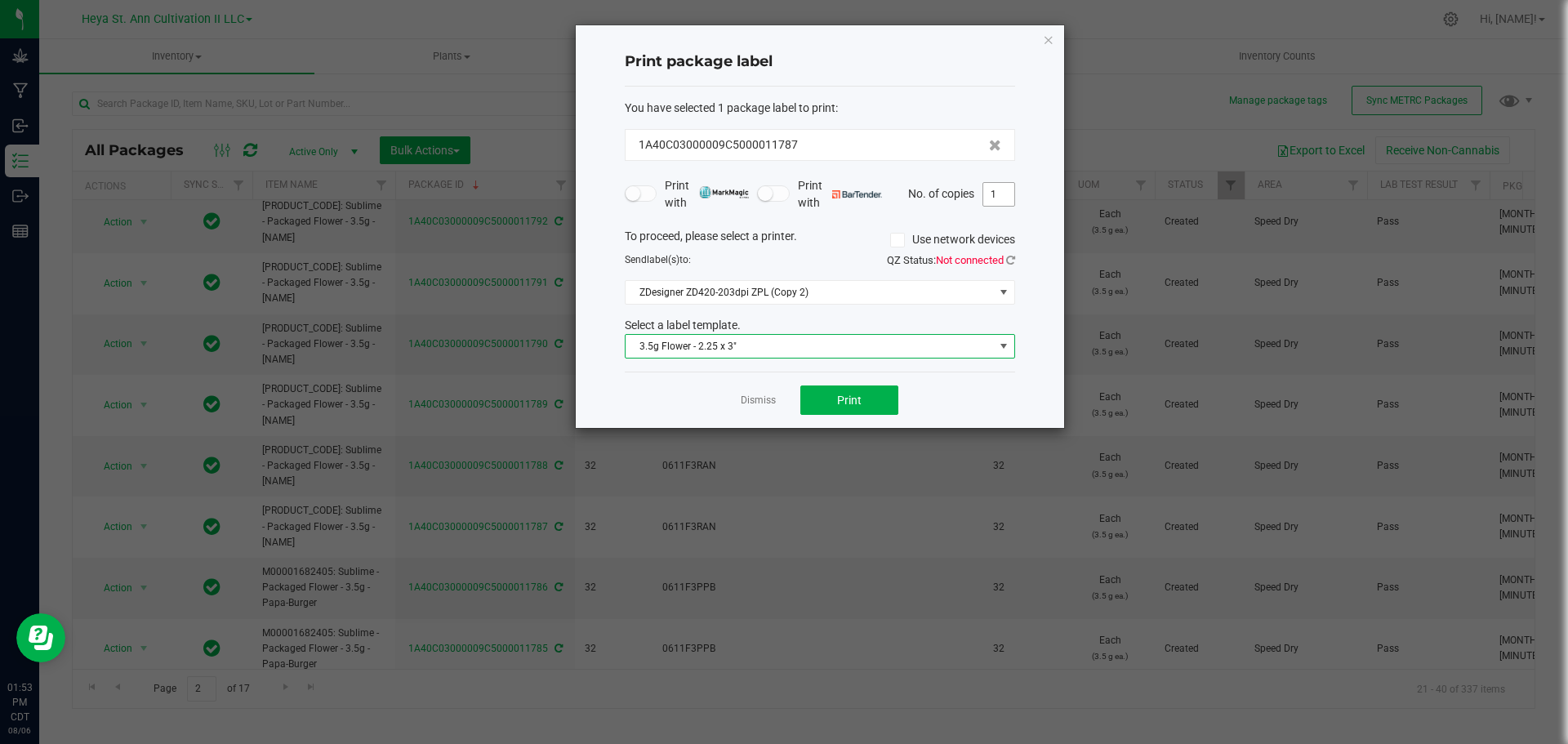 click on "1" at bounding box center (999, 194) 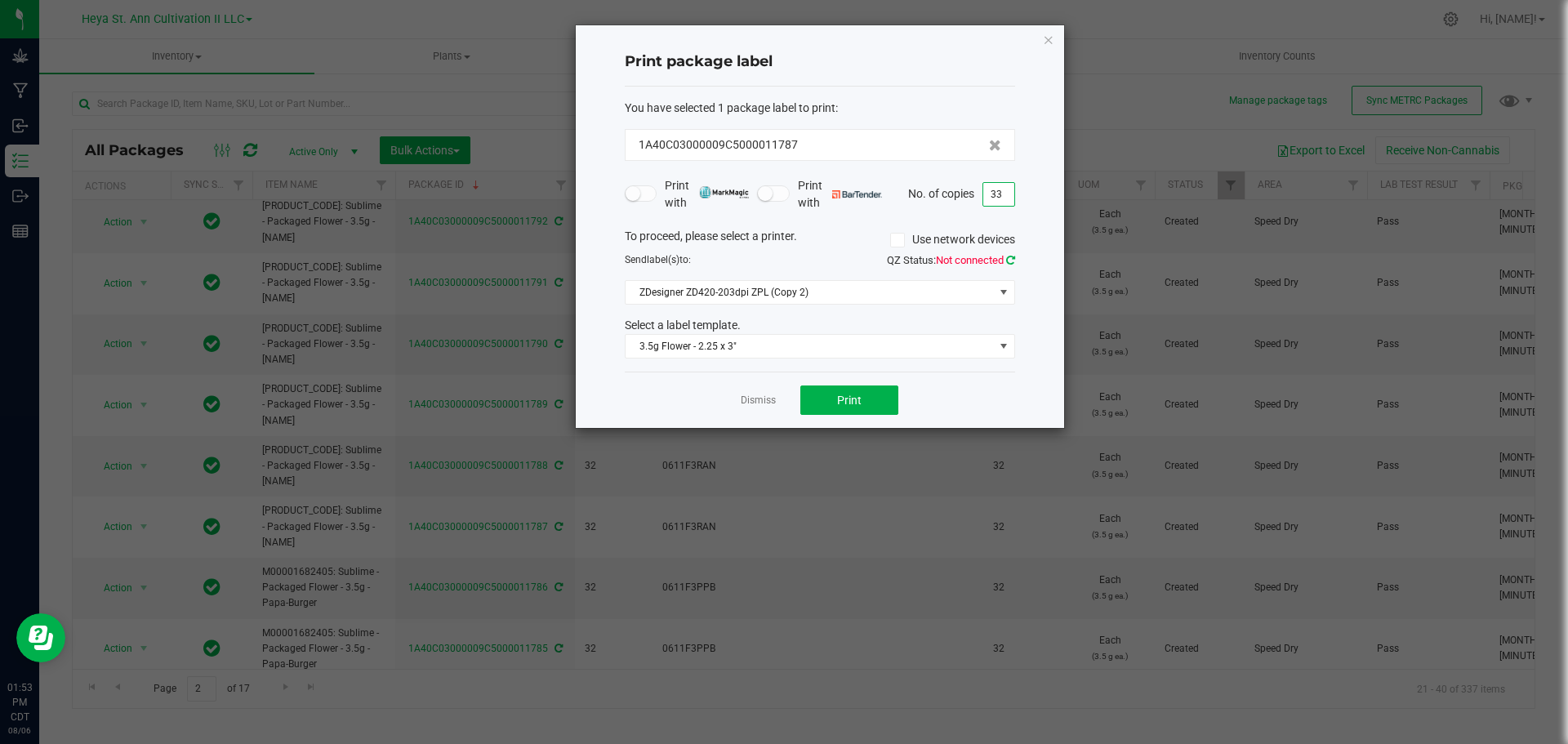 type on "33" 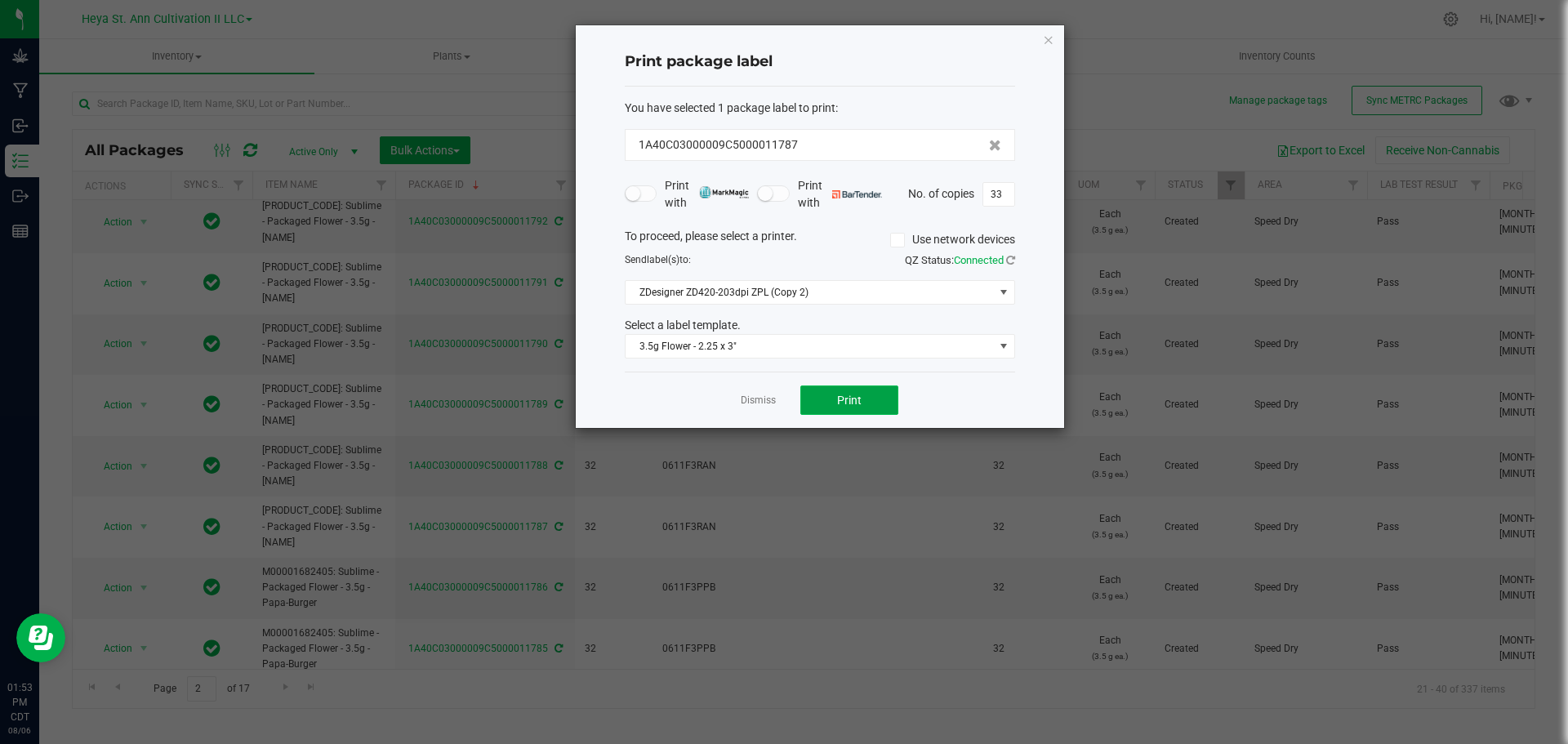 click on "Print" 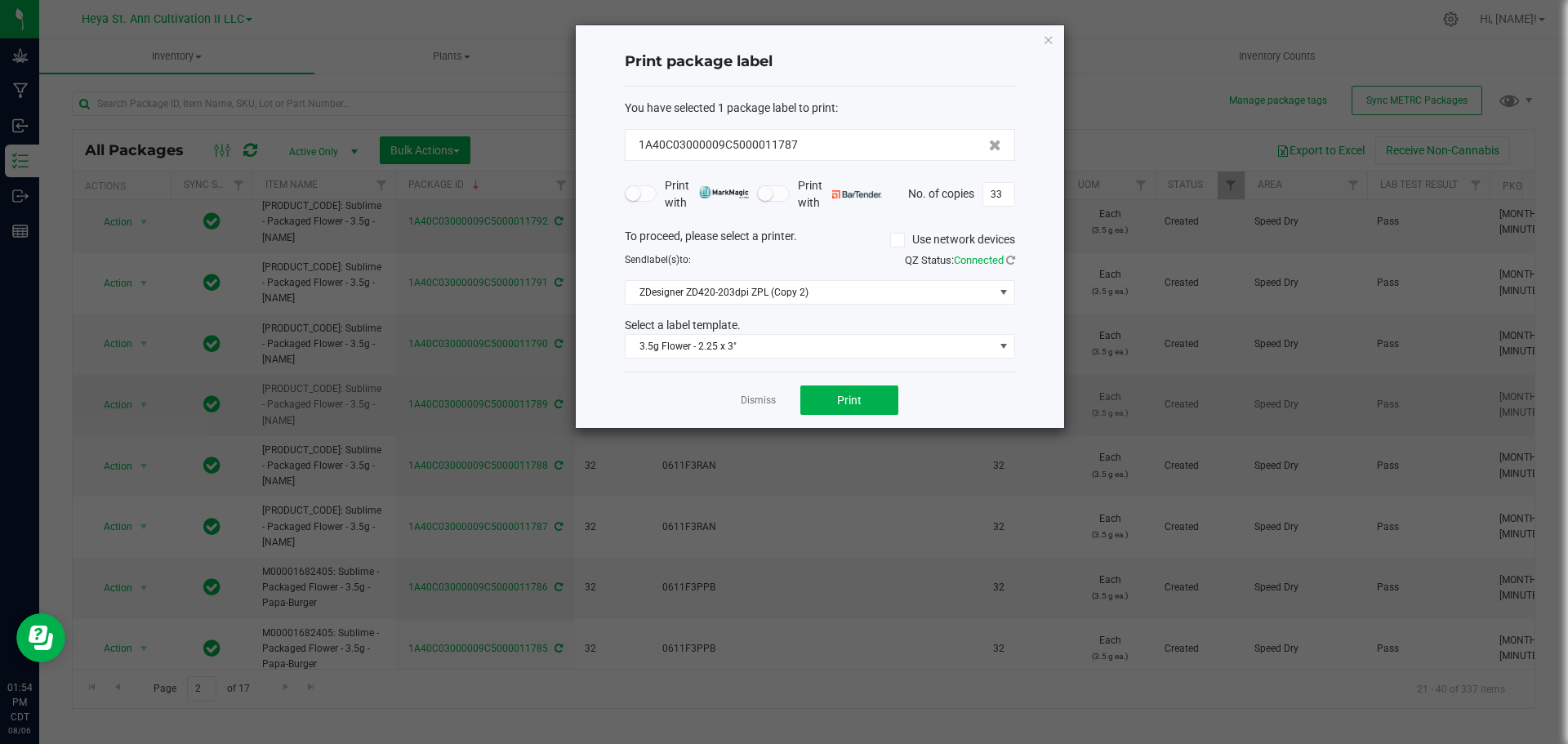 drag, startPoint x: 758, startPoint y: 397, endPoint x: 742, endPoint y: 410, distance: 20.615528 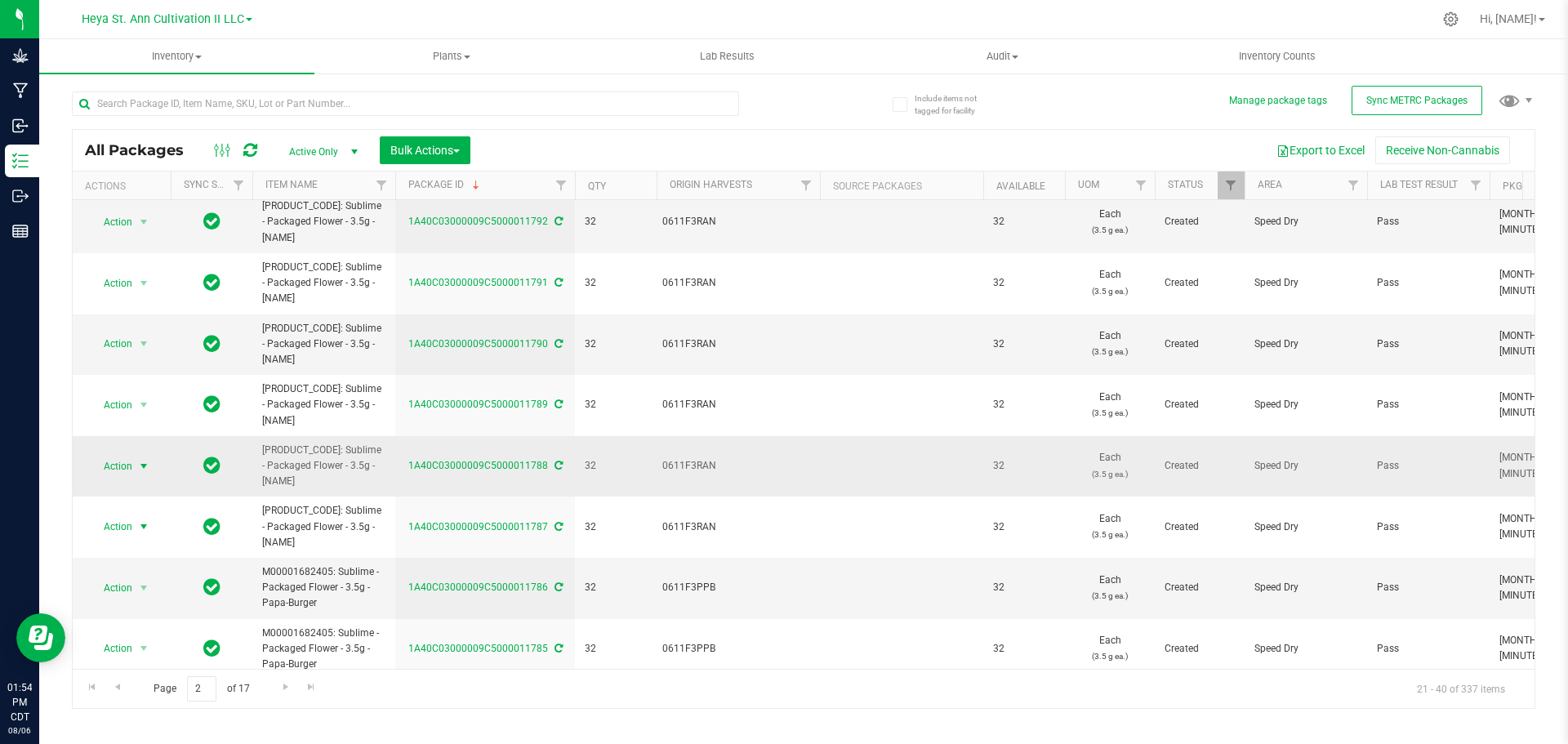 click on "Action" at bounding box center (111, 466) 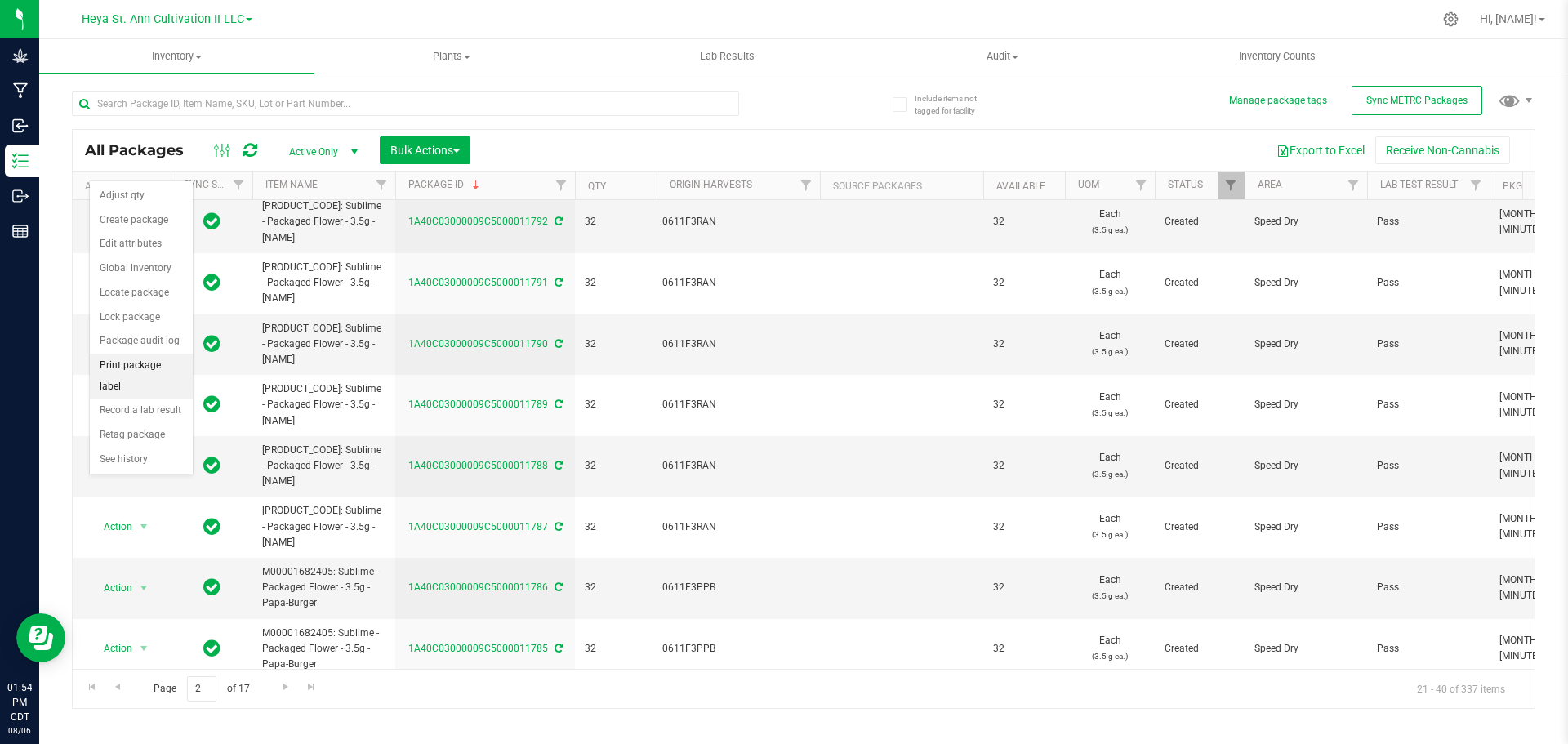 click on "Print package label" at bounding box center [141, 376] 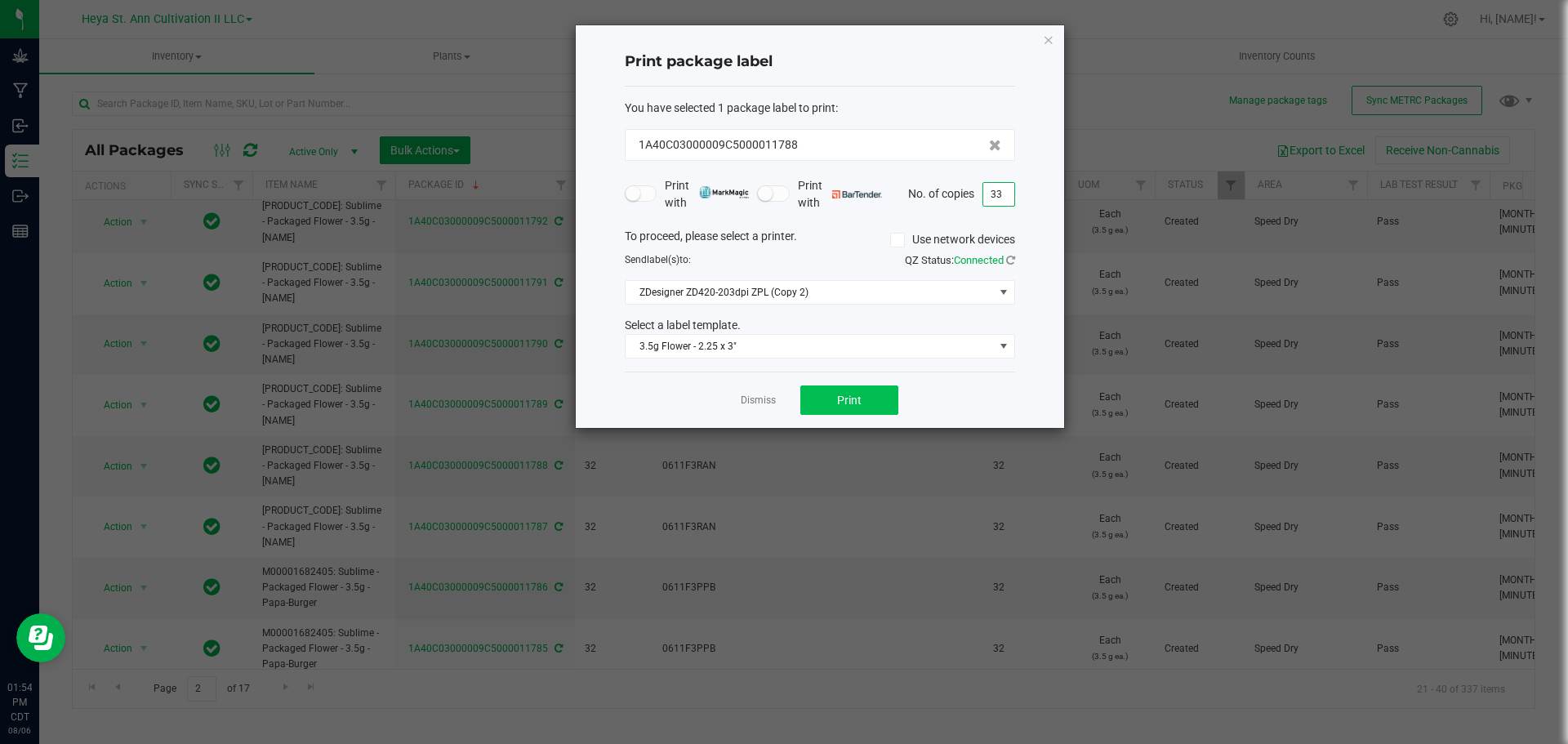 type on "33" 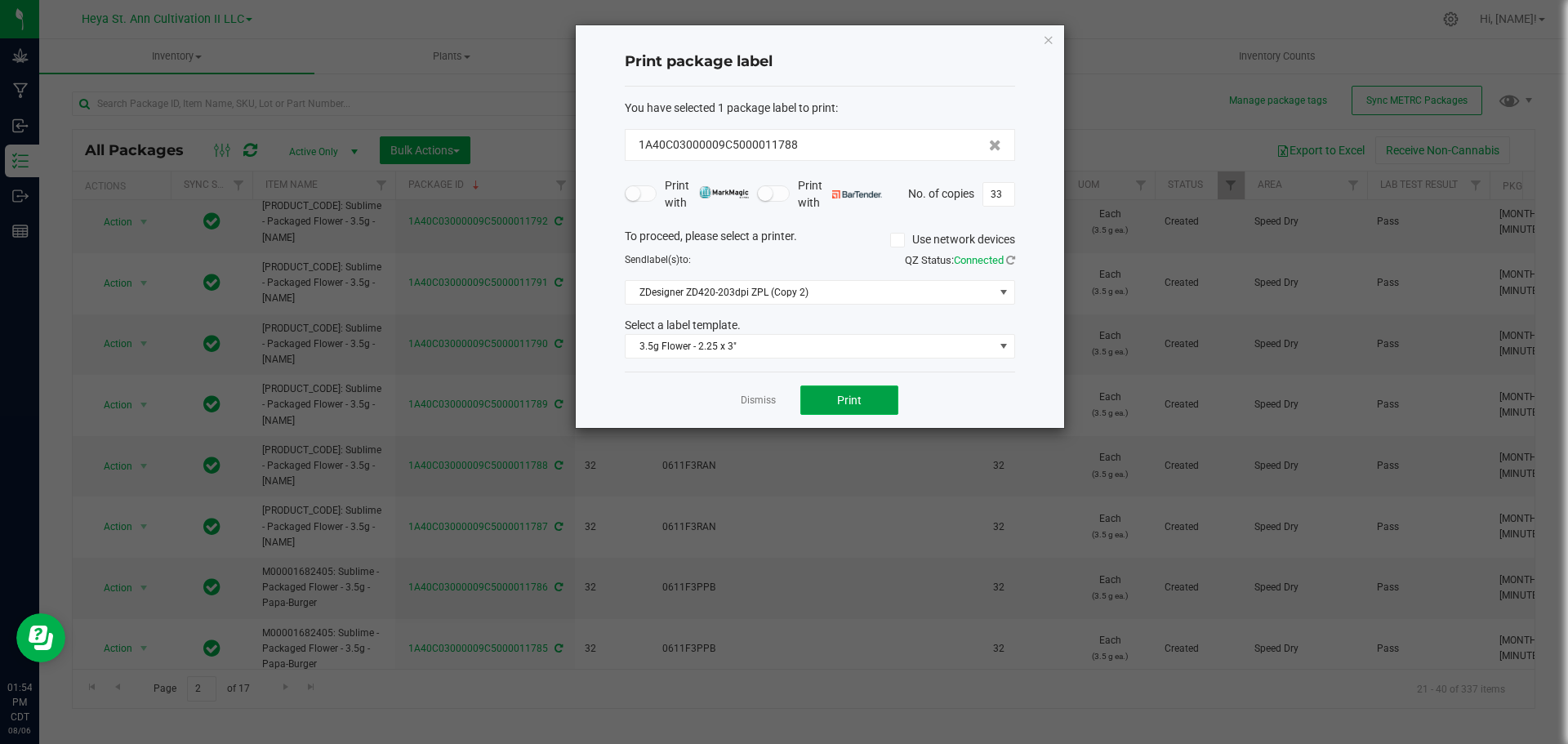 click on "Print" 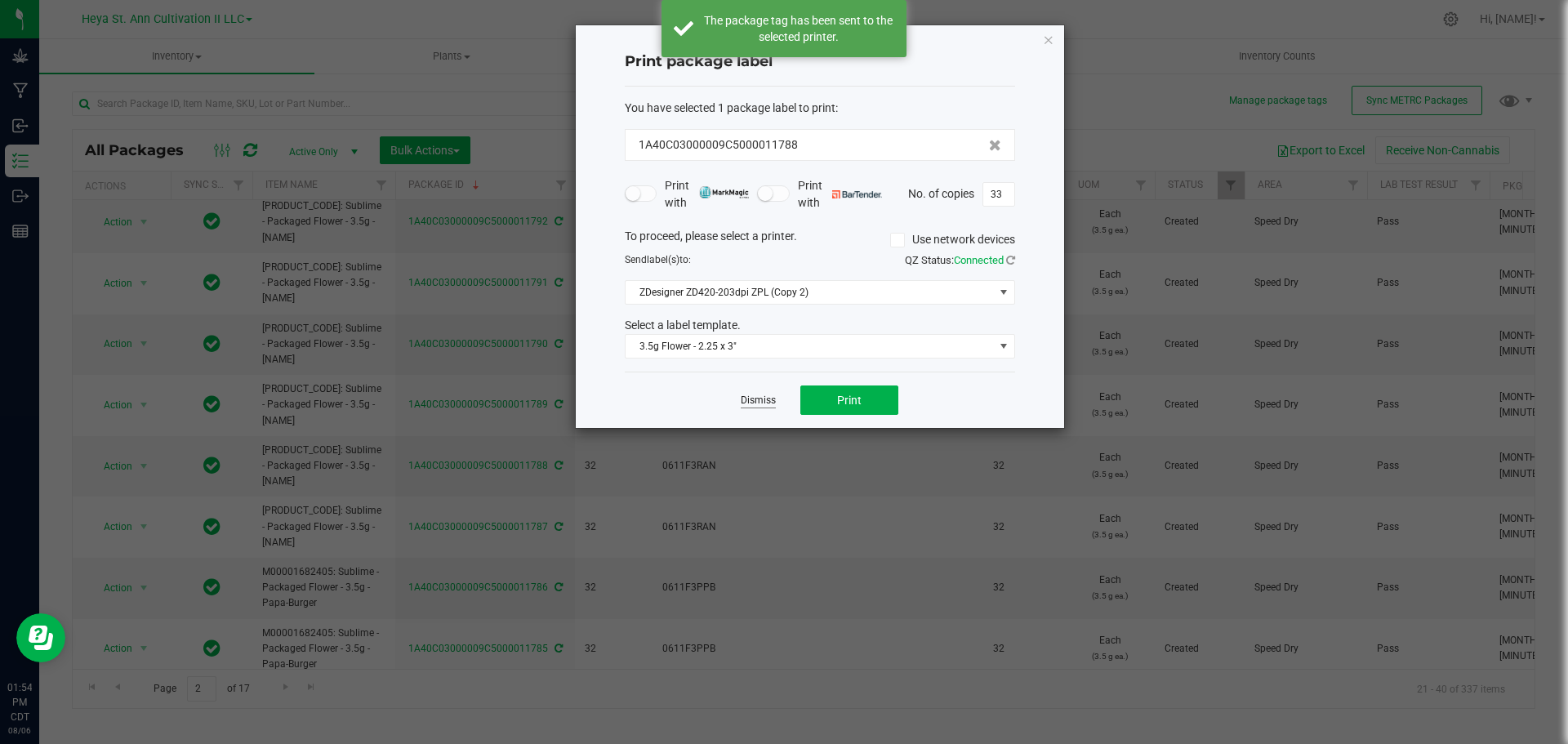 click on "Dismiss" 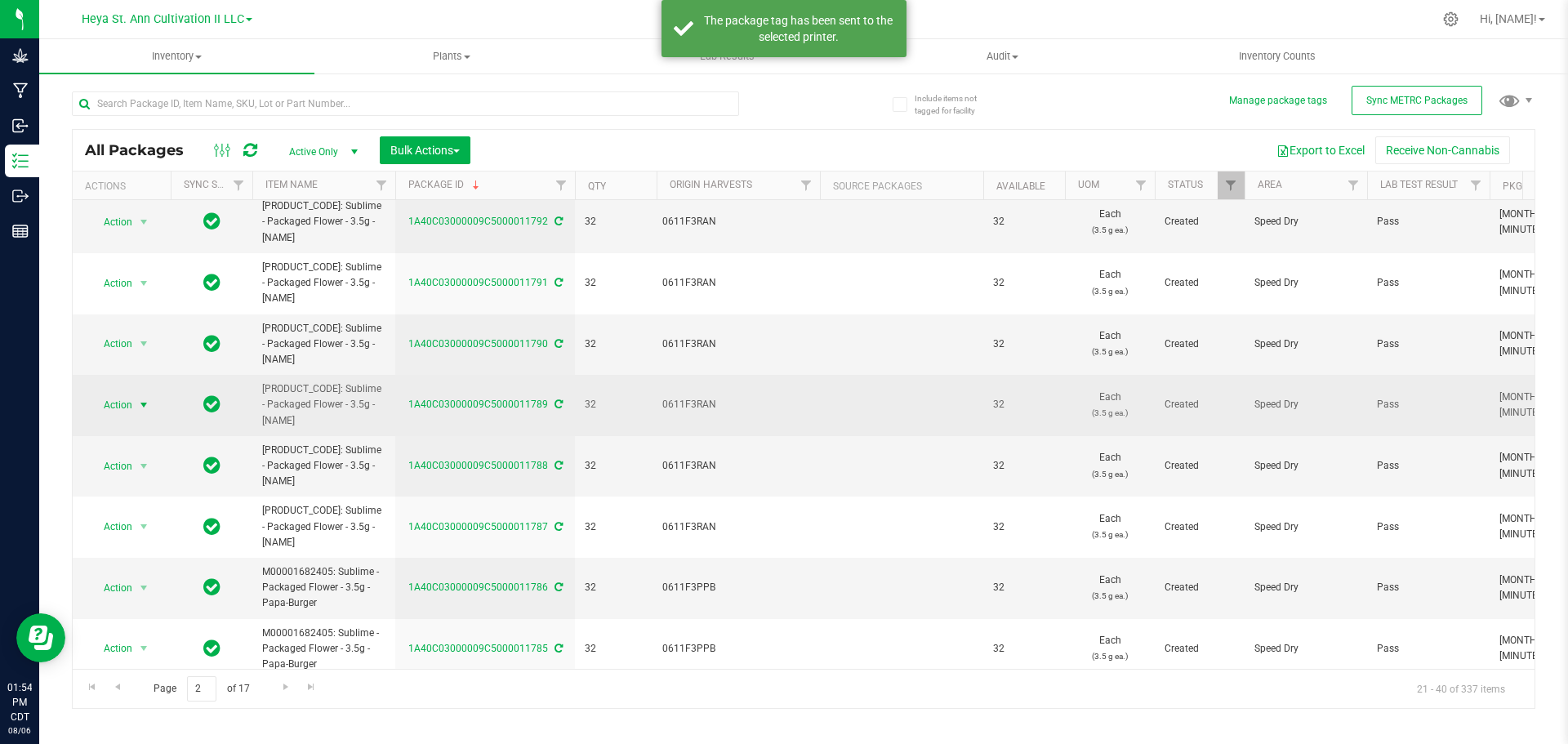 click on "Action" at bounding box center (111, 405) 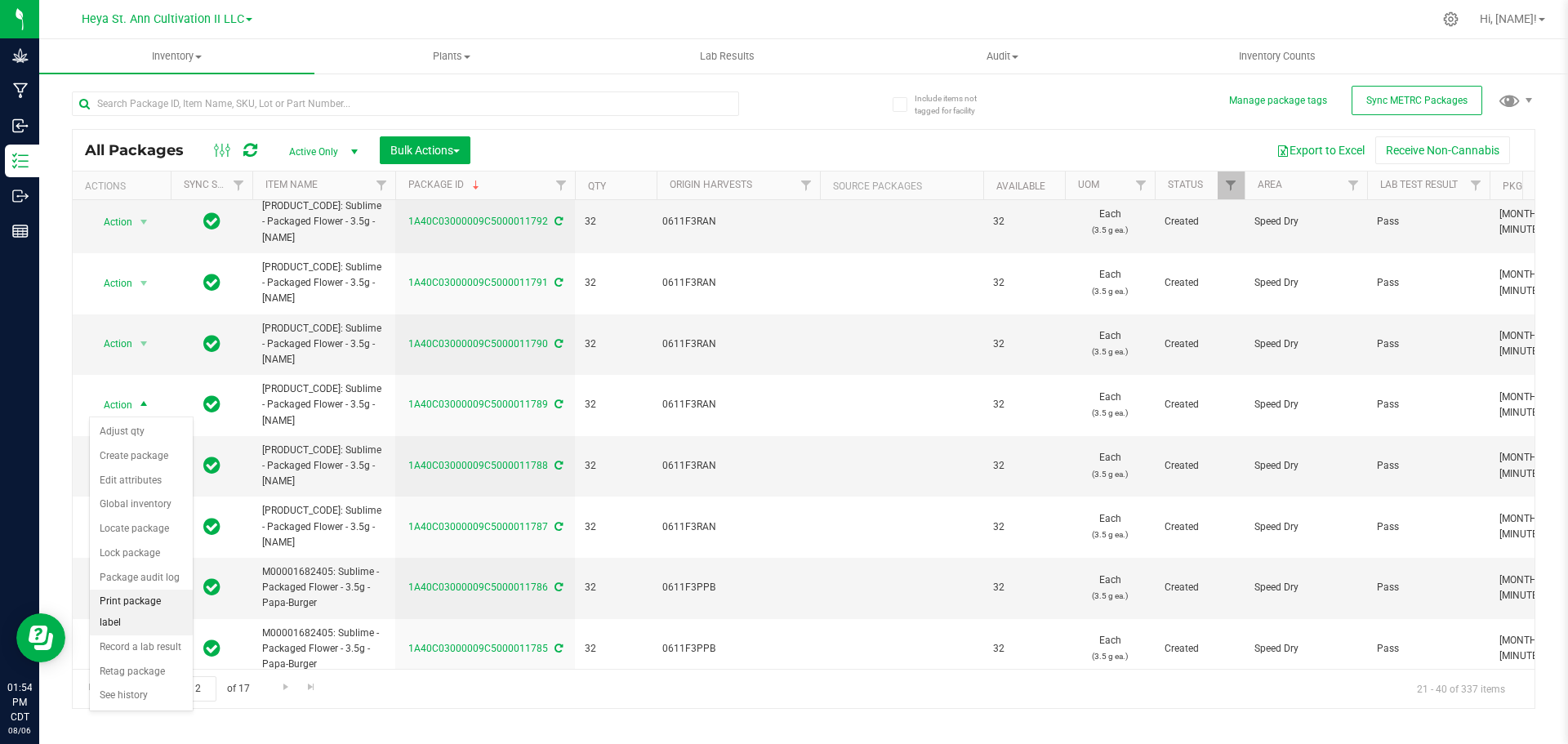 click on "Print package label" at bounding box center [141, 612] 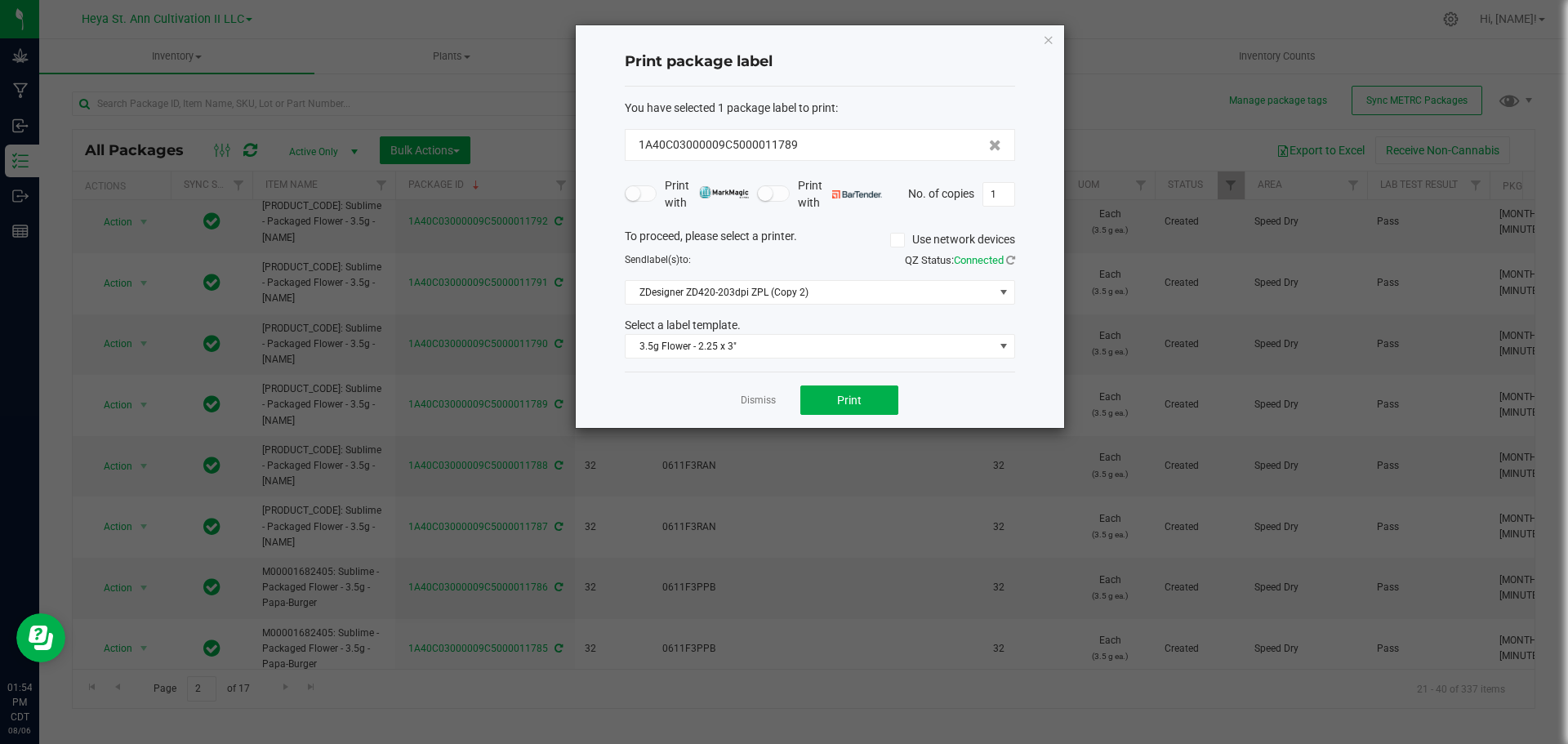 click on "Print package label  You have selected 1 package label to print  :   1A40C03000009C5000011789   Print with   Print with   No. of copies  1  To proceed, please select a printer.   Use network devices  Send  label(s)  to:  QZ Status:   Connected  ZDesigner ZD420-203dpi ZPL (Copy 2)  Select a label template.  3.5g Flower - 2.25 x 3"  Dismiss   Print" 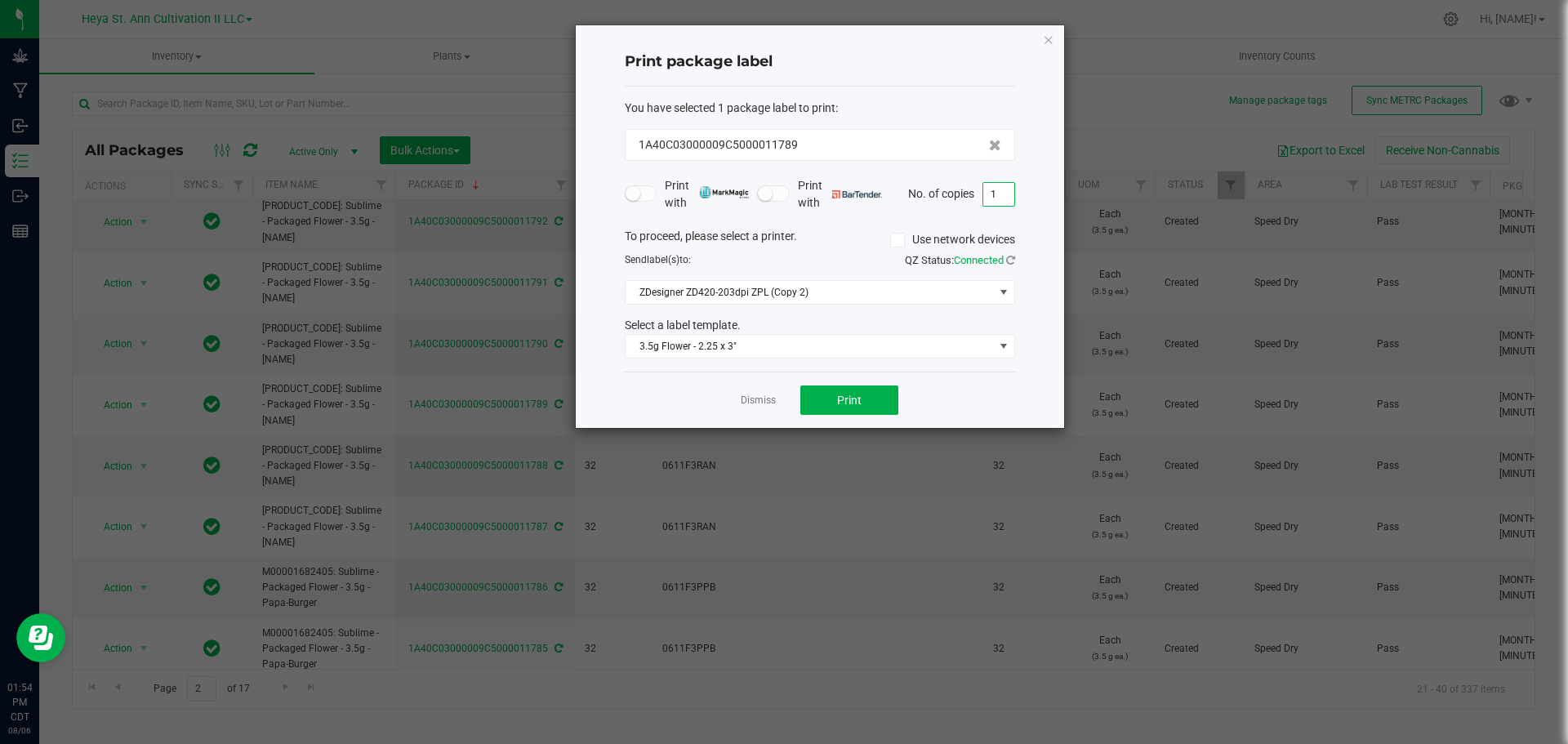 click on "1" at bounding box center (999, 194) 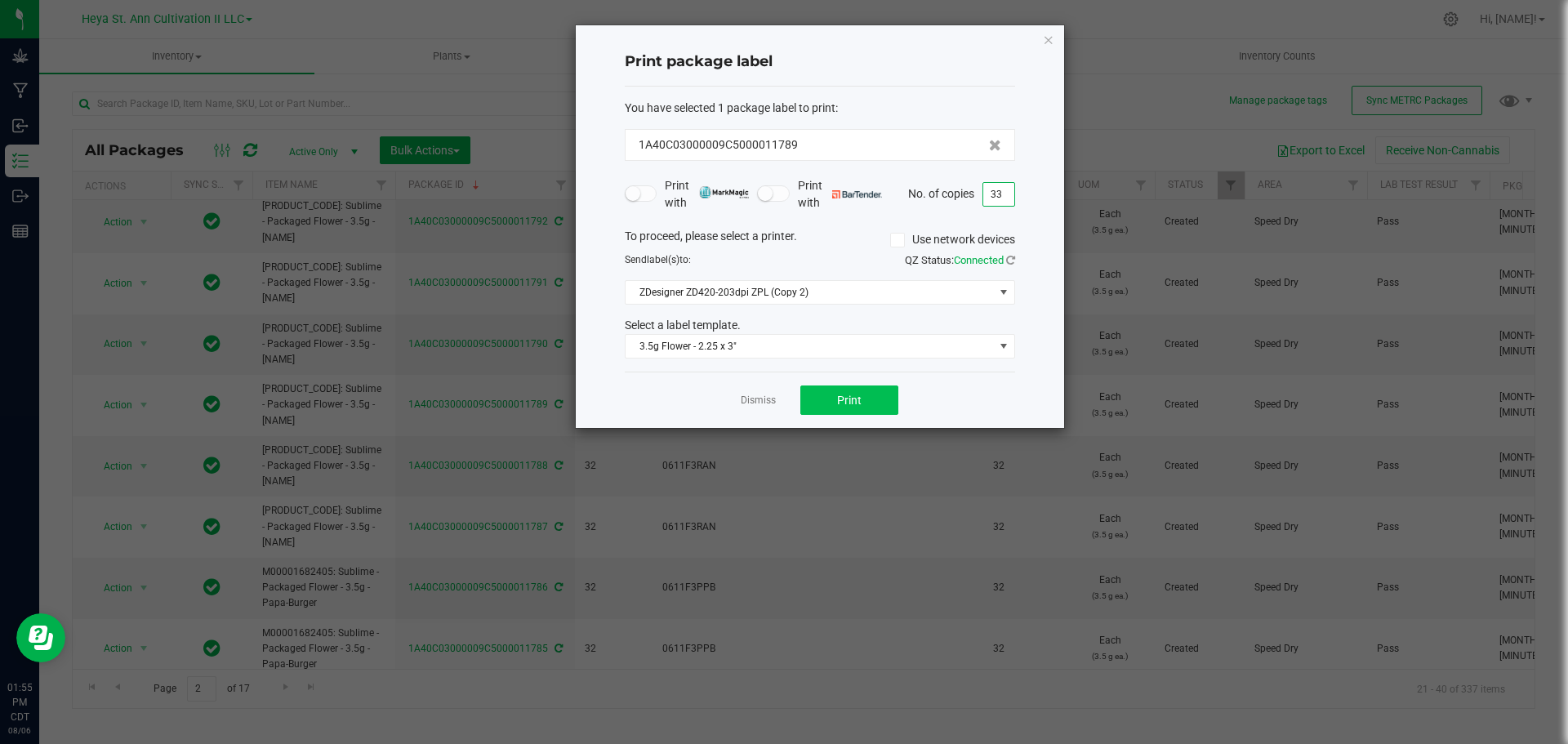 type on "33" 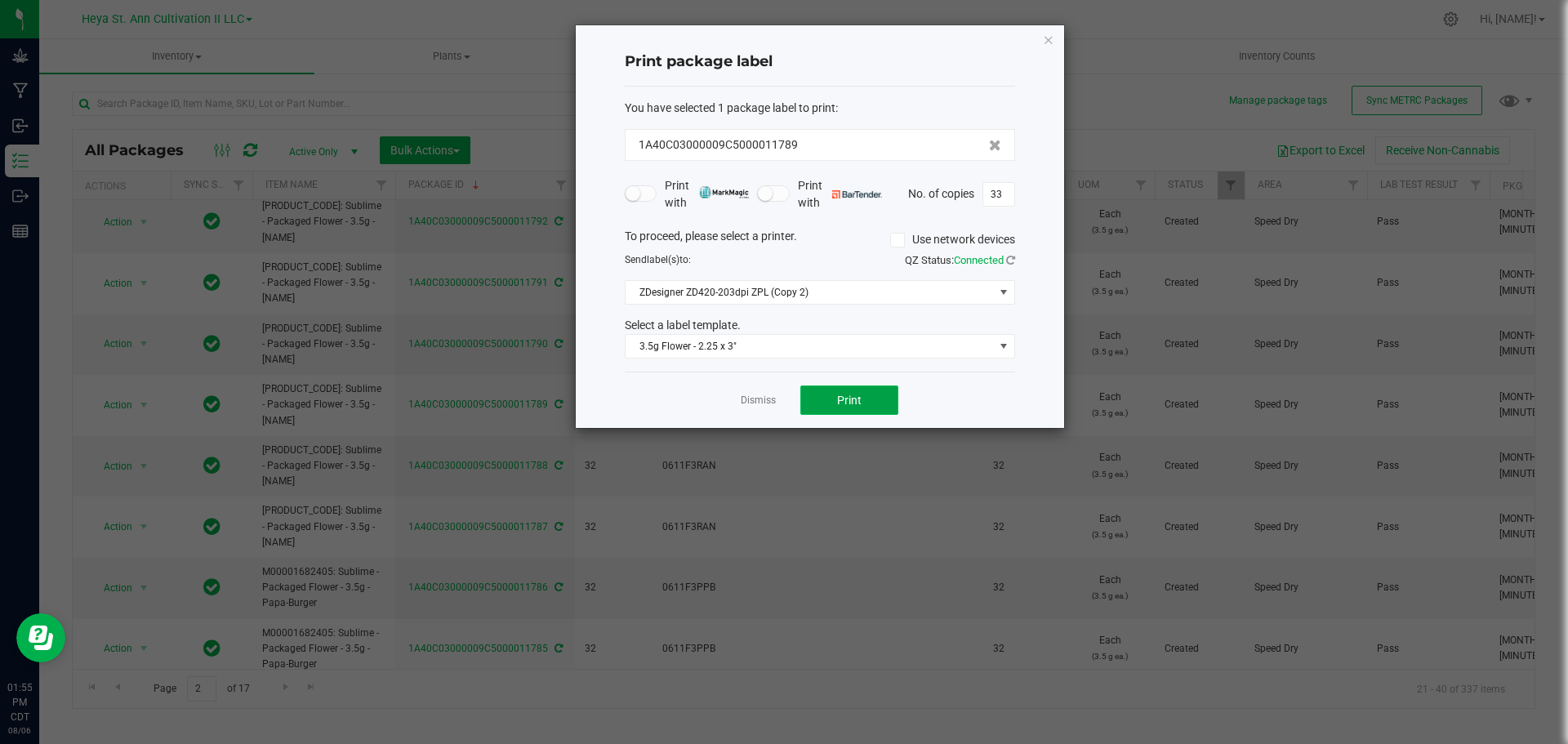 click on "Print" 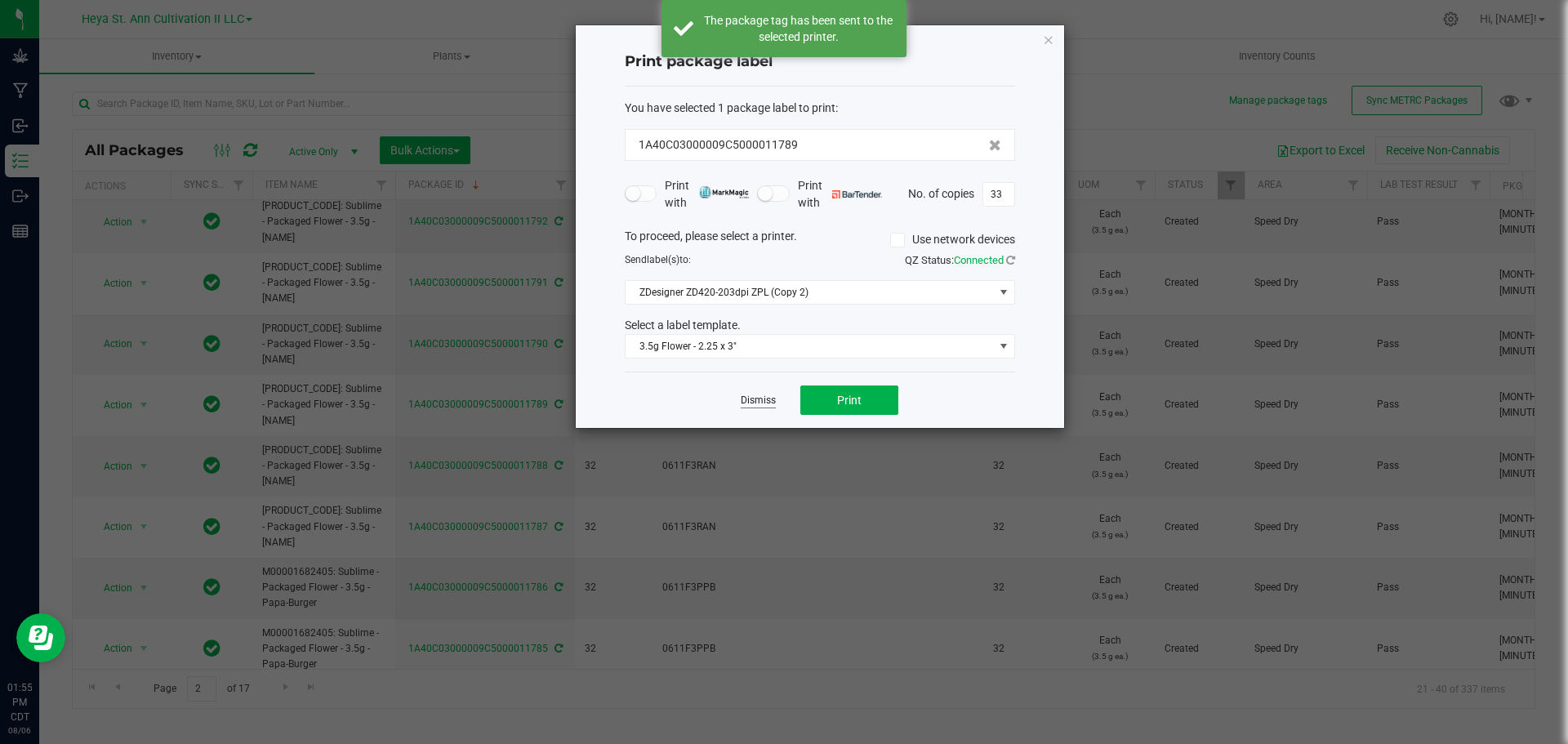 click on "Dismiss" 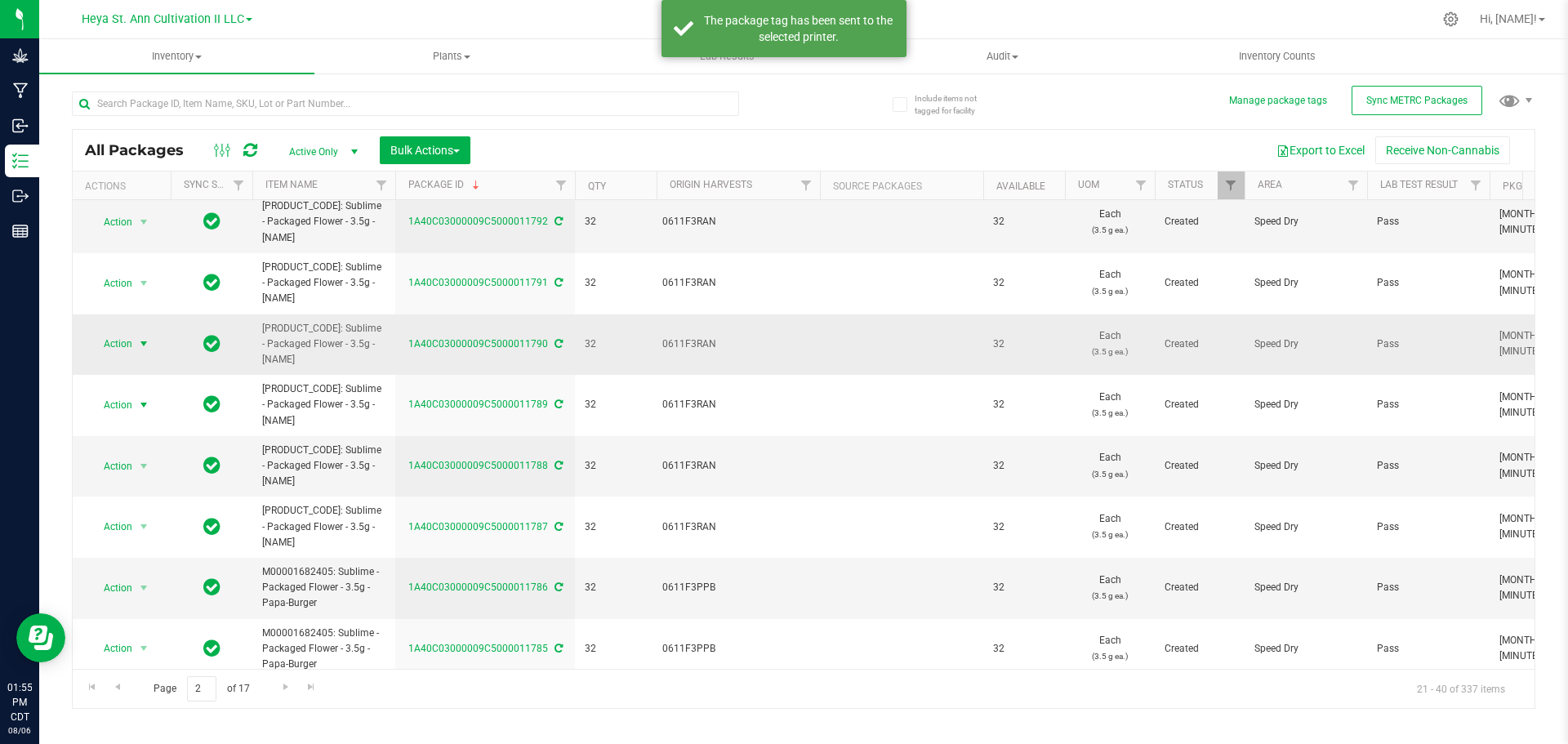 click on "Action" at bounding box center [111, 344] 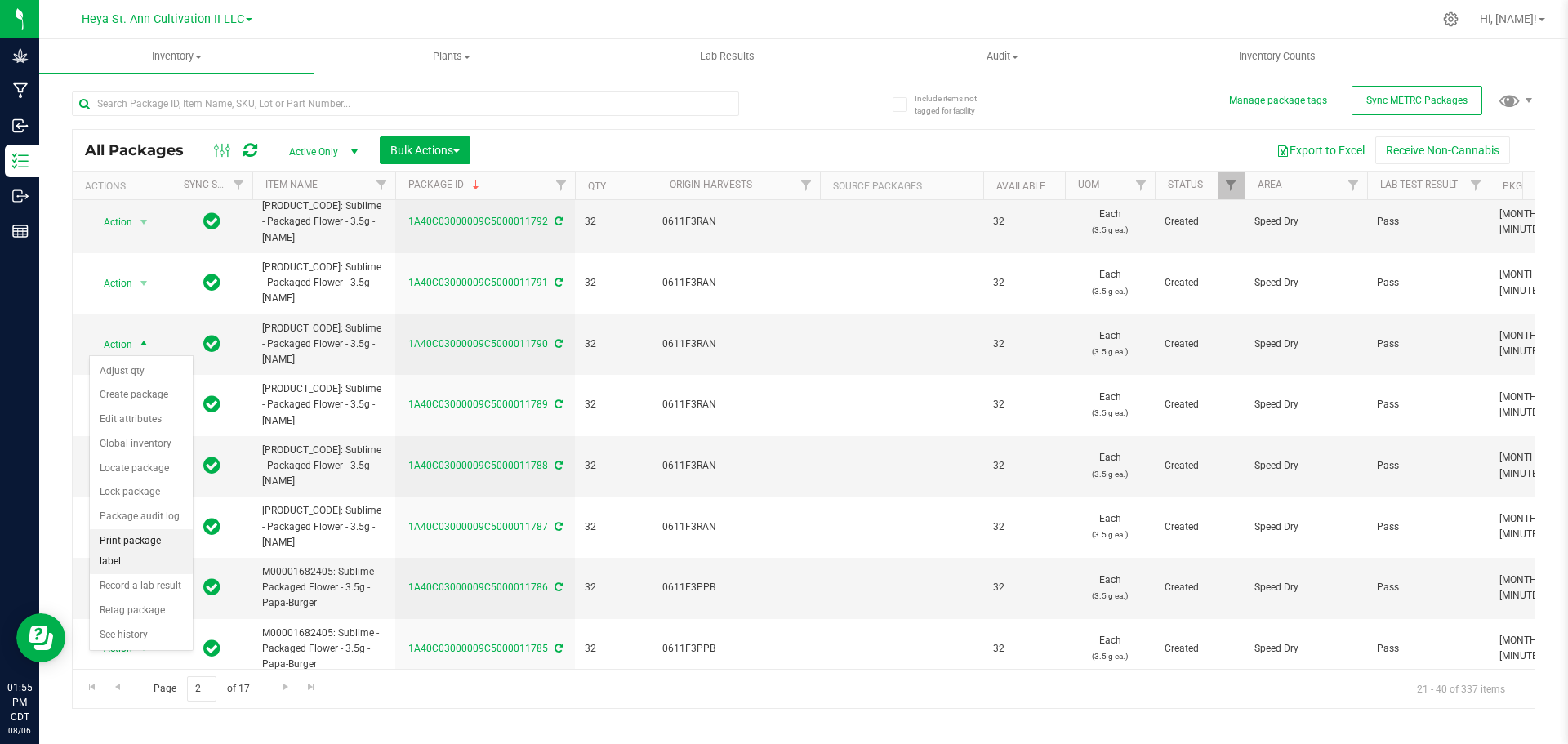 click on "Print package label" at bounding box center (141, 551) 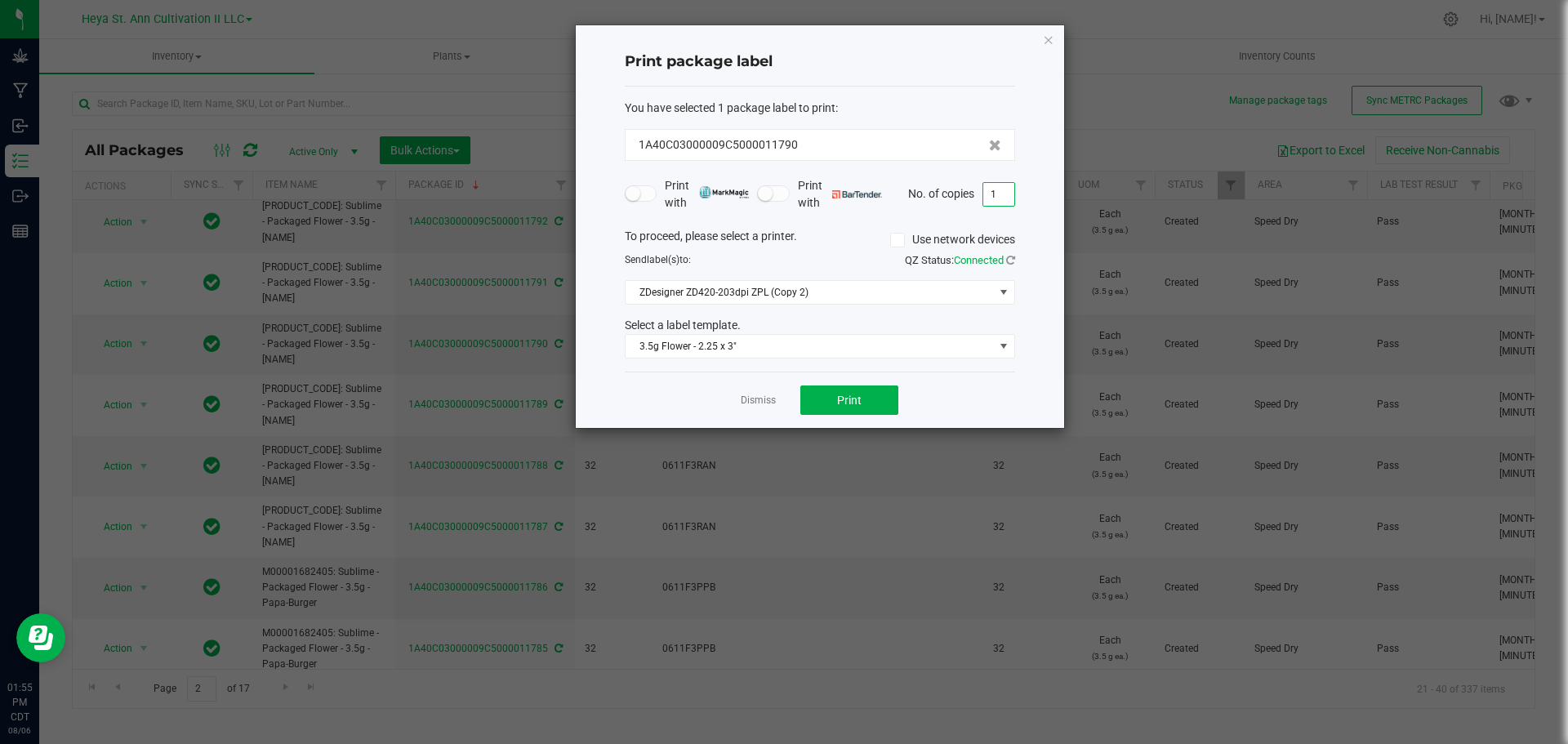 click on "1" at bounding box center [999, 194] 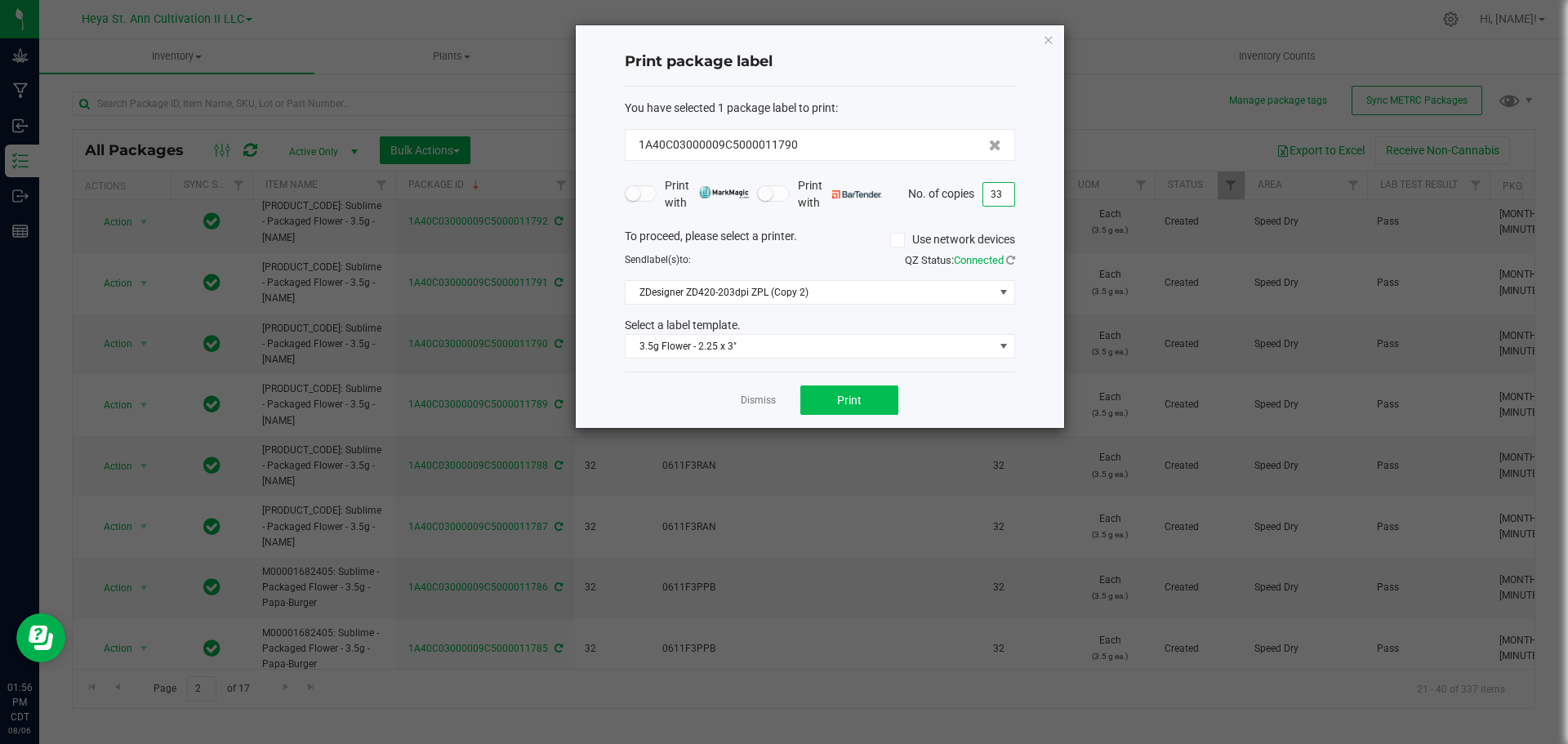 type on "33" 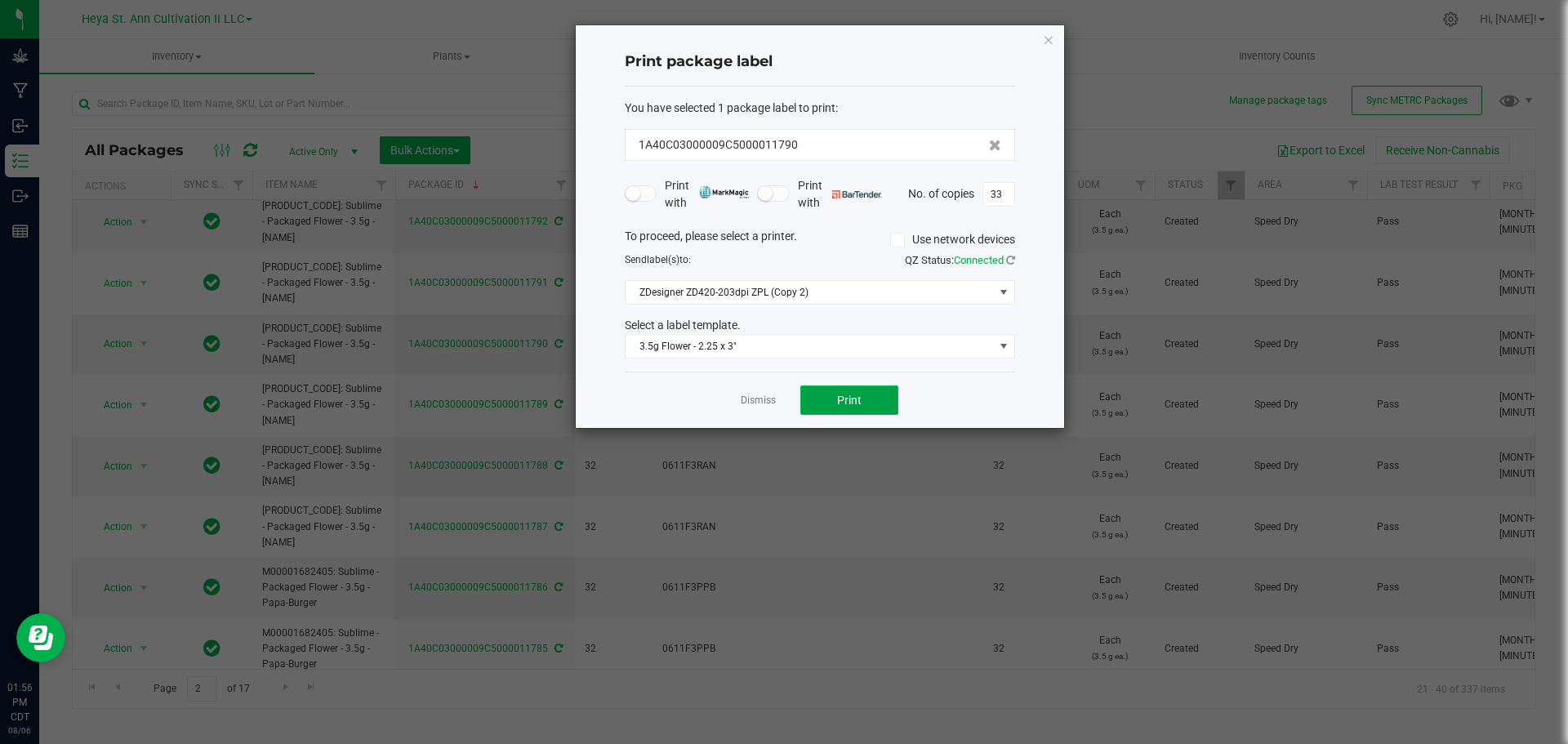 click on "Print" 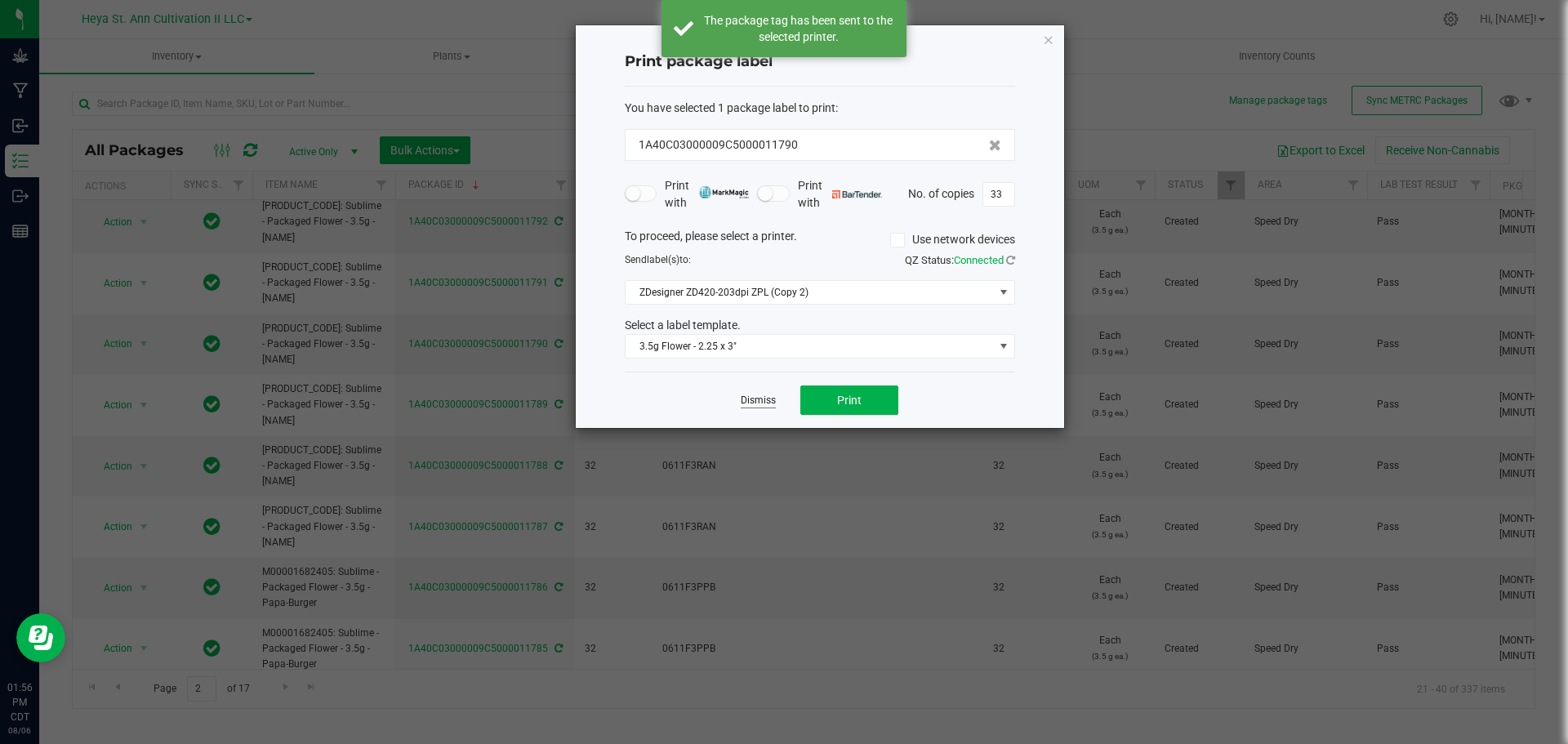 click on "Dismiss" 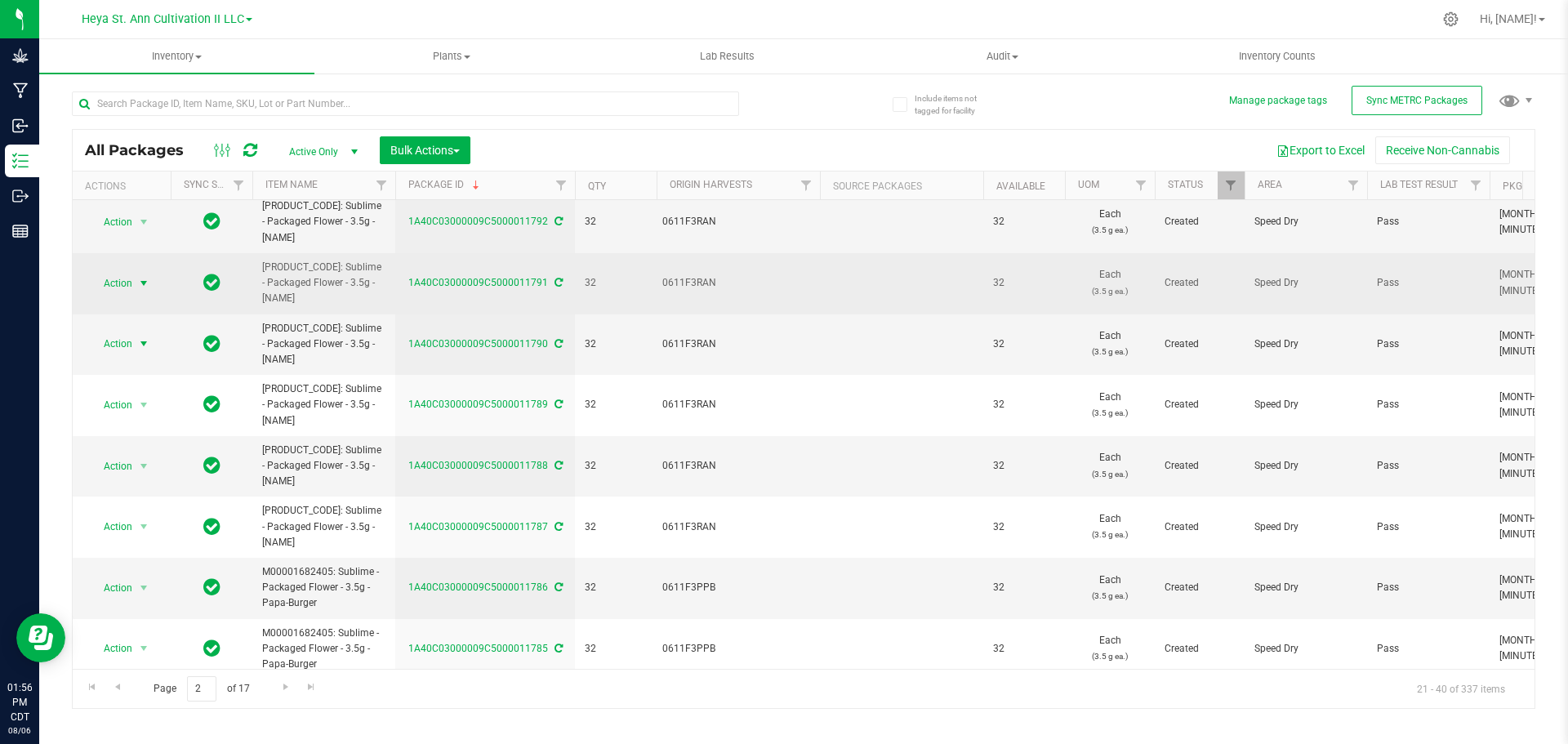 click at bounding box center [144, 283] 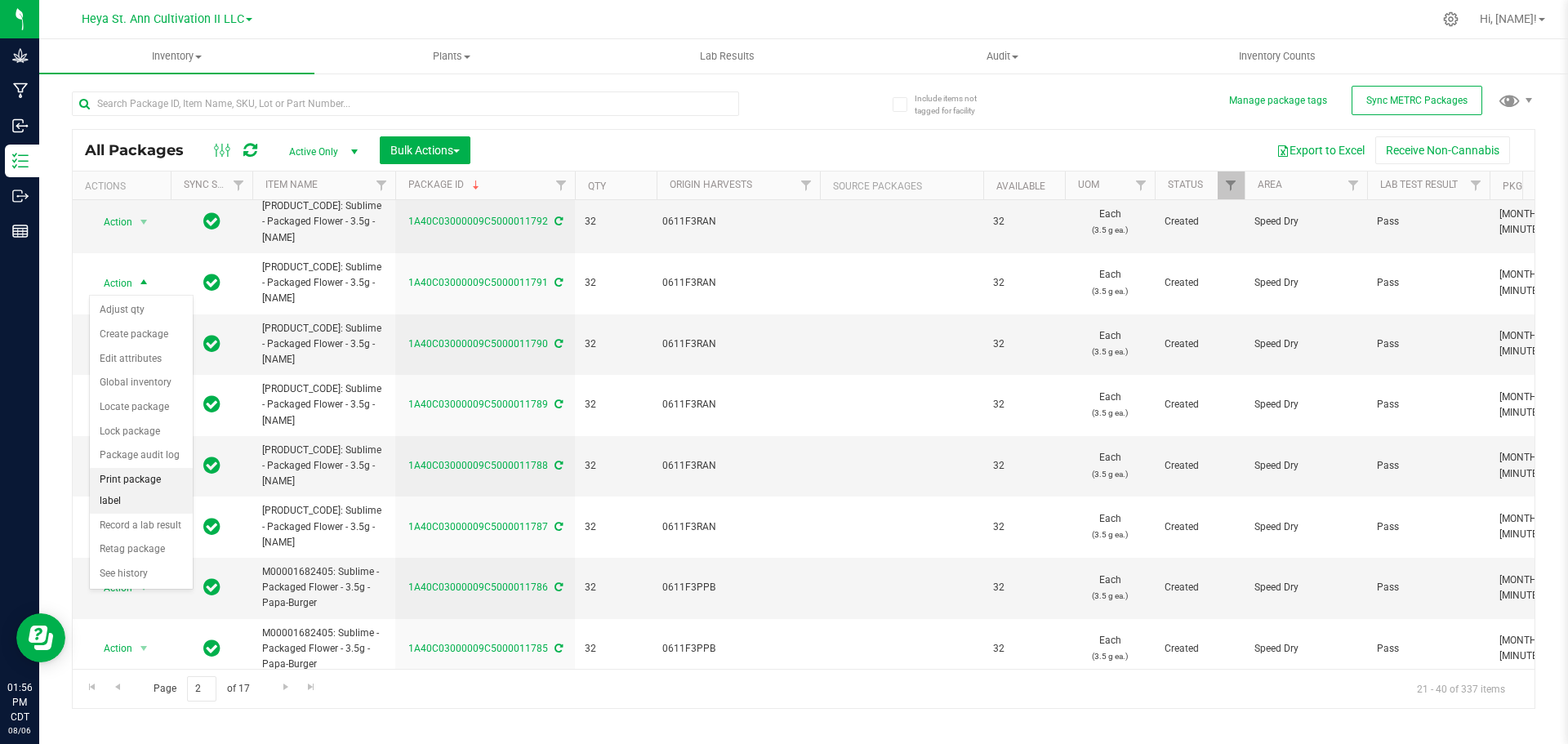 click on "Print package label" at bounding box center [141, 490] 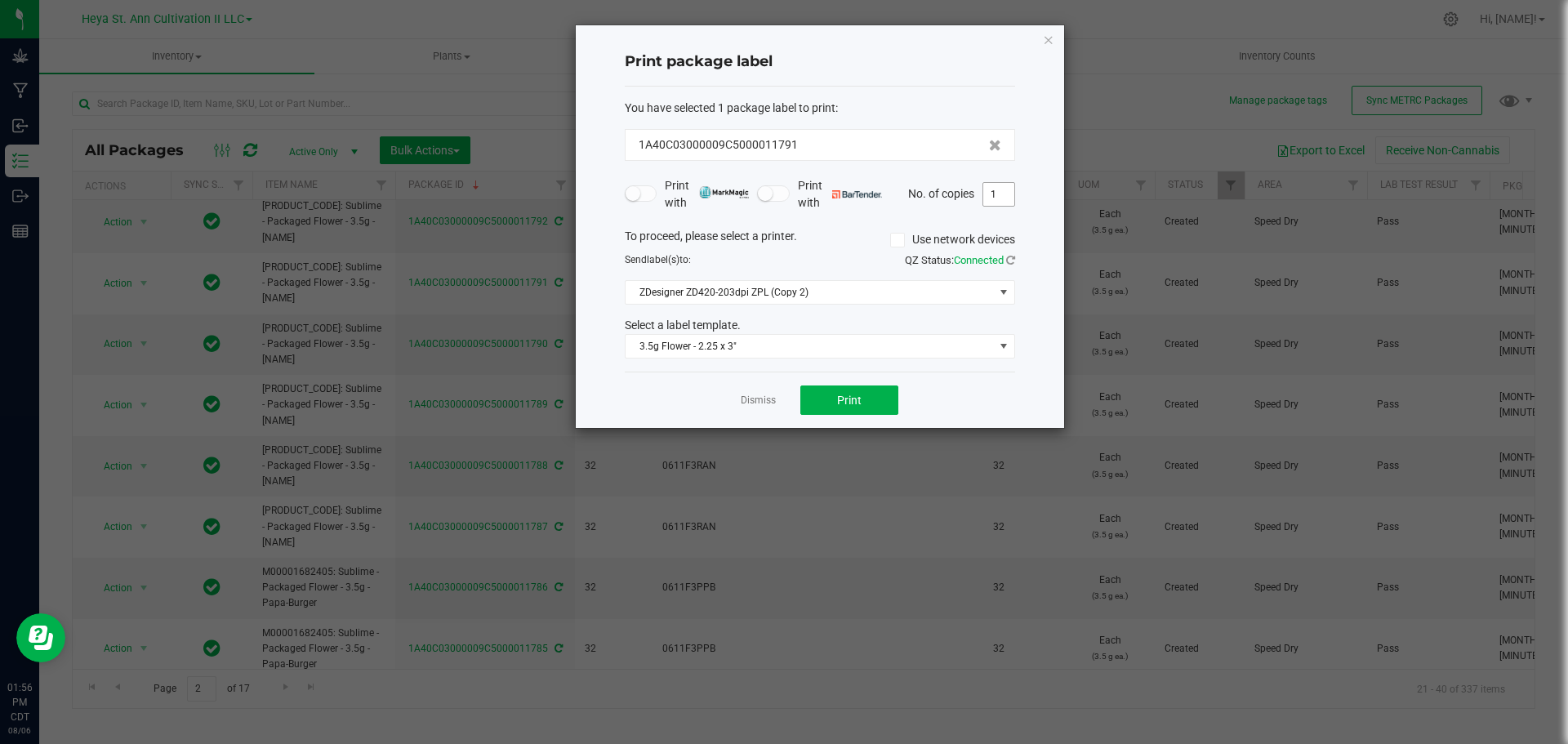 click on "1" at bounding box center [999, 194] 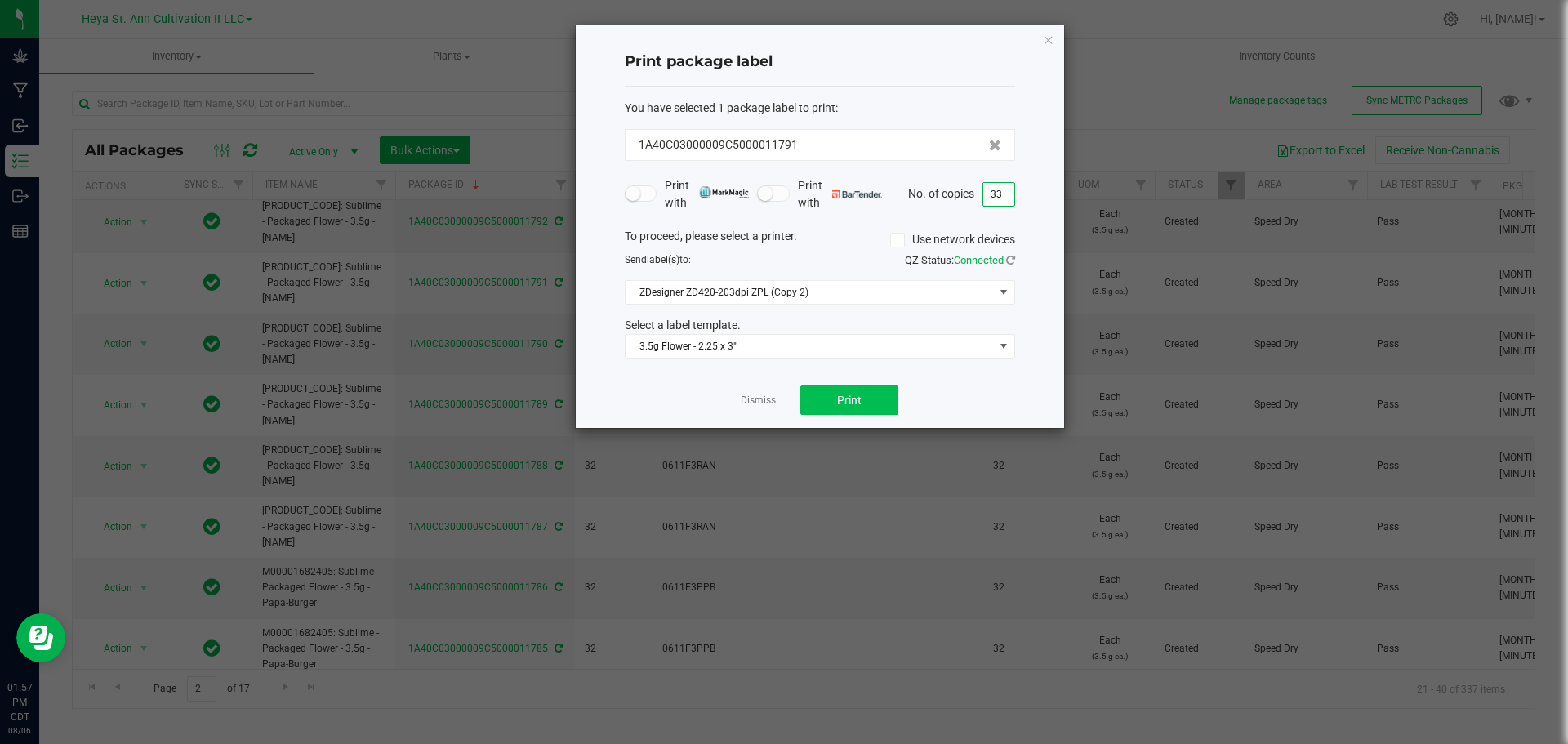 type on "33" 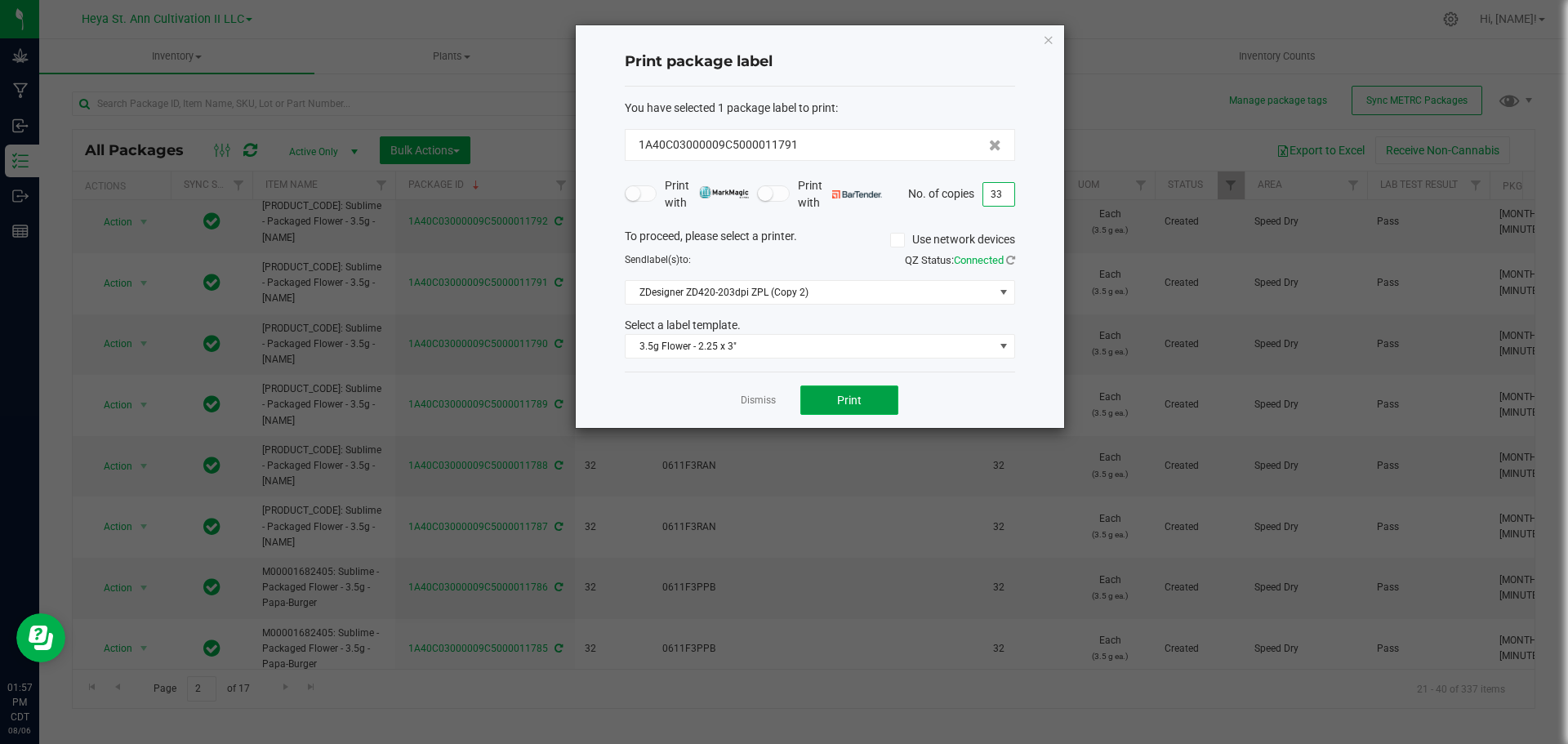 click on "Print" 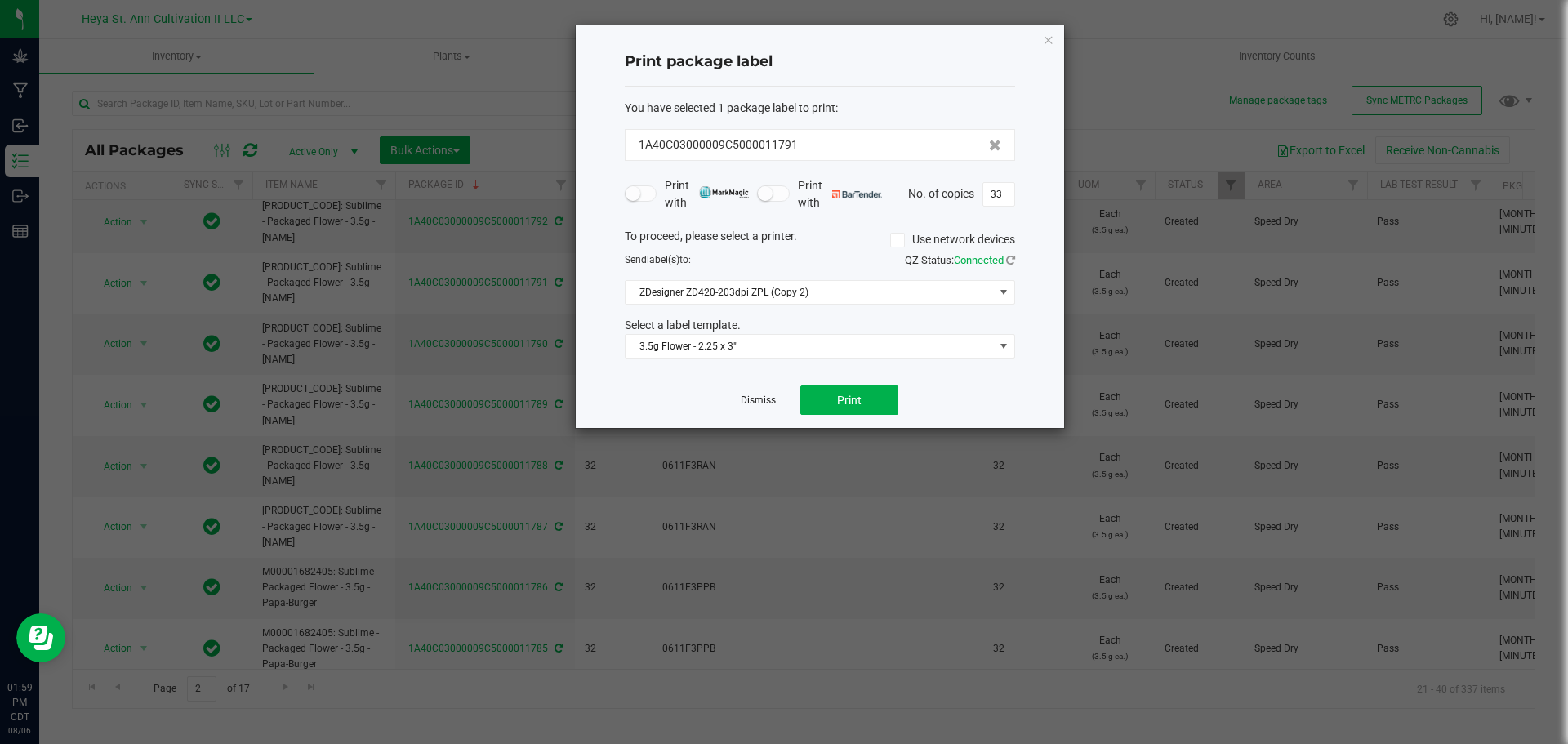 click on "Dismiss" 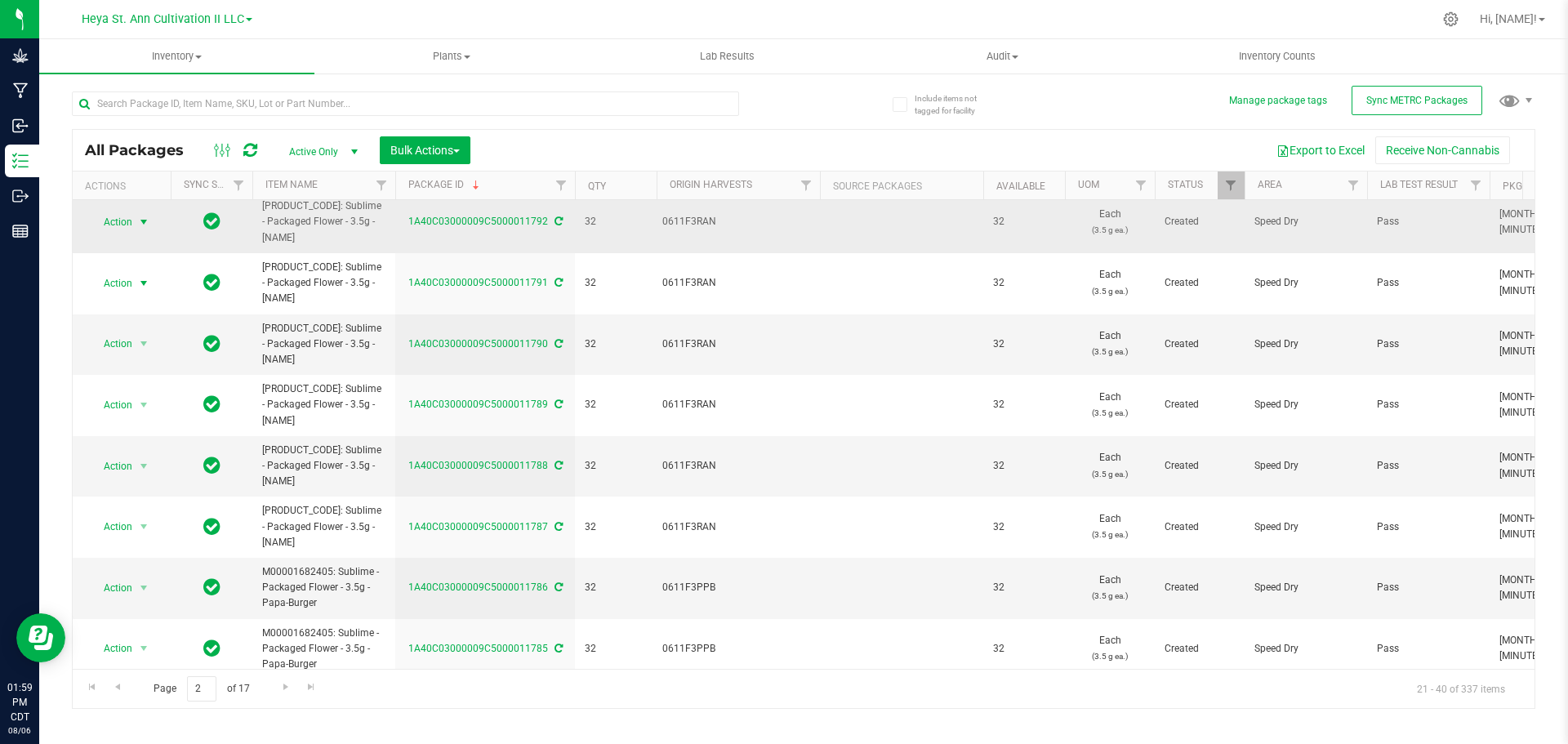 click on "Action" at bounding box center (111, 222) 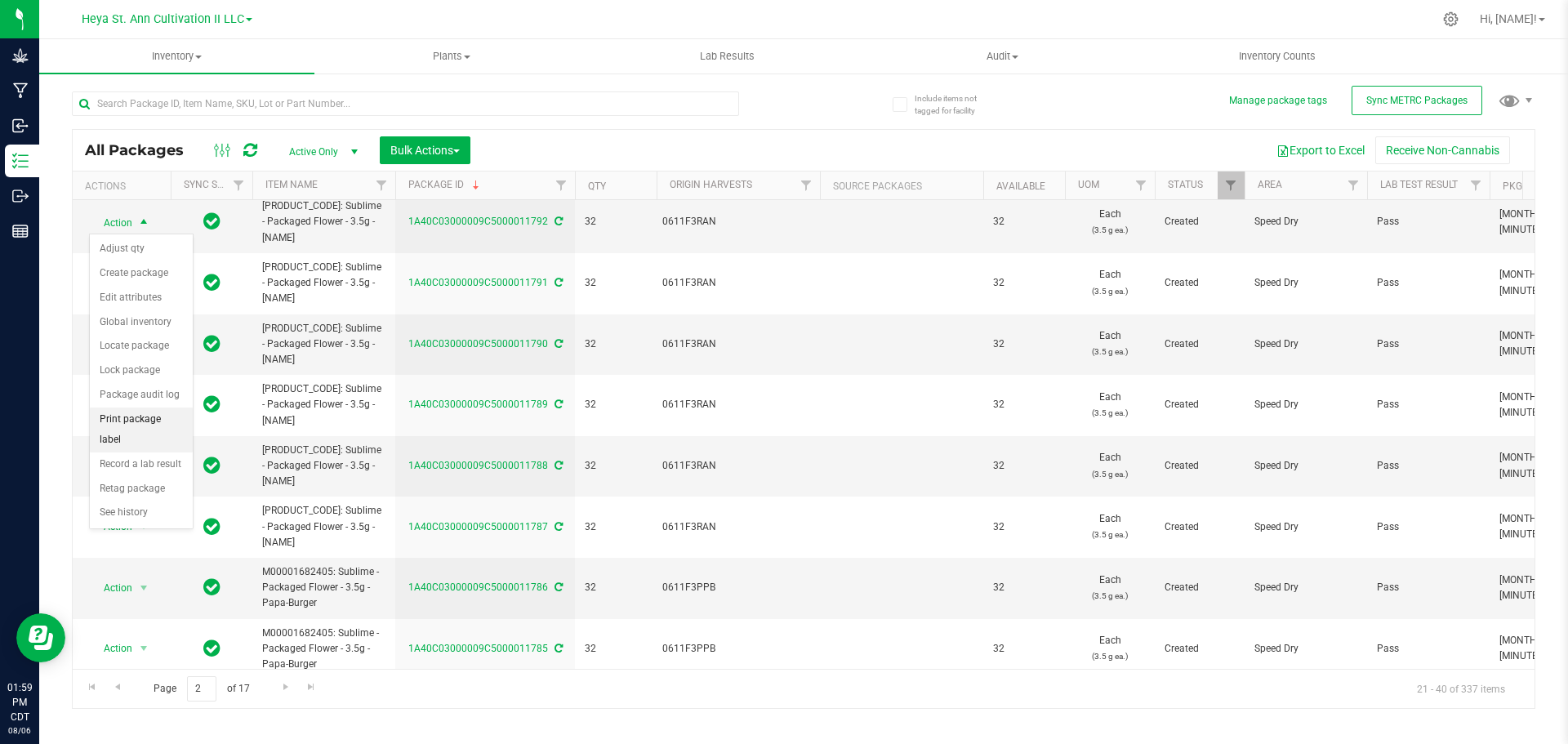 drag, startPoint x: 136, startPoint y: 420, endPoint x: 189, endPoint y: 420, distance: 53 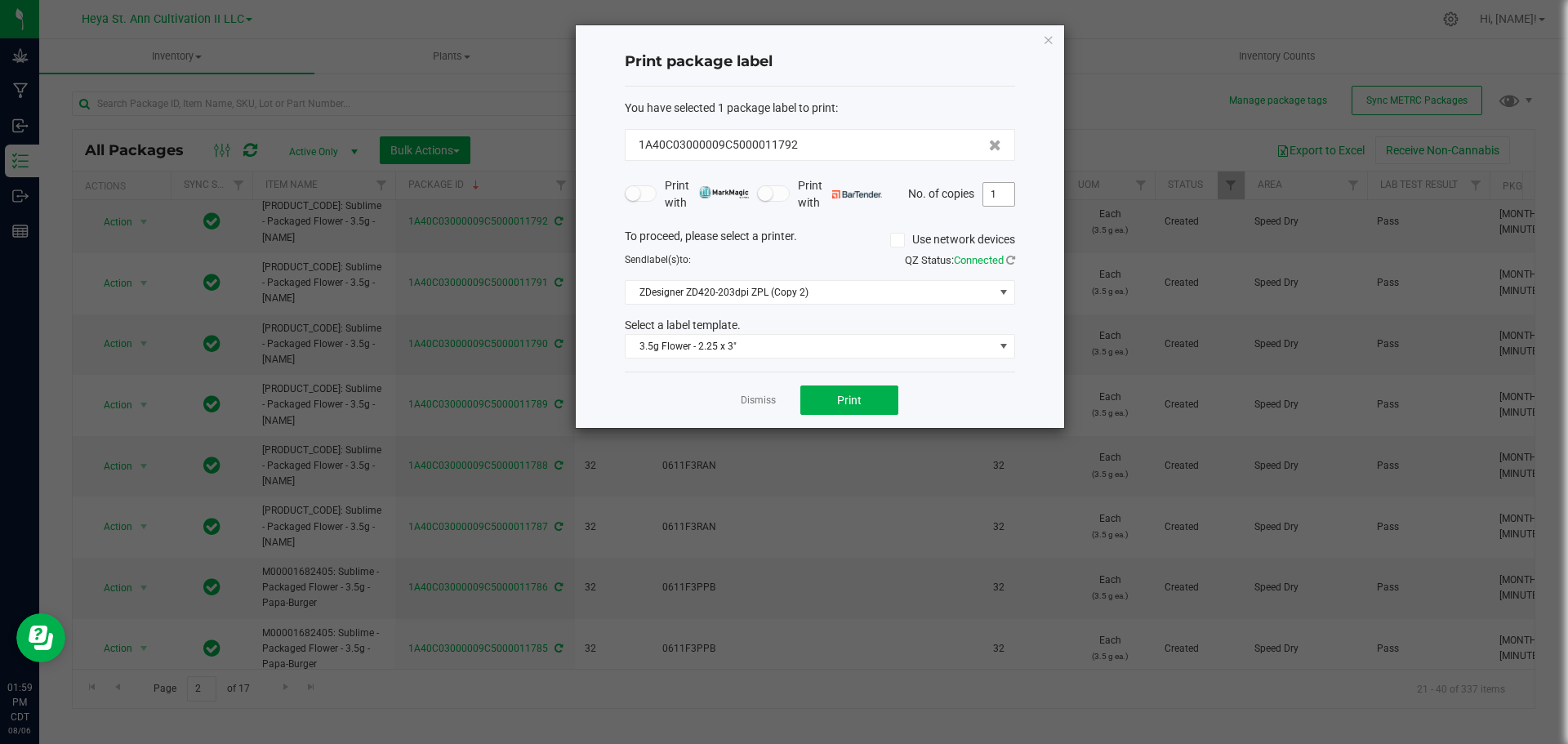 click on "1" at bounding box center (999, 194) 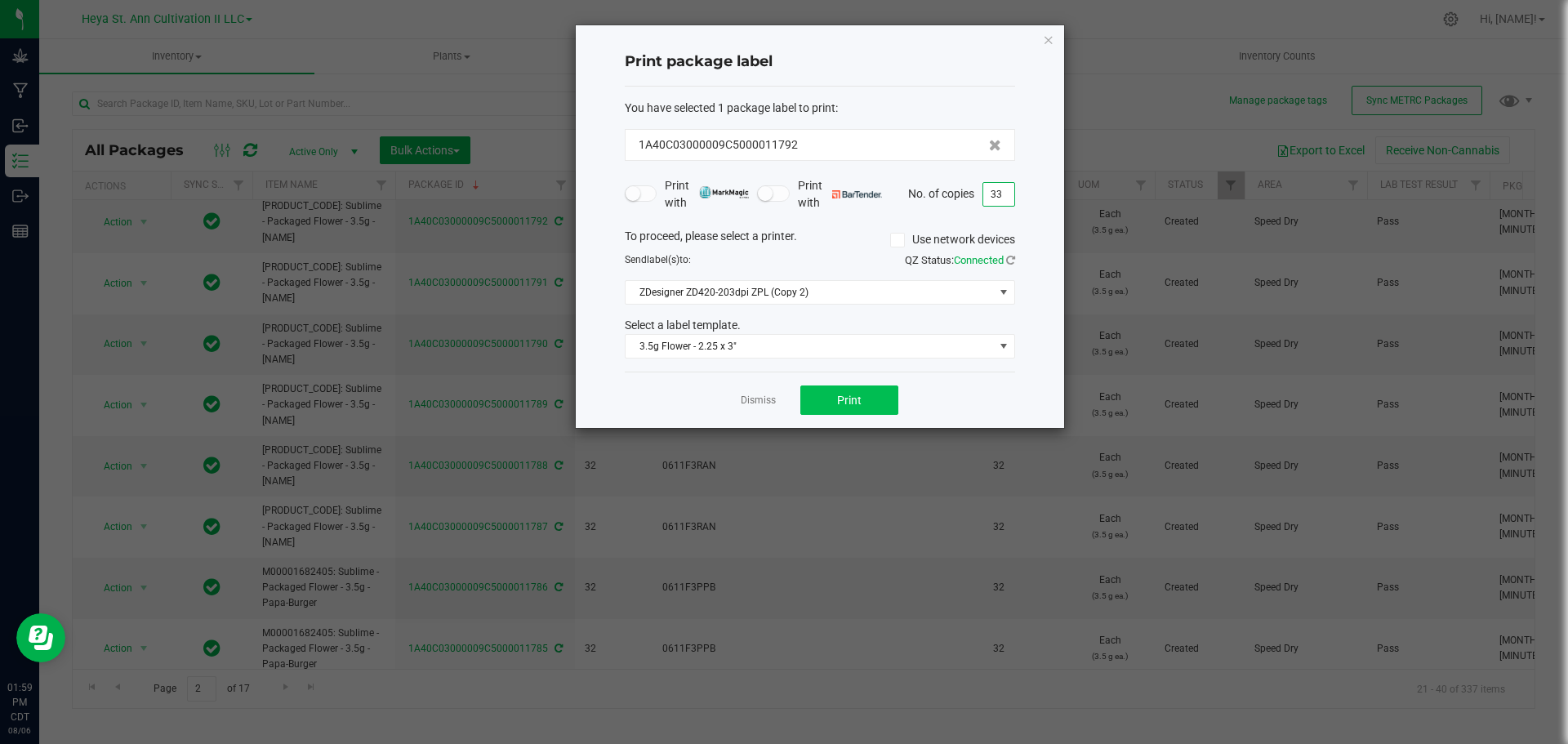 type on "33" 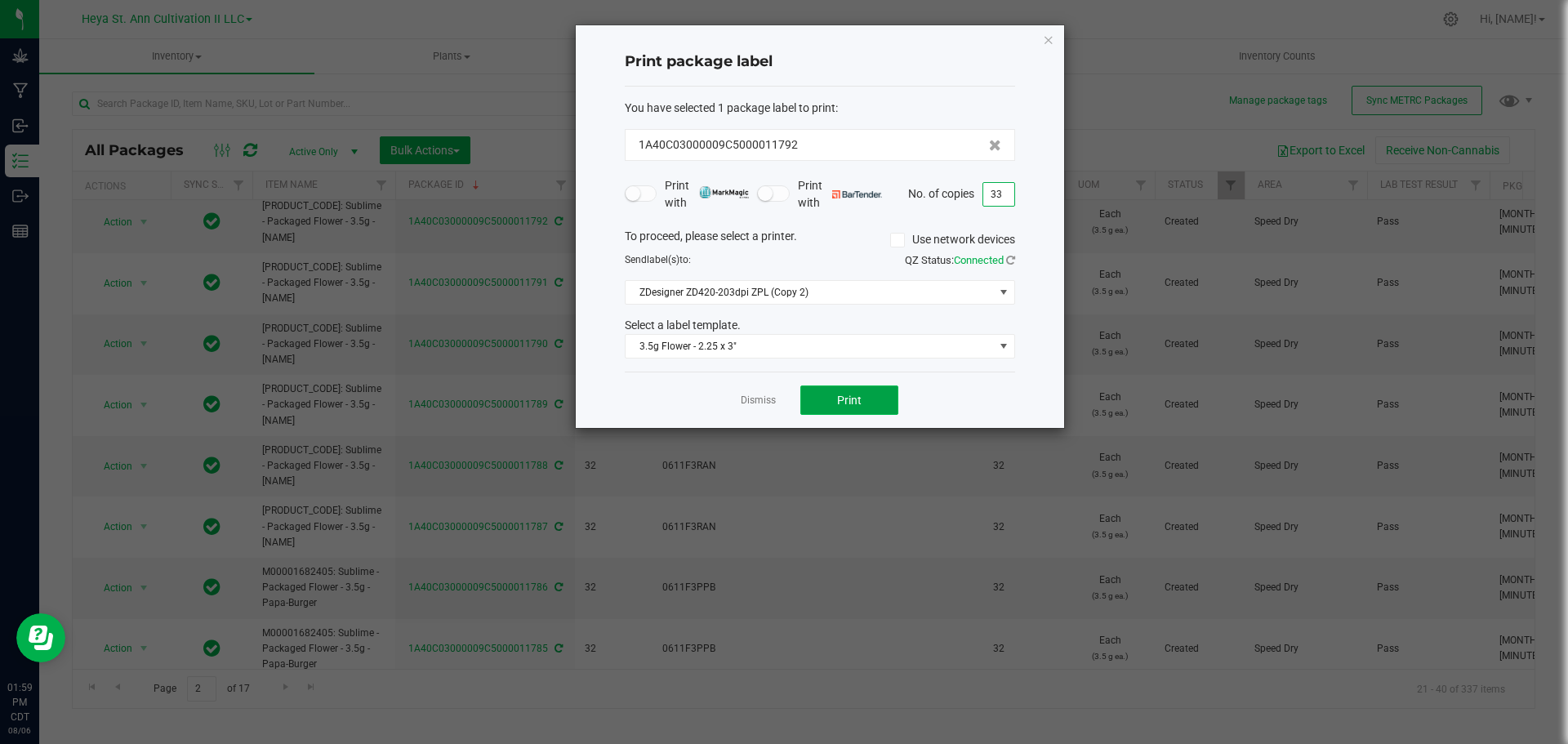 click on "Print" 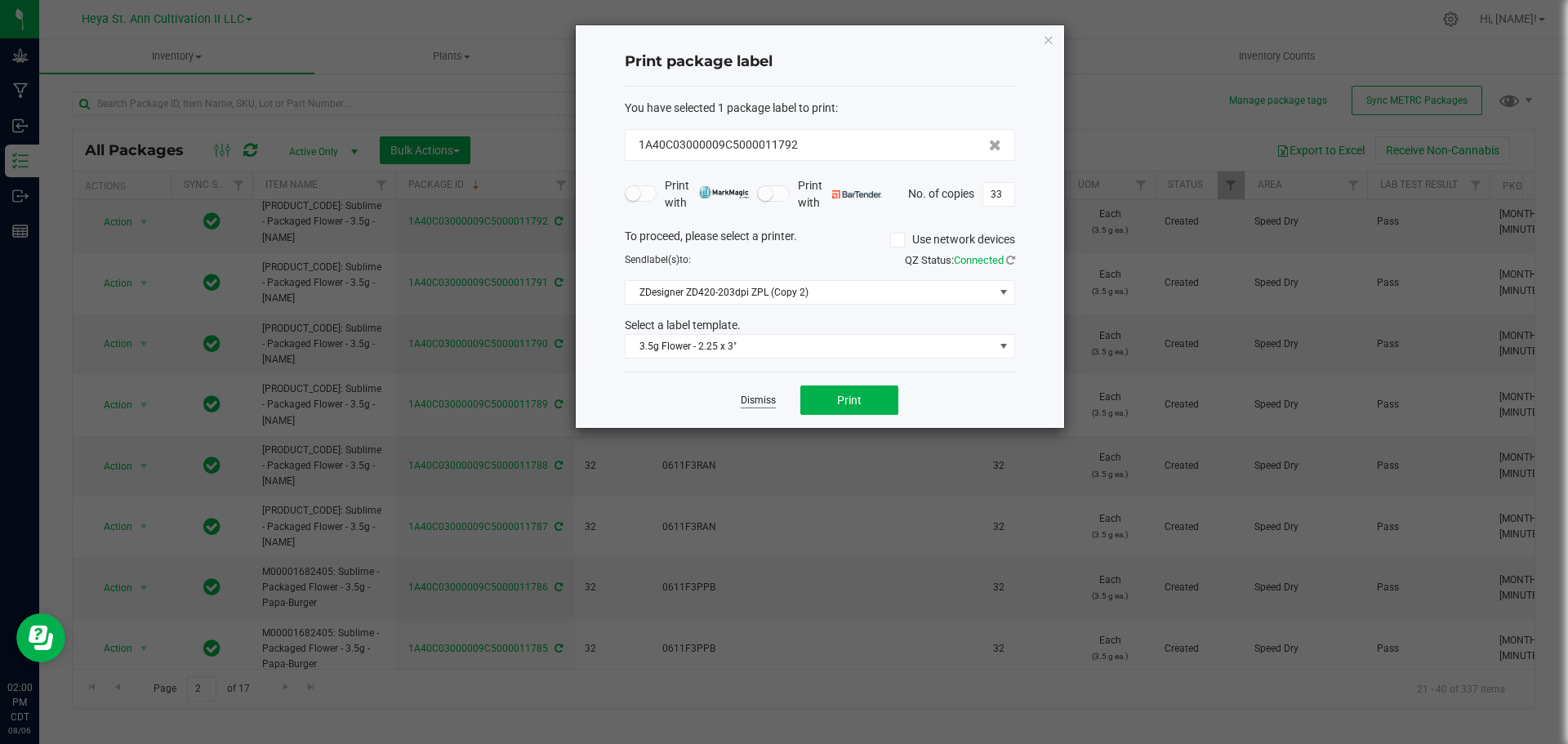 click on "Dismiss" 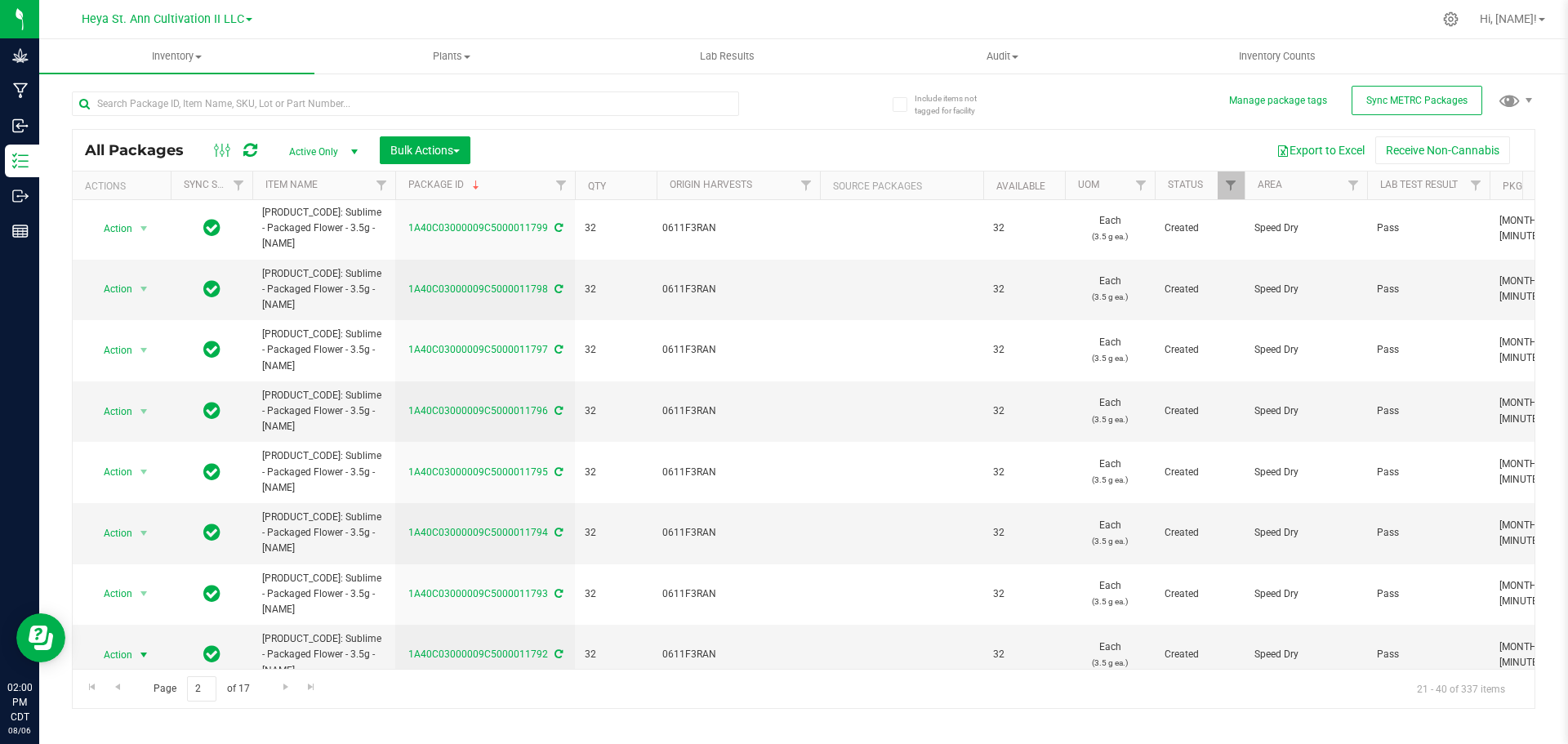 scroll, scrollTop: 0, scrollLeft: 0, axis: both 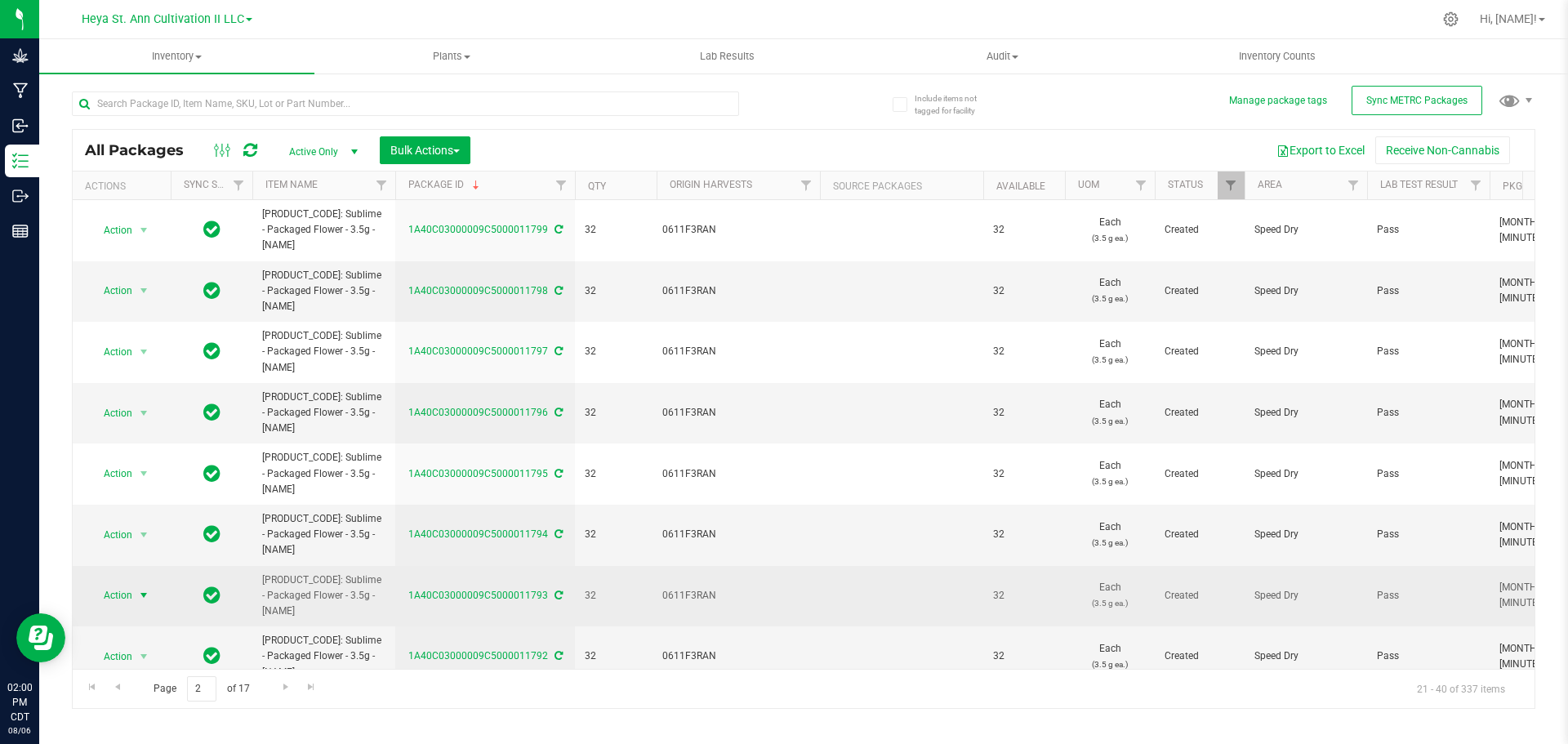 click at bounding box center (144, 595) 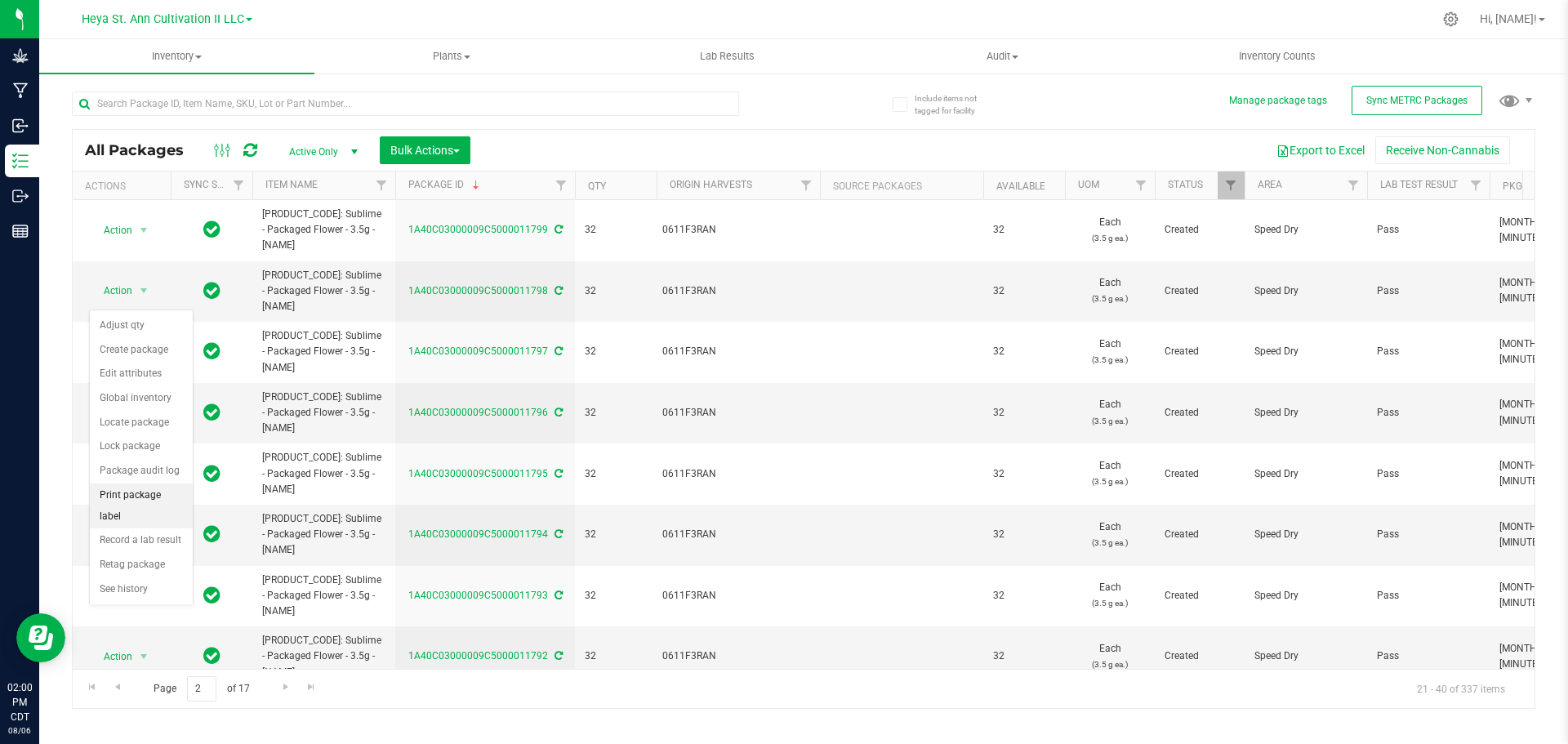 click on "Print package label" at bounding box center [141, 506] 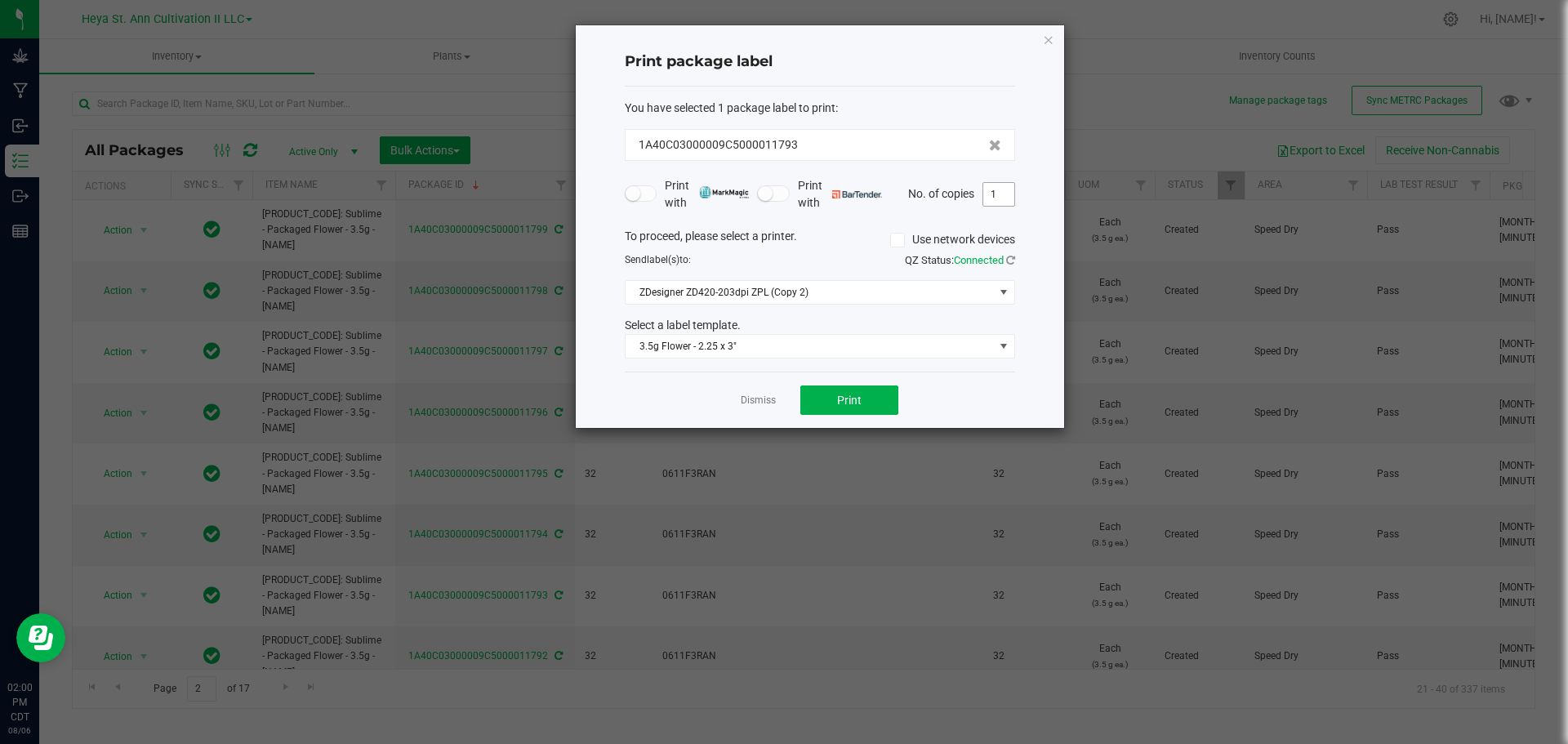 click on "1" at bounding box center (999, 194) 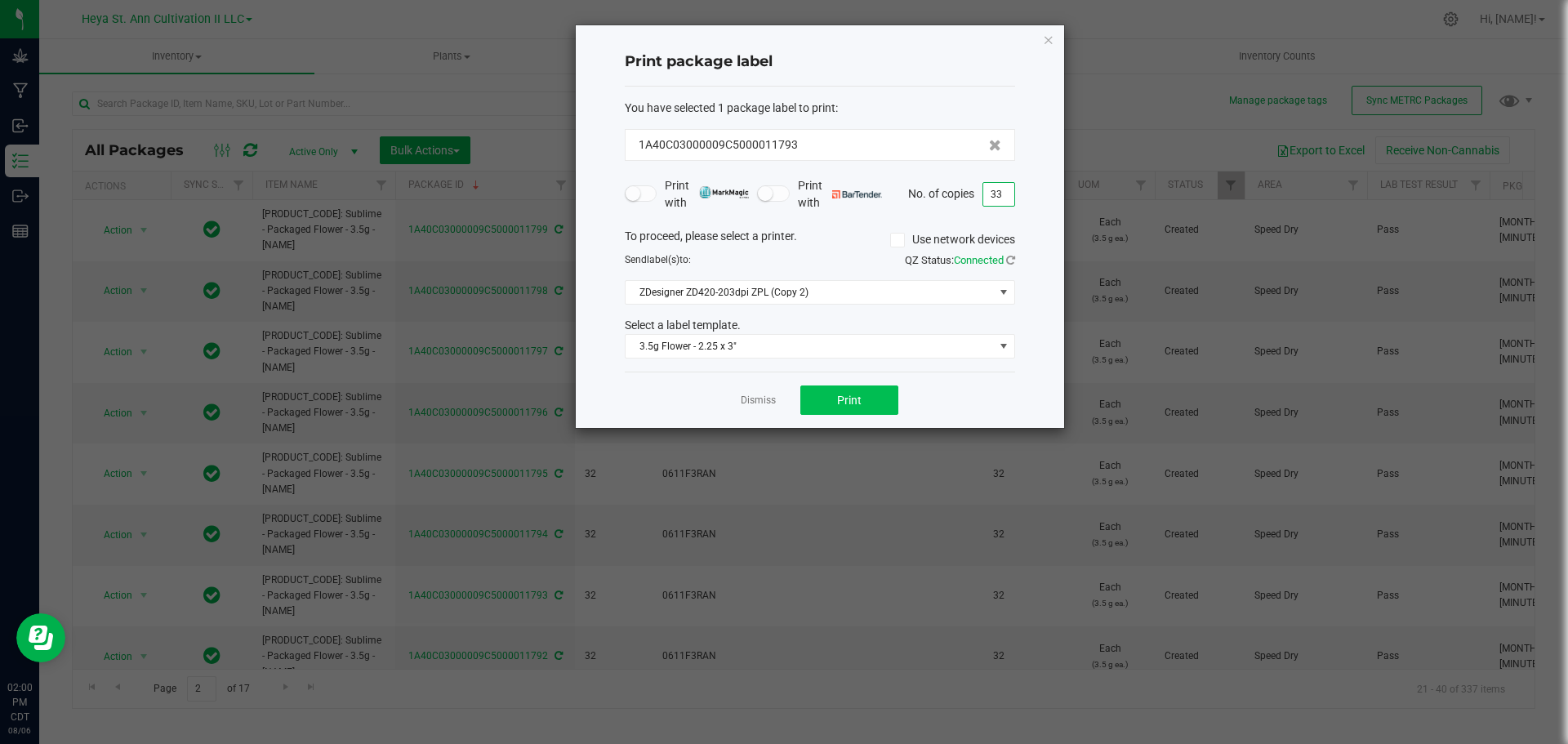 type on "33" 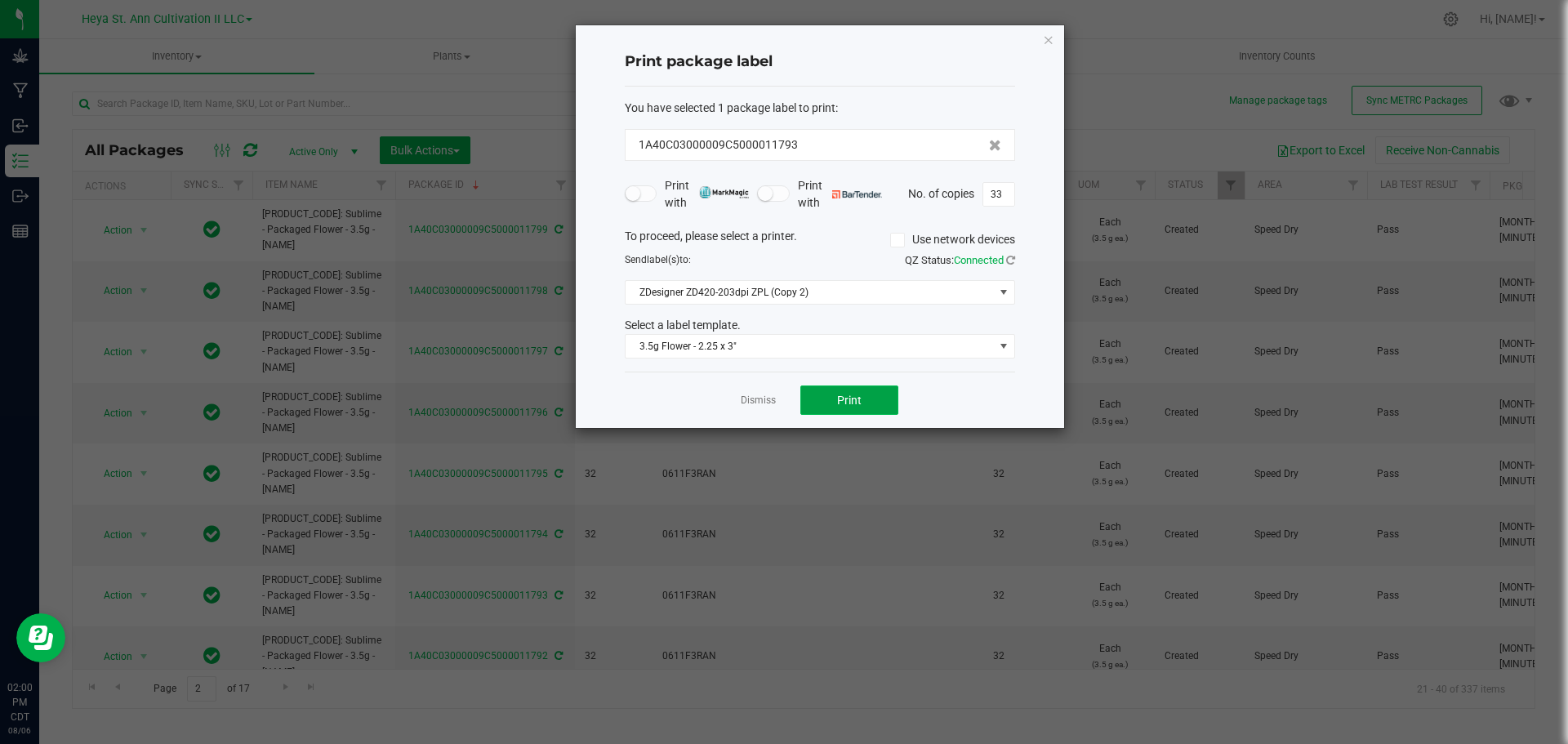 click on "Print" 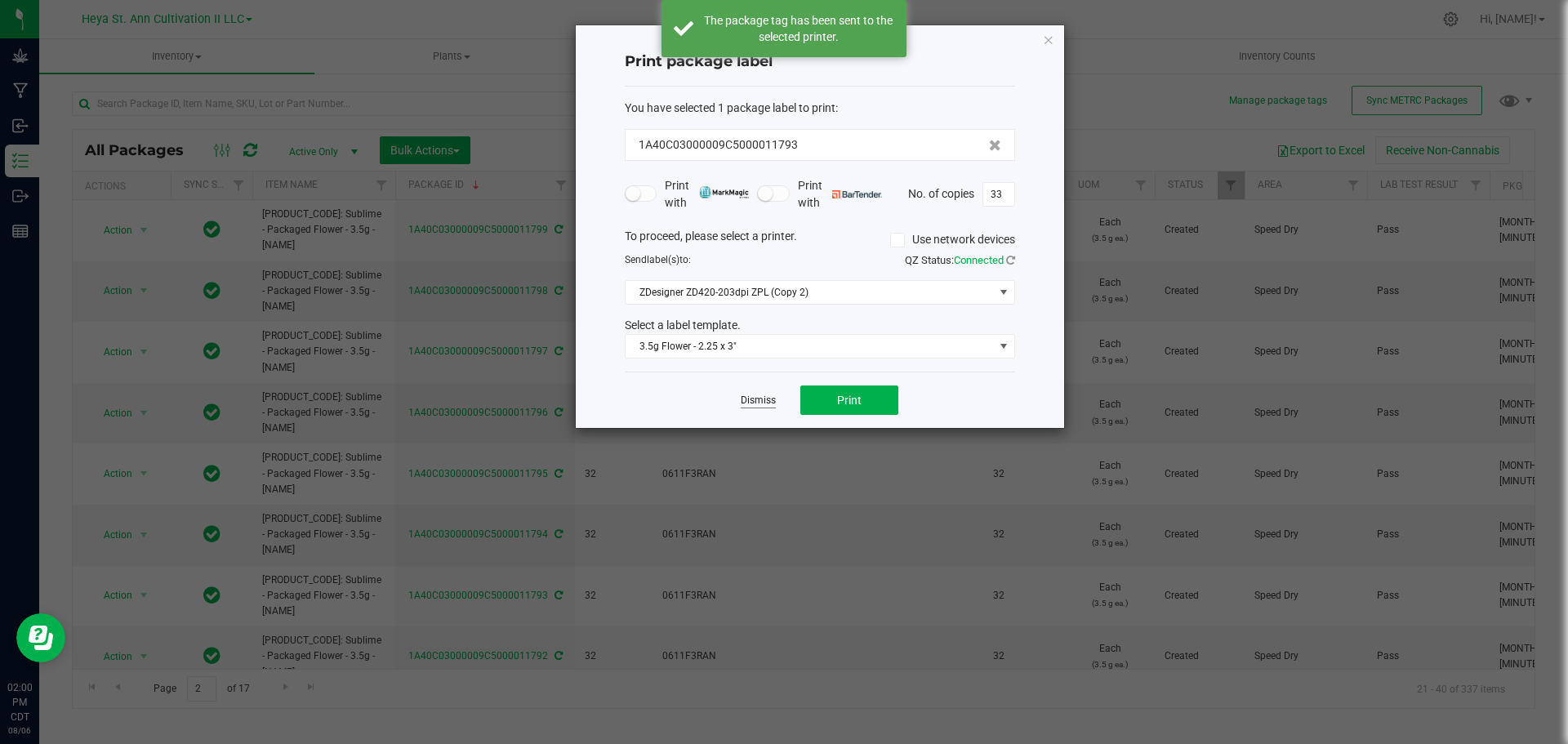click on "Dismiss" 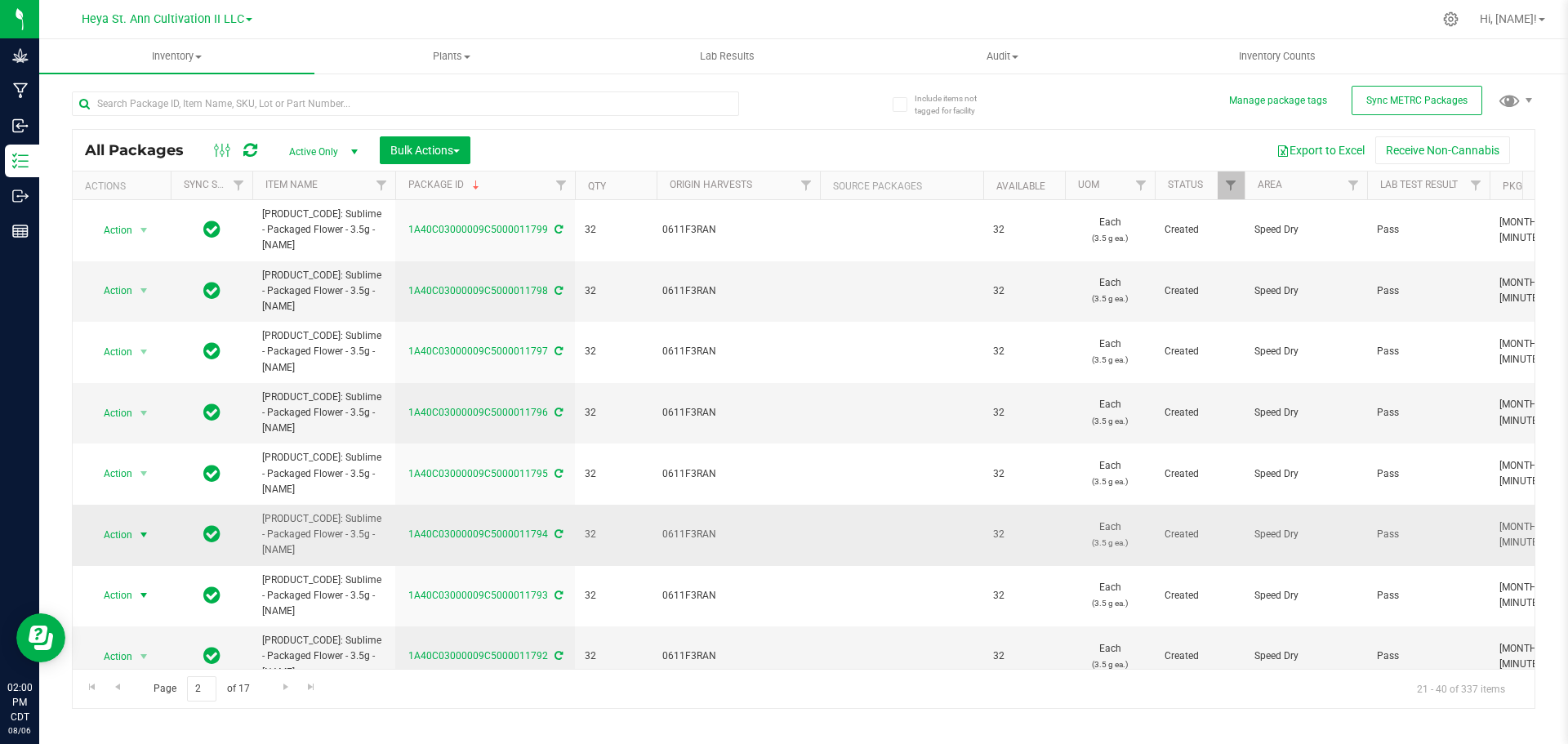 click at bounding box center (144, 535) 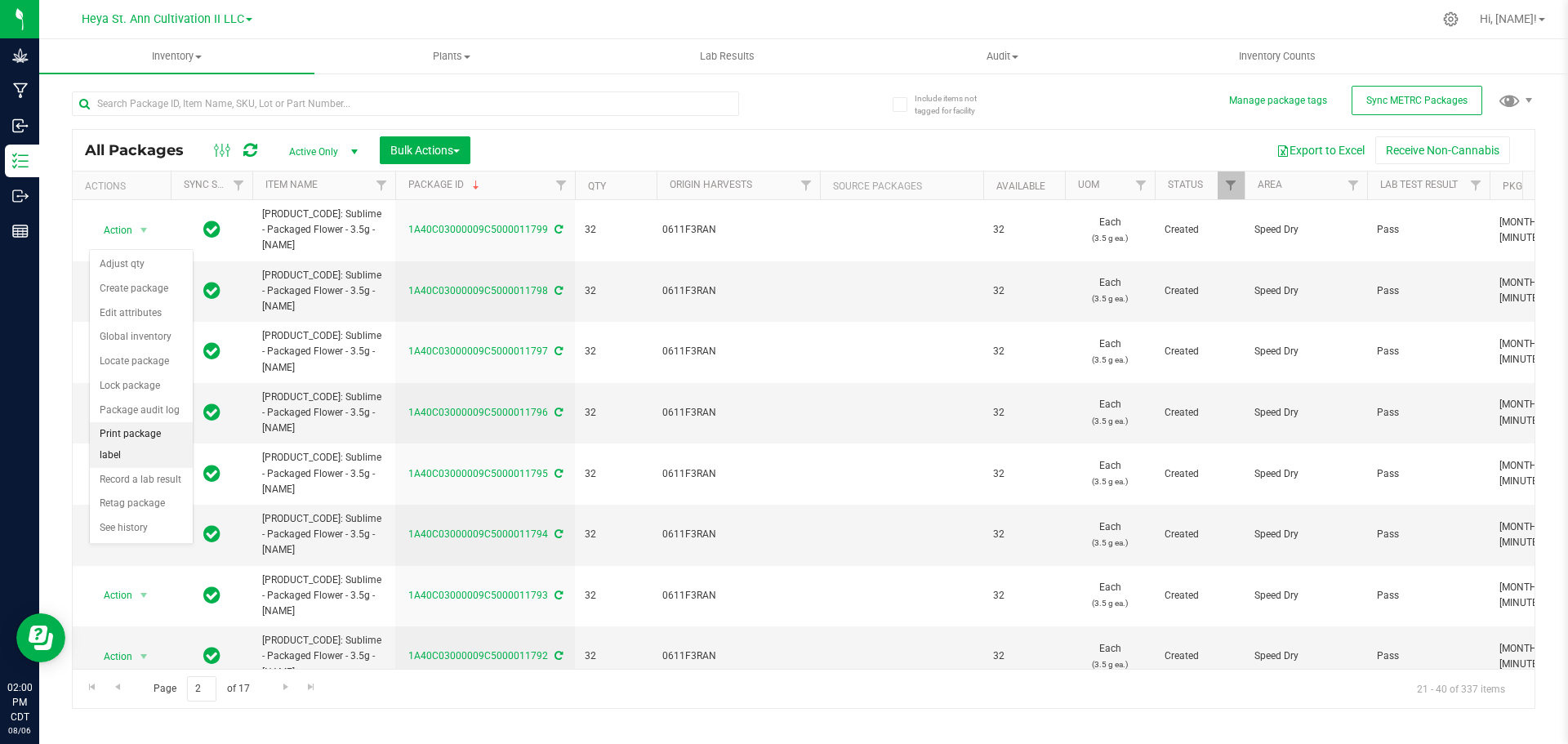 click on "Print package label" at bounding box center (141, 444) 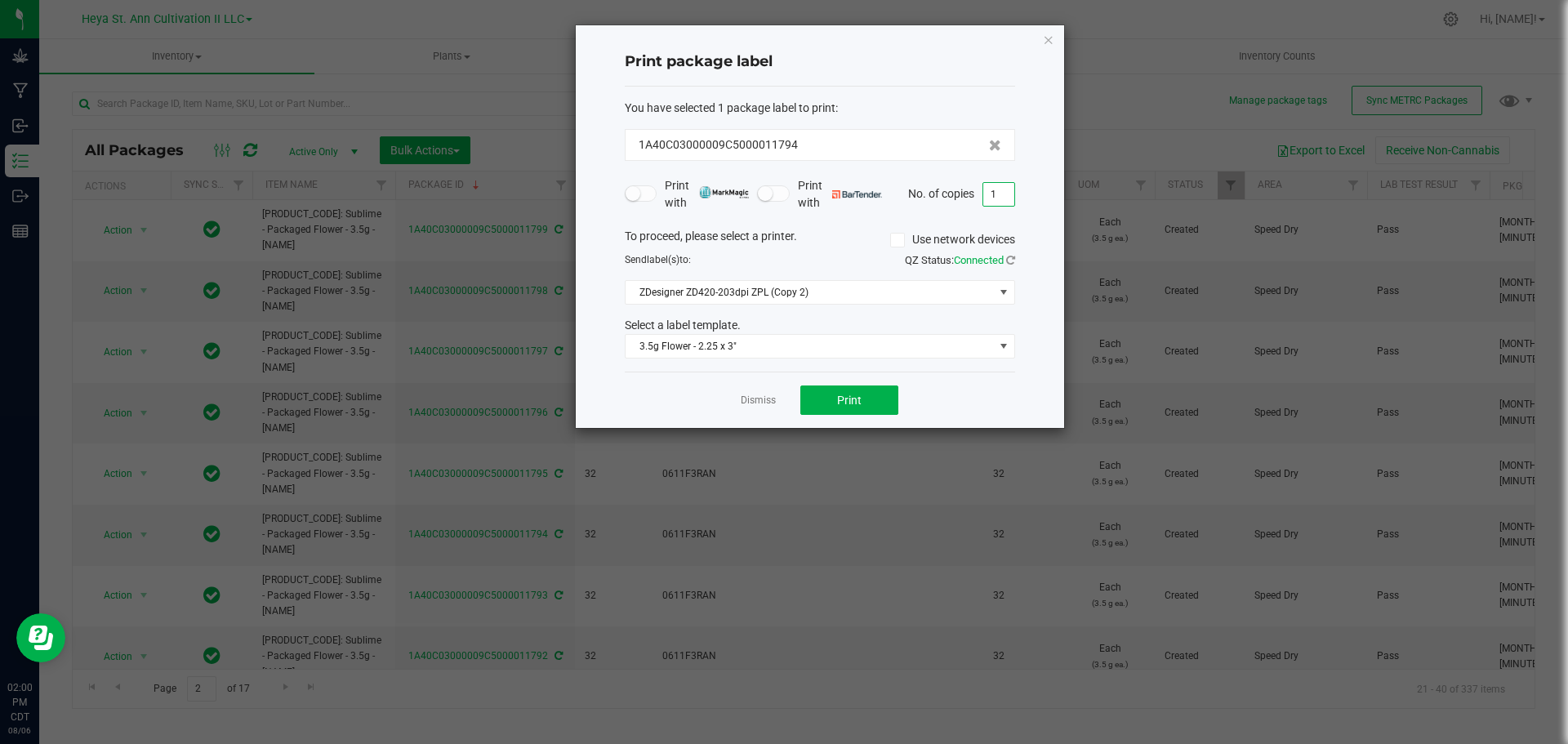 click on "1" at bounding box center (999, 194) 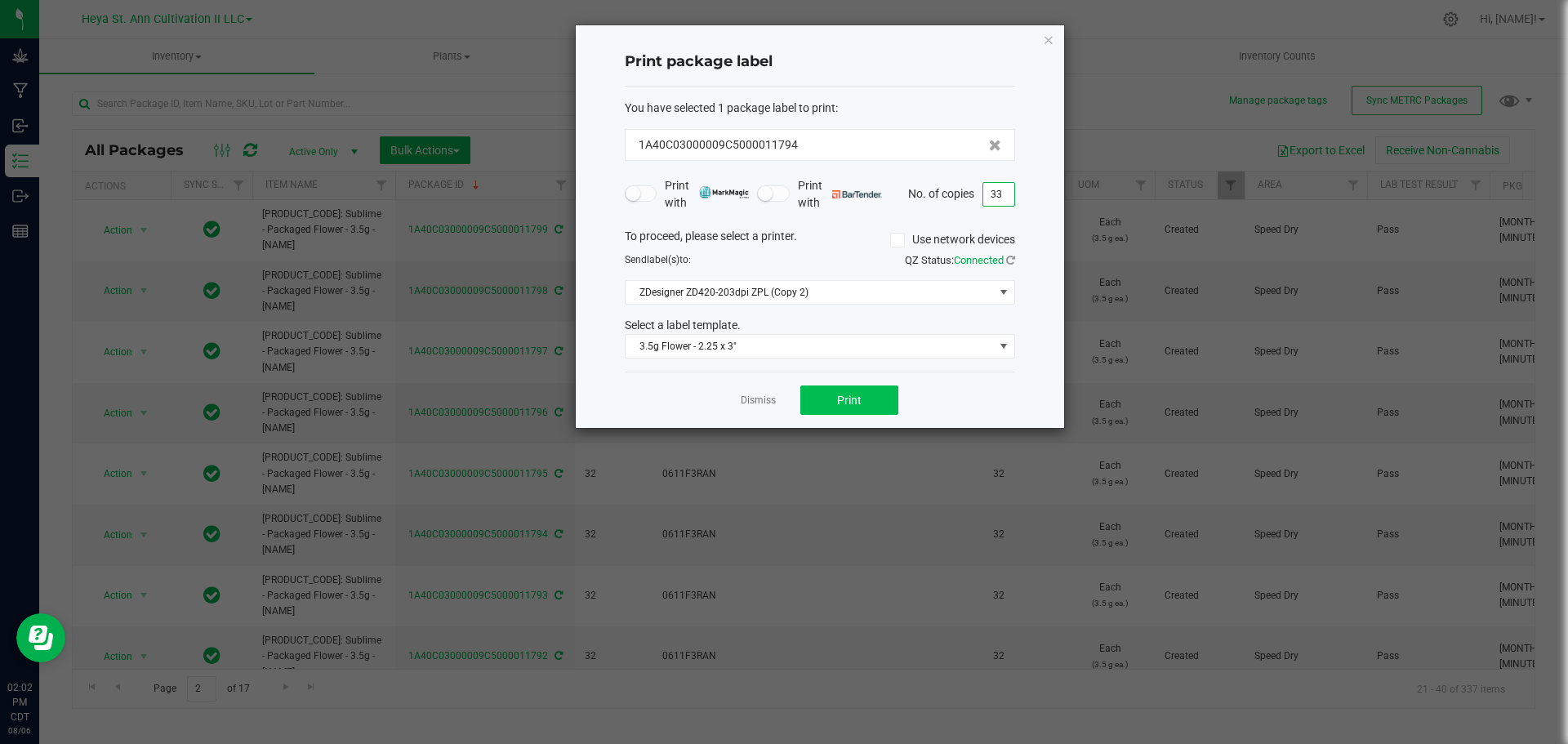 type on "33" 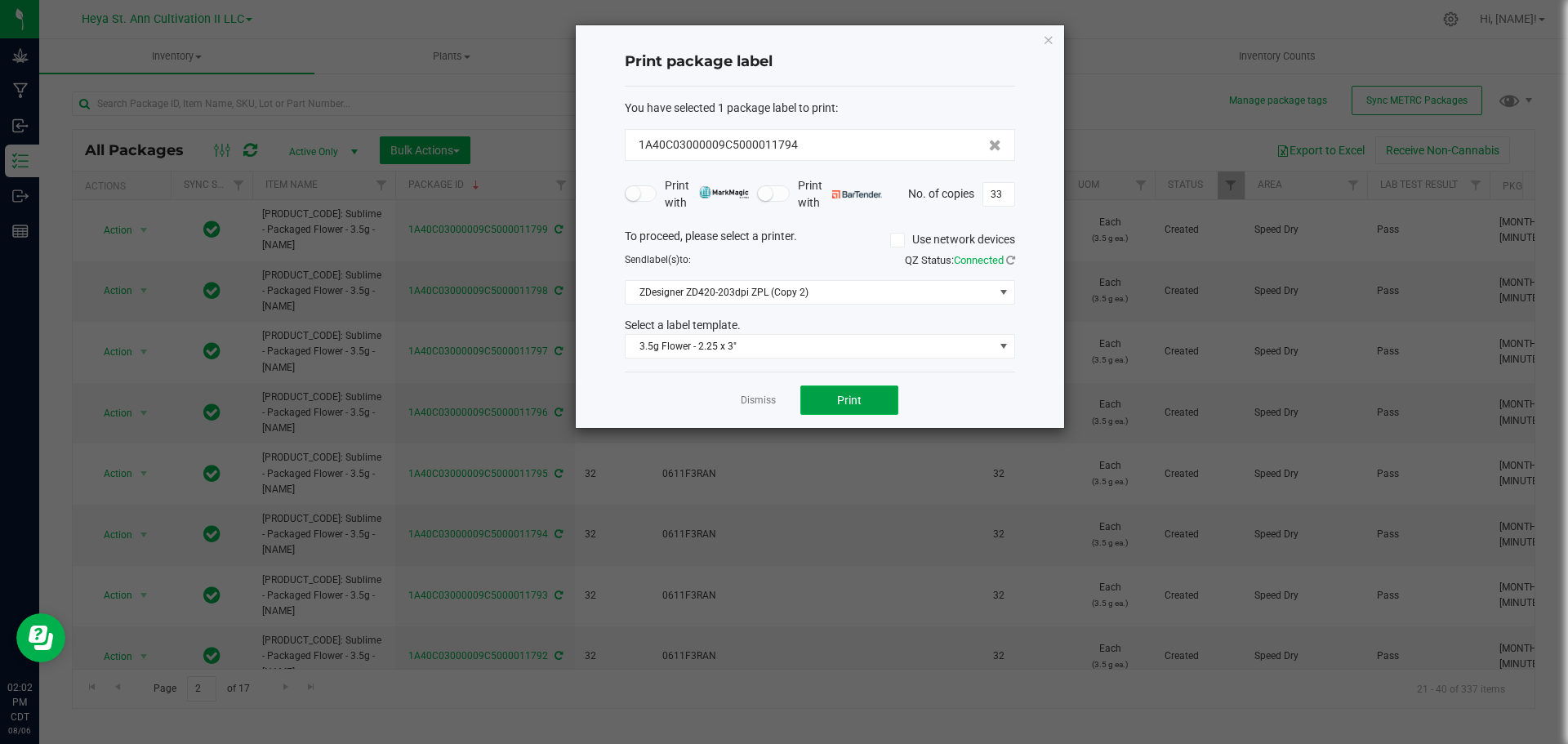 click on "Print" 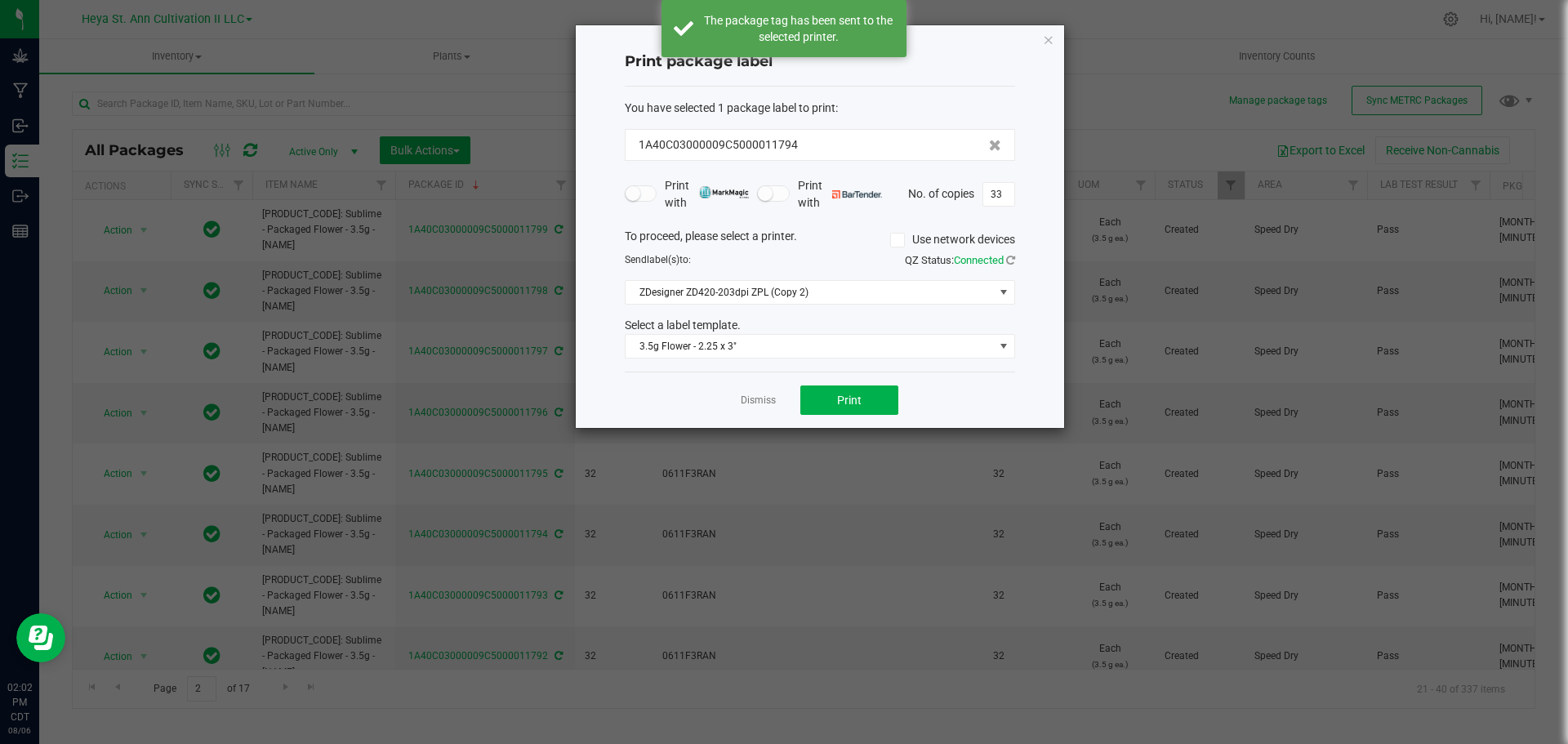 click on "Dismiss" 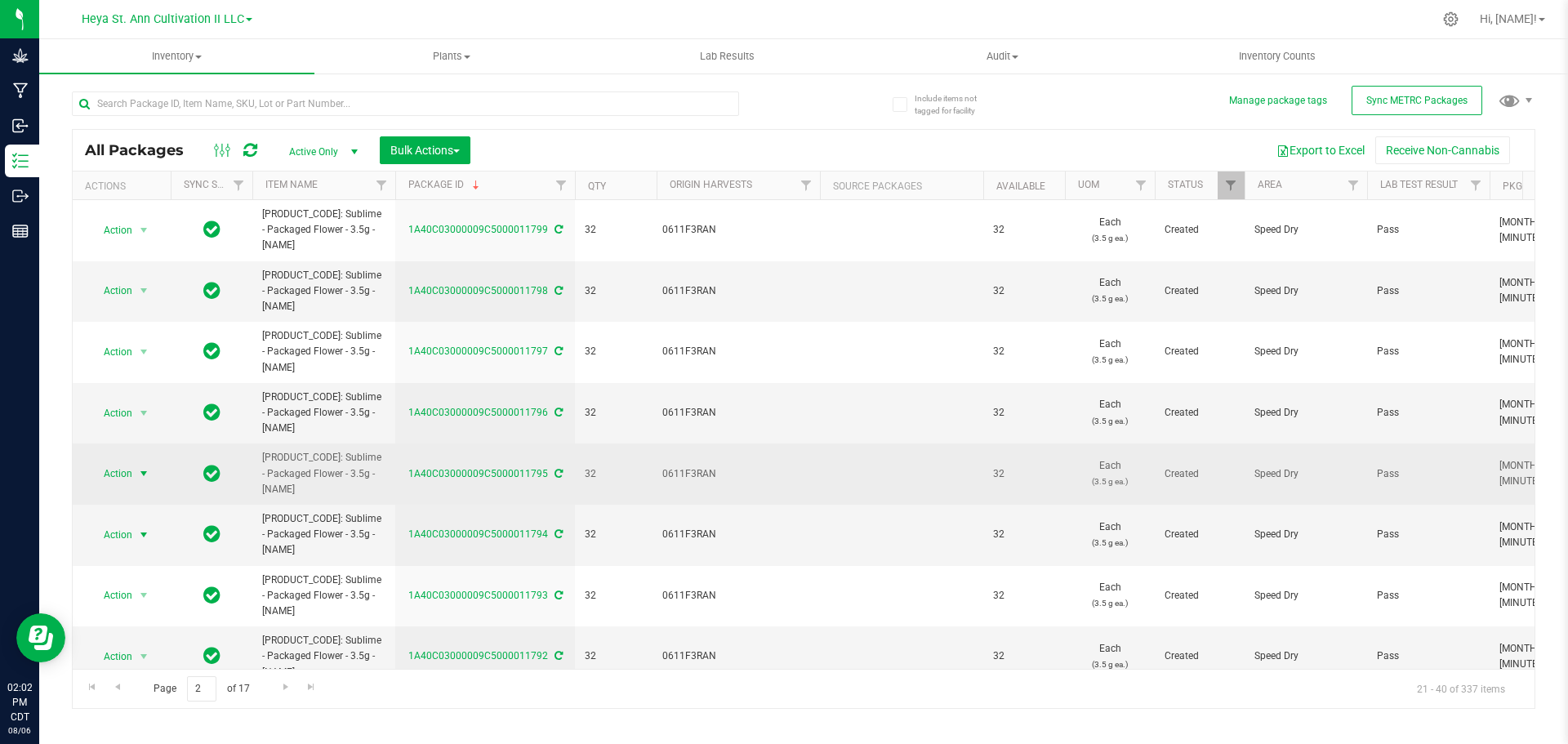 click on "Action" at bounding box center [111, 474] 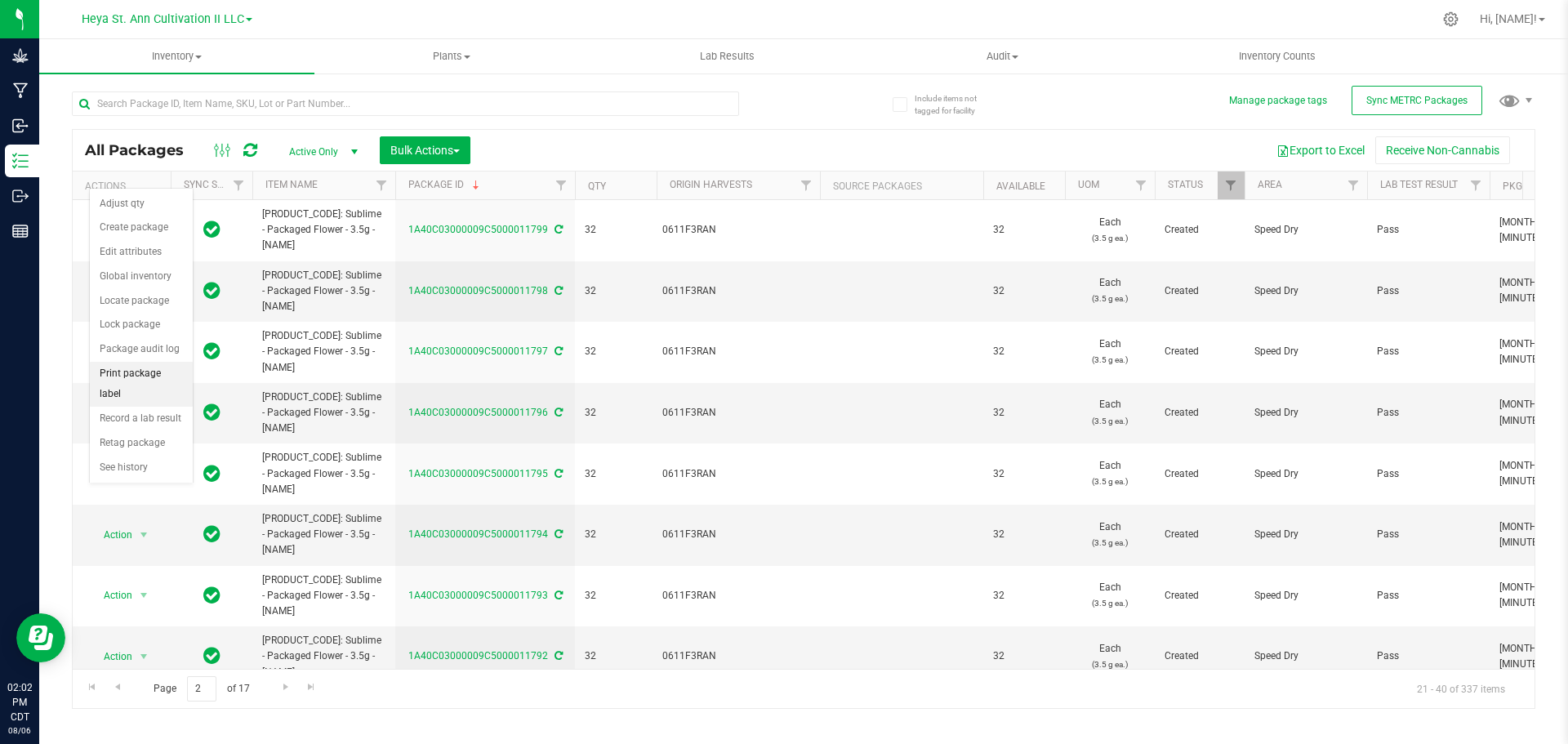 click on "Print package label" at bounding box center [141, 384] 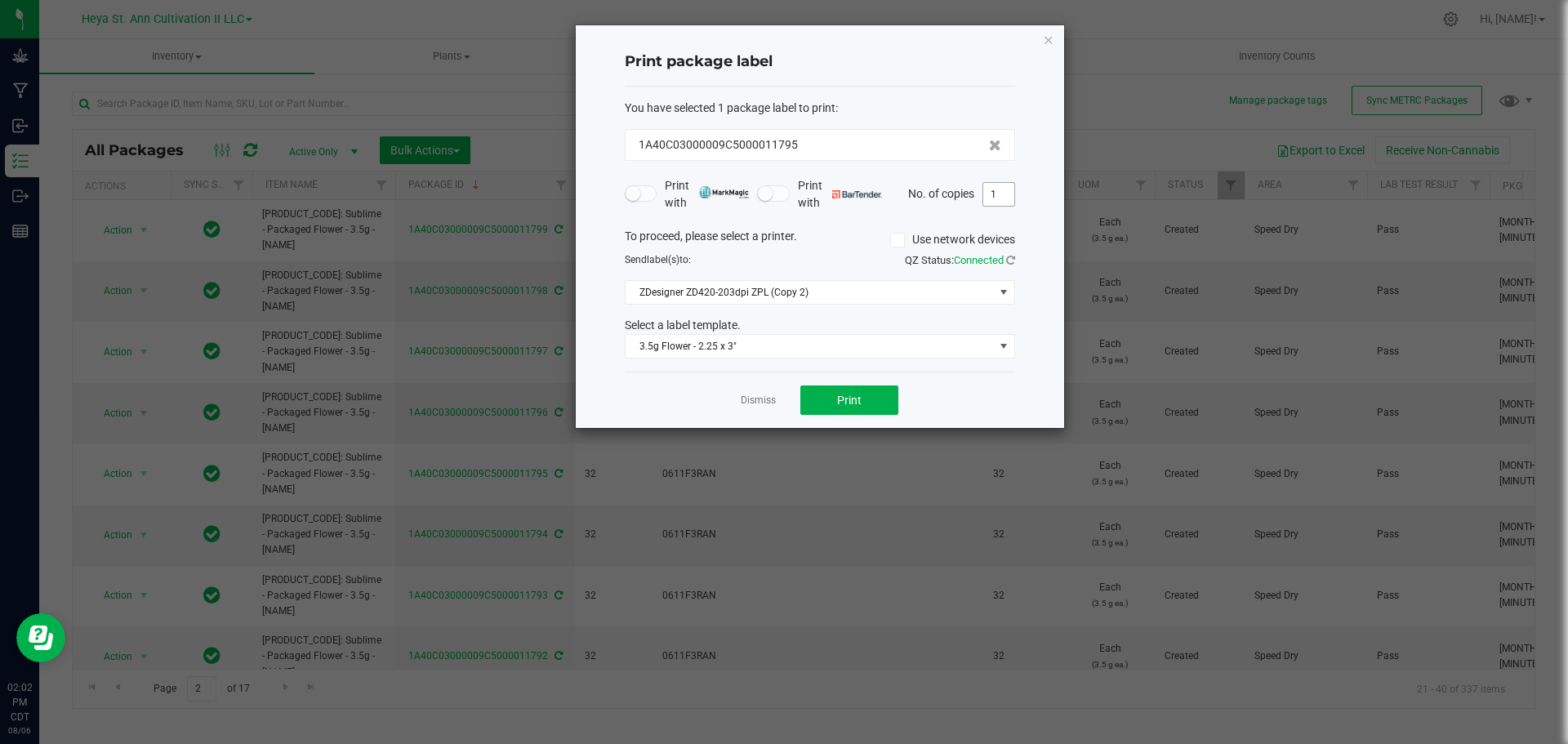 click on "1" at bounding box center (999, 194) 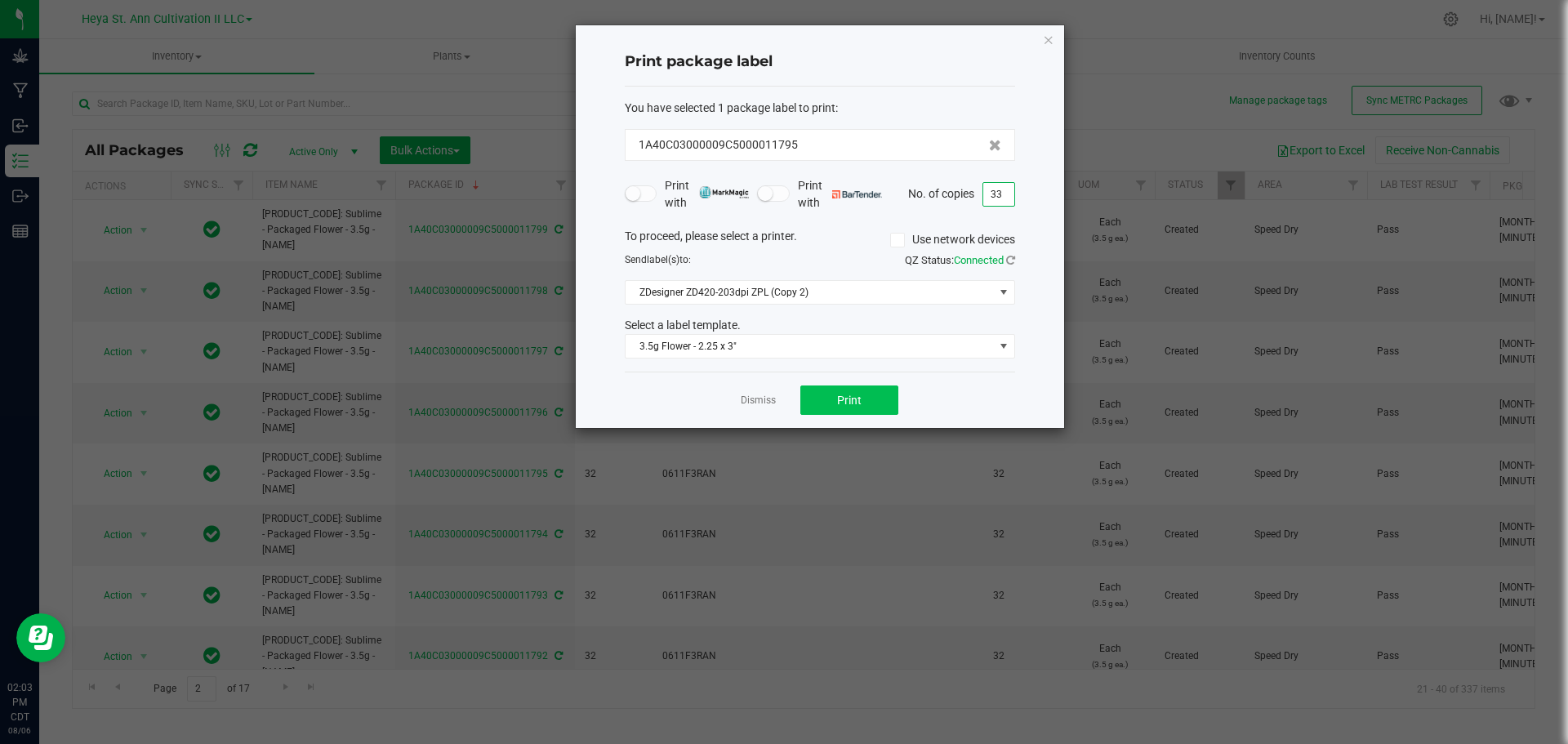 type on "33" 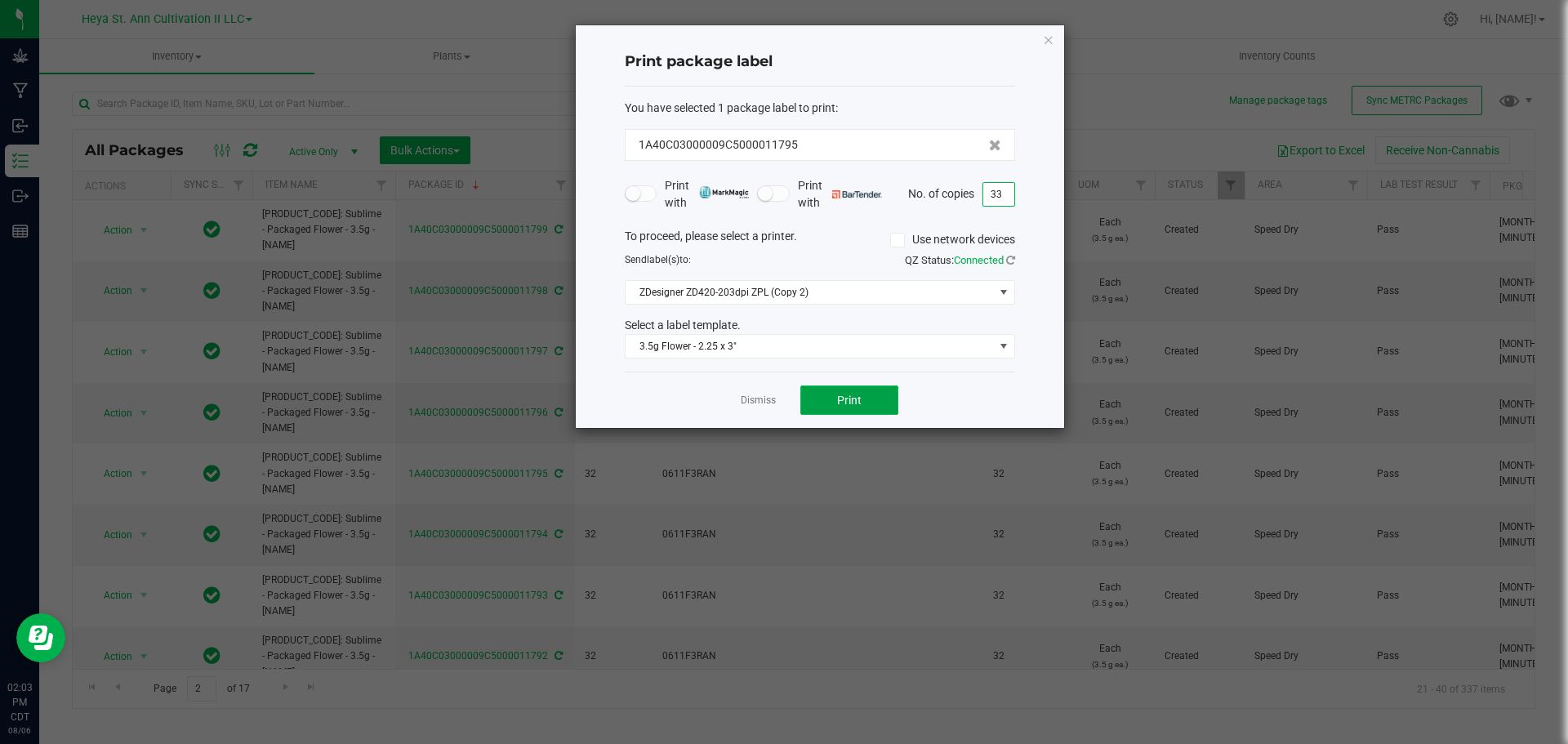 click on "Print" 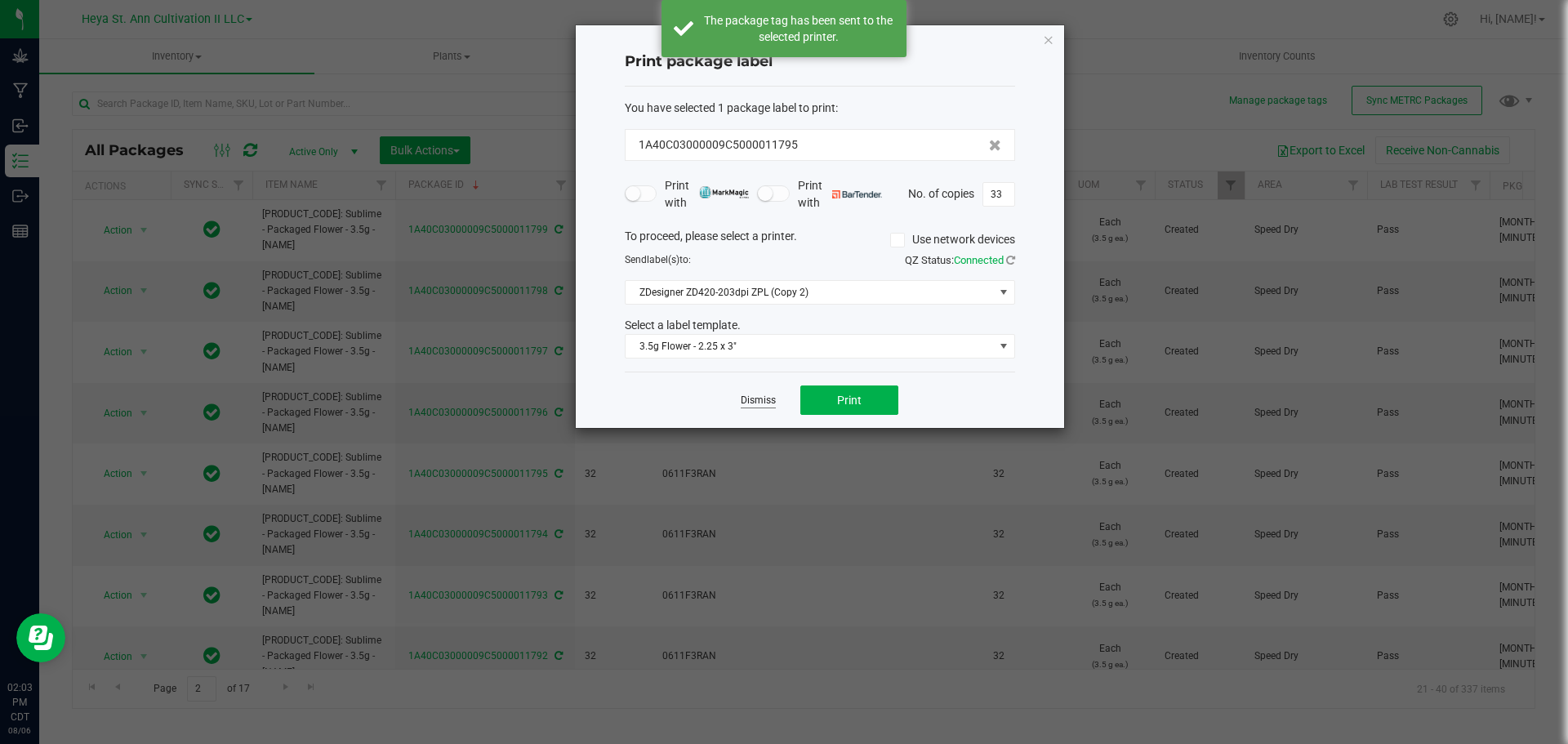 click on "Dismiss" 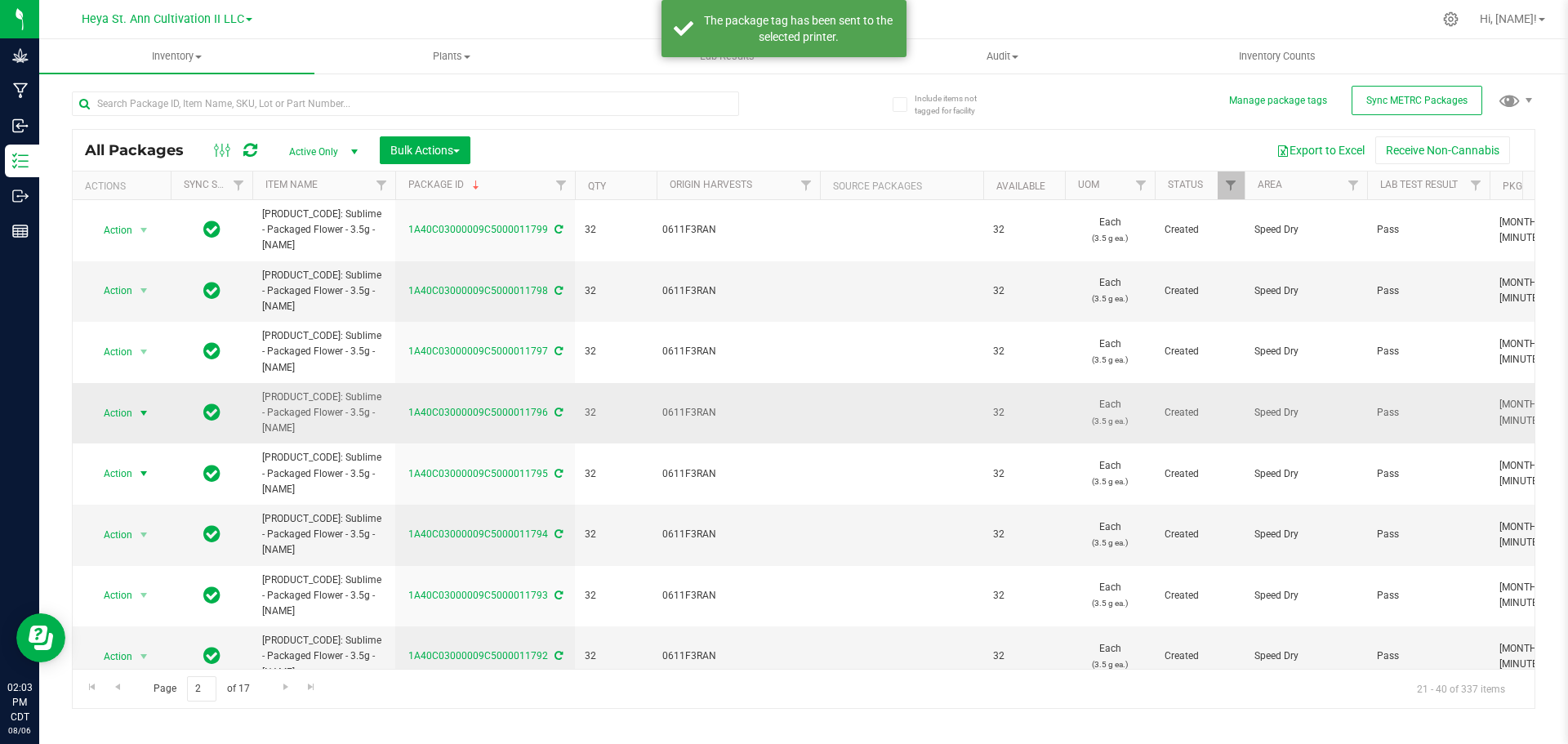 click on "Action" at bounding box center (111, 413) 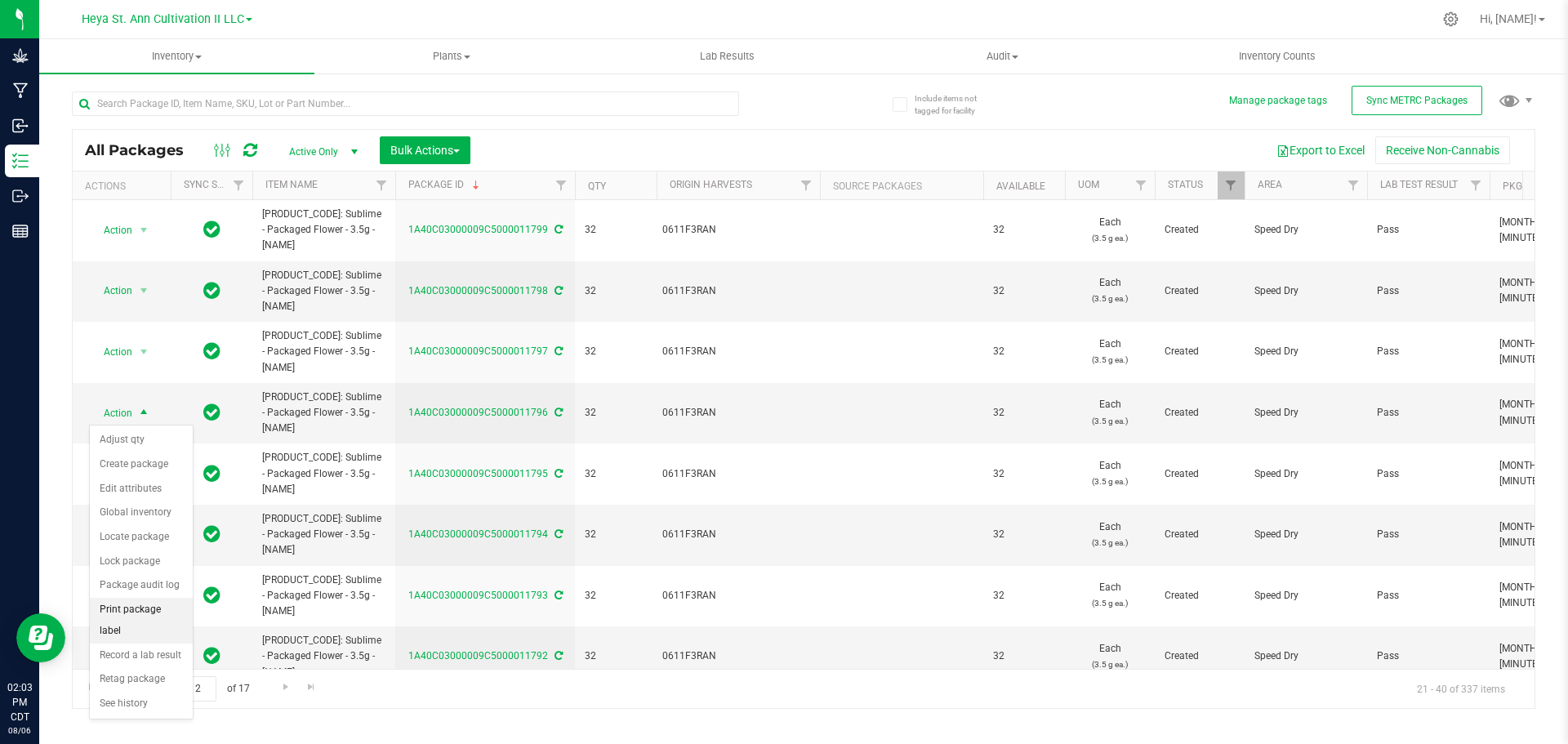 click on "Print package label" at bounding box center (141, 620) 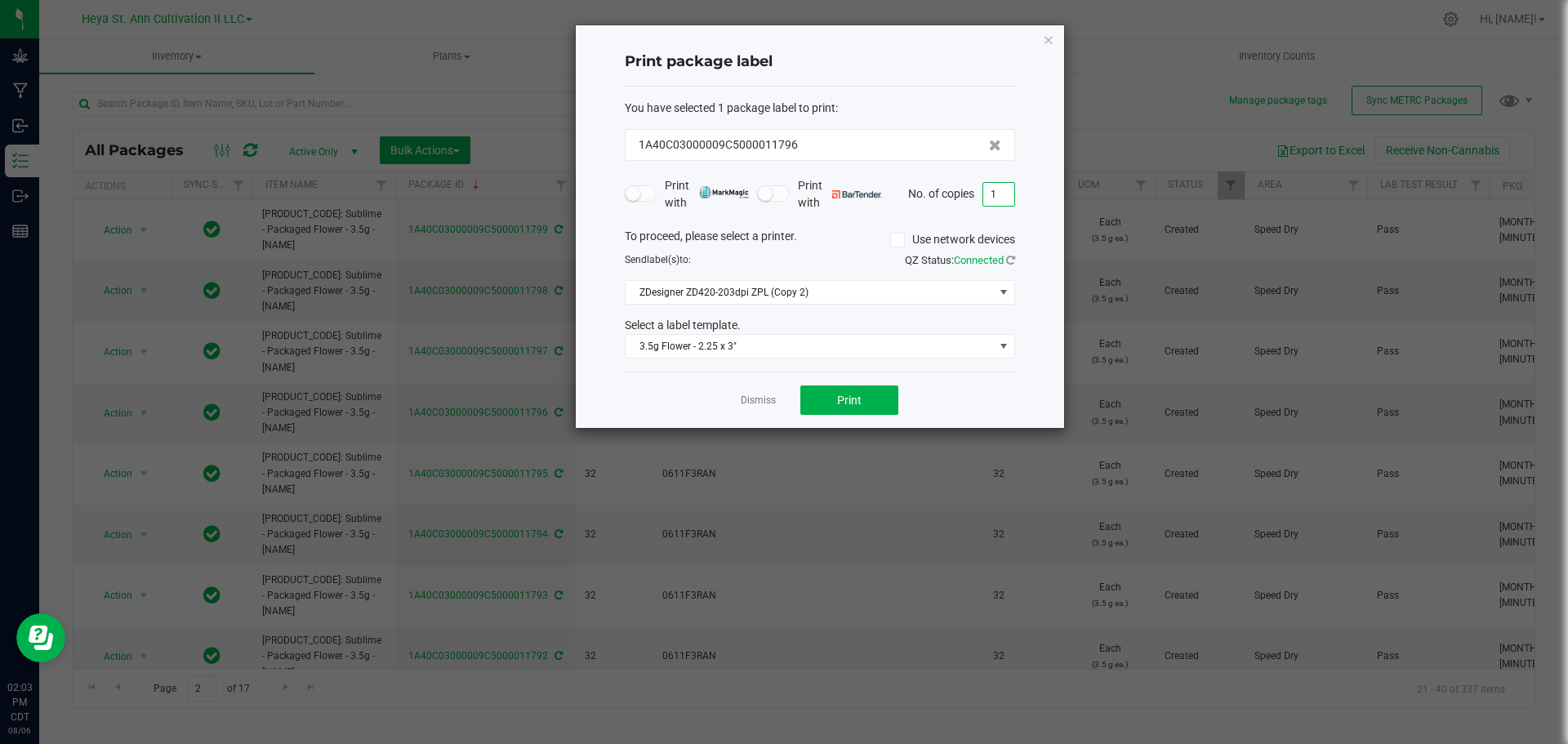 click on "1" at bounding box center [999, 194] 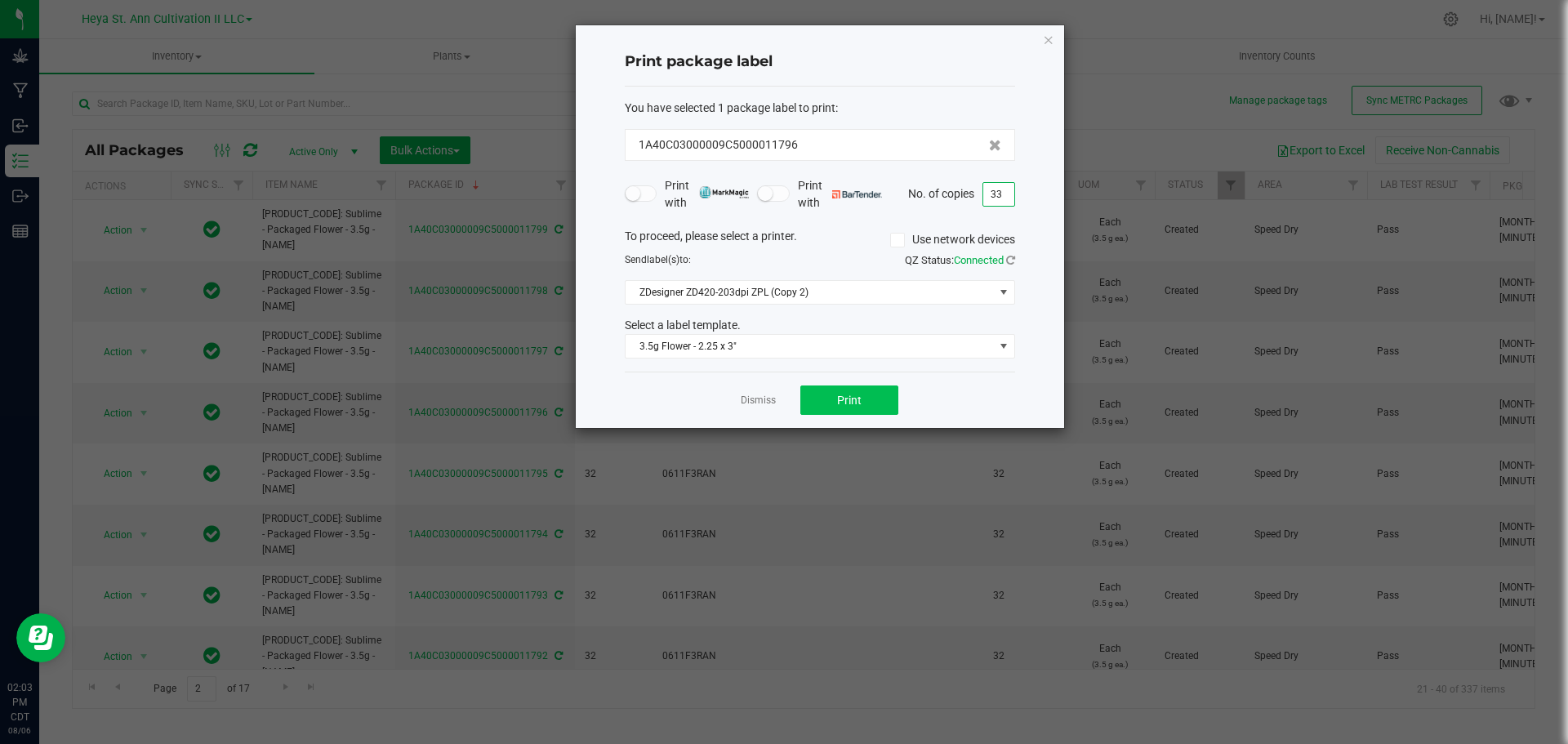 type on "33" 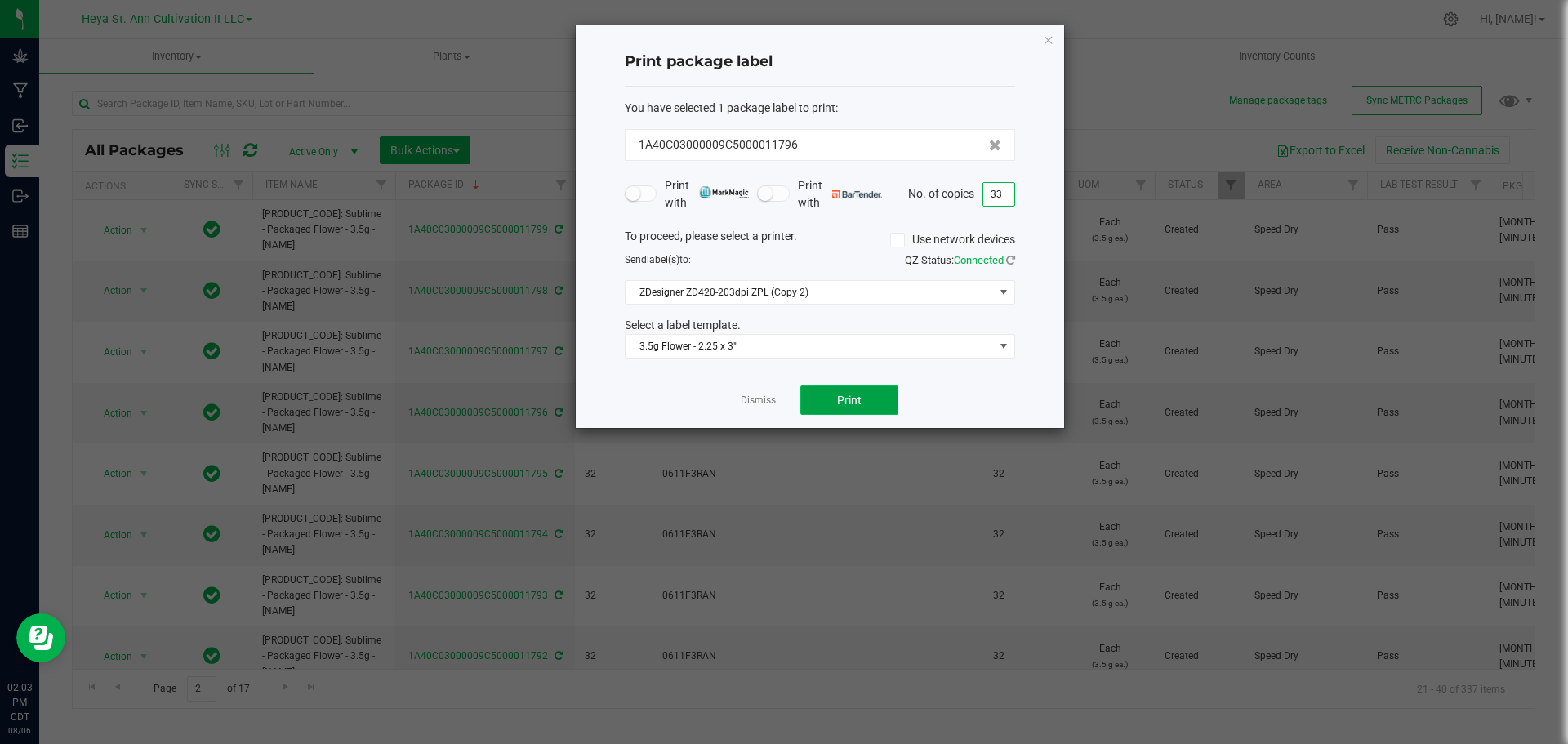 click on "Print" 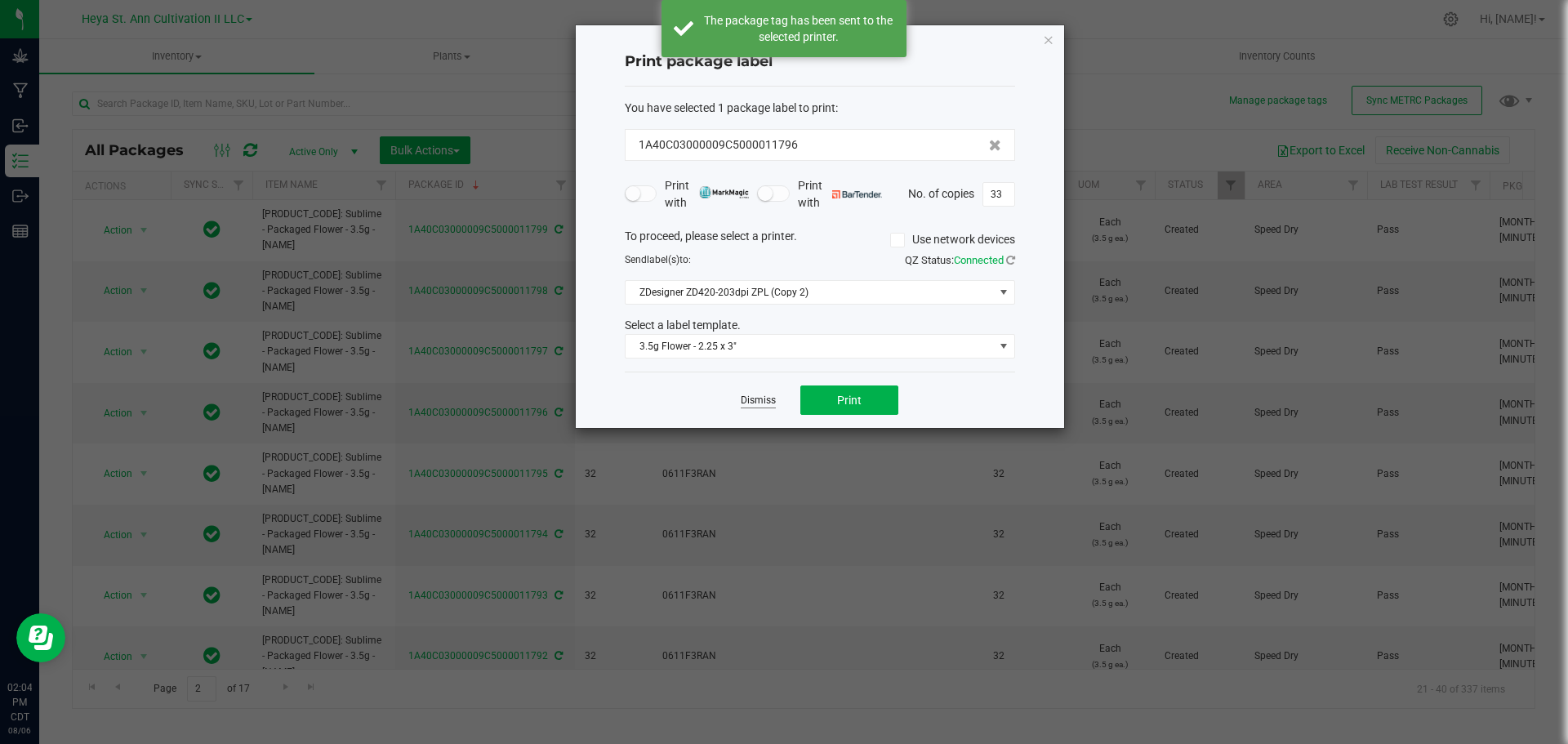click on "Dismiss" 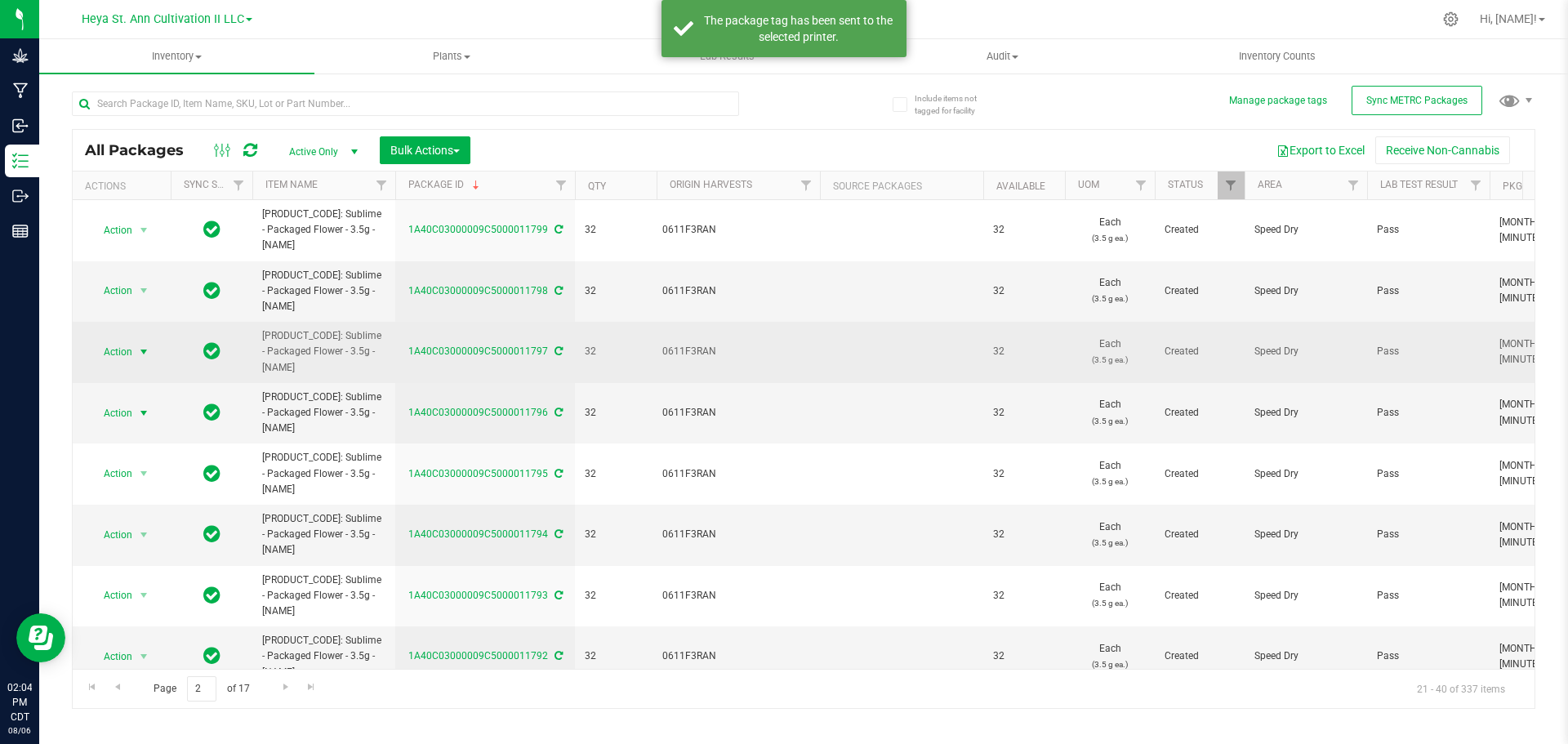 click at bounding box center (144, 352) 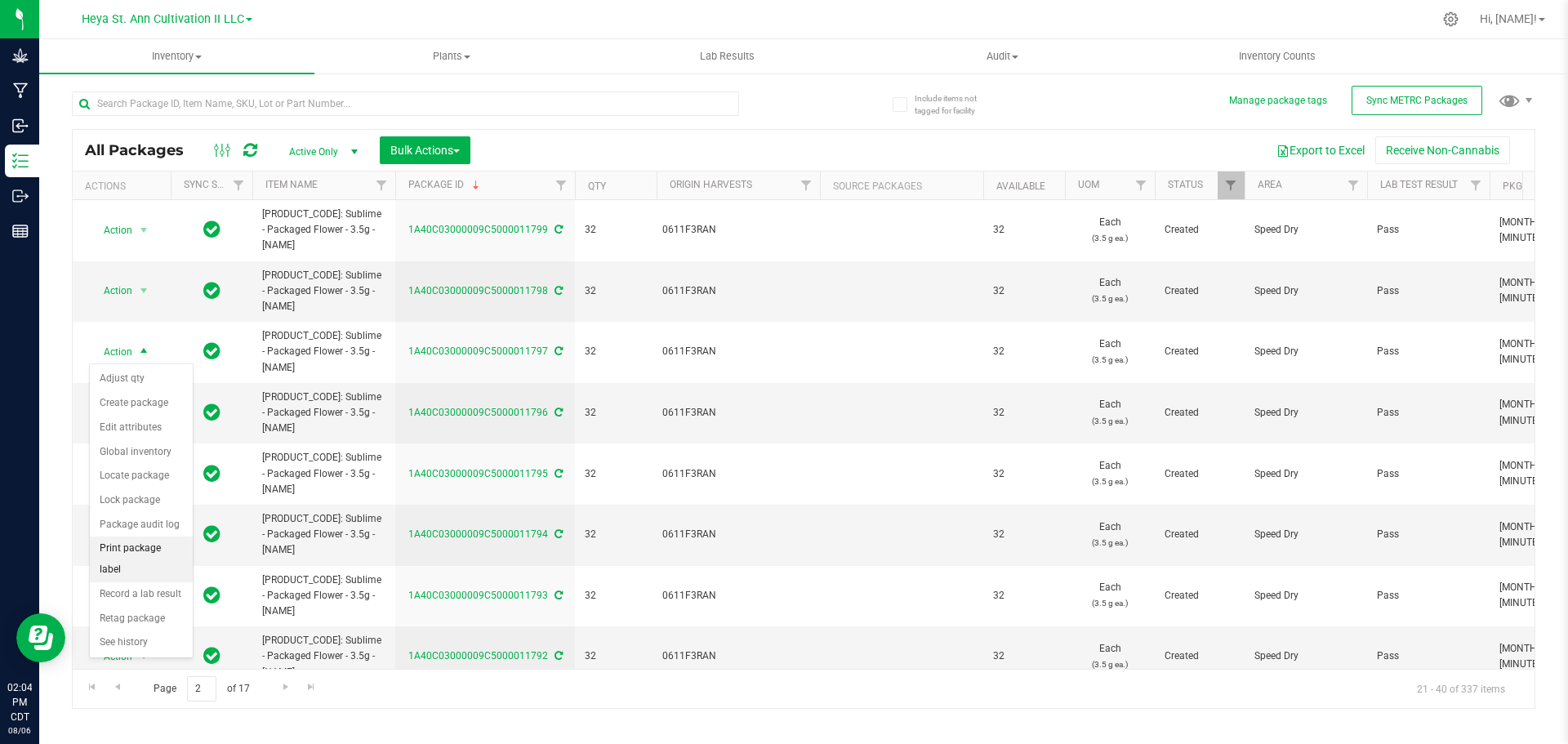click on "Print package label" at bounding box center (141, 559) 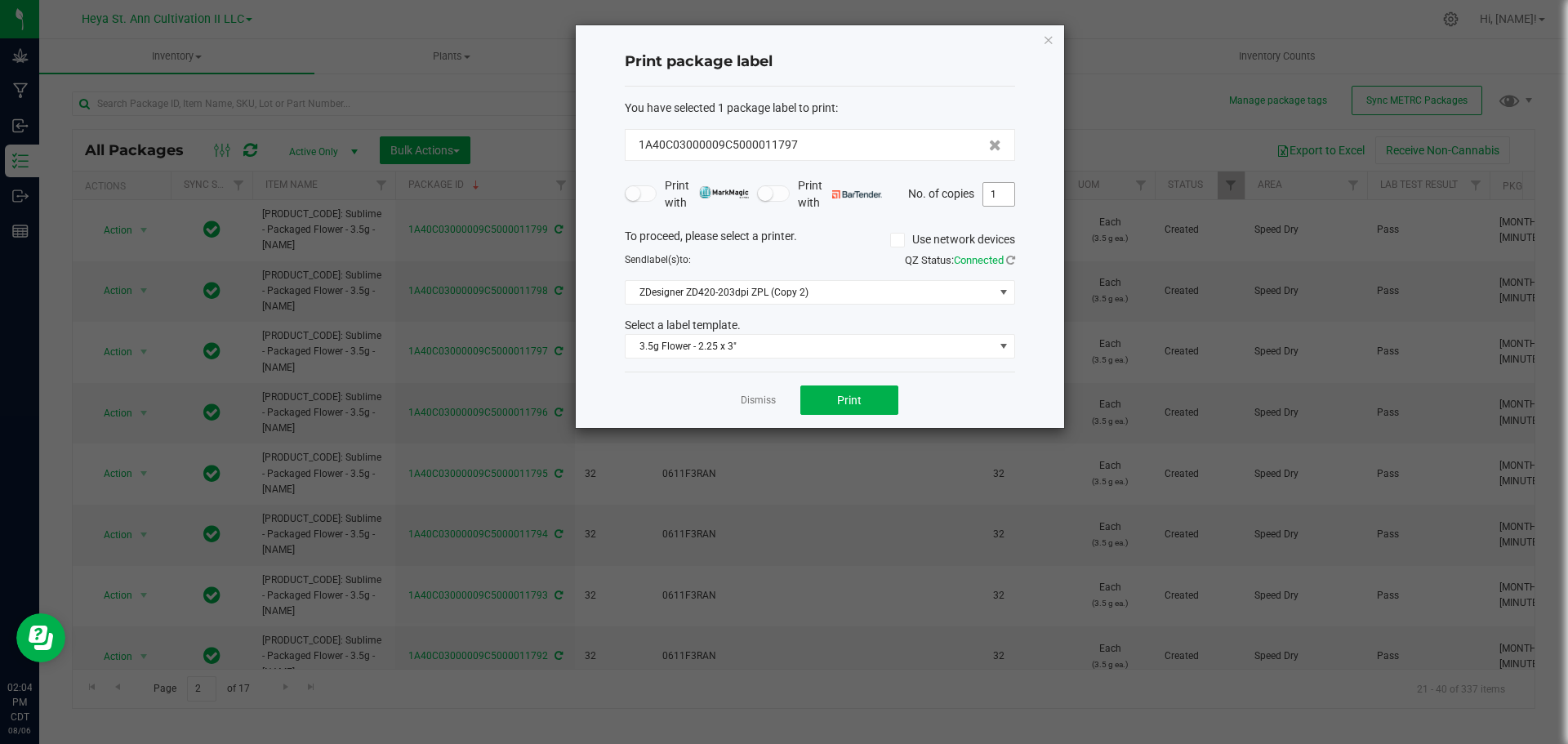 click on "1" at bounding box center (999, 194) 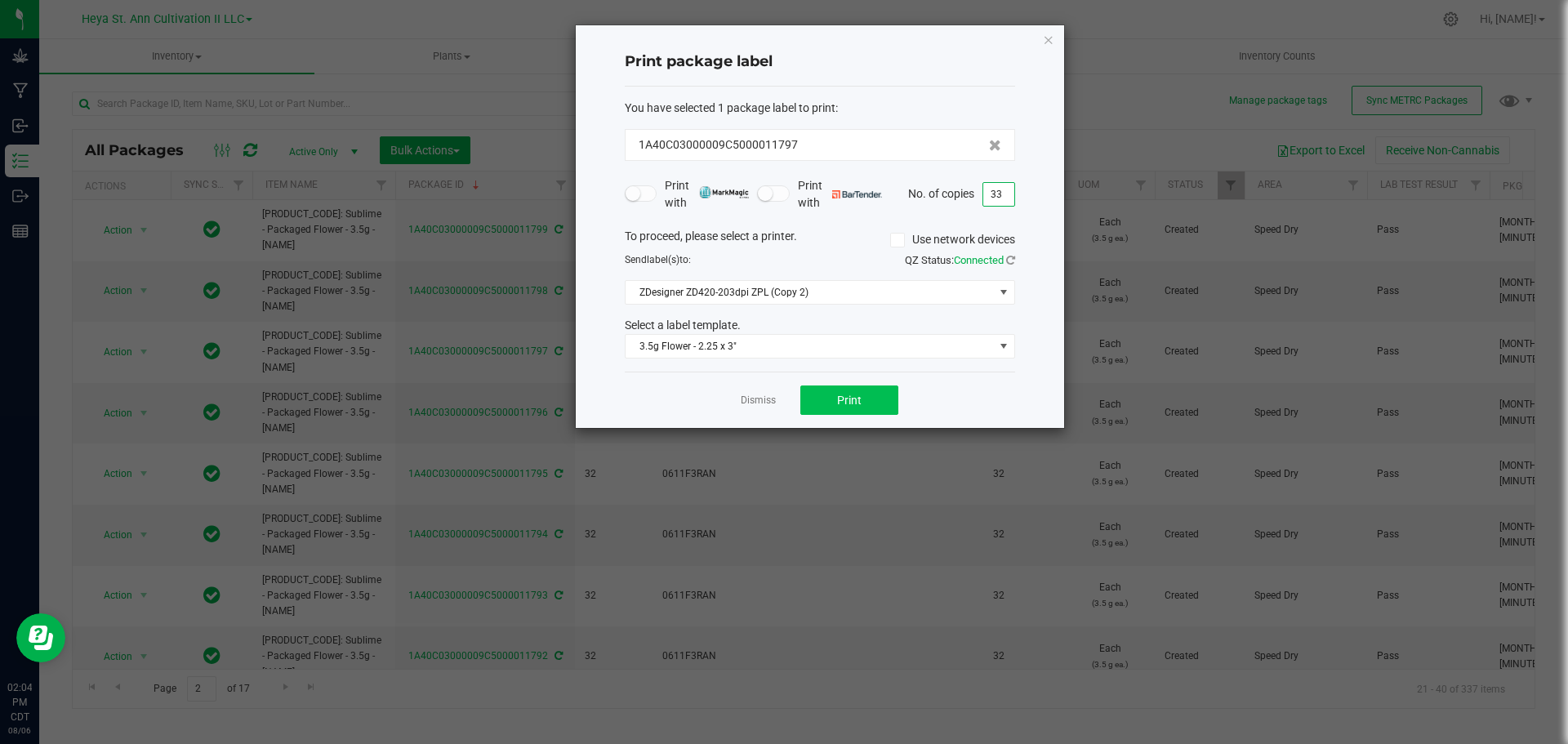 type on "33" 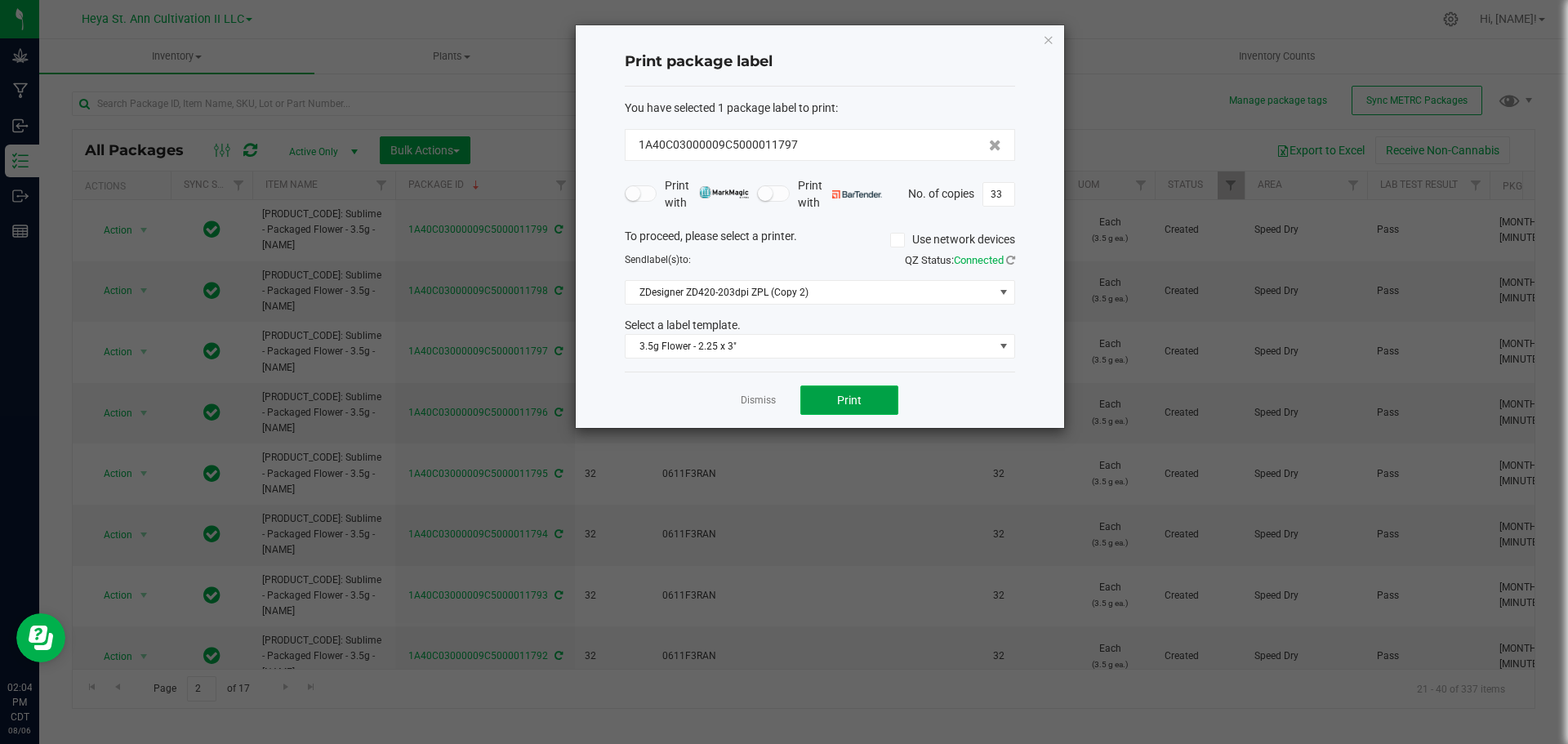 click on "Print" 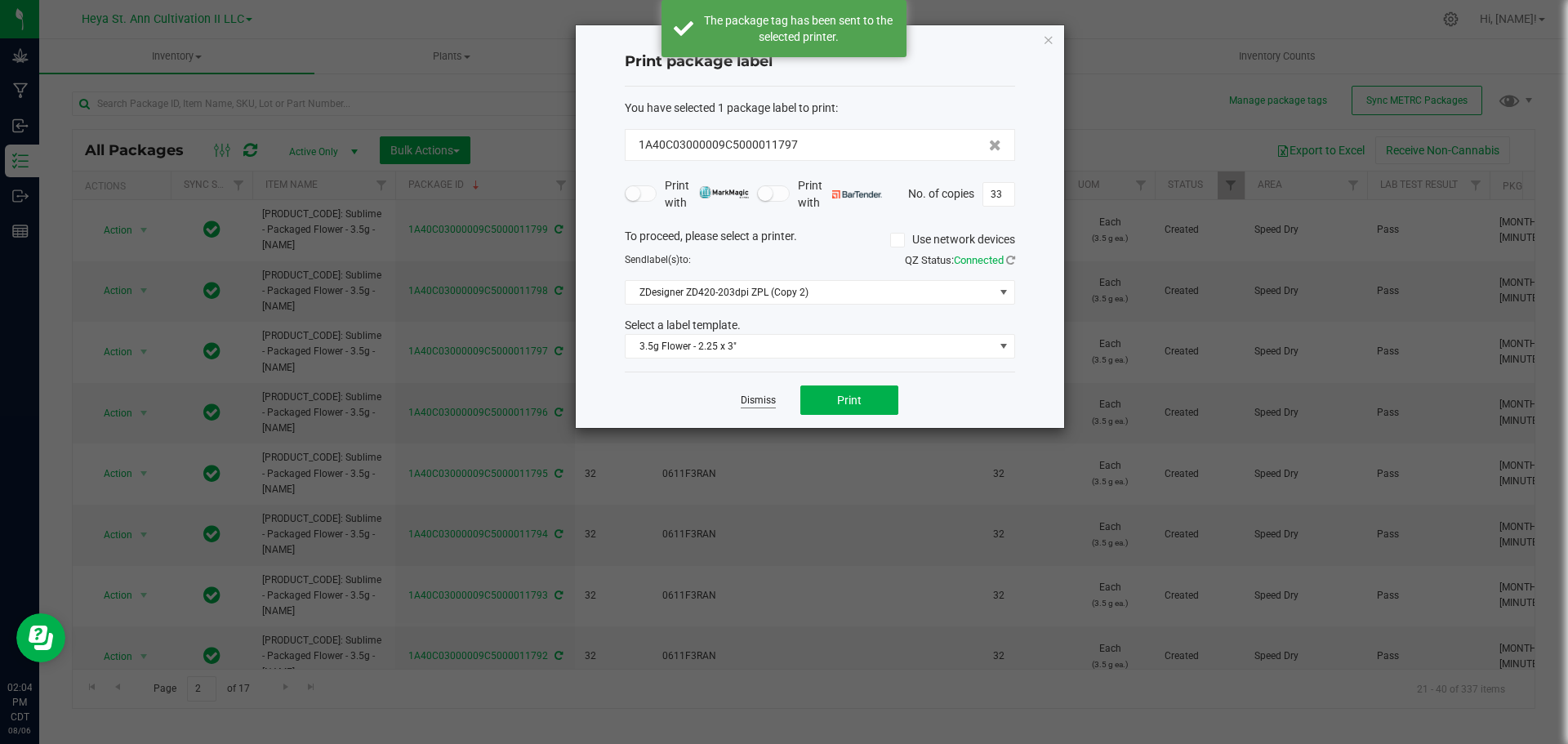 click on "Dismiss" 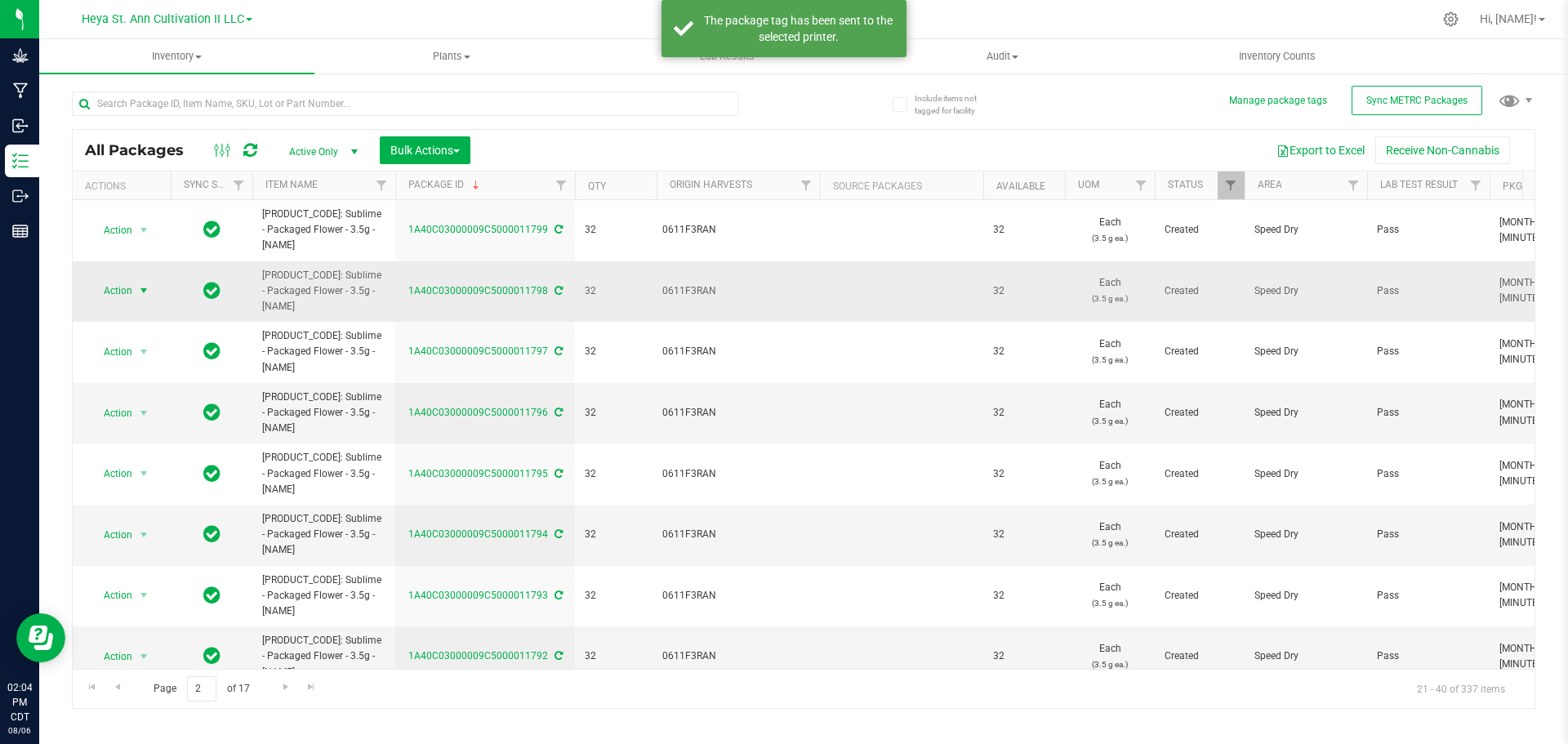 click at bounding box center [144, 291] 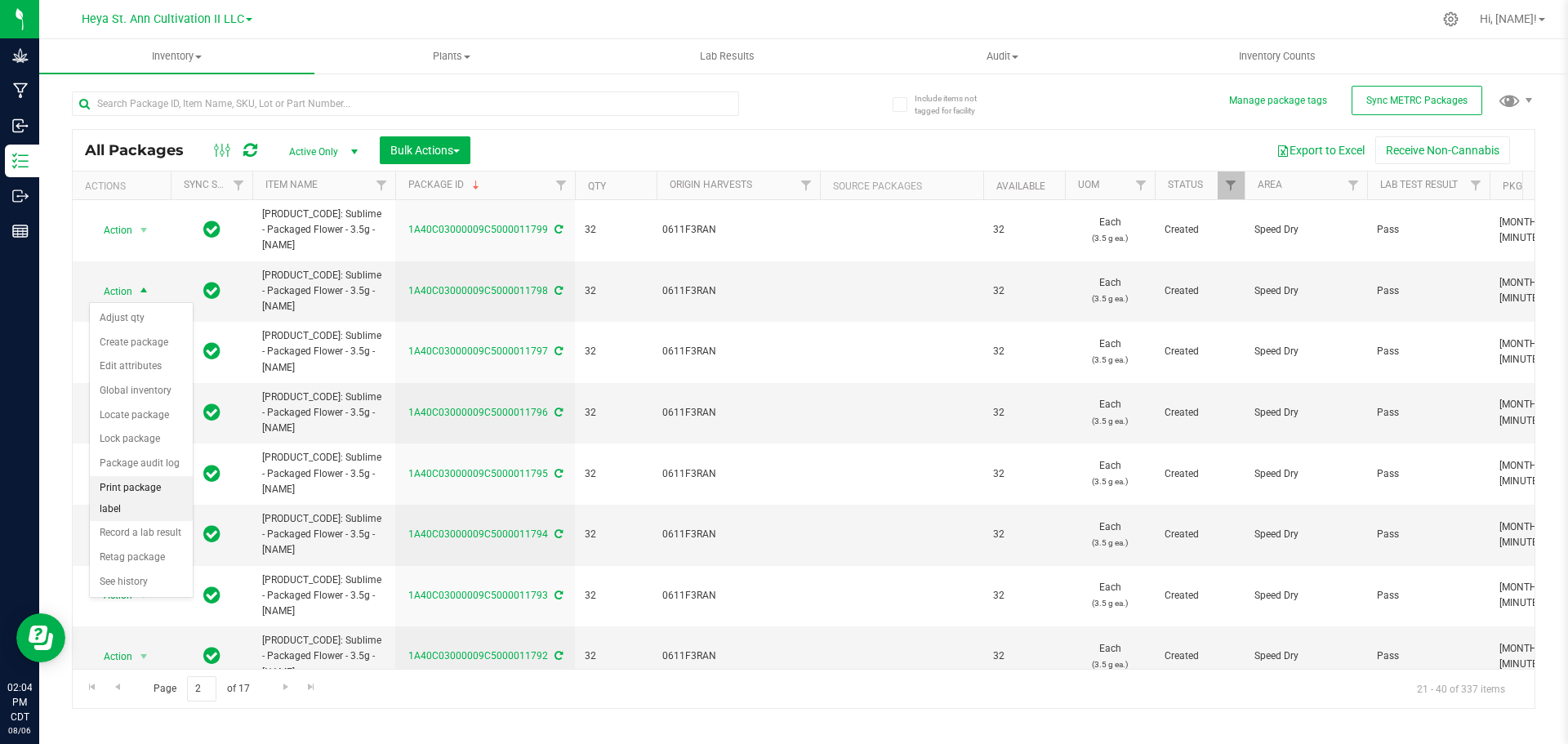 click on "Print package label" at bounding box center [141, 498] 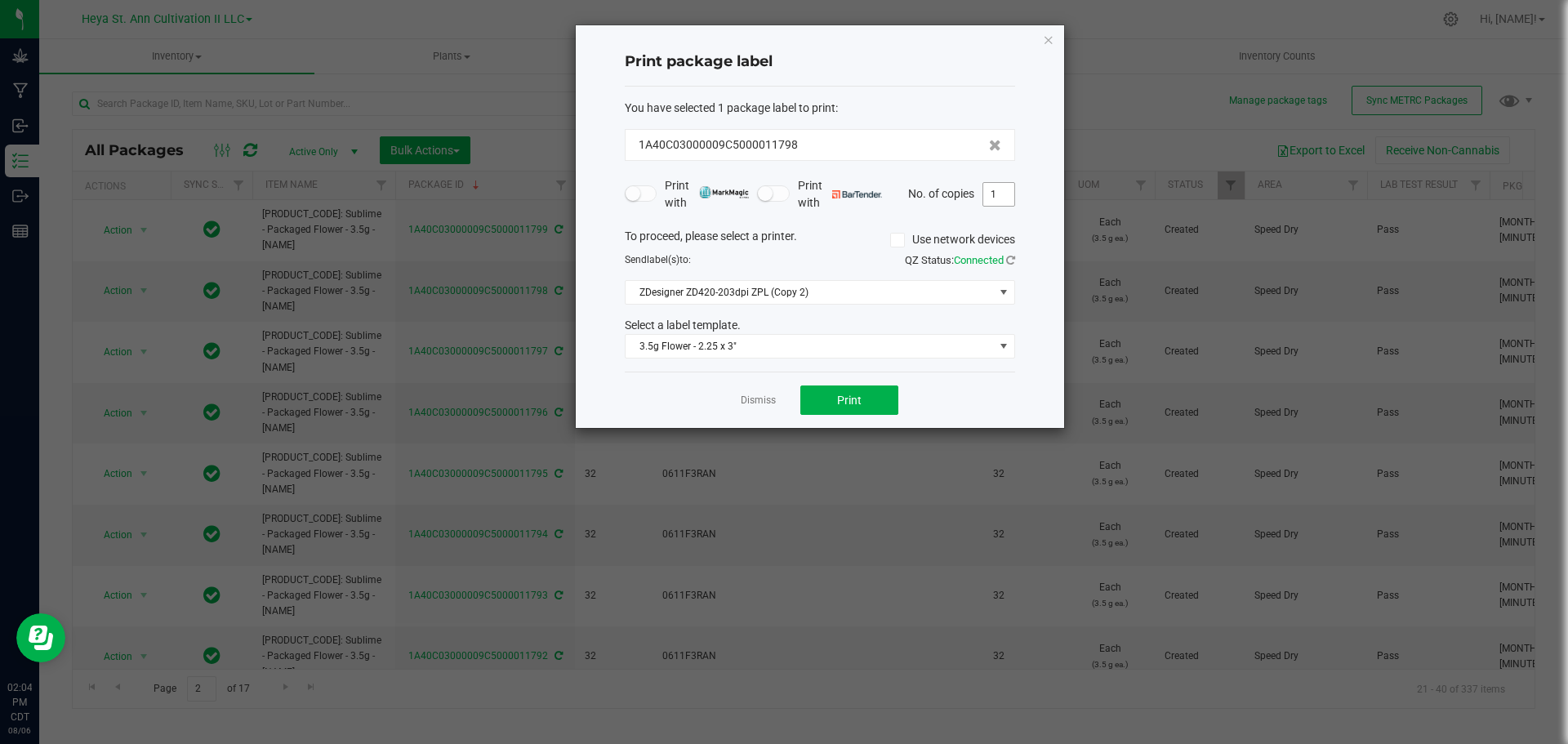 click on "1" at bounding box center (999, 194) 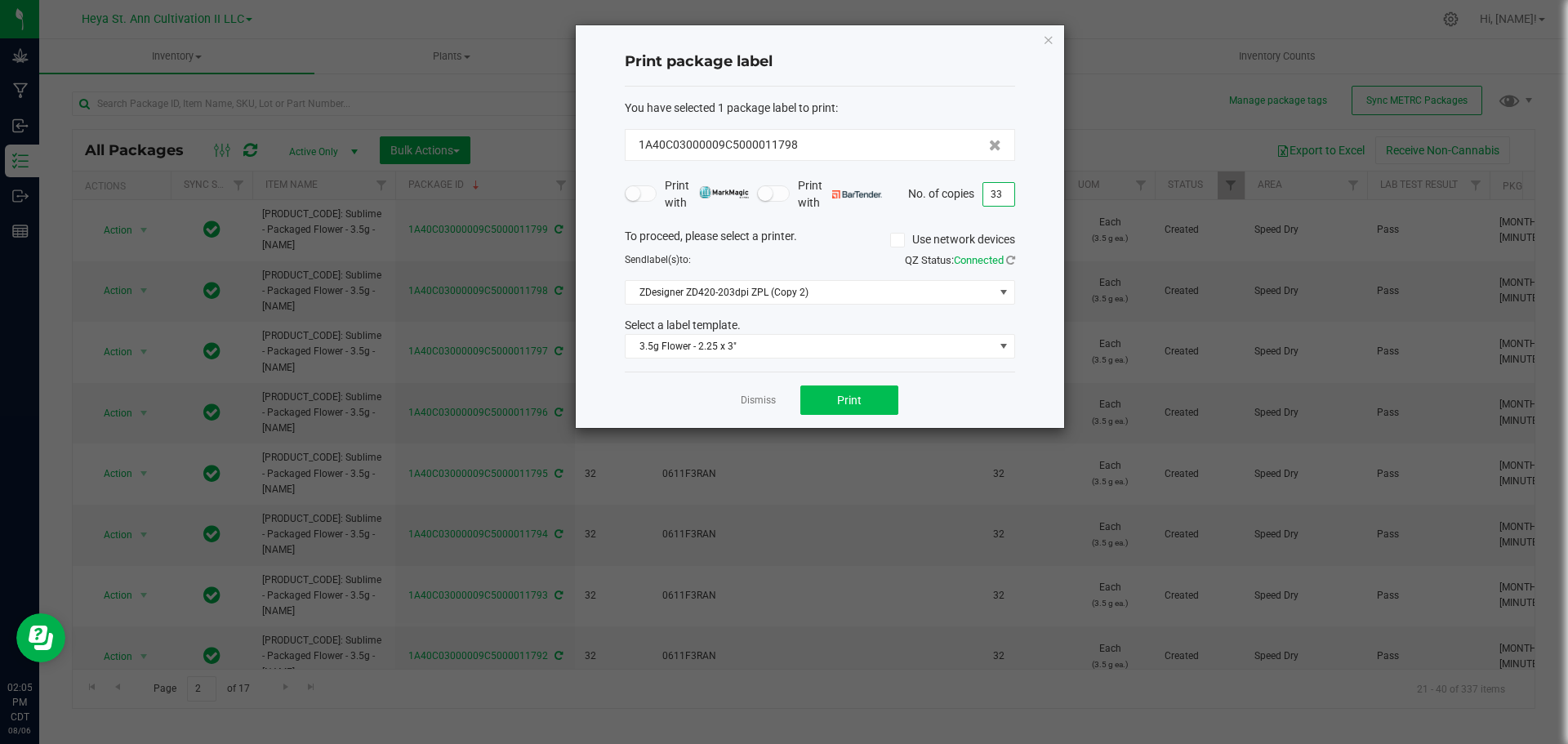 type on "33" 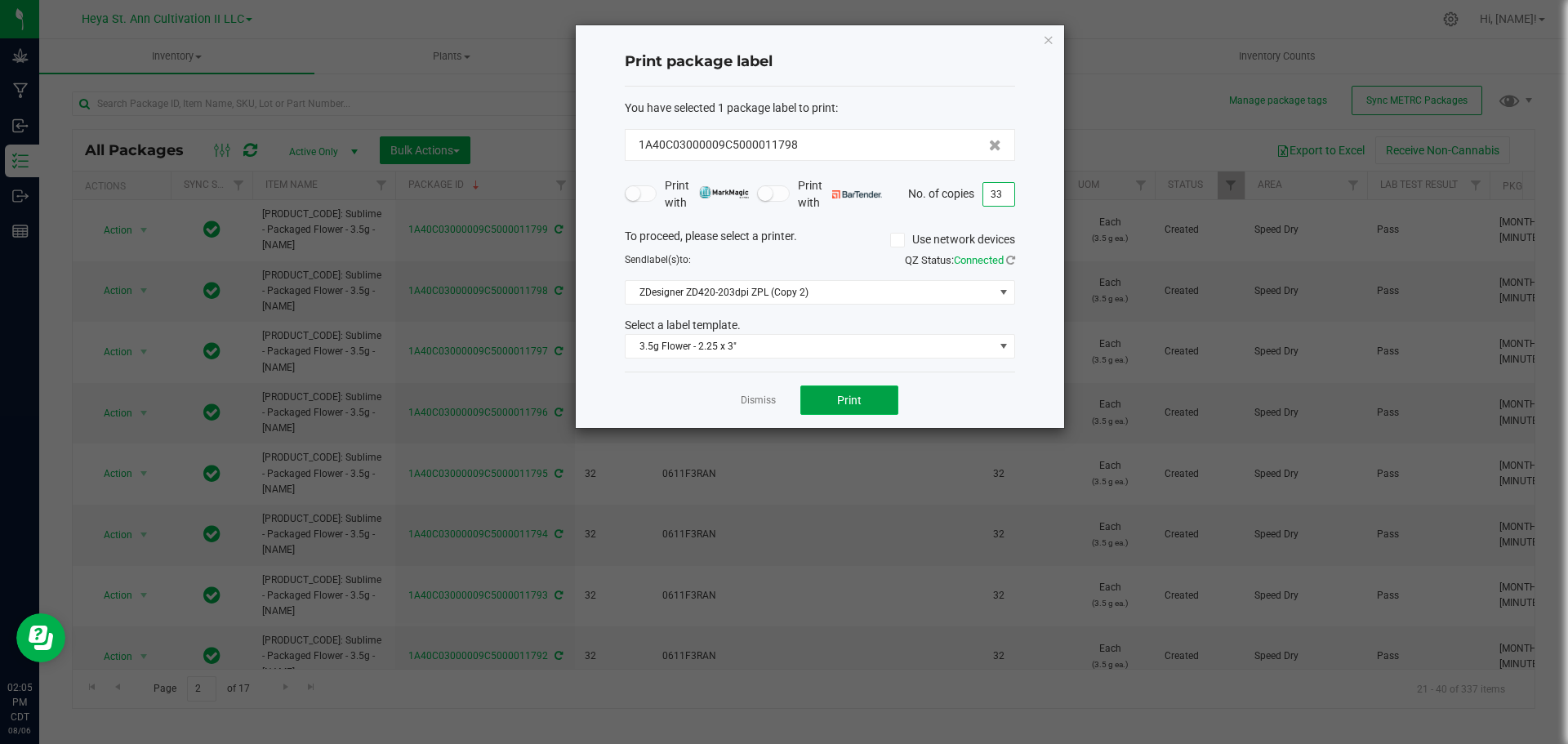 click on "Print" 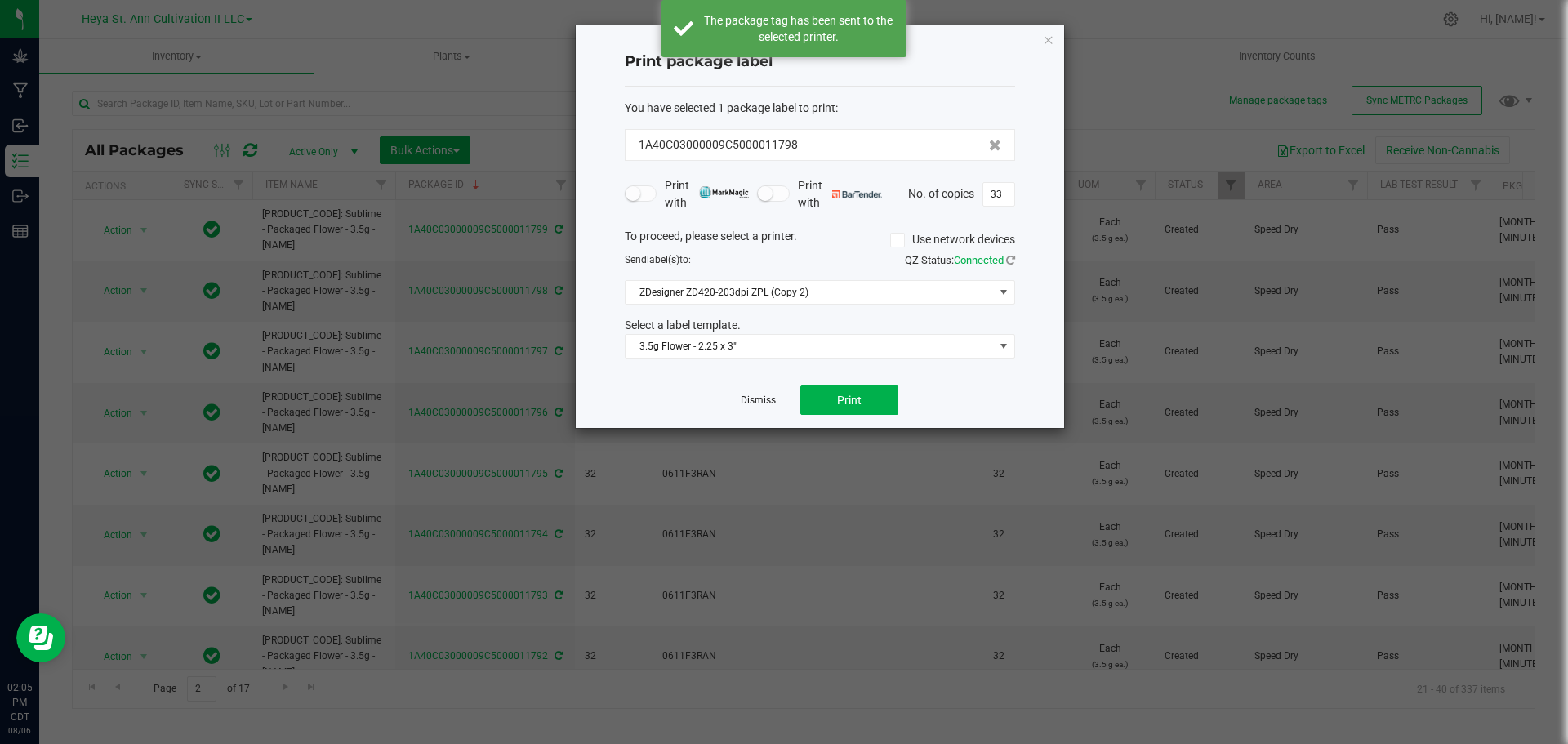click on "Dismiss" 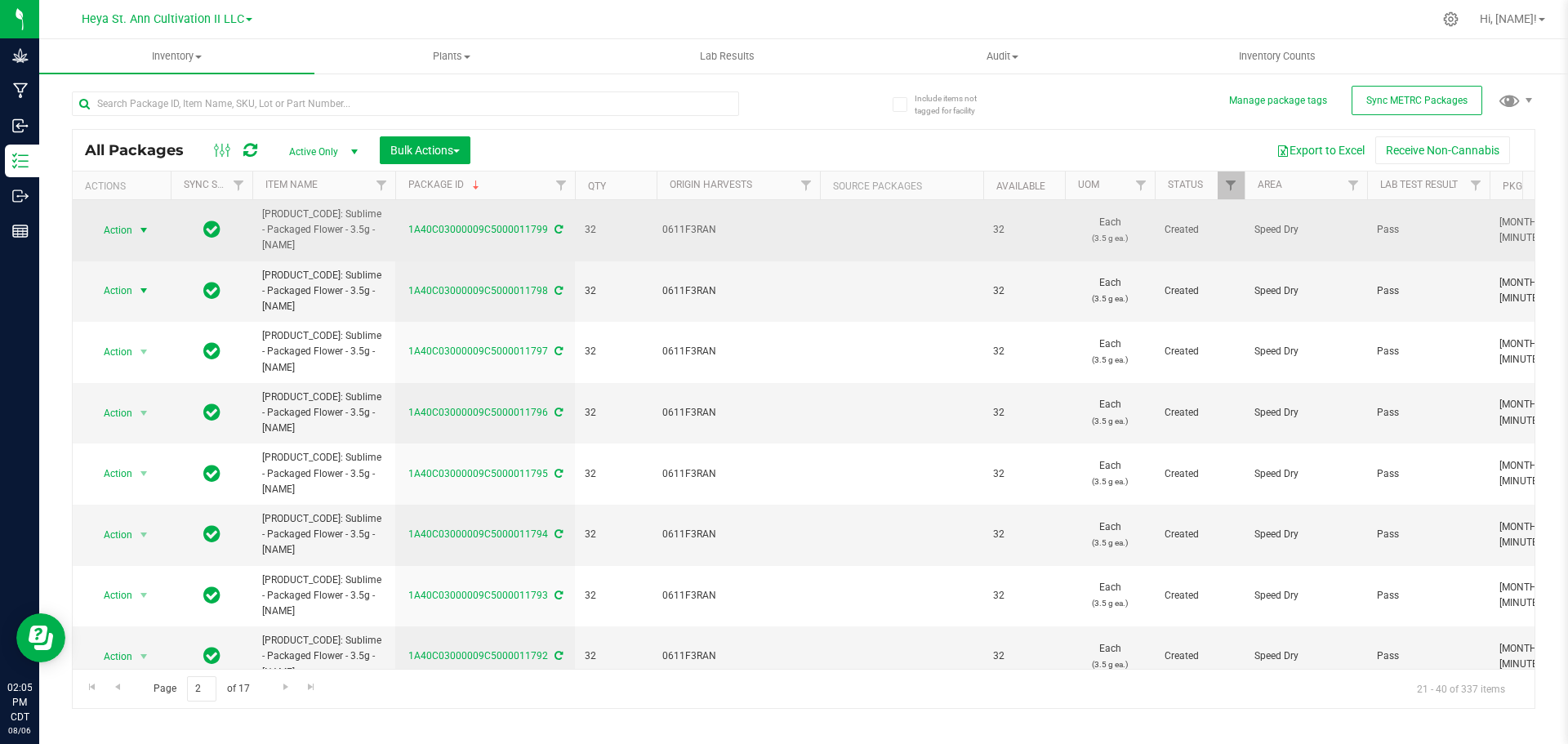 click on "Action" at bounding box center (111, 230) 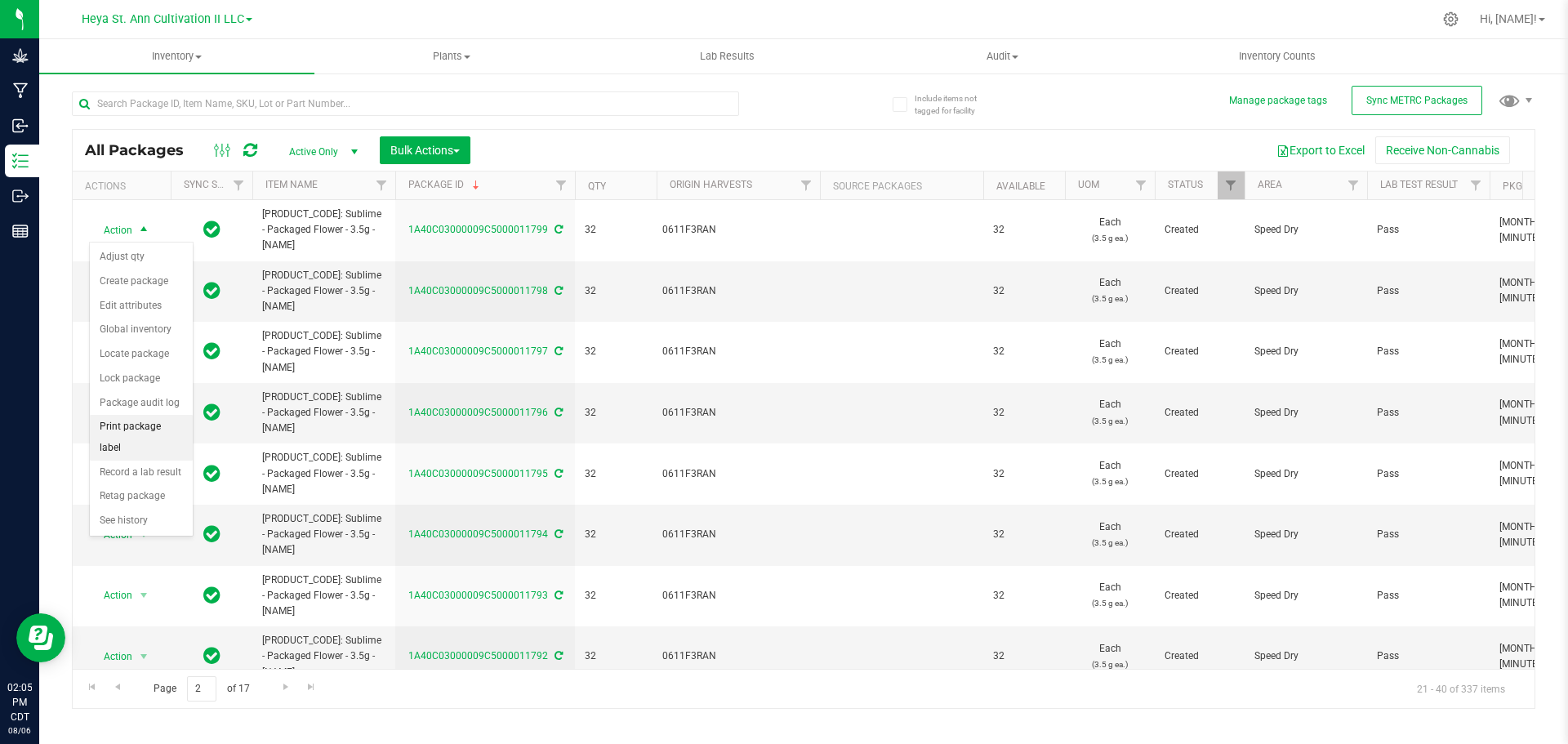 click on "Print package label" at bounding box center (141, 437) 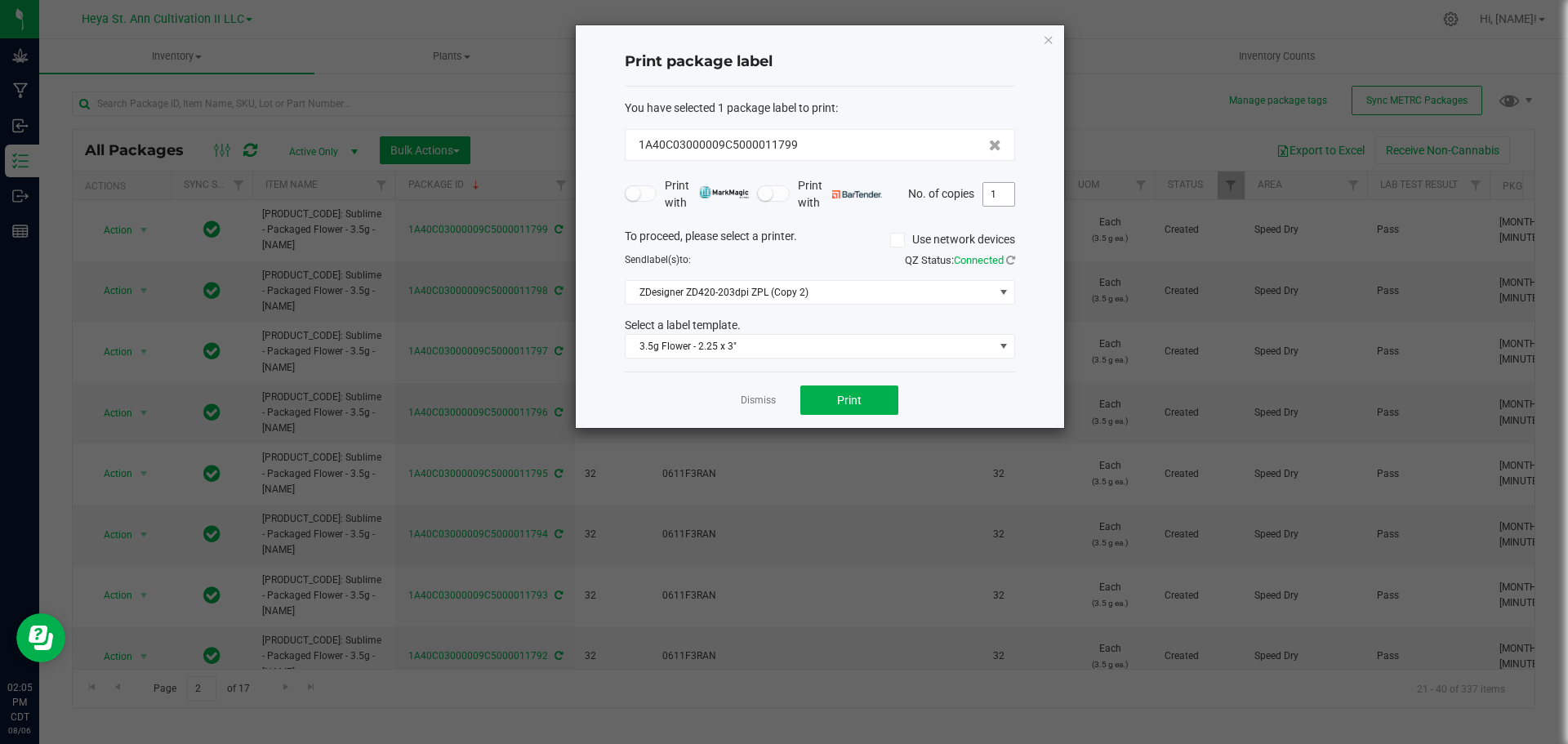 click on "1" at bounding box center [999, 194] 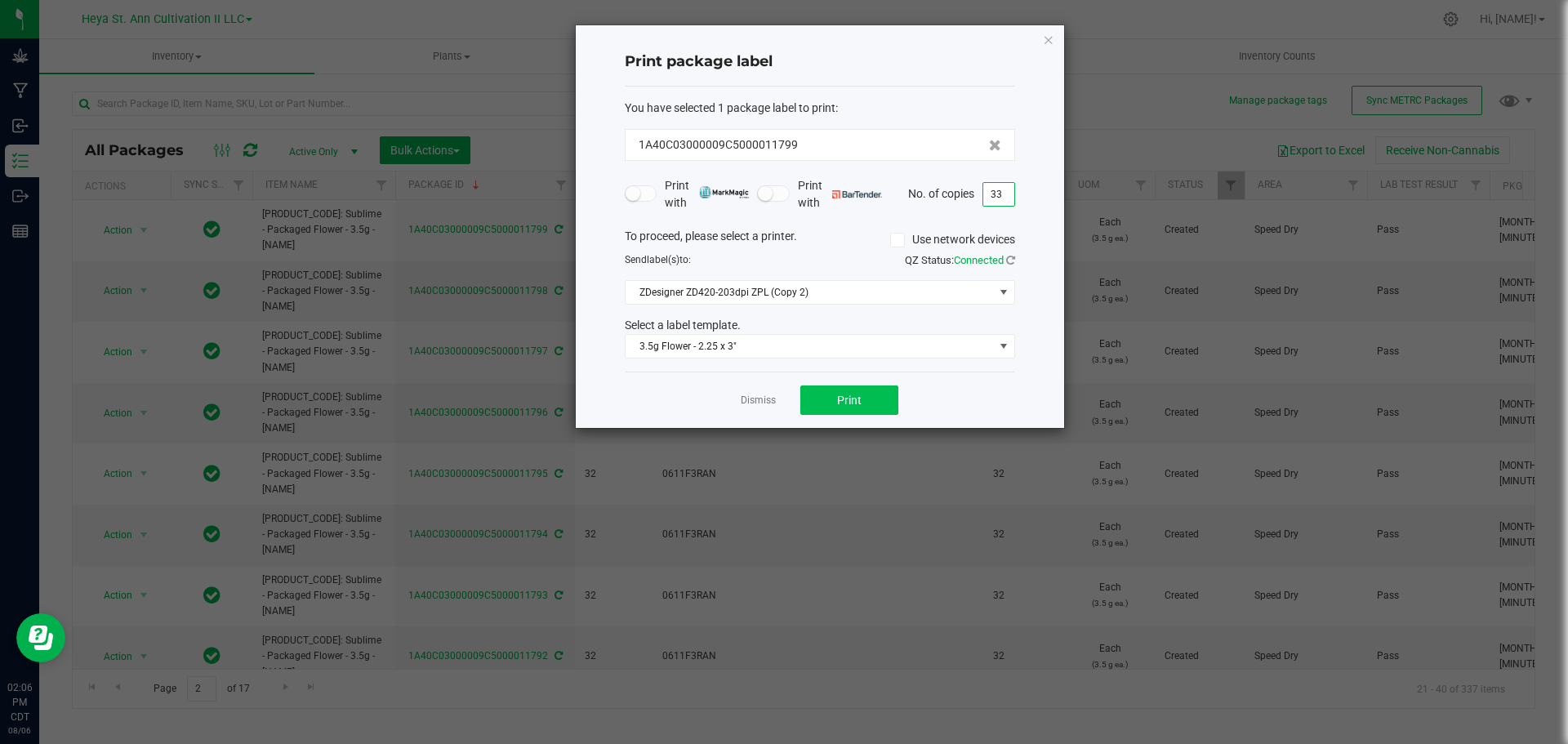 type on "33" 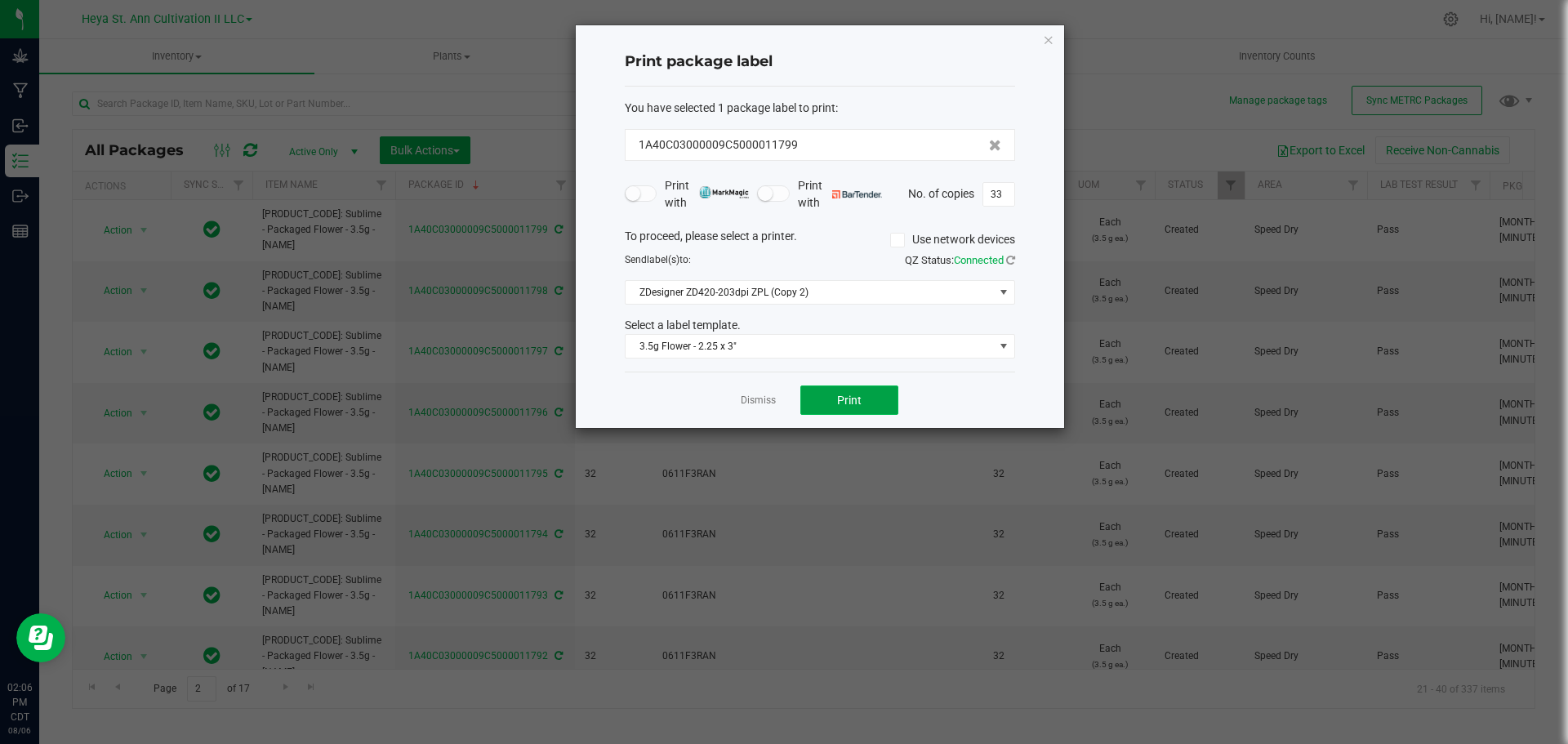 click on "Print" 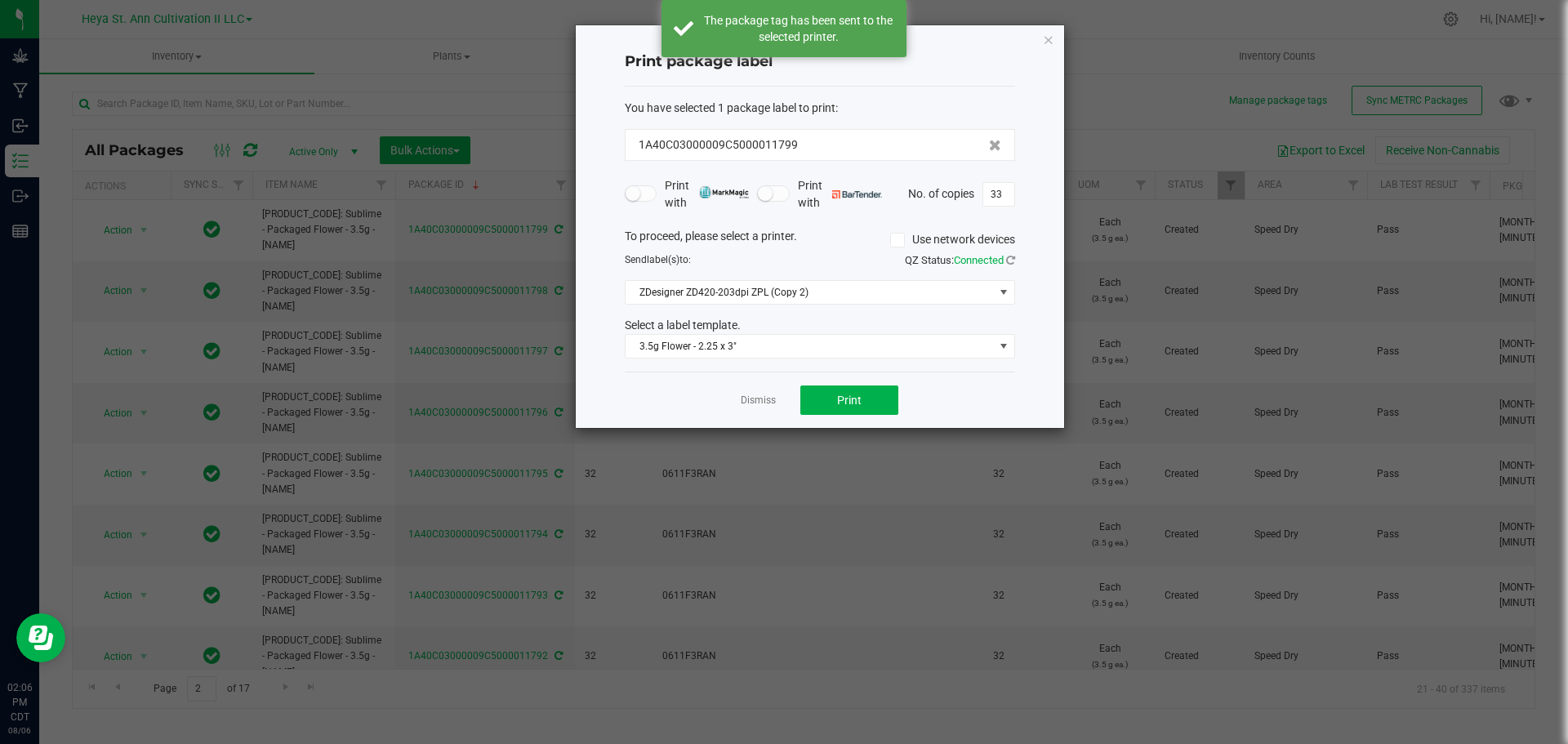 click on "Dismiss" 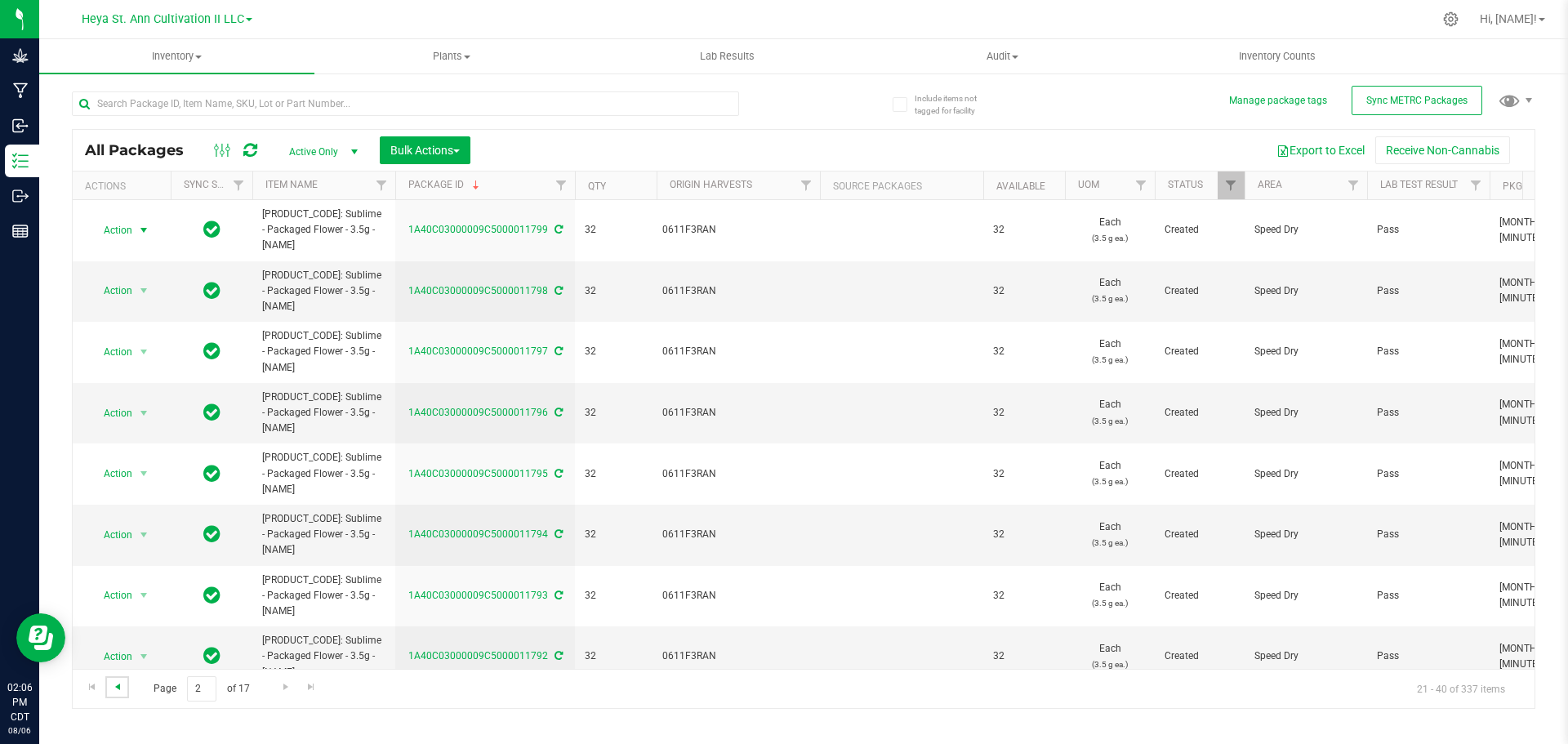 click at bounding box center (118, 687) 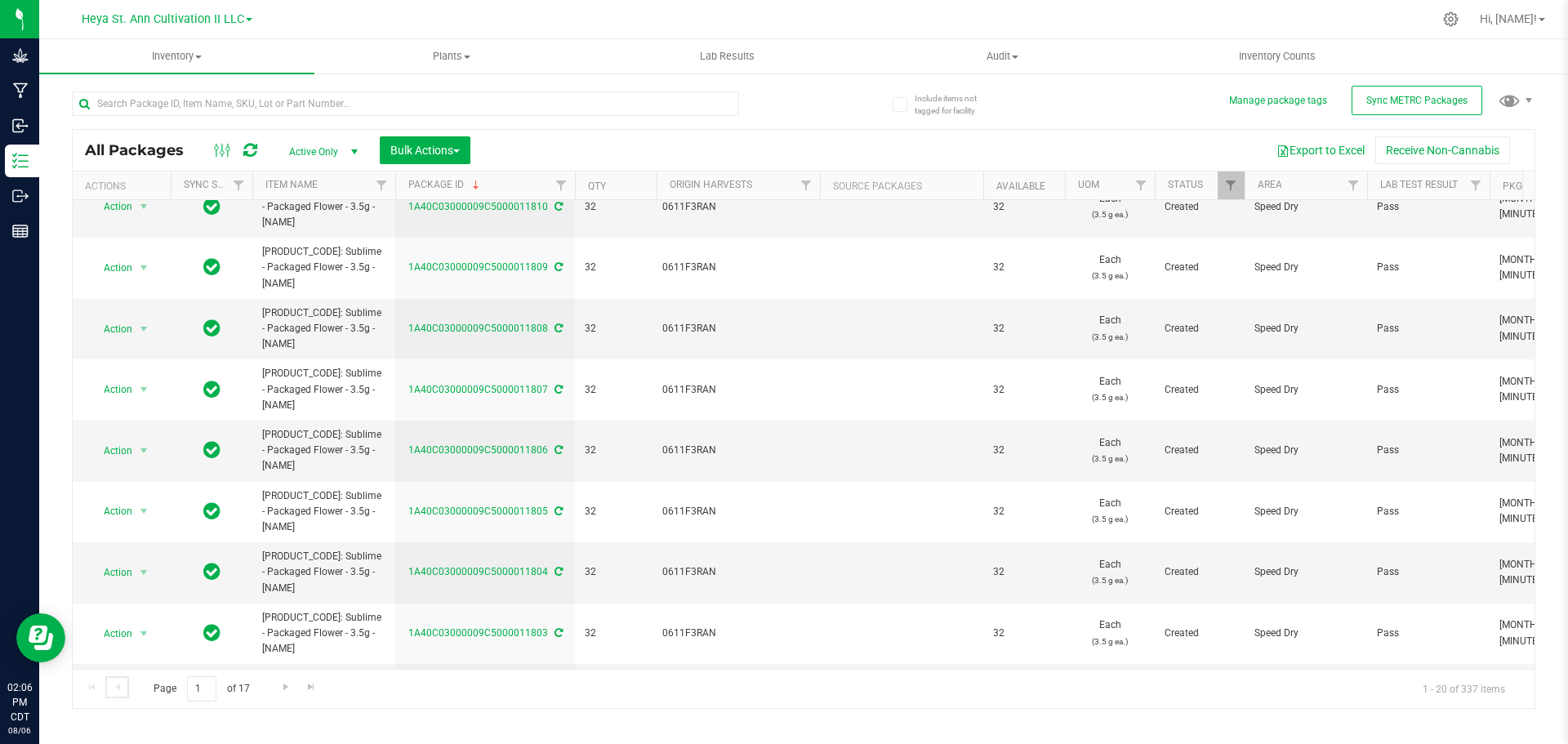 scroll, scrollTop: 761, scrollLeft: 0, axis: vertical 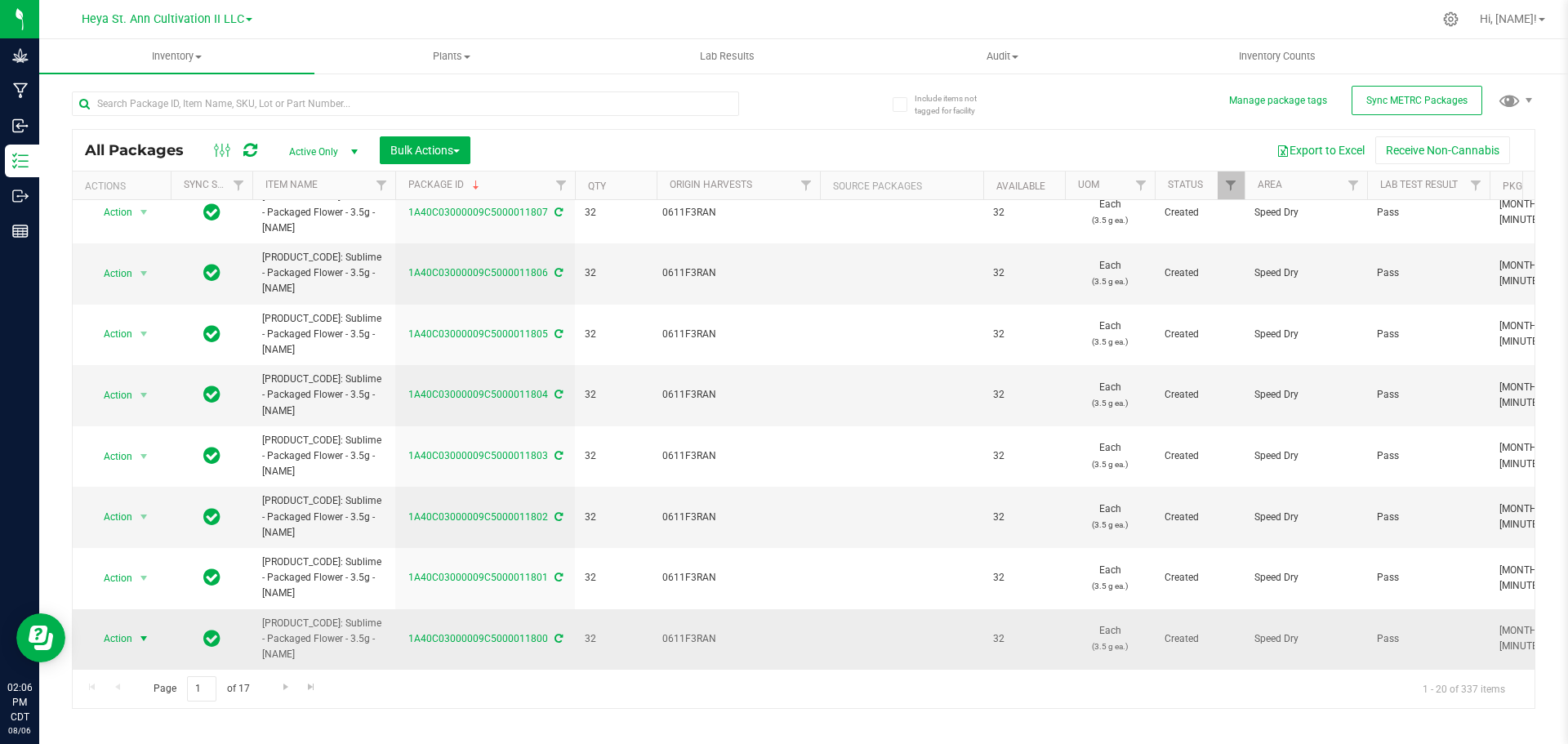 click on "Action" at bounding box center (111, 639) 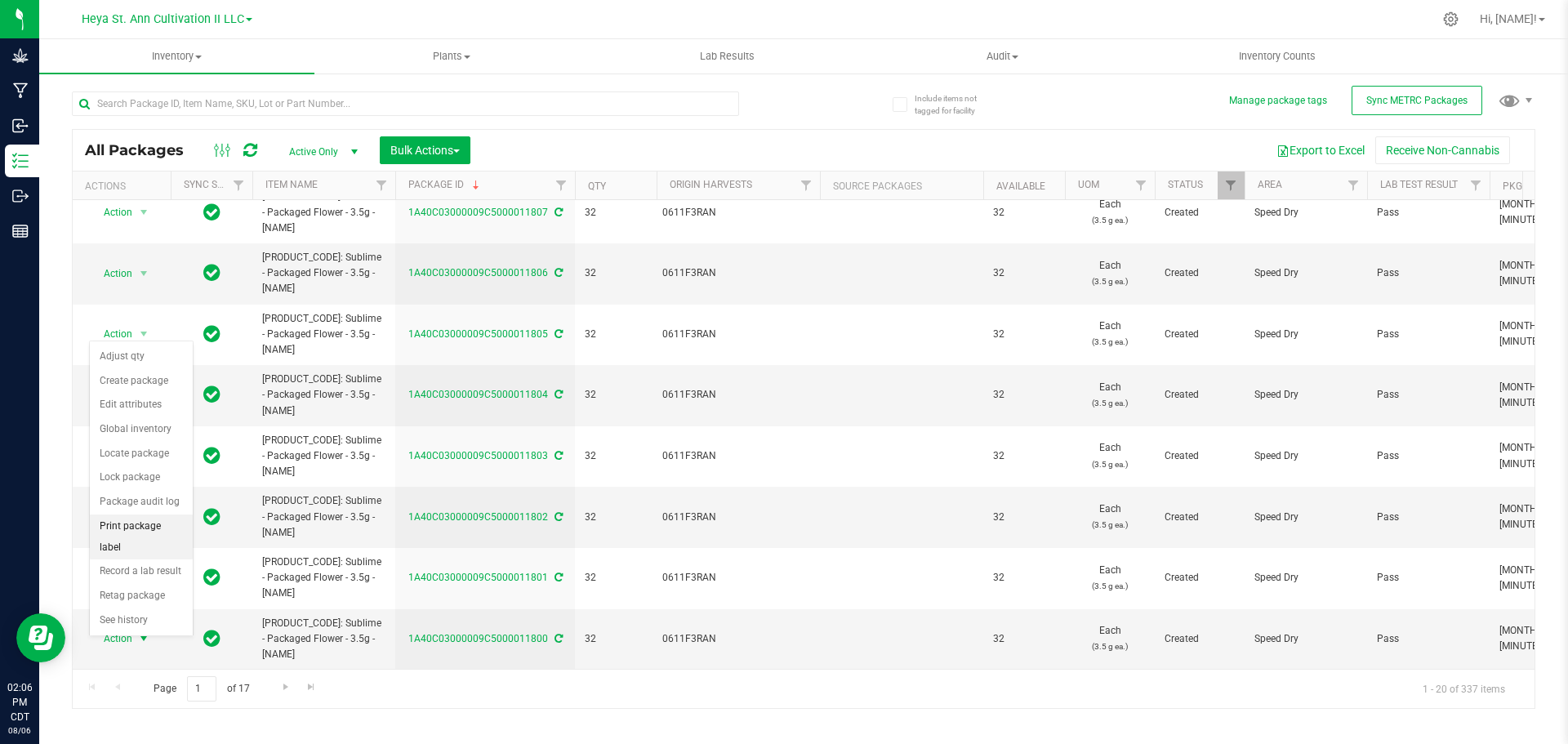 click on "Print package label" at bounding box center [141, 537] 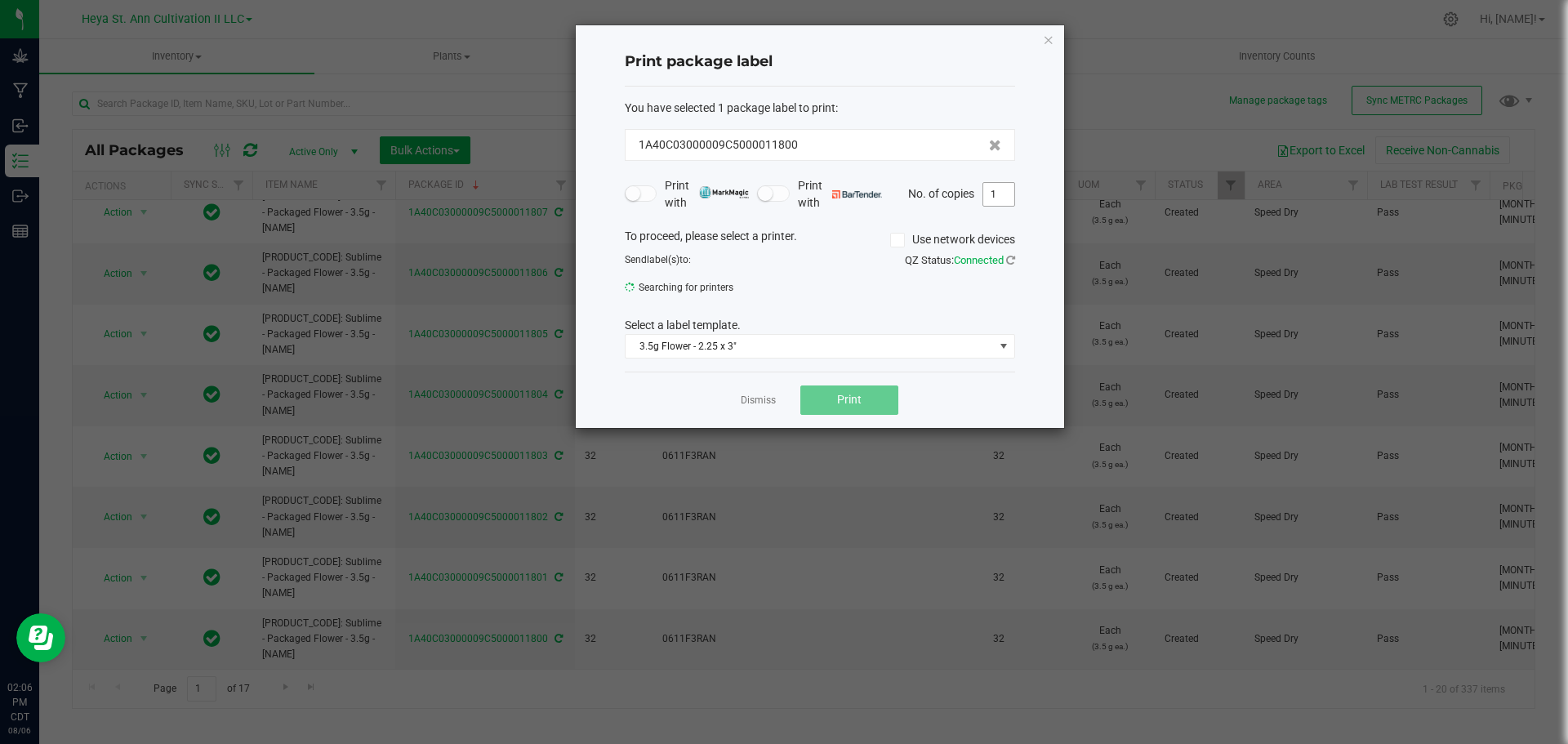 click on "1" at bounding box center (999, 194) 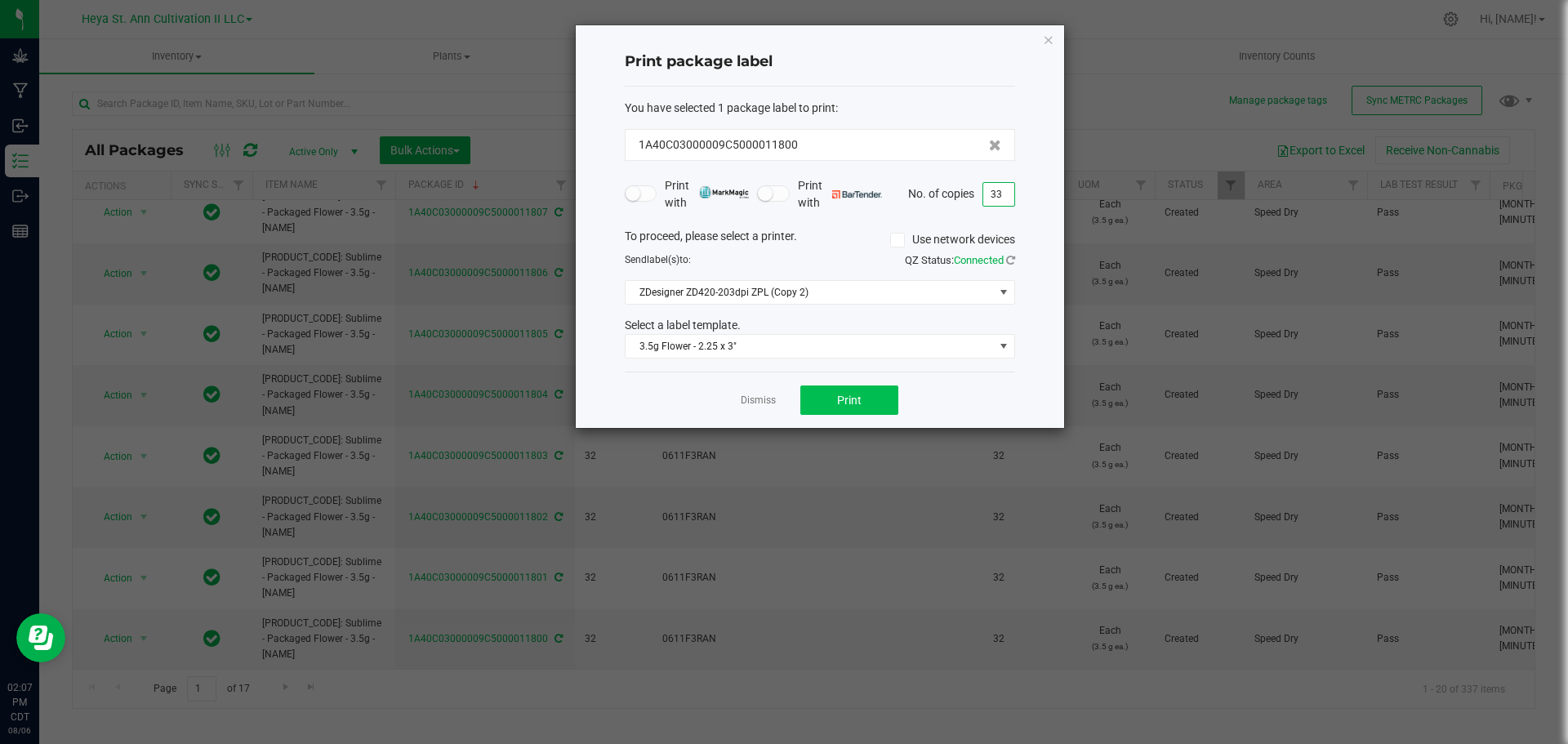 type on "33" 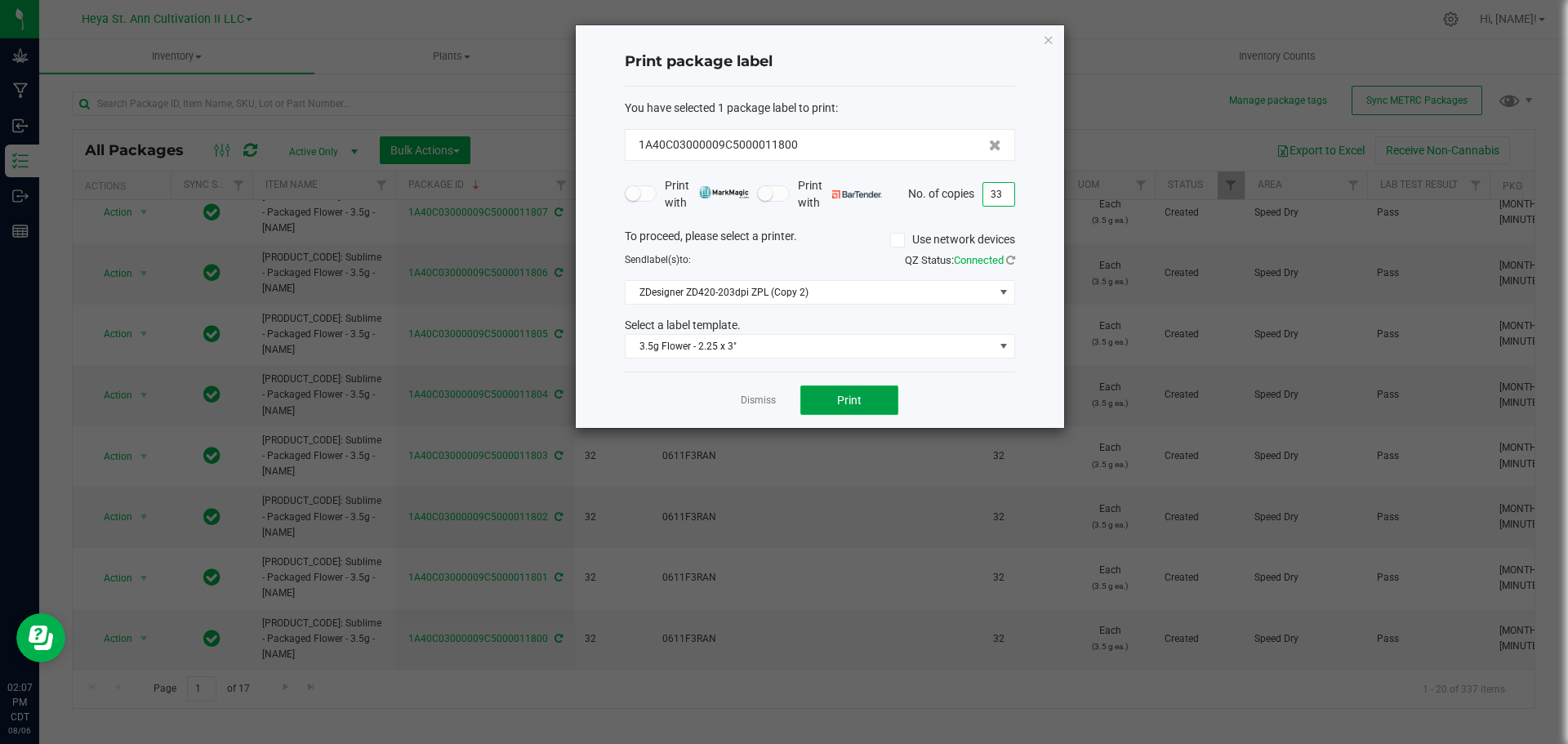 click on "Print" 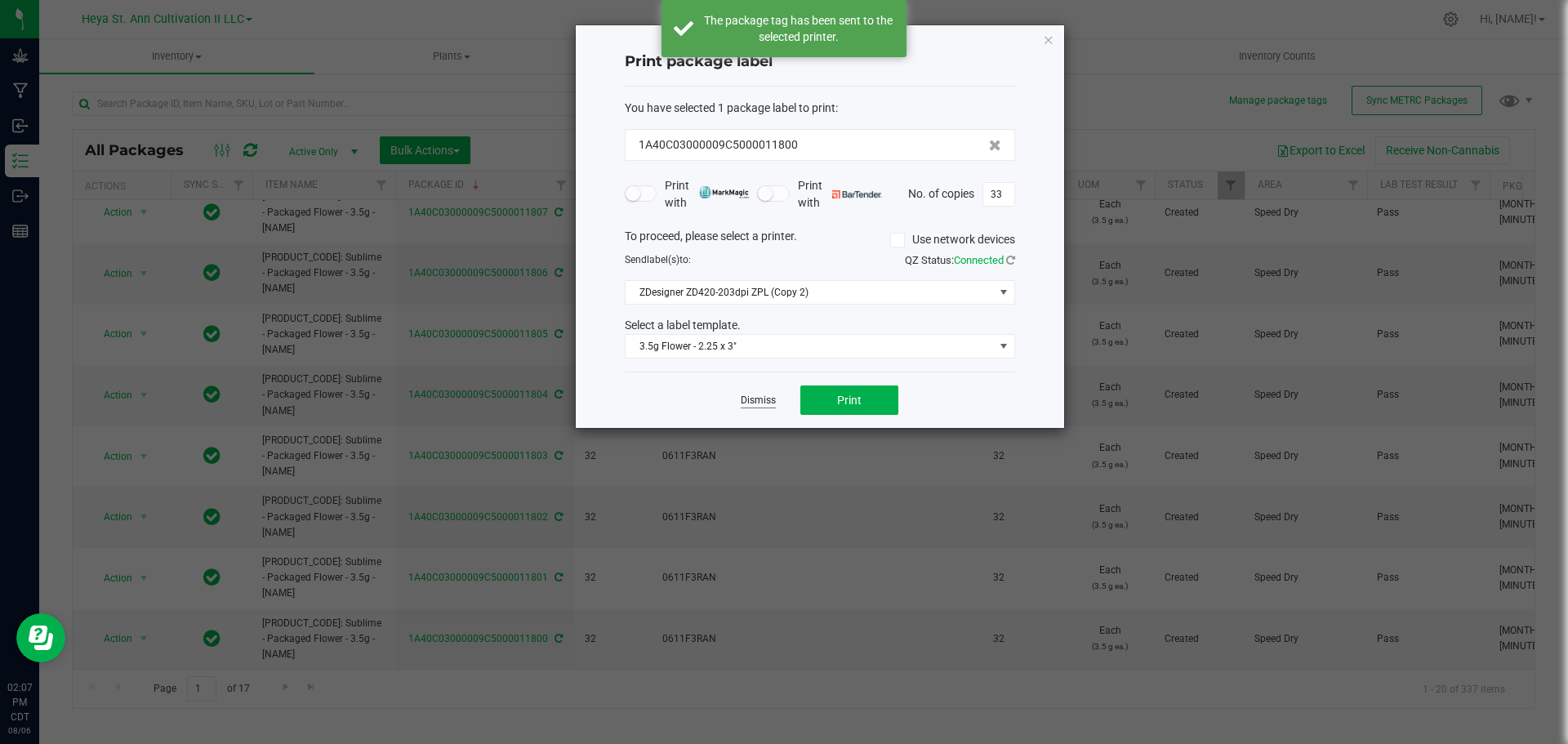 click on "Dismiss" 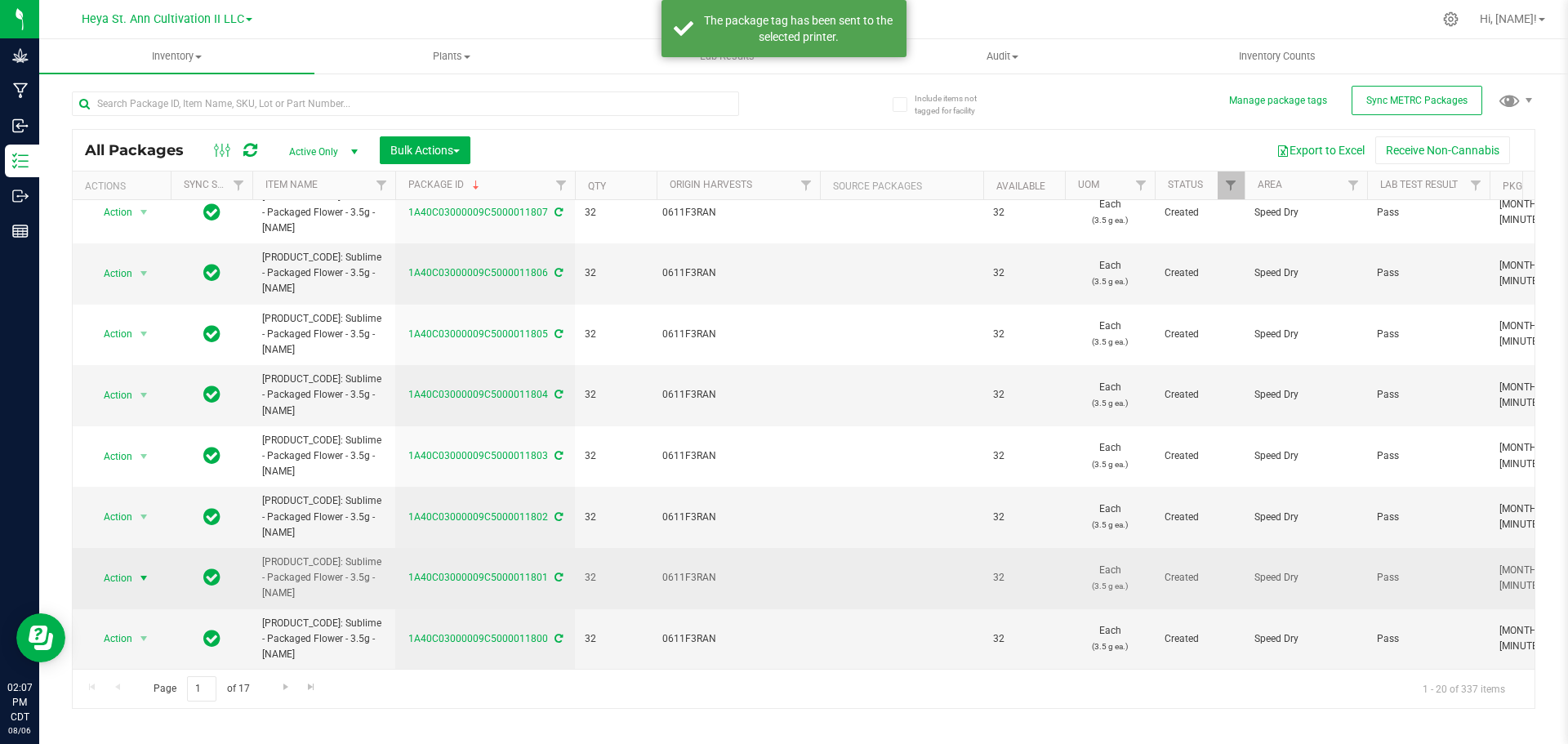 click at bounding box center (144, 578) 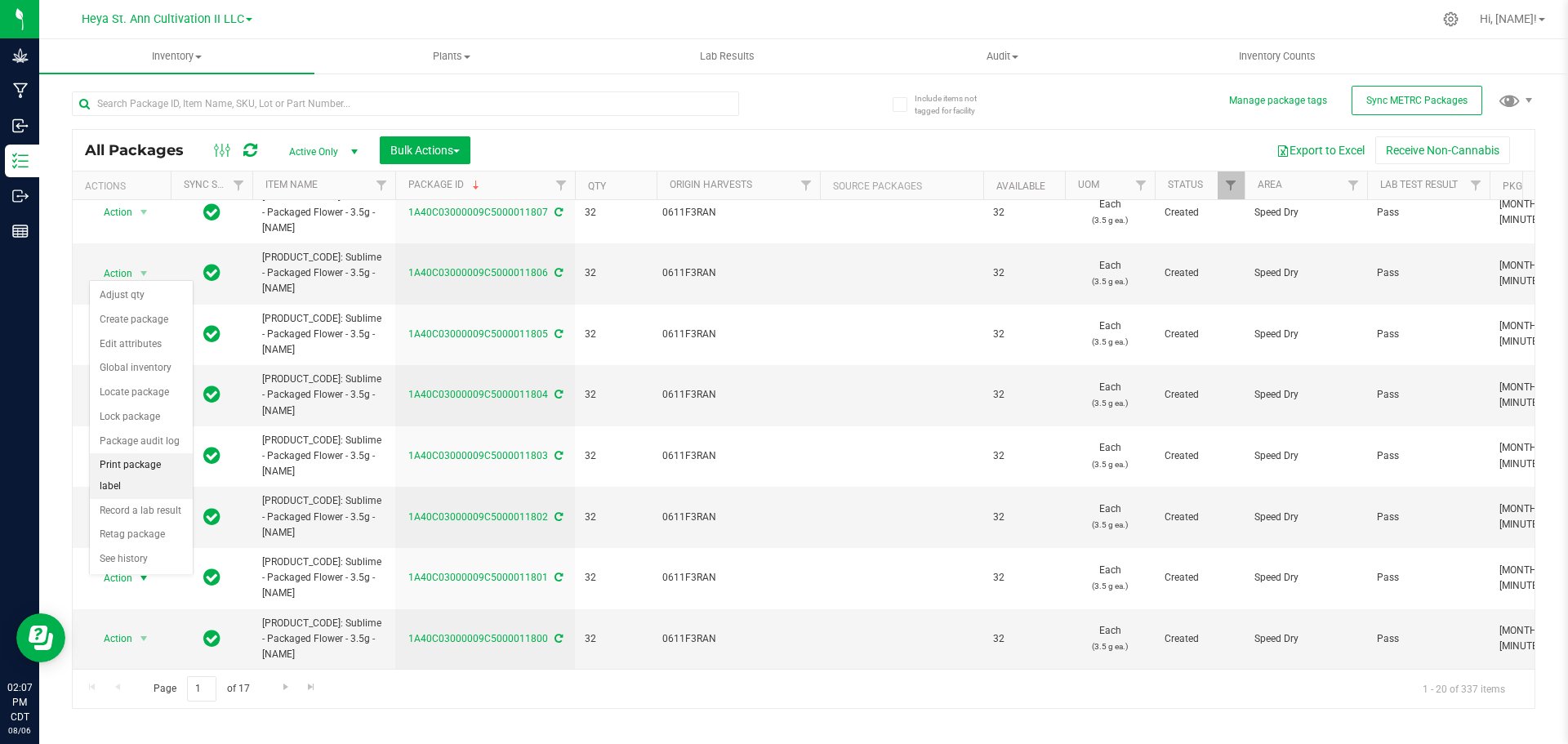 click on "Print package label" at bounding box center (141, 475) 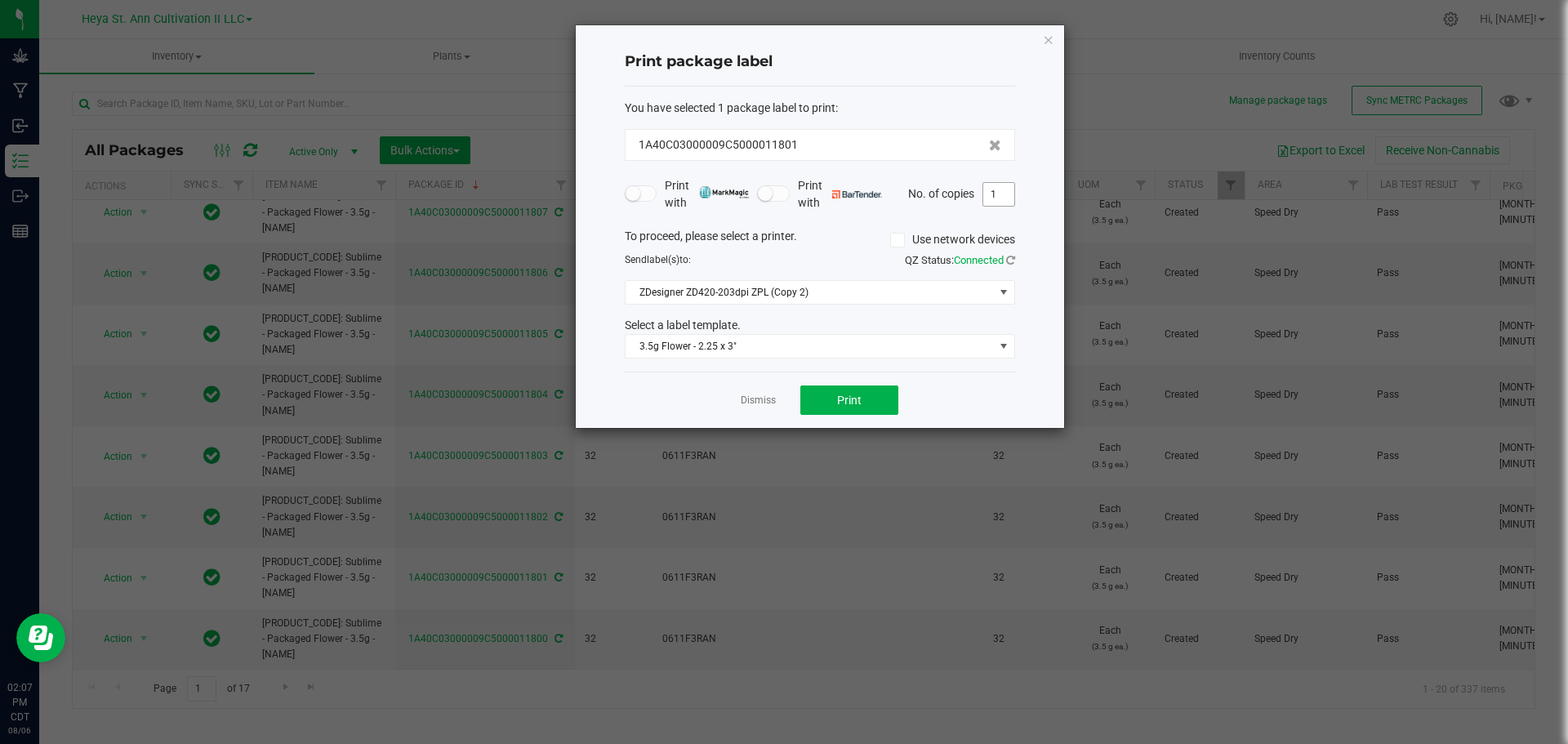 click on "1" at bounding box center [999, 194] 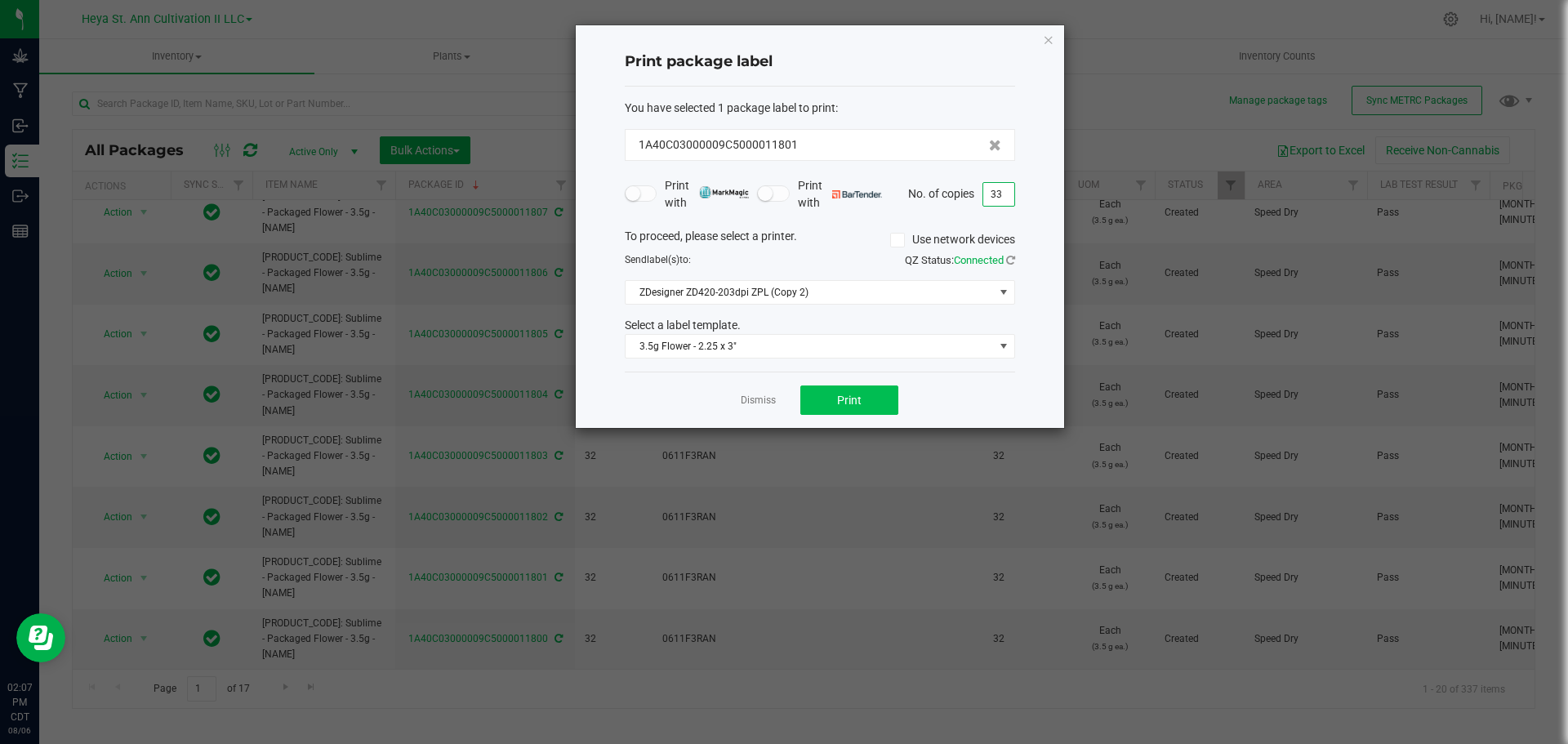type on "33" 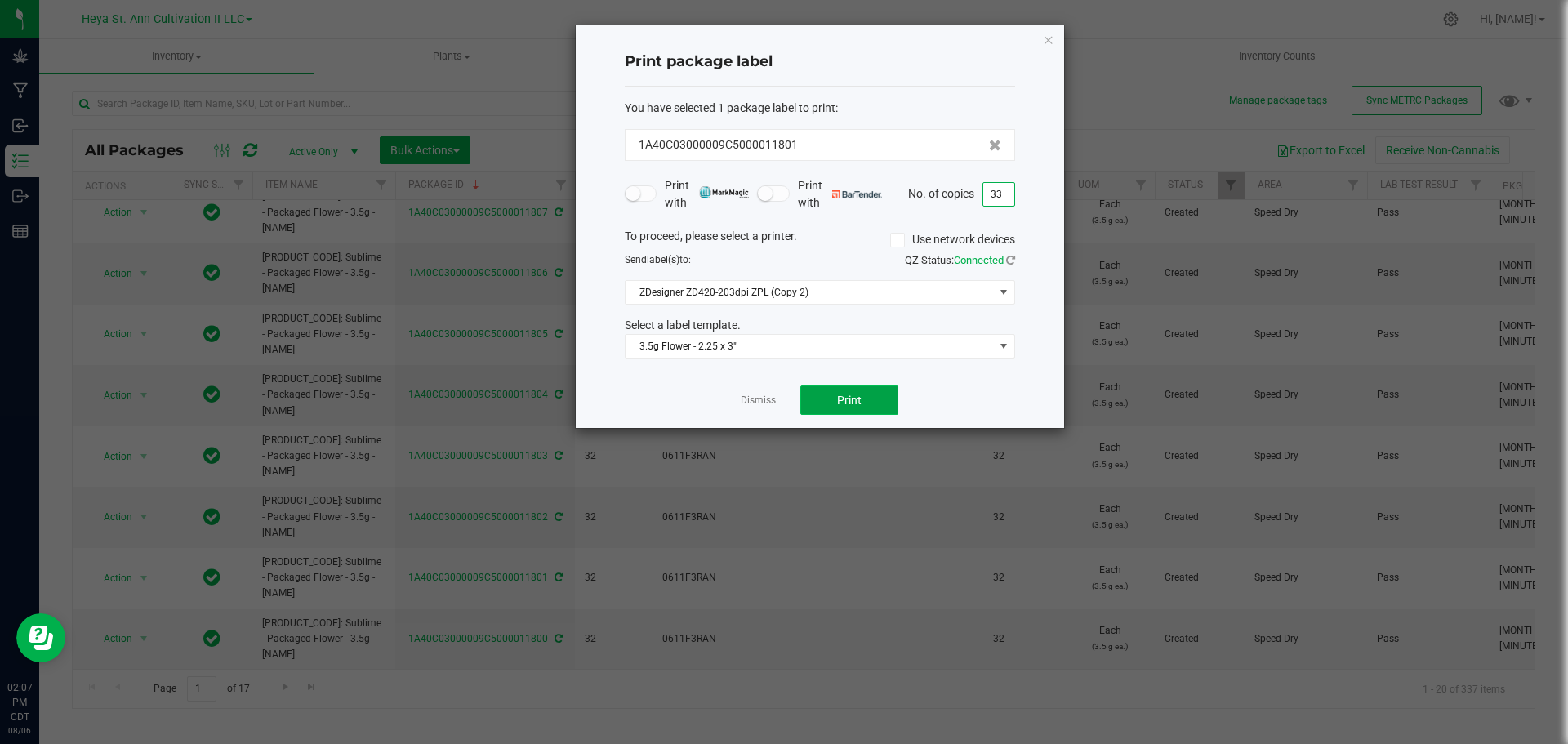 click on "Print" 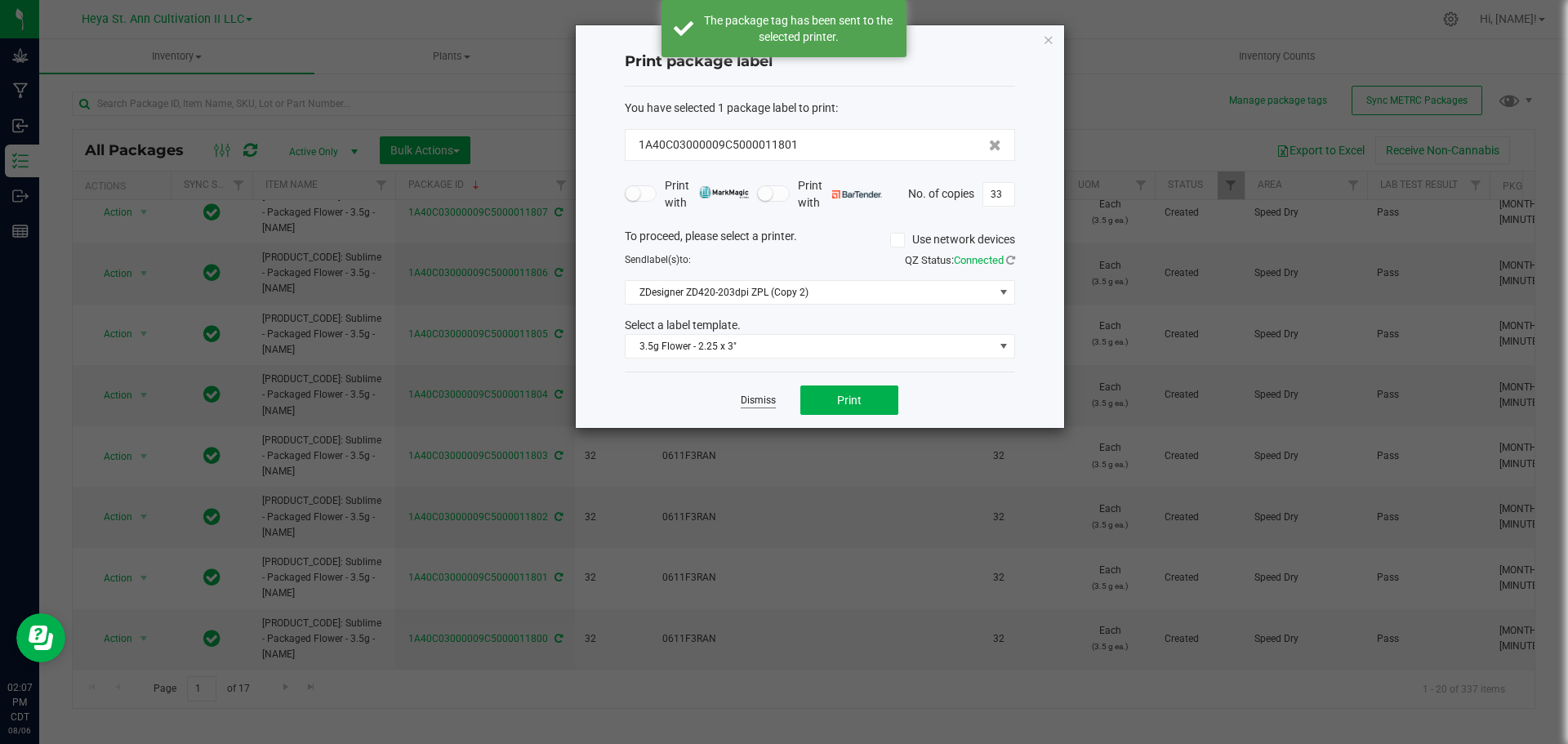 click on "Dismiss" 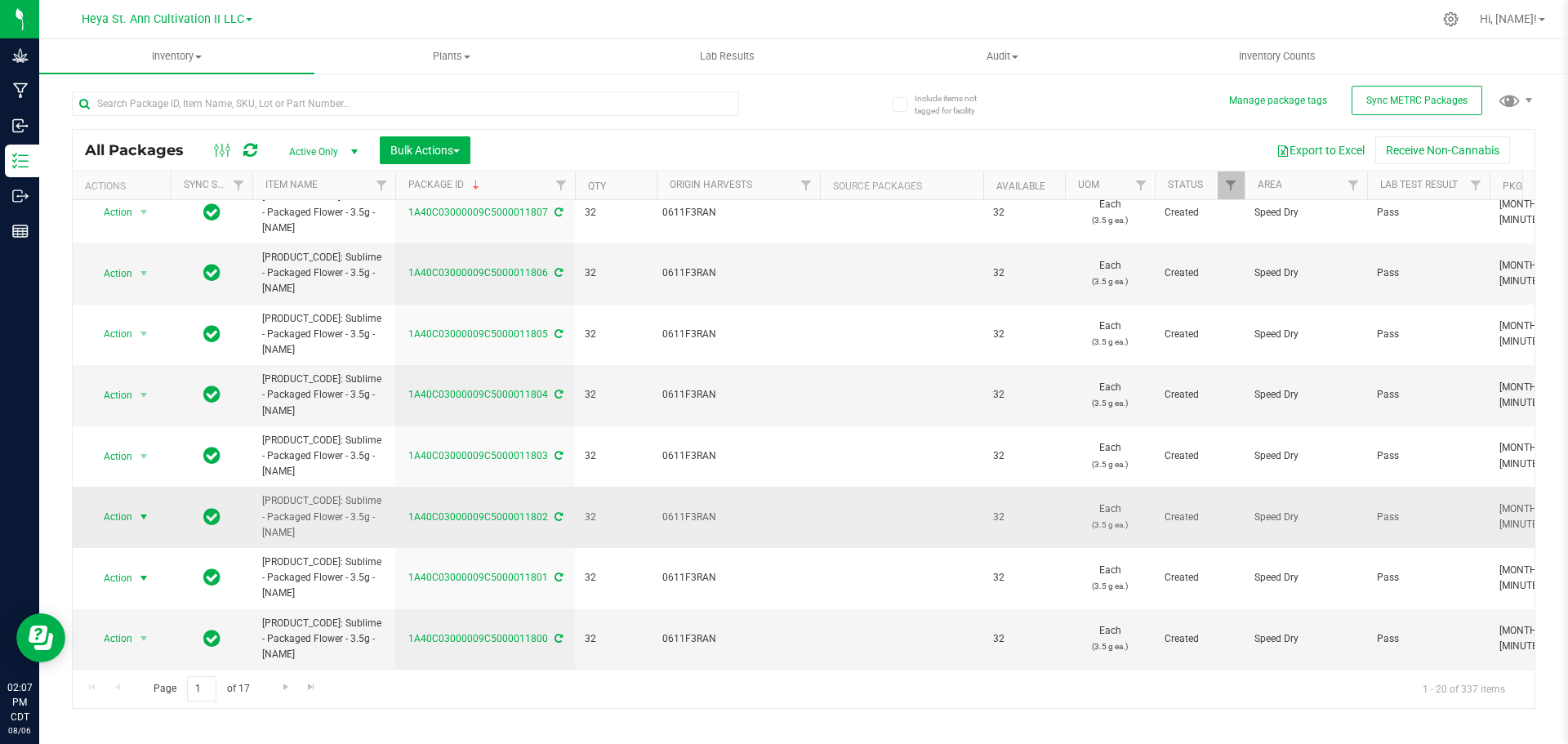 click at bounding box center [144, 517] 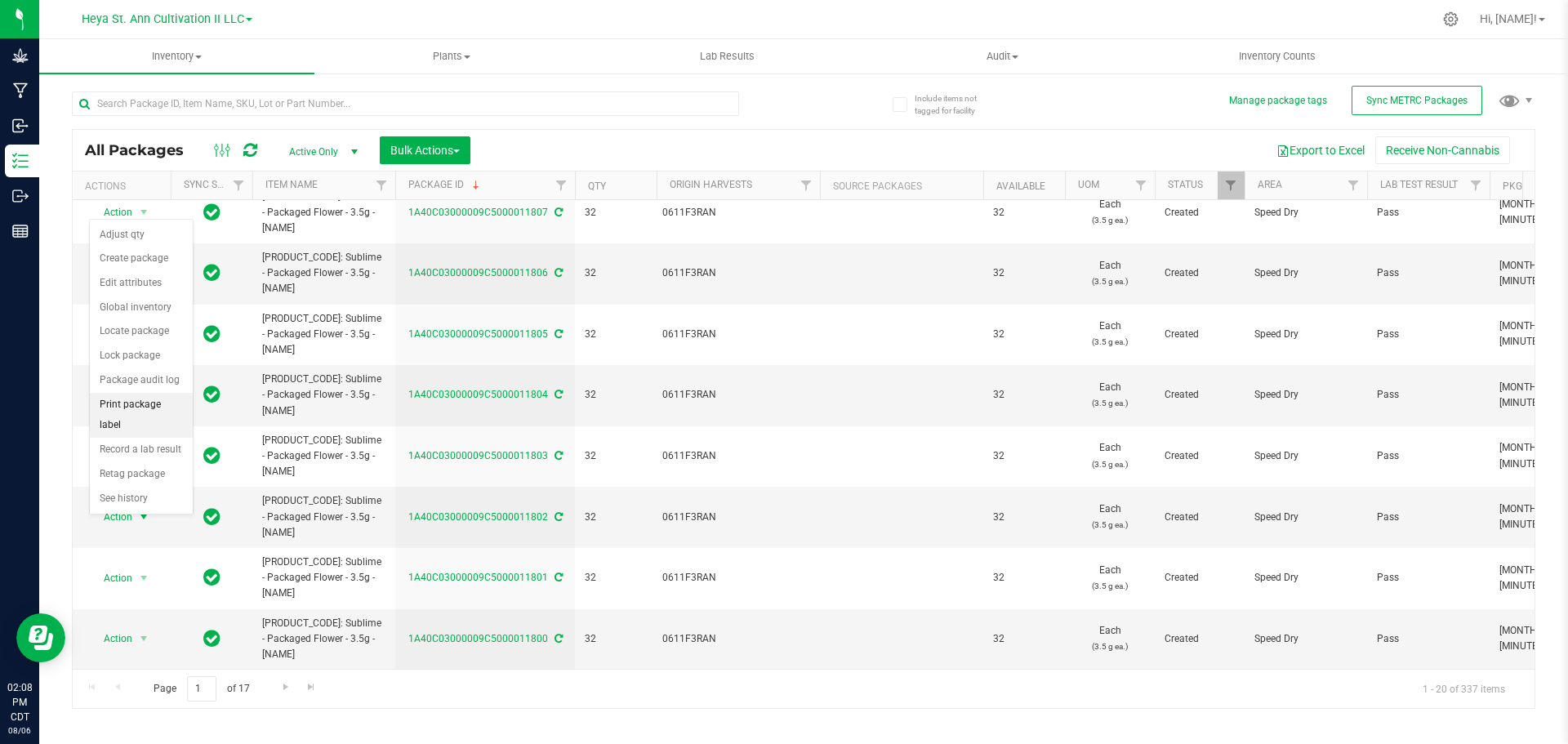 click on "Print package label" at bounding box center (141, 415) 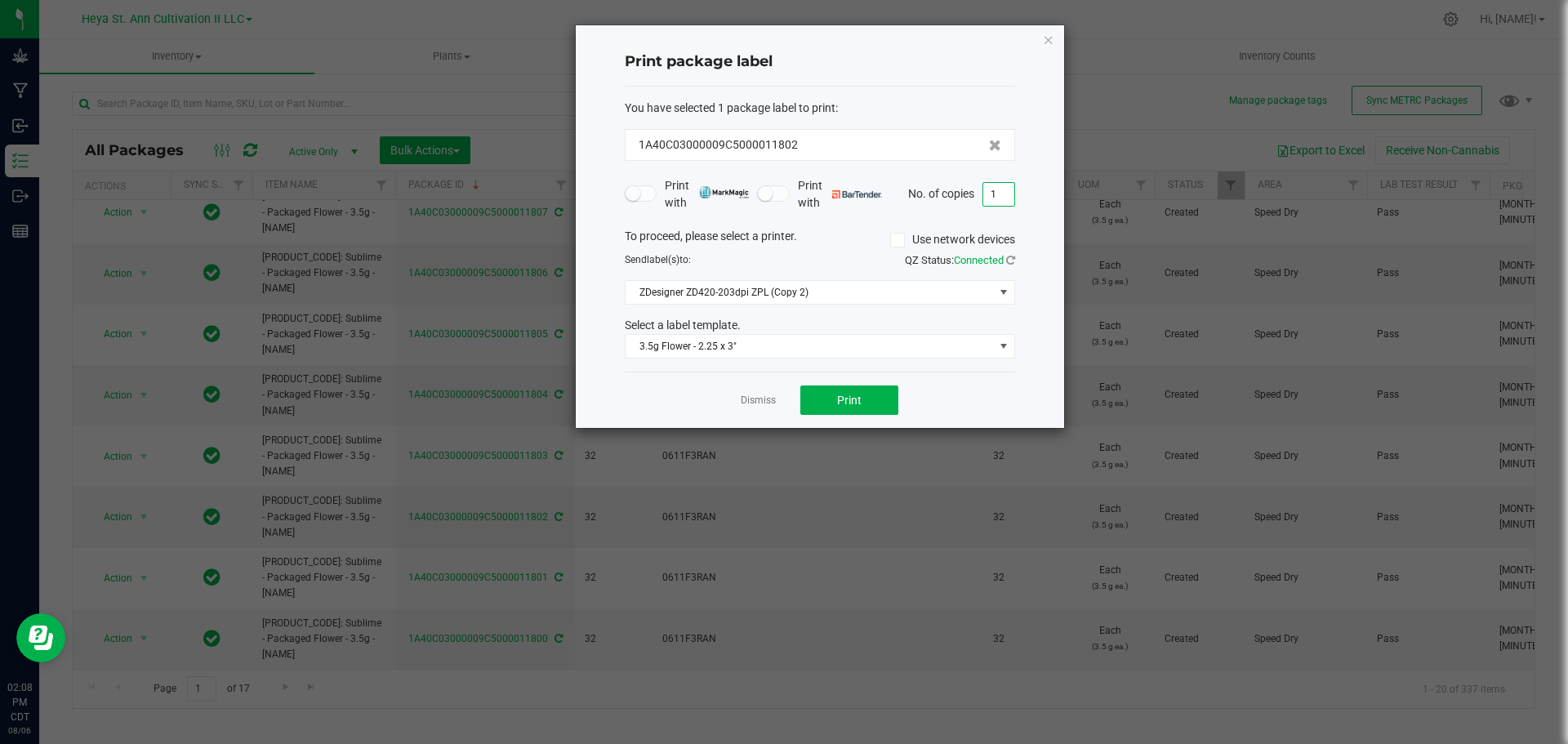click on "1" at bounding box center [999, 194] 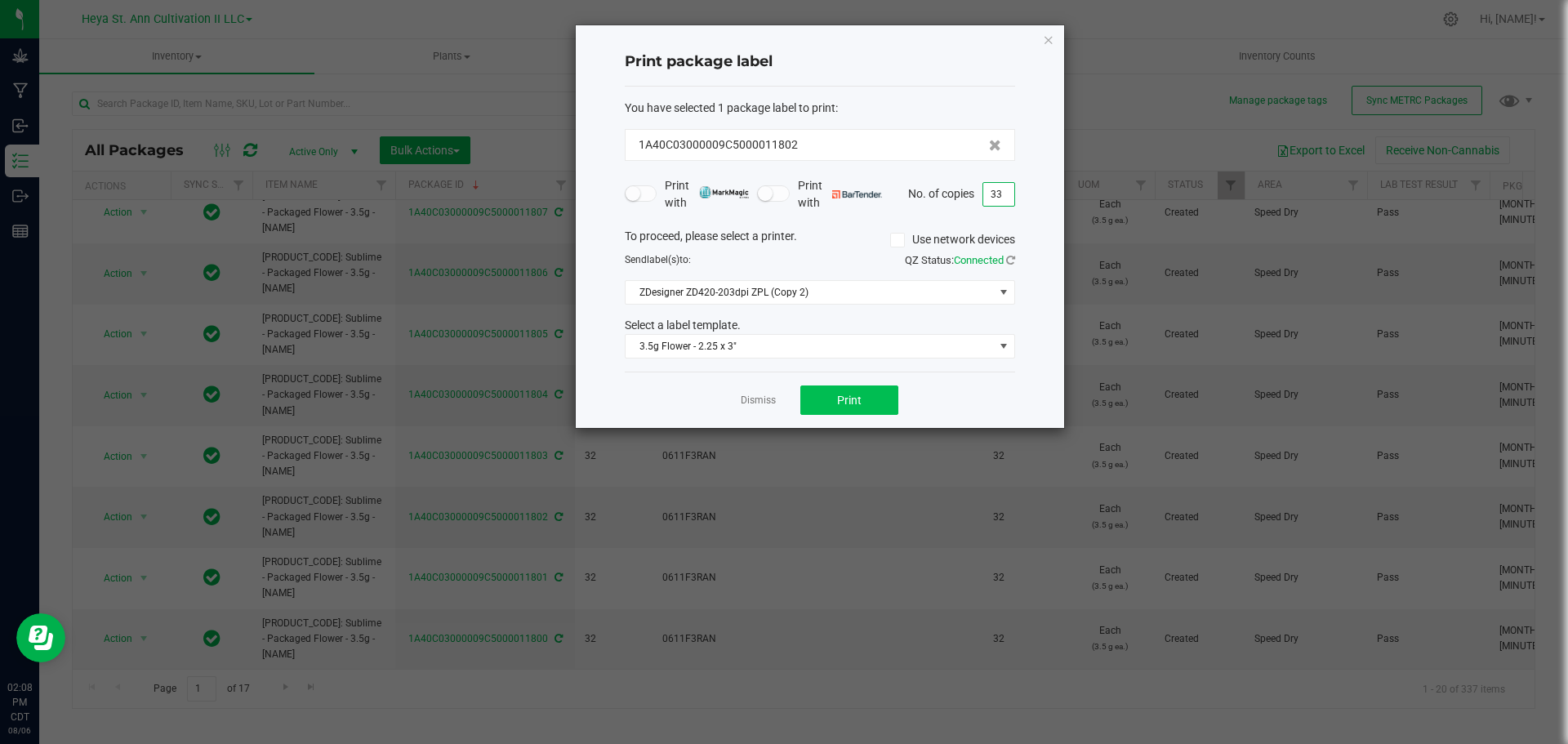 type on "33" 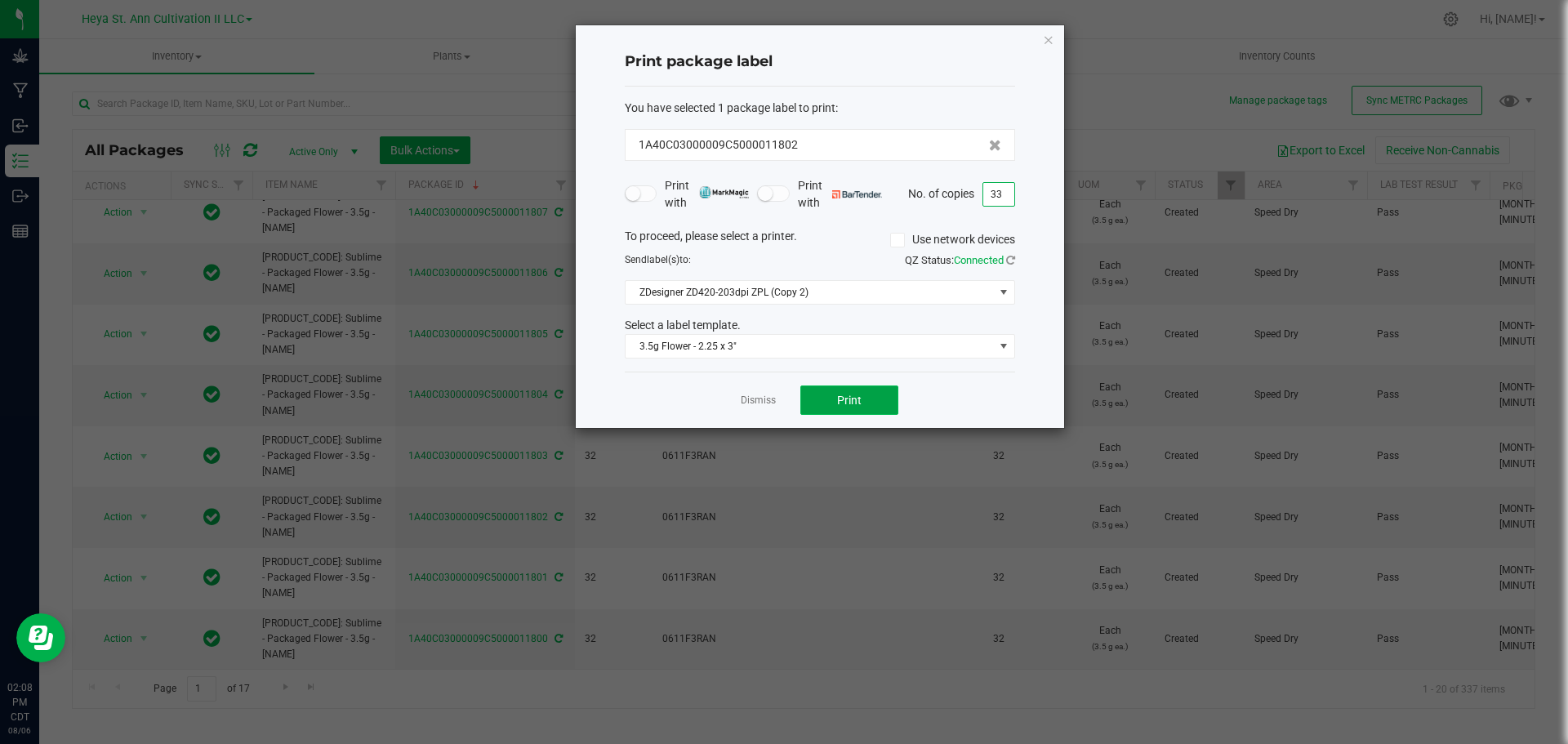 click on "Print" 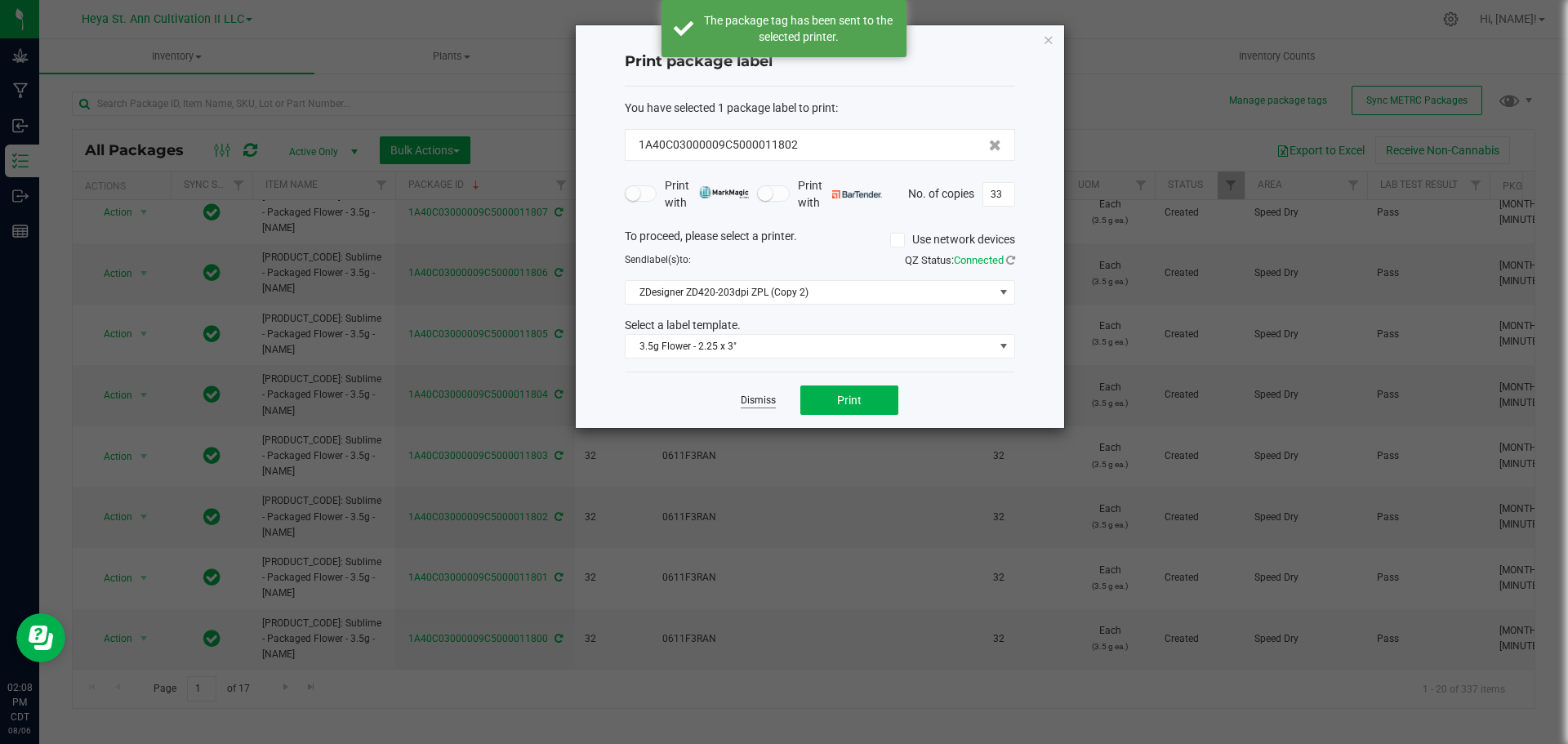 click on "Dismiss" 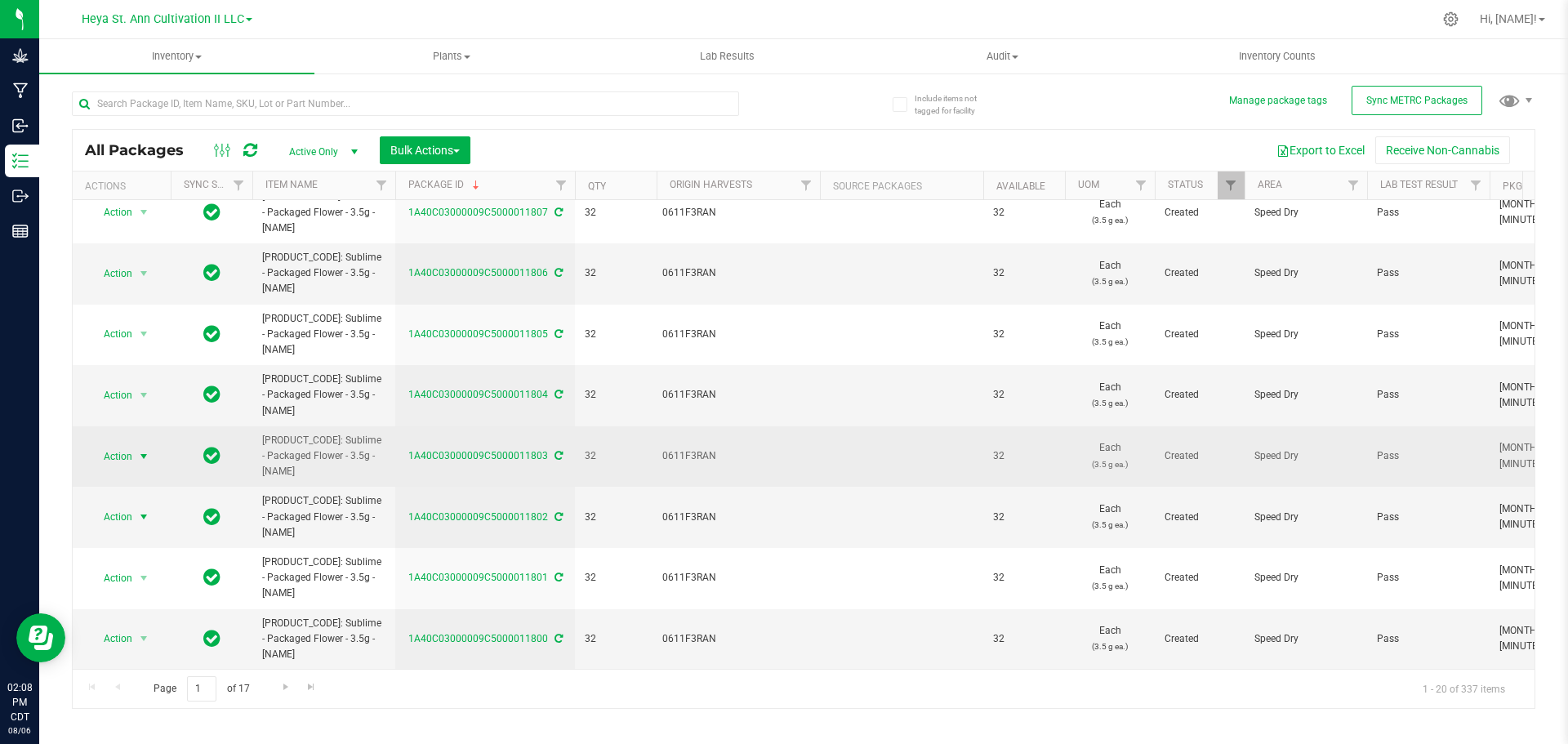 click on "Action" at bounding box center [111, 457] 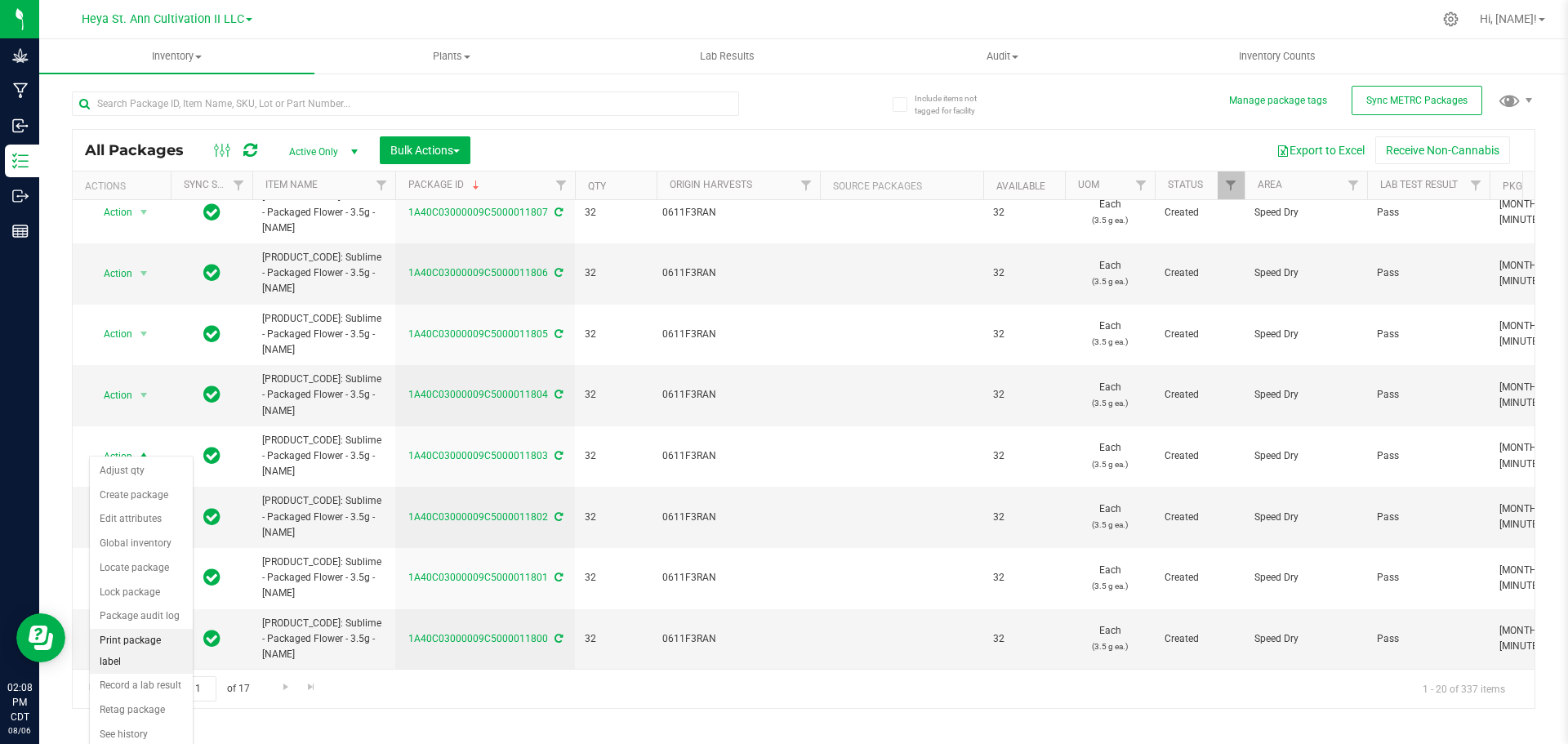 click on "Print package label" at bounding box center [141, 651] 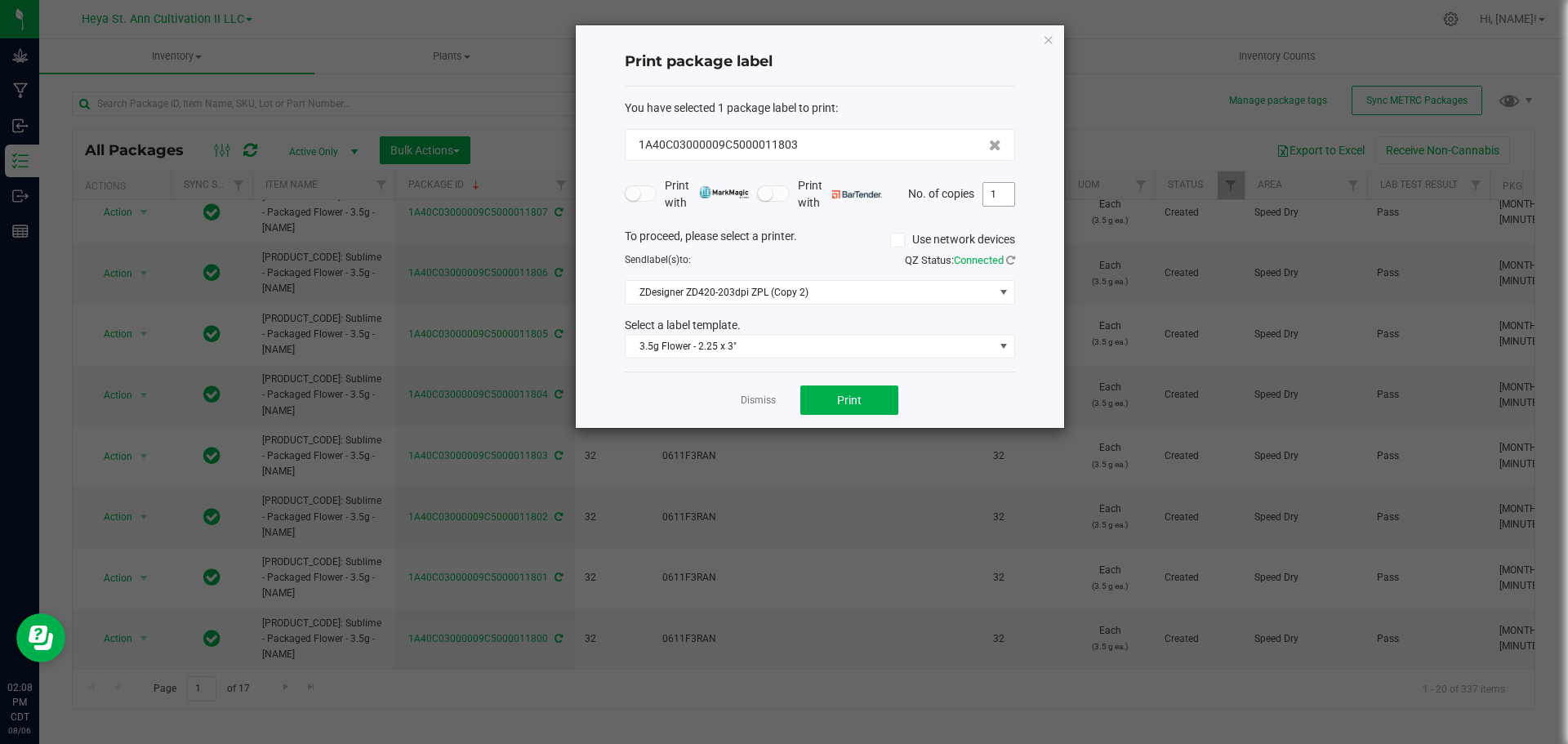 click on "1" at bounding box center [999, 194] 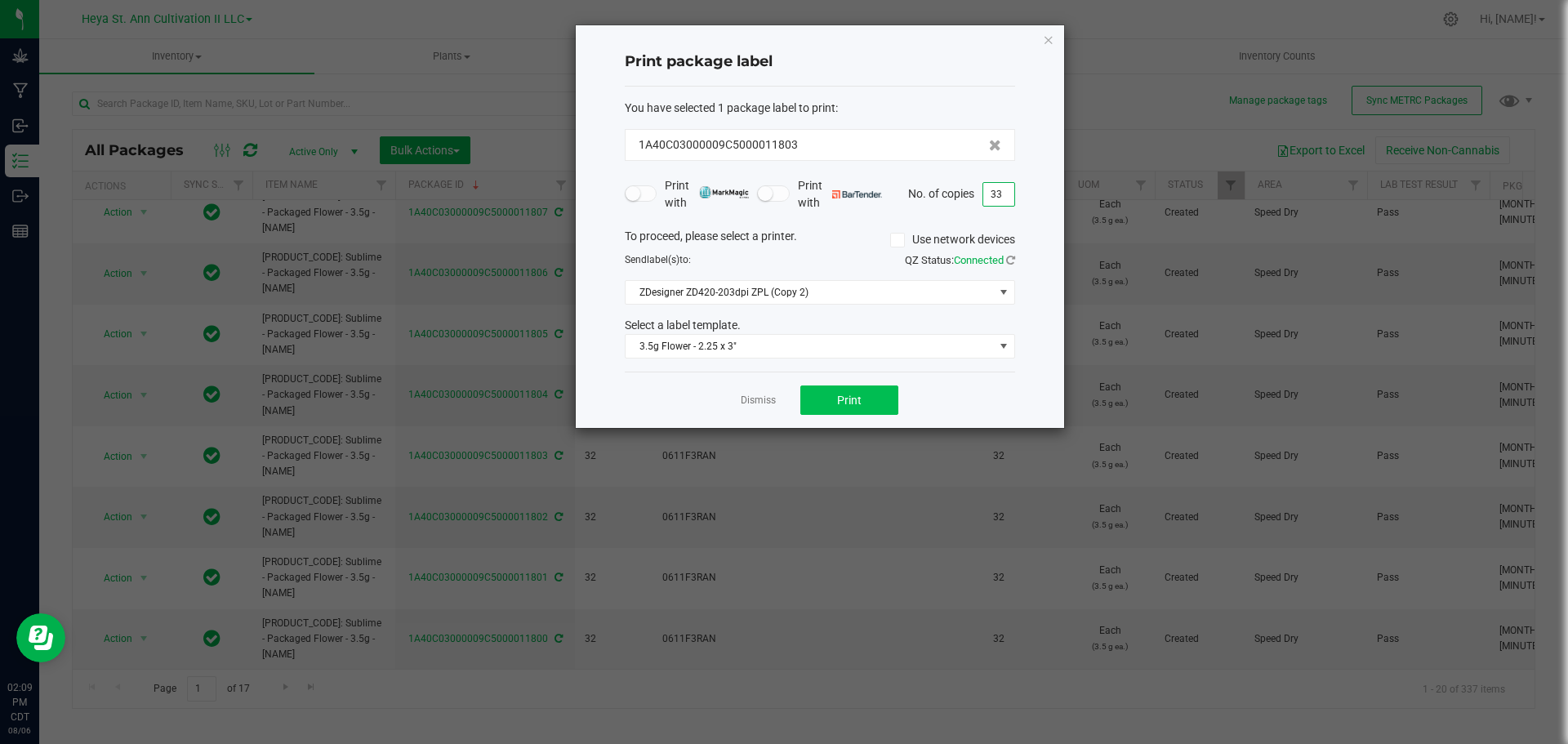 type on "33" 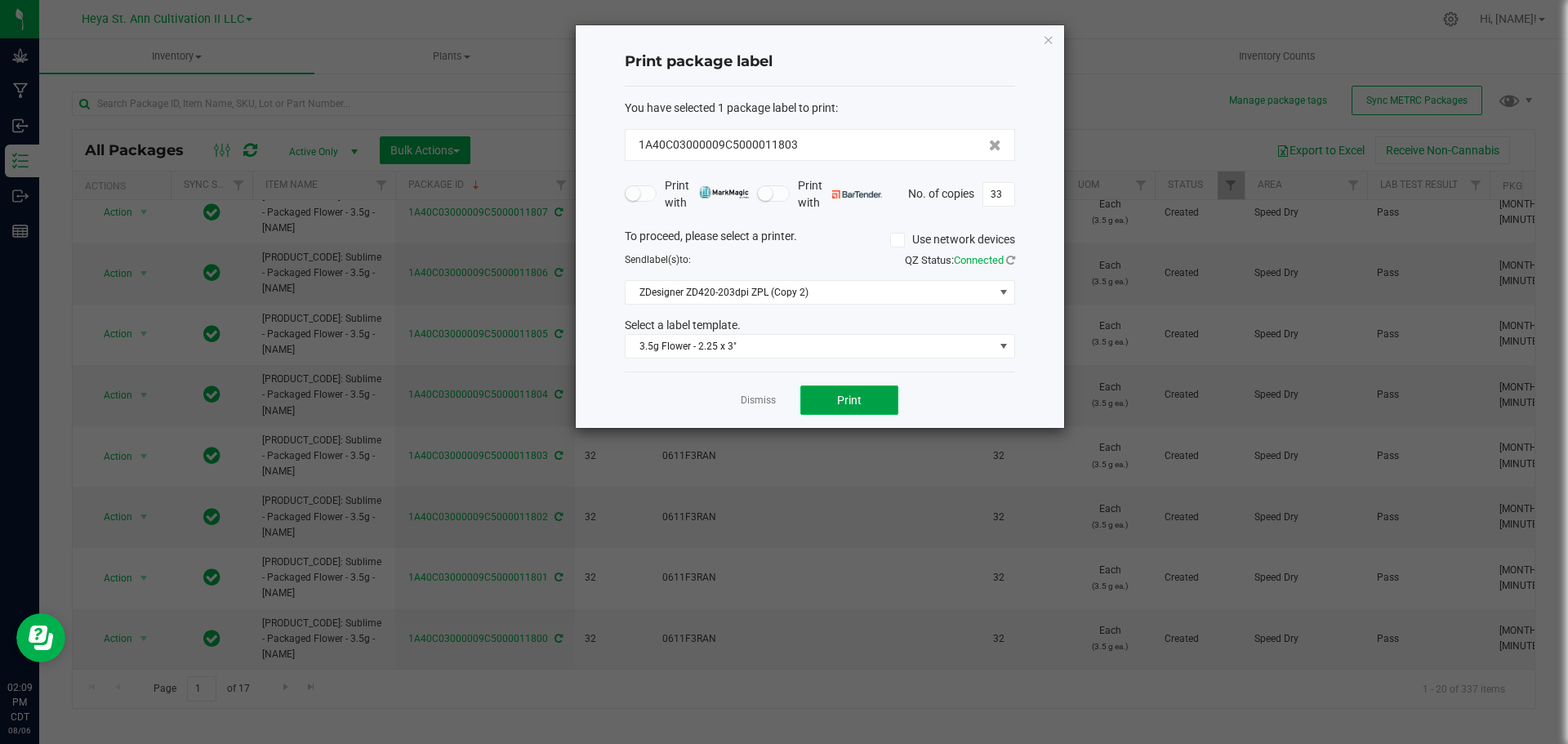 click on "Print" 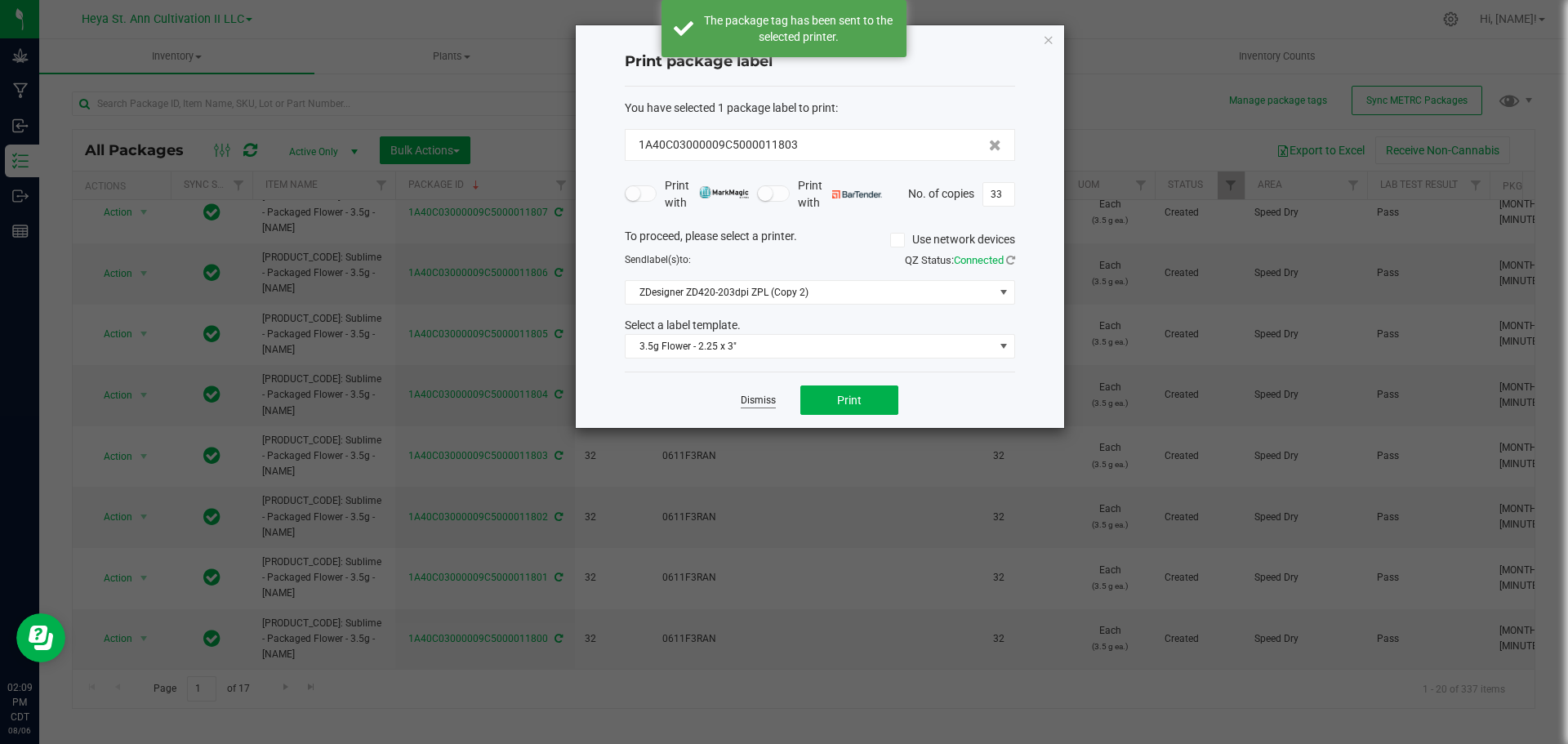 click on "Dismiss" 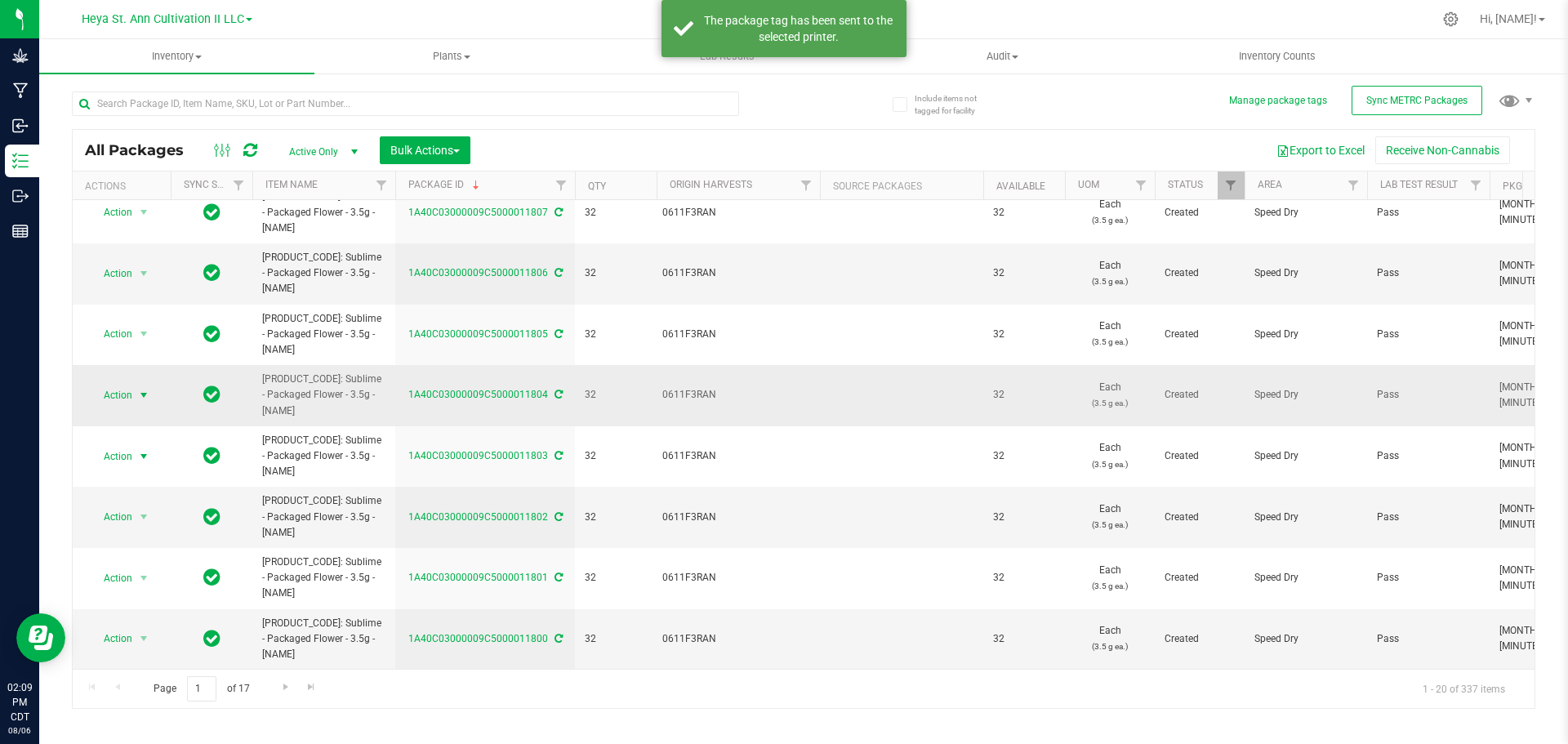 click at bounding box center (144, 395) 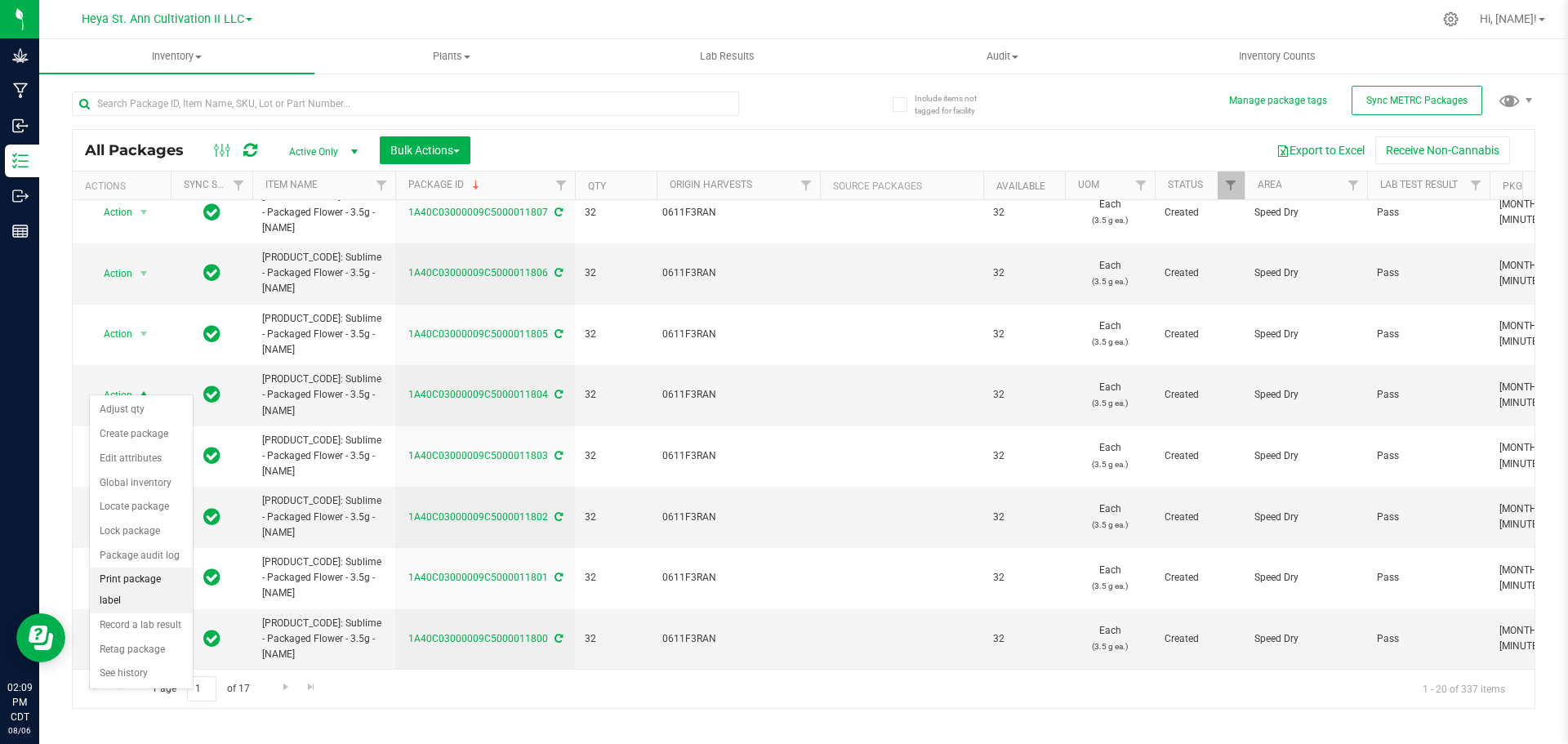 click on "Print package label" at bounding box center [141, 590] 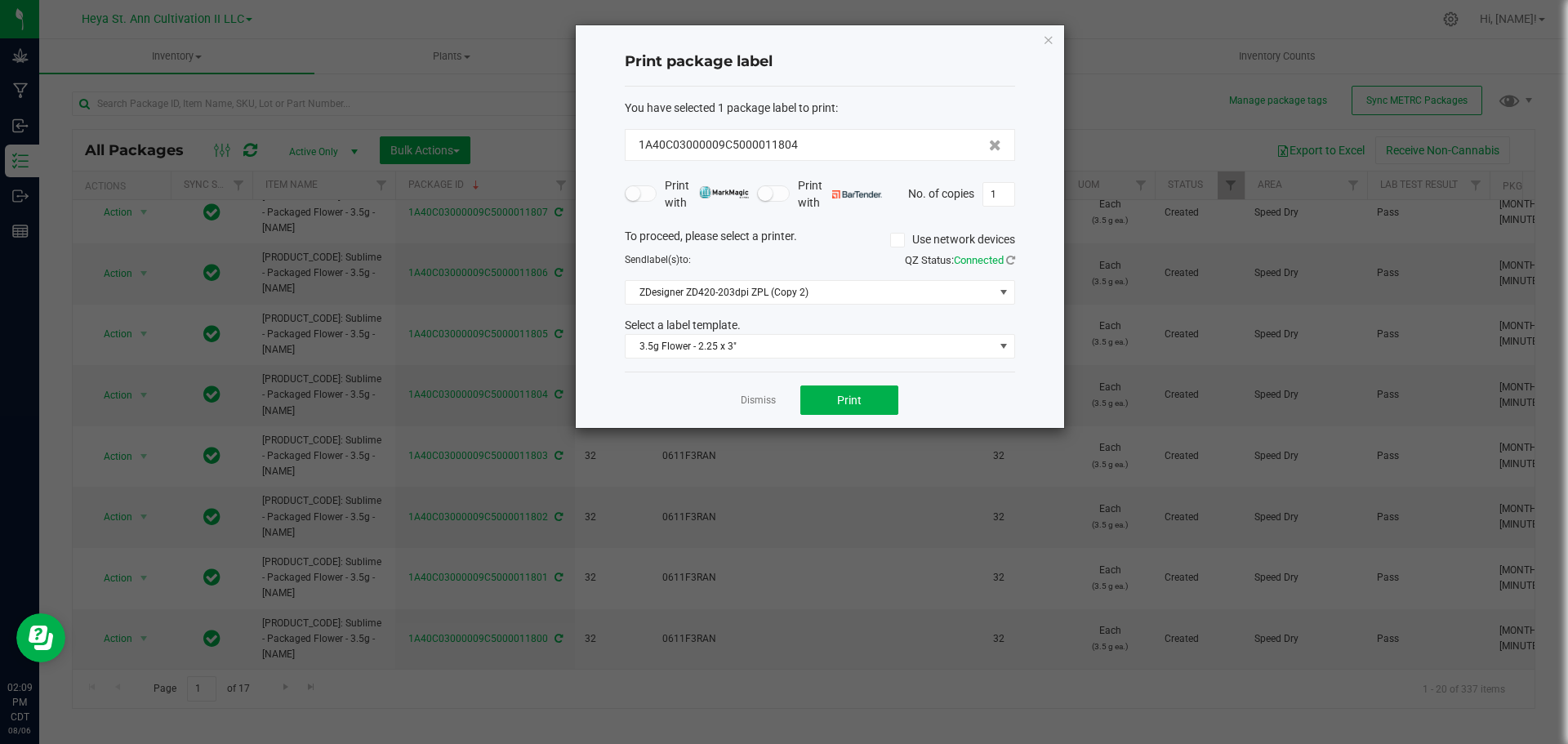 click on "Print with   Print with   No. of copies  1" 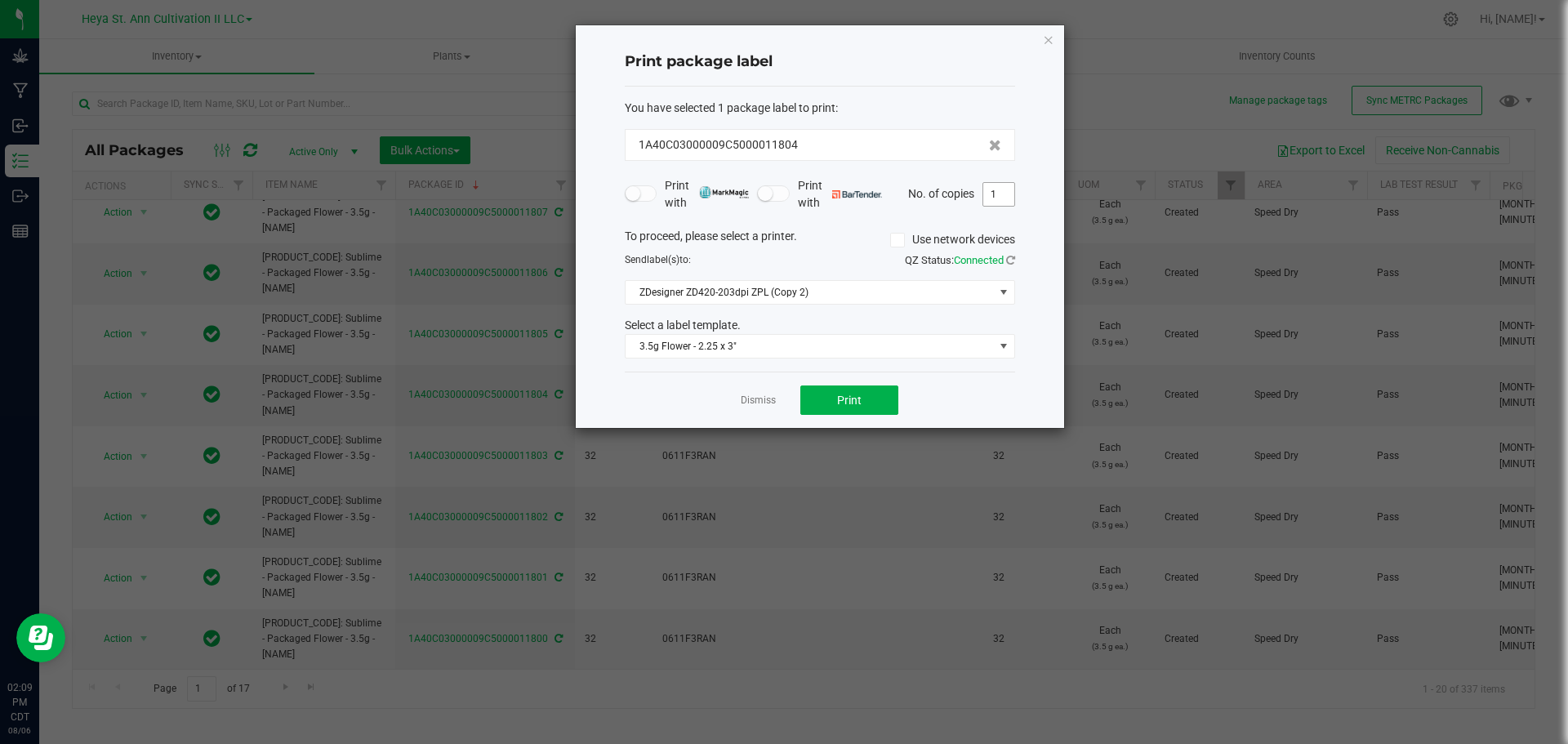 click on "1" at bounding box center [999, 194] 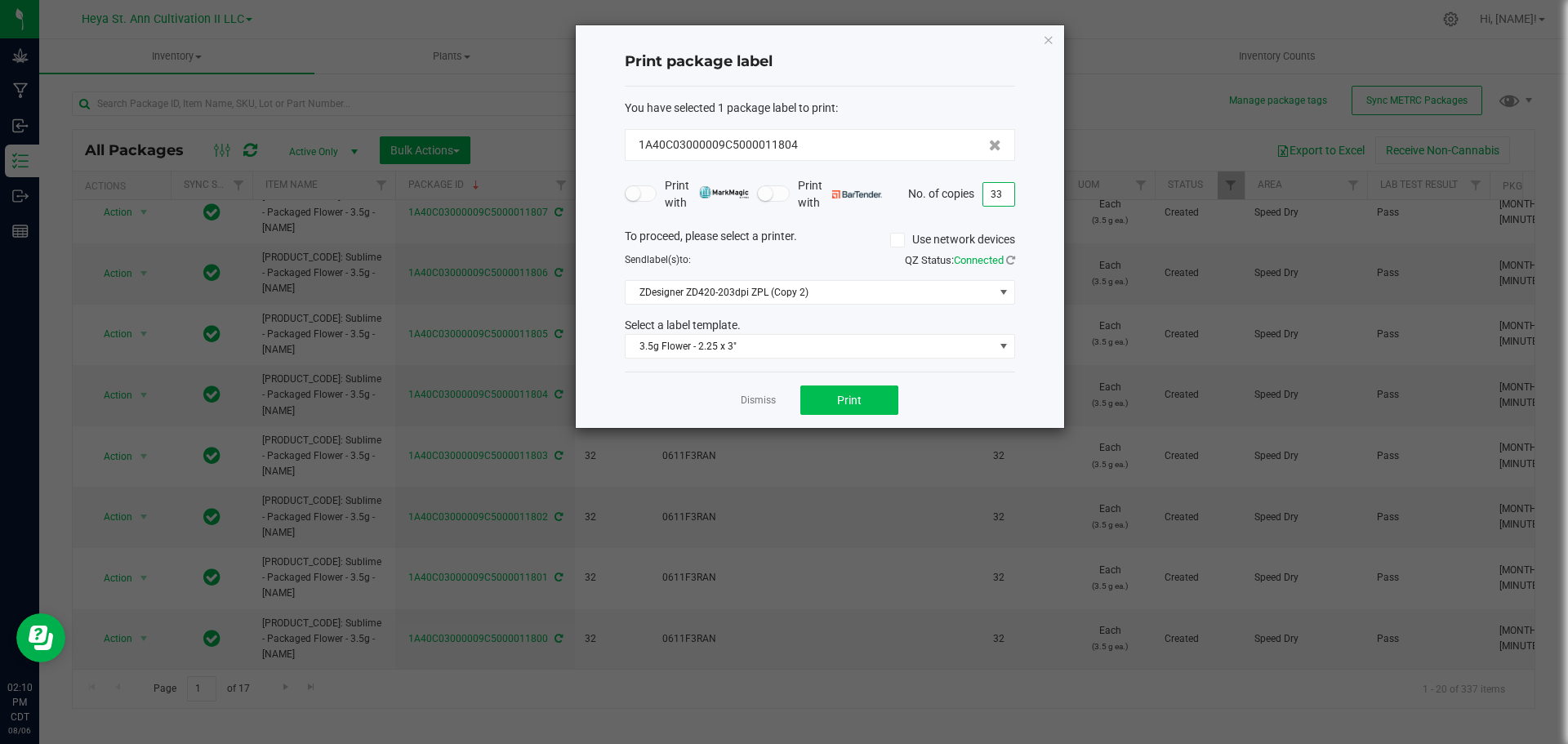 type on "33" 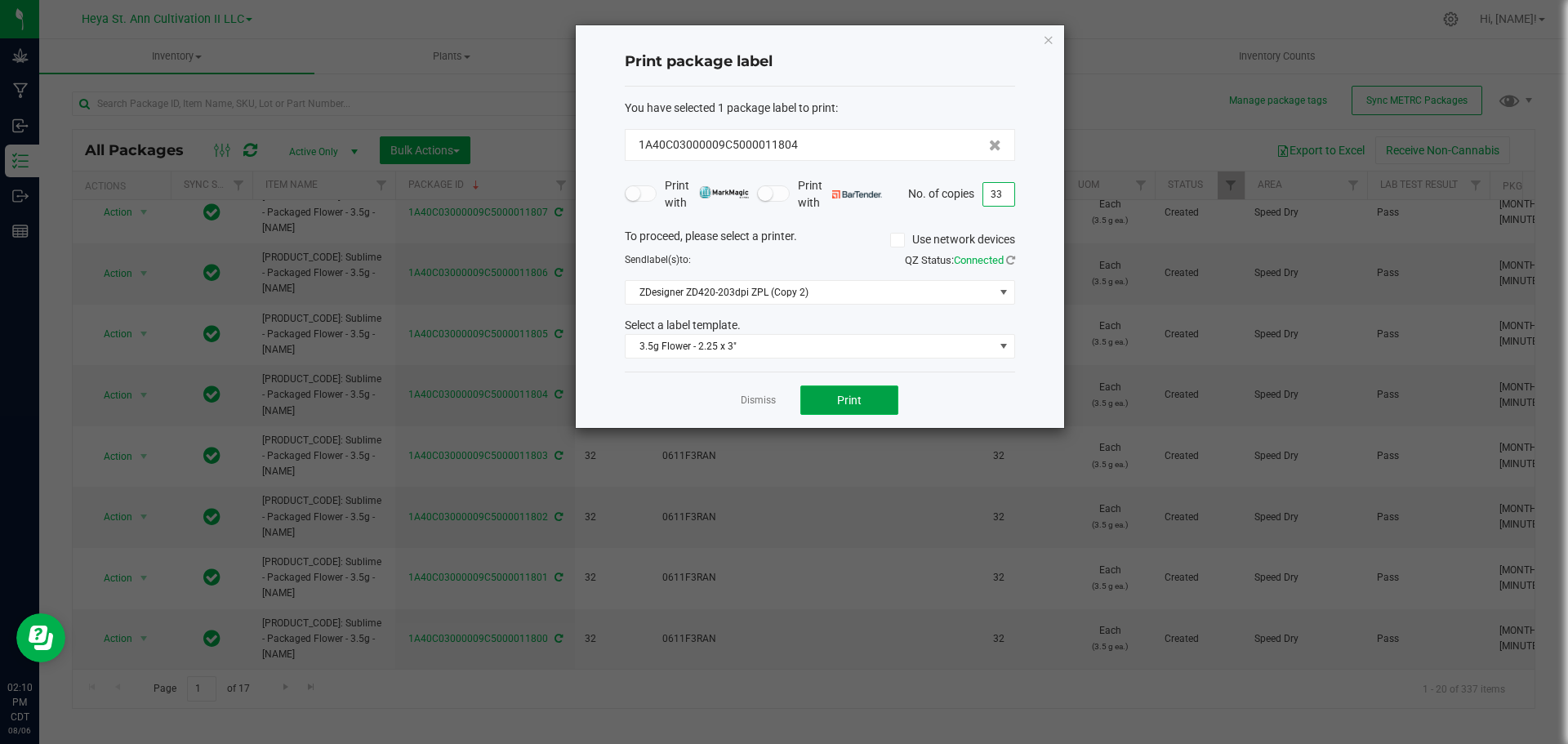 click on "Print" 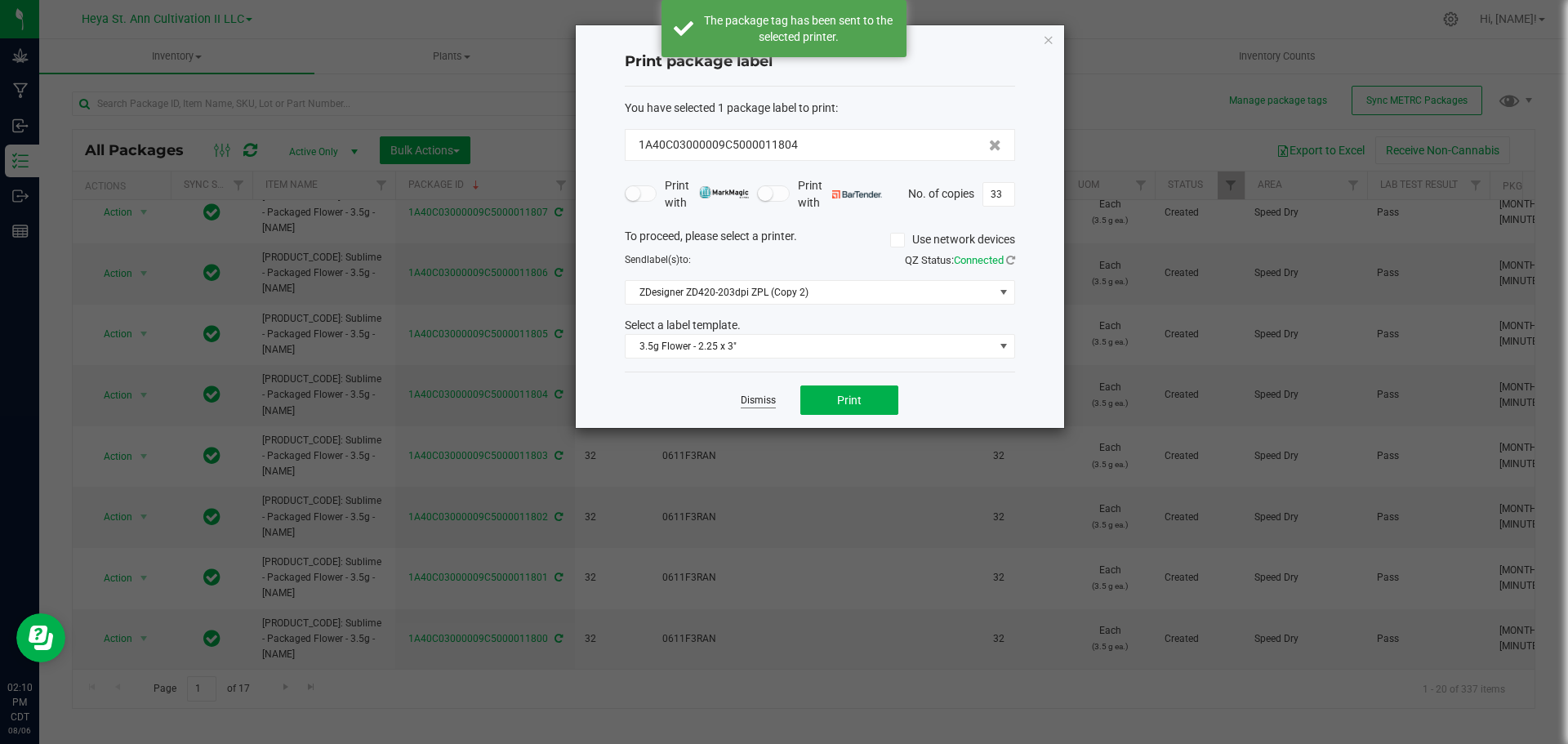 click on "Dismiss" 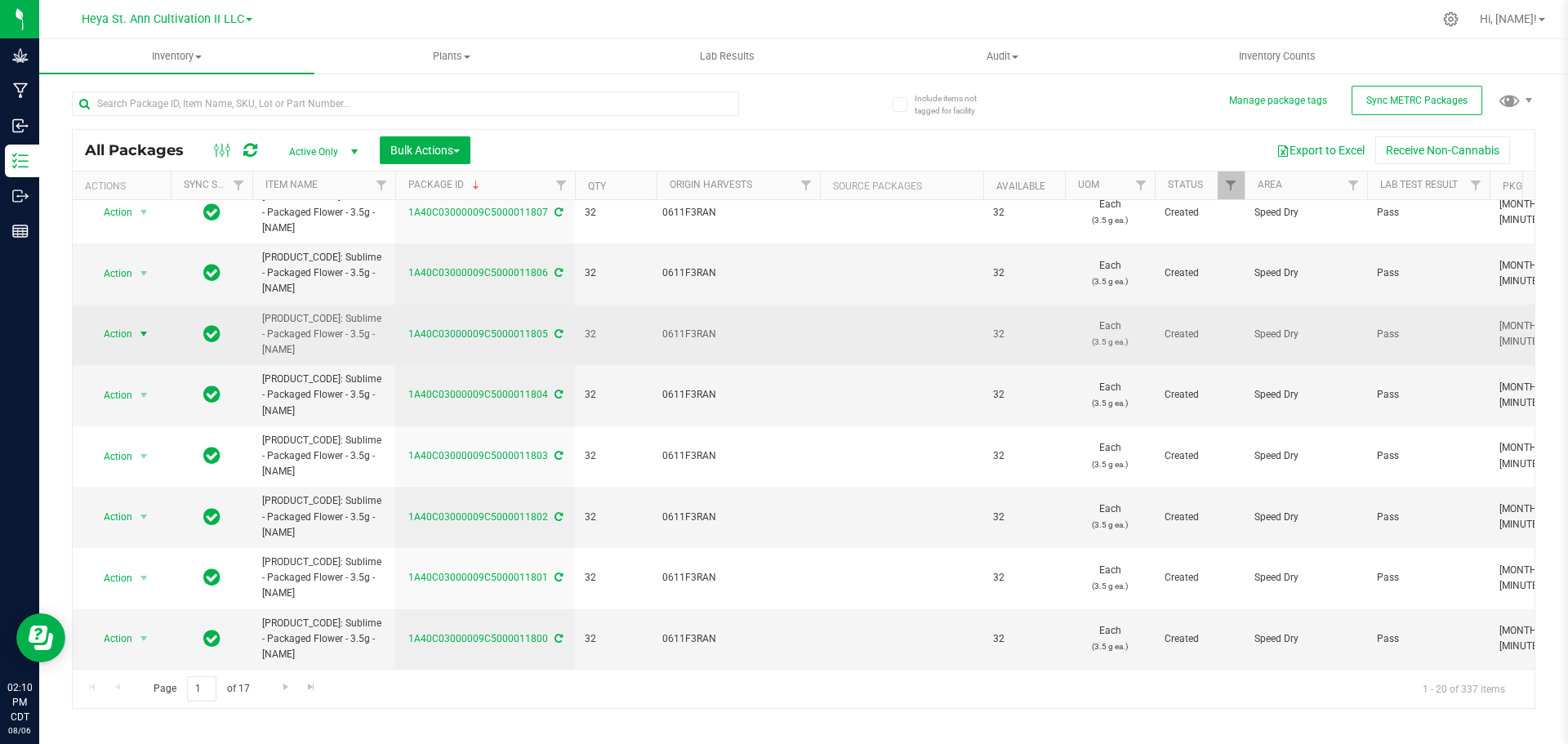 click on "Action" at bounding box center [111, 334] 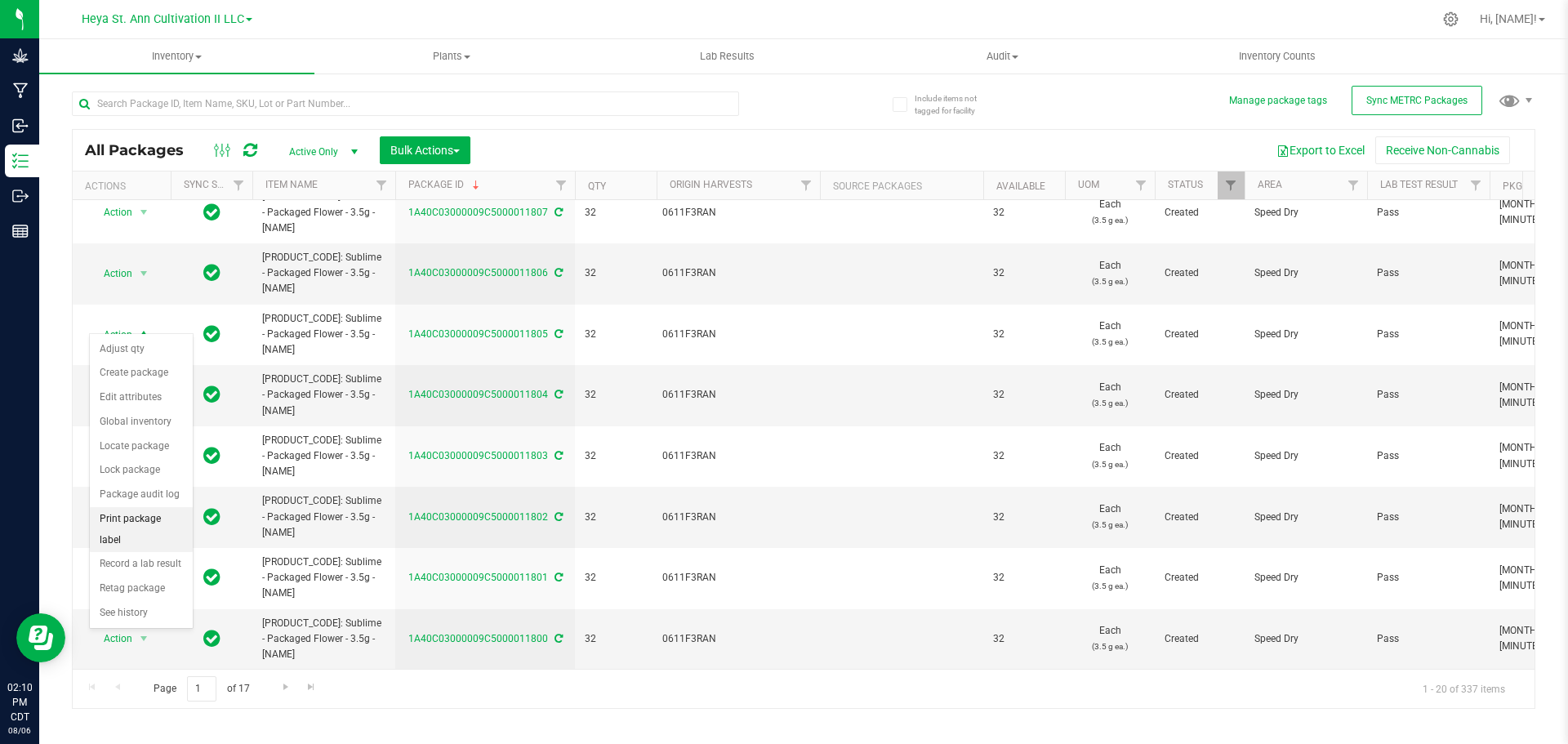 click on "Print package label" at bounding box center (141, 529) 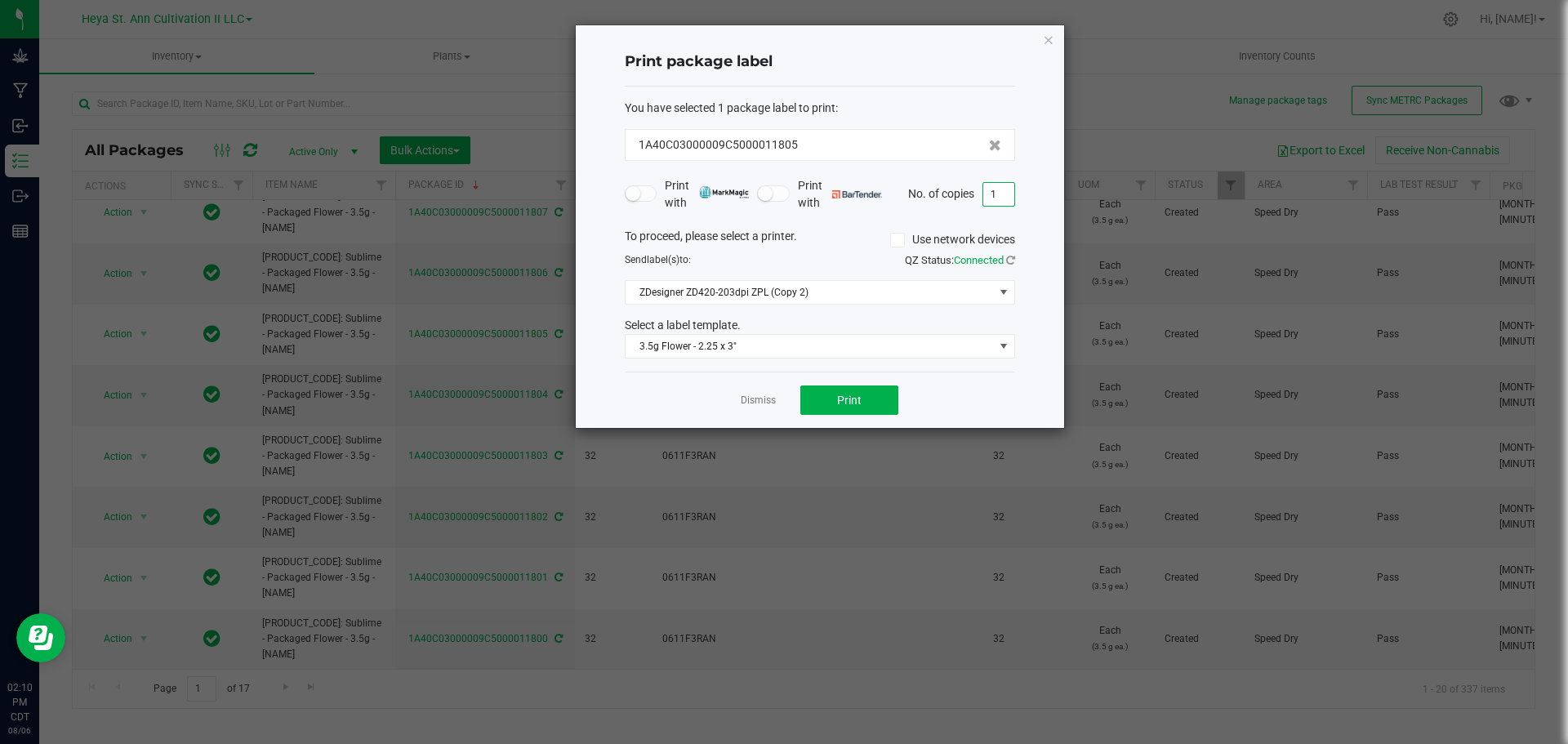 click on "1" at bounding box center [999, 194] 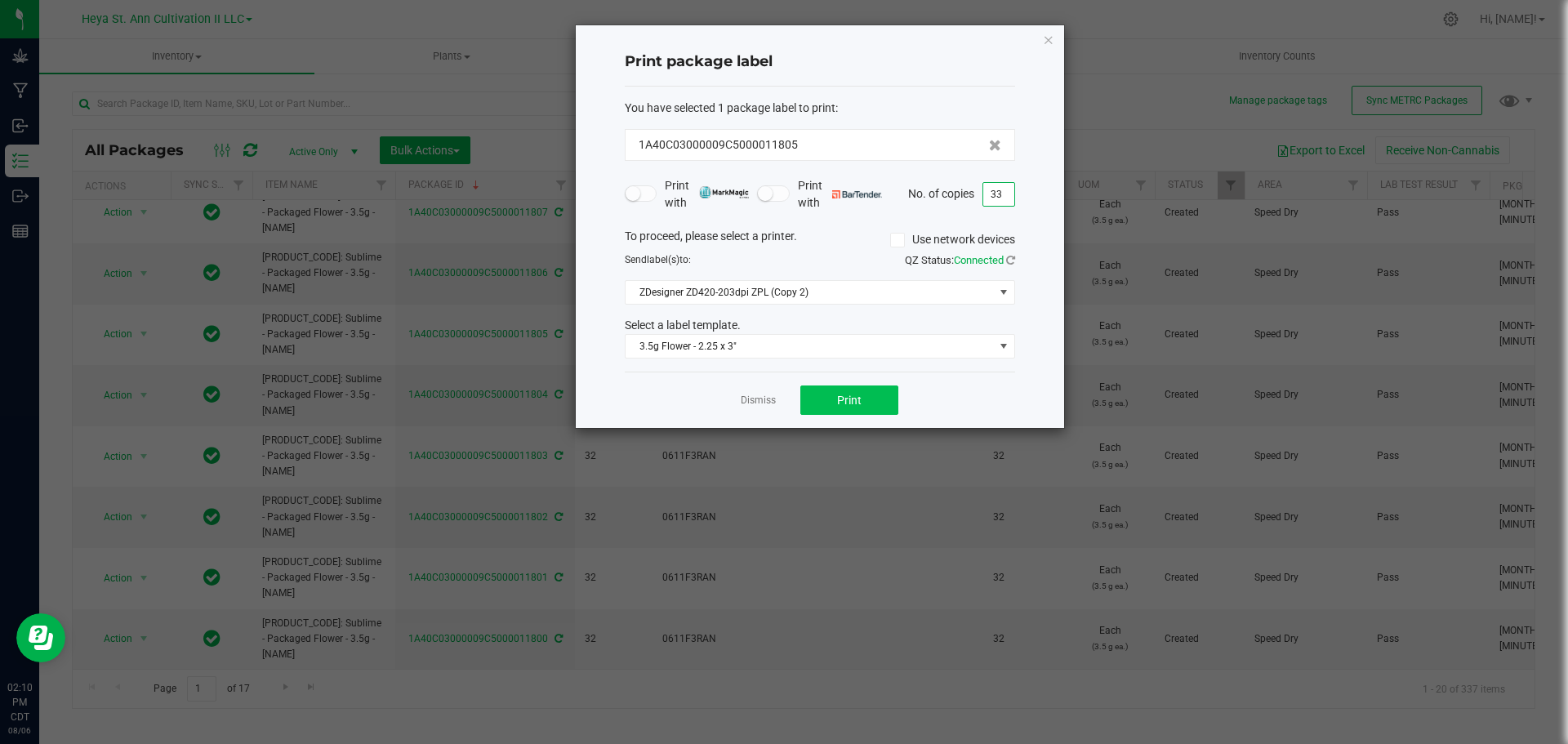 type on "33" 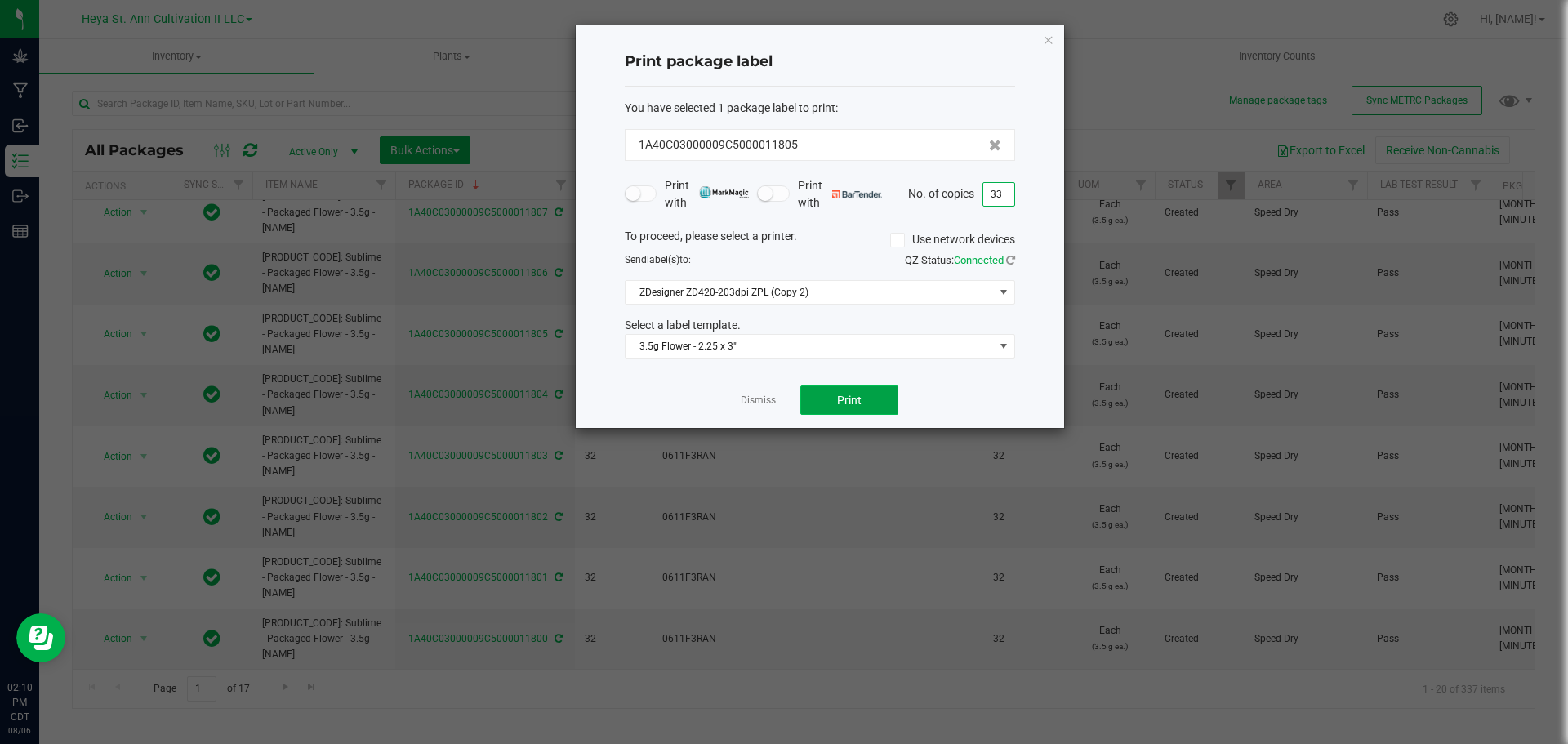 click on "Print" 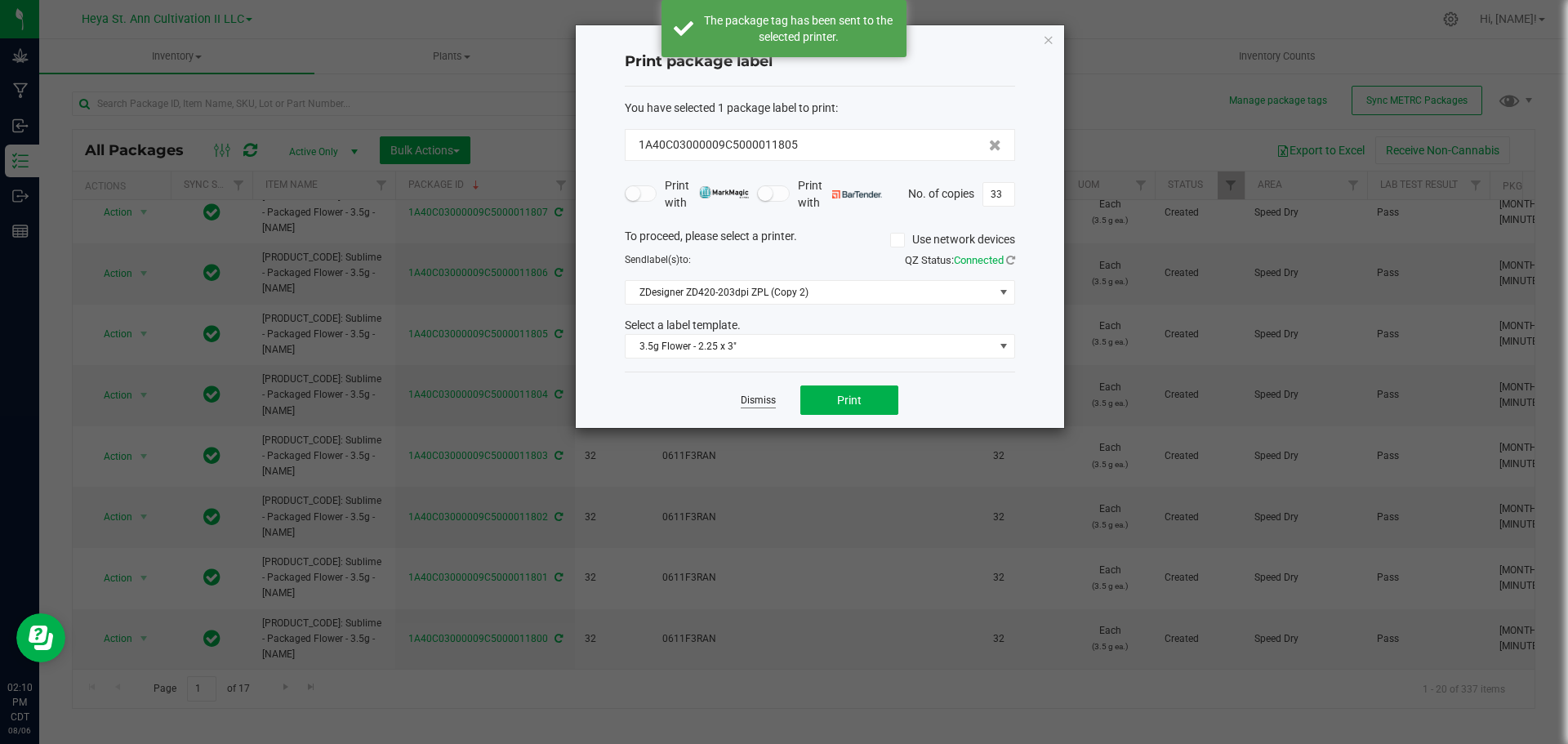 click on "Dismiss" 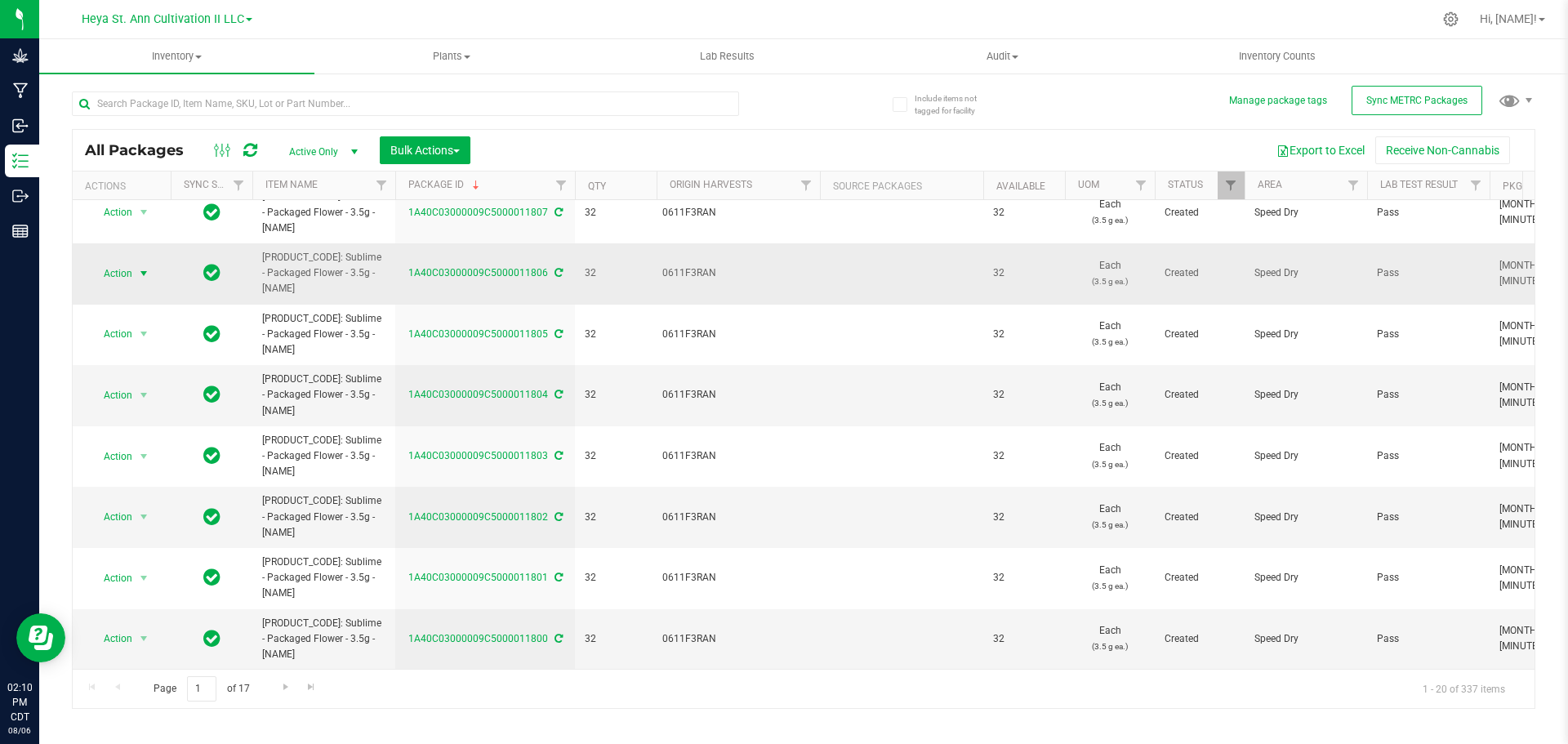 click on "Action" at bounding box center (111, 274) 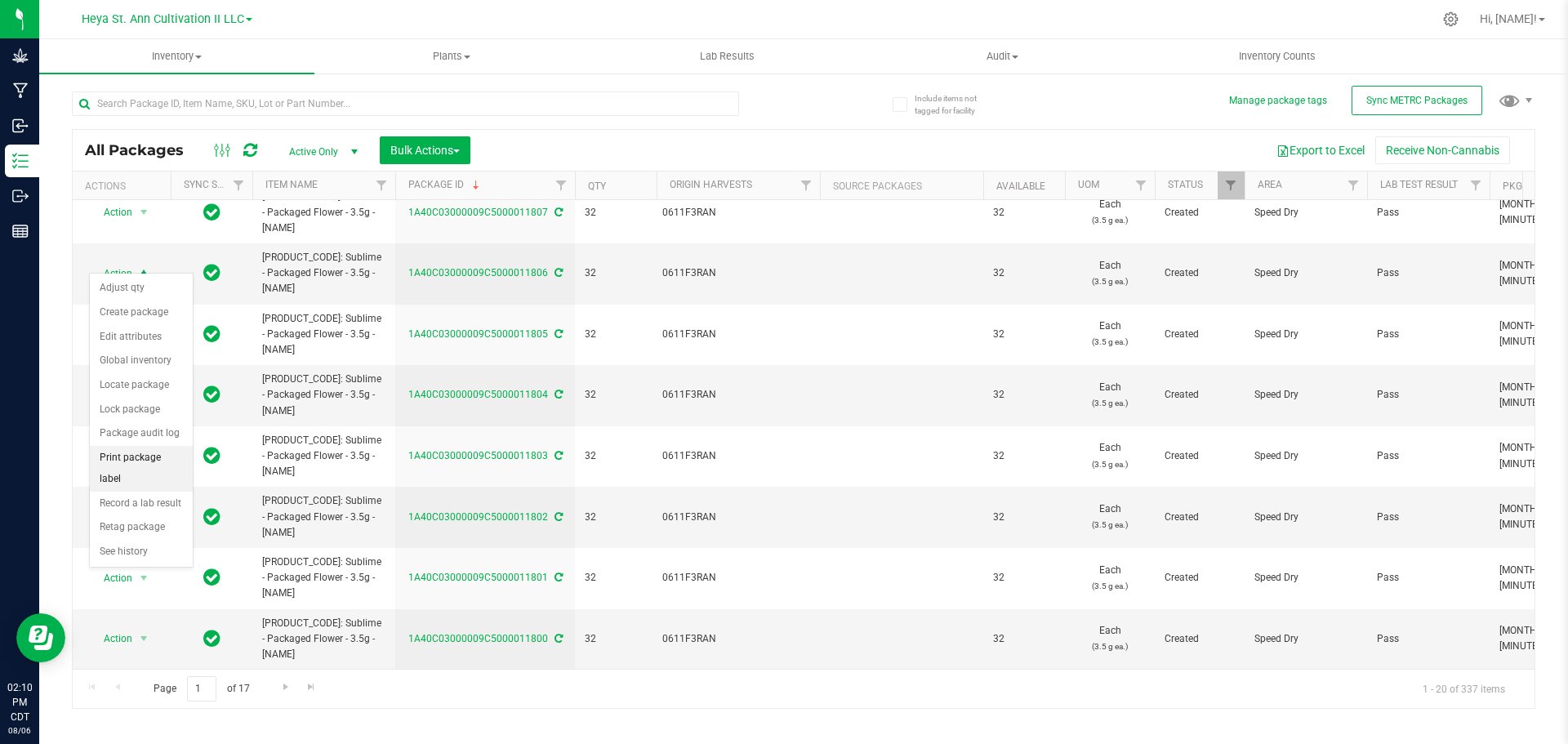 click on "Print package label" at bounding box center [141, 468] 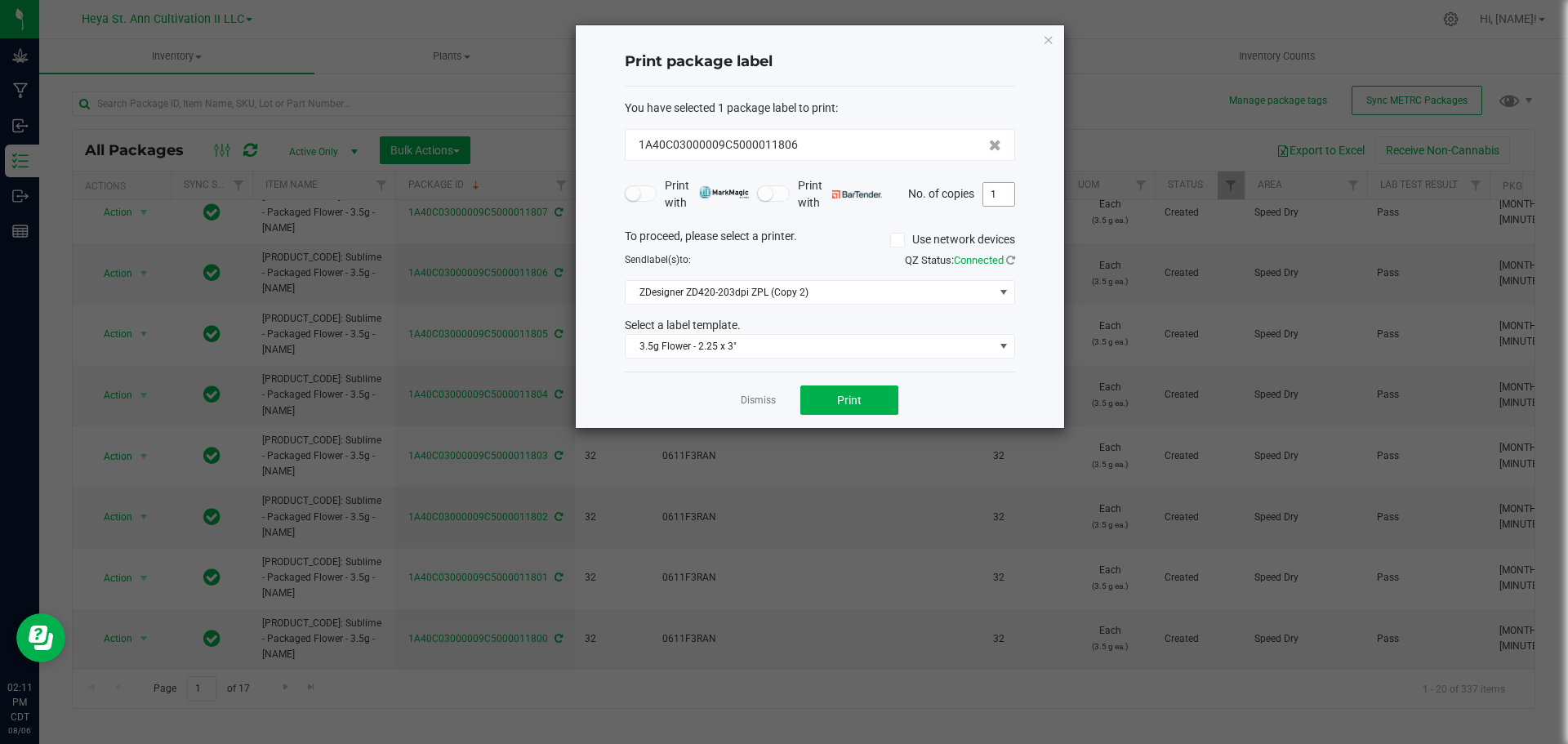 click on "1" at bounding box center (999, 194) 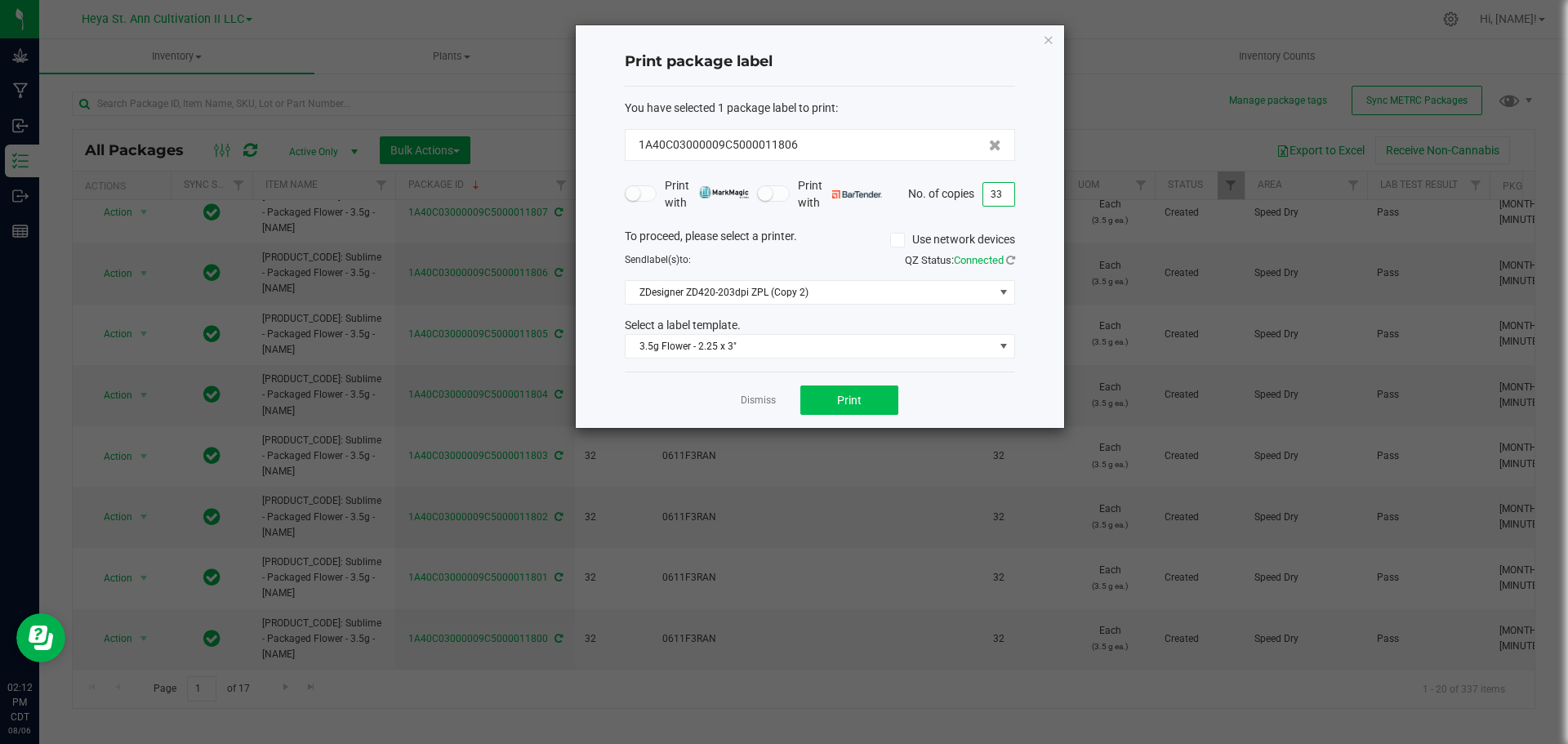 type on "33" 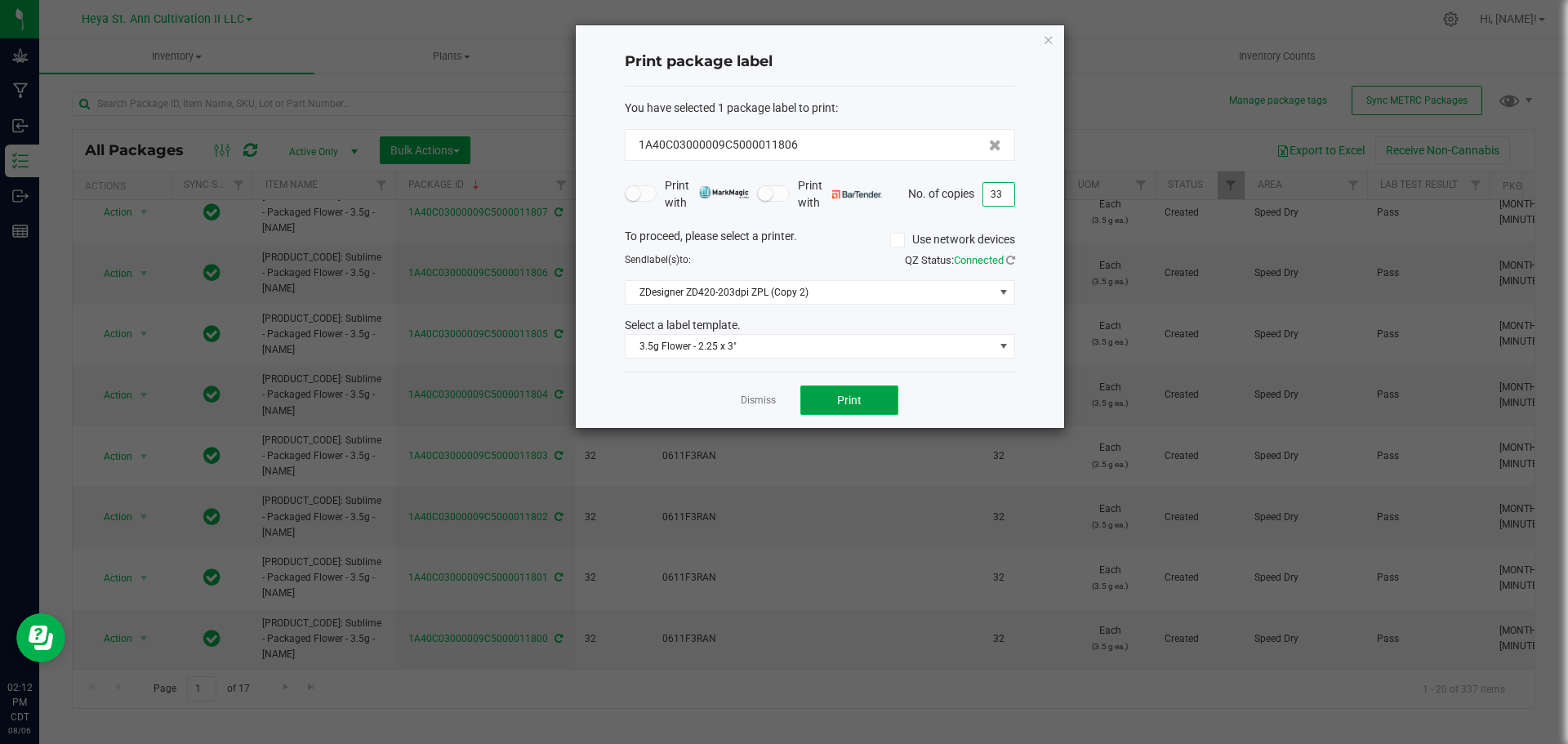 click on "Print" 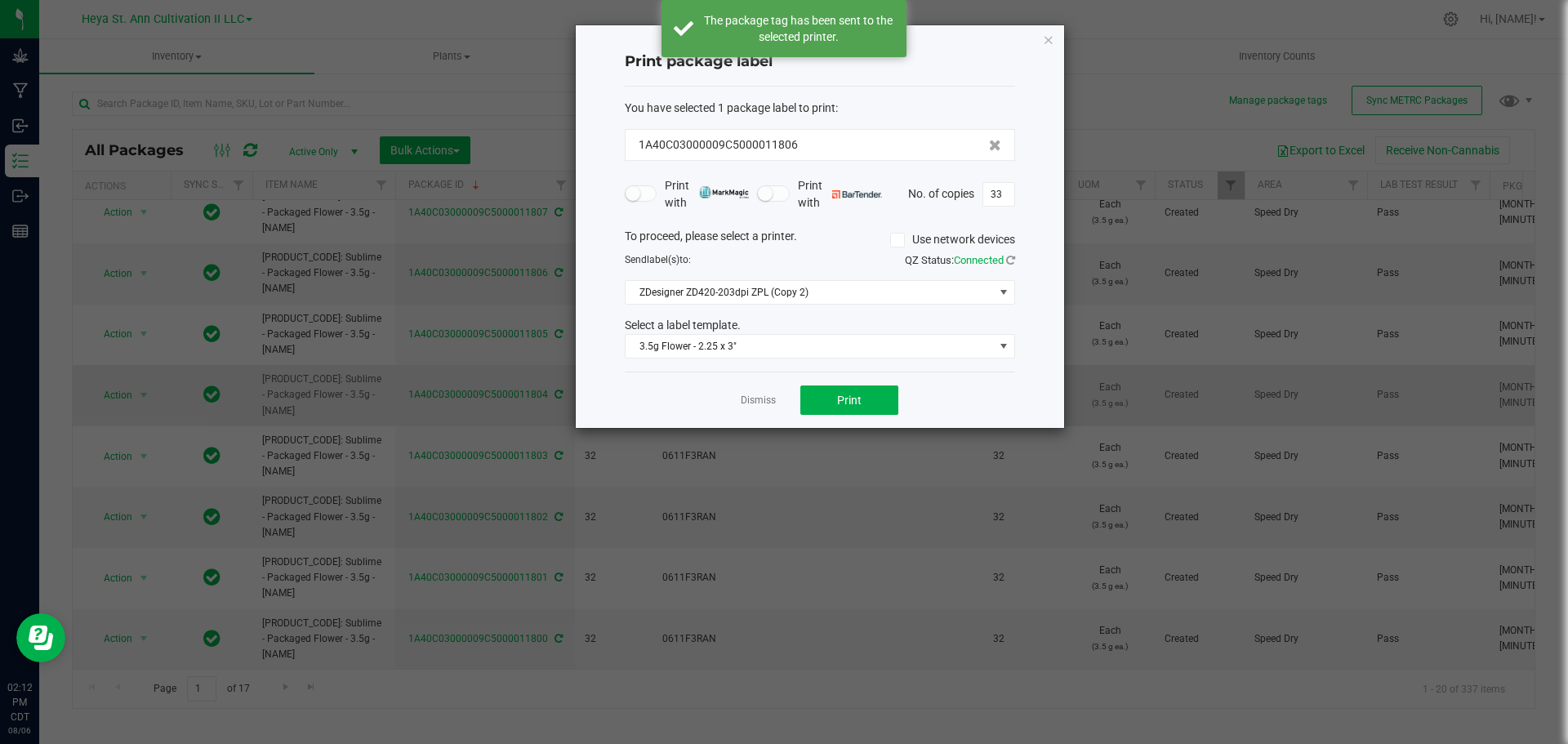 drag, startPoint x: 744, startPoint y: 397, endPoint x: 733, endPoint y: 399, distance: 11.18034 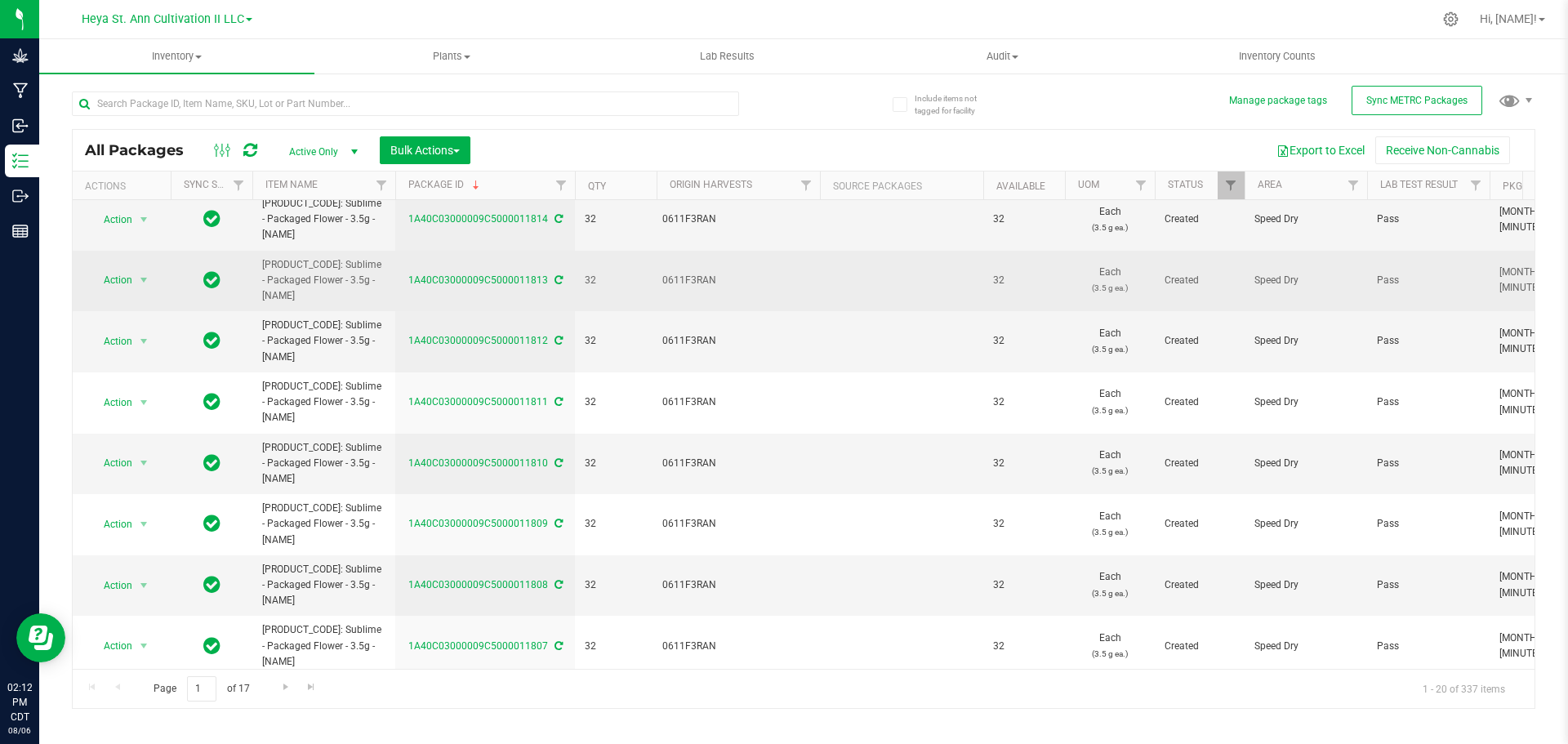 scroll, scrollTop: 353, scrollLeft: 0, axis: vertical 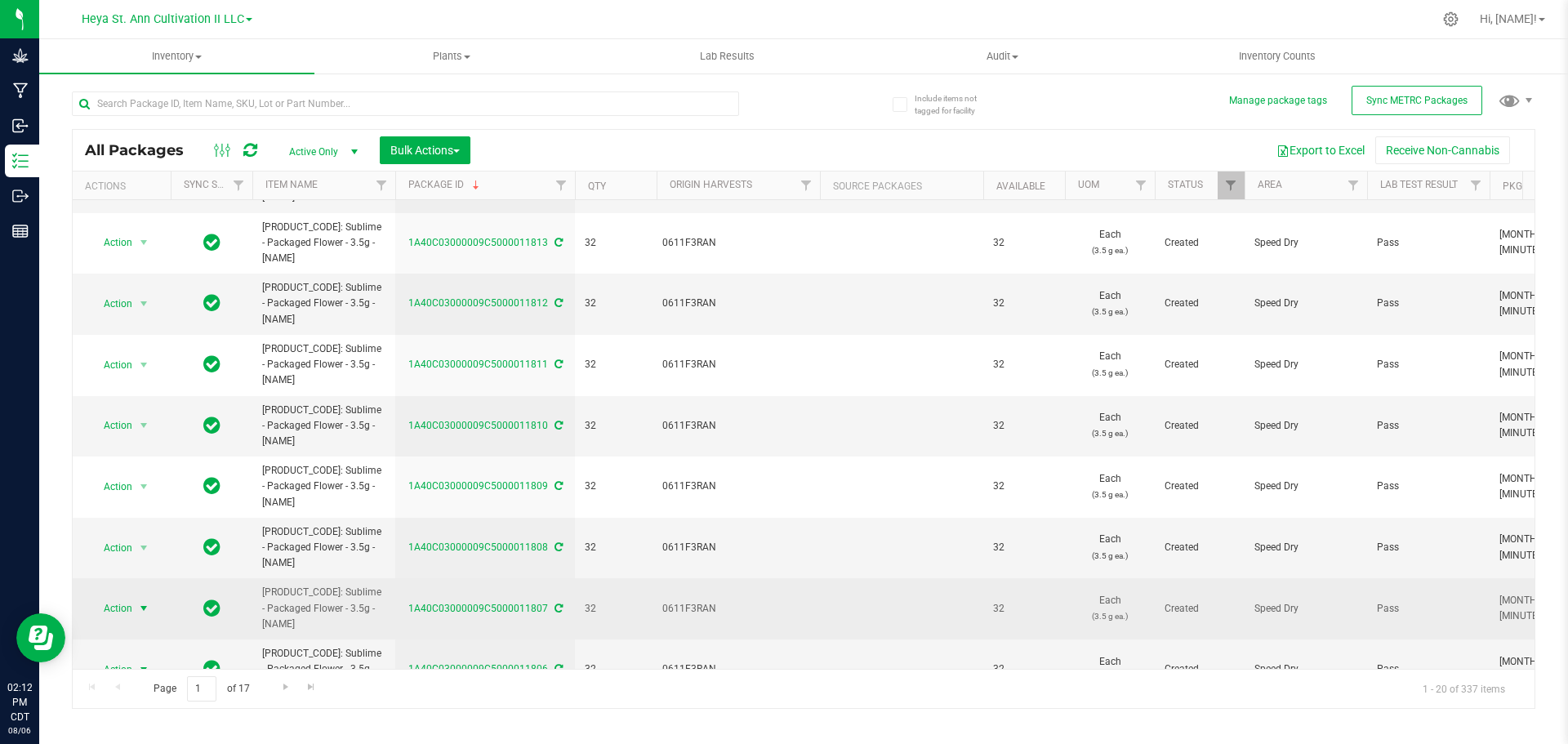 click on "Action" at bounding box center [111, 608] 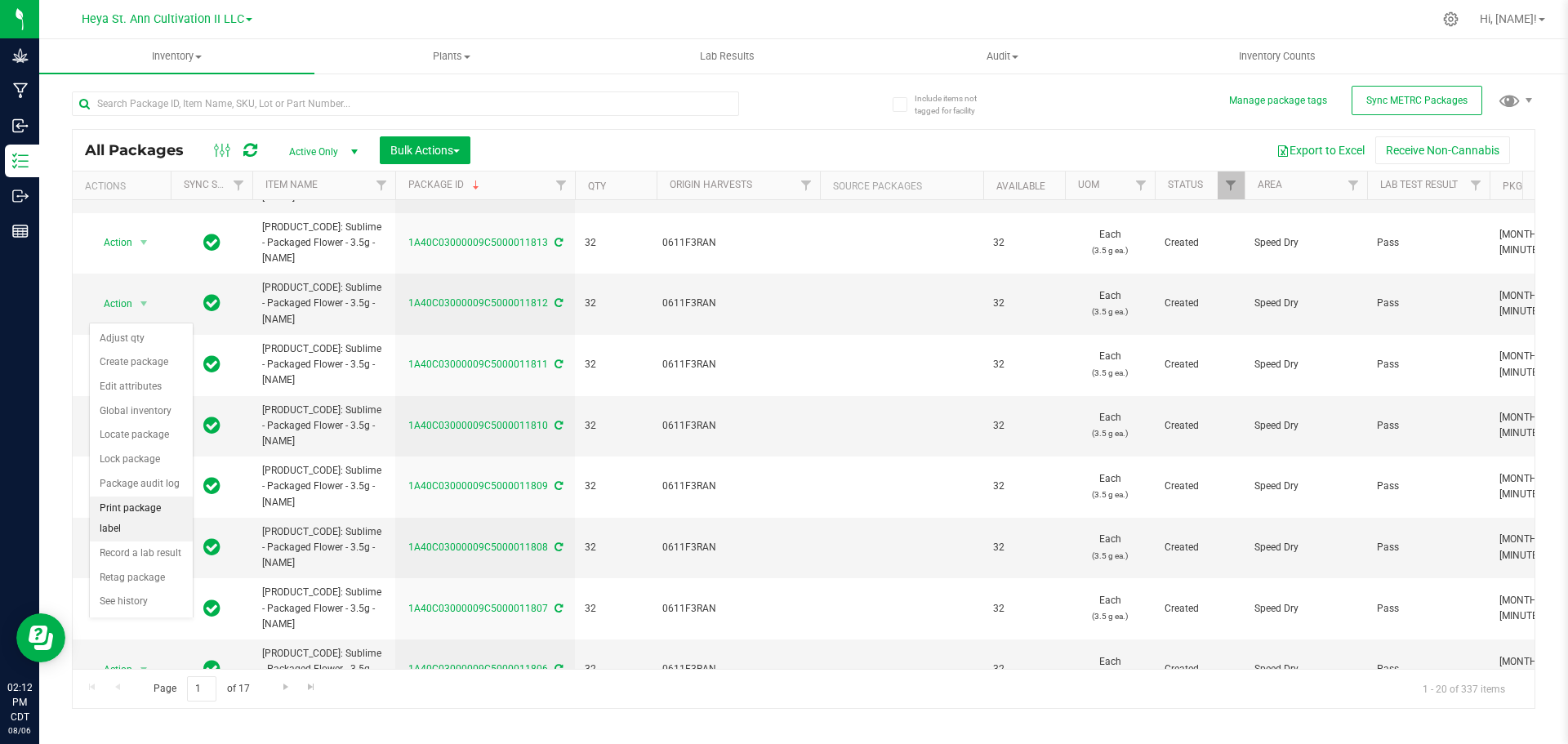 click on "Print package label" at bounding box center (141, 519) 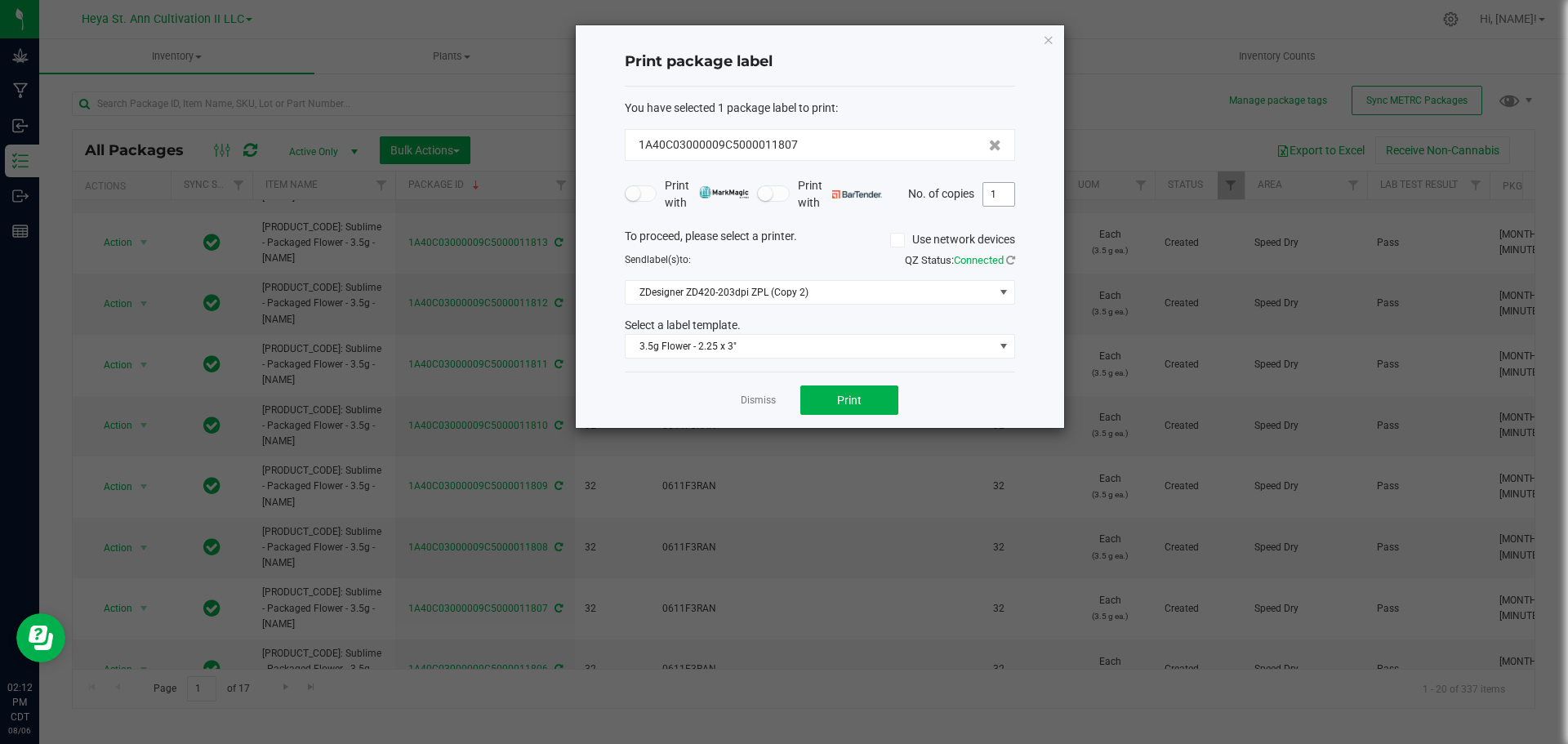 click on "1" at bounding box center (999, 194) 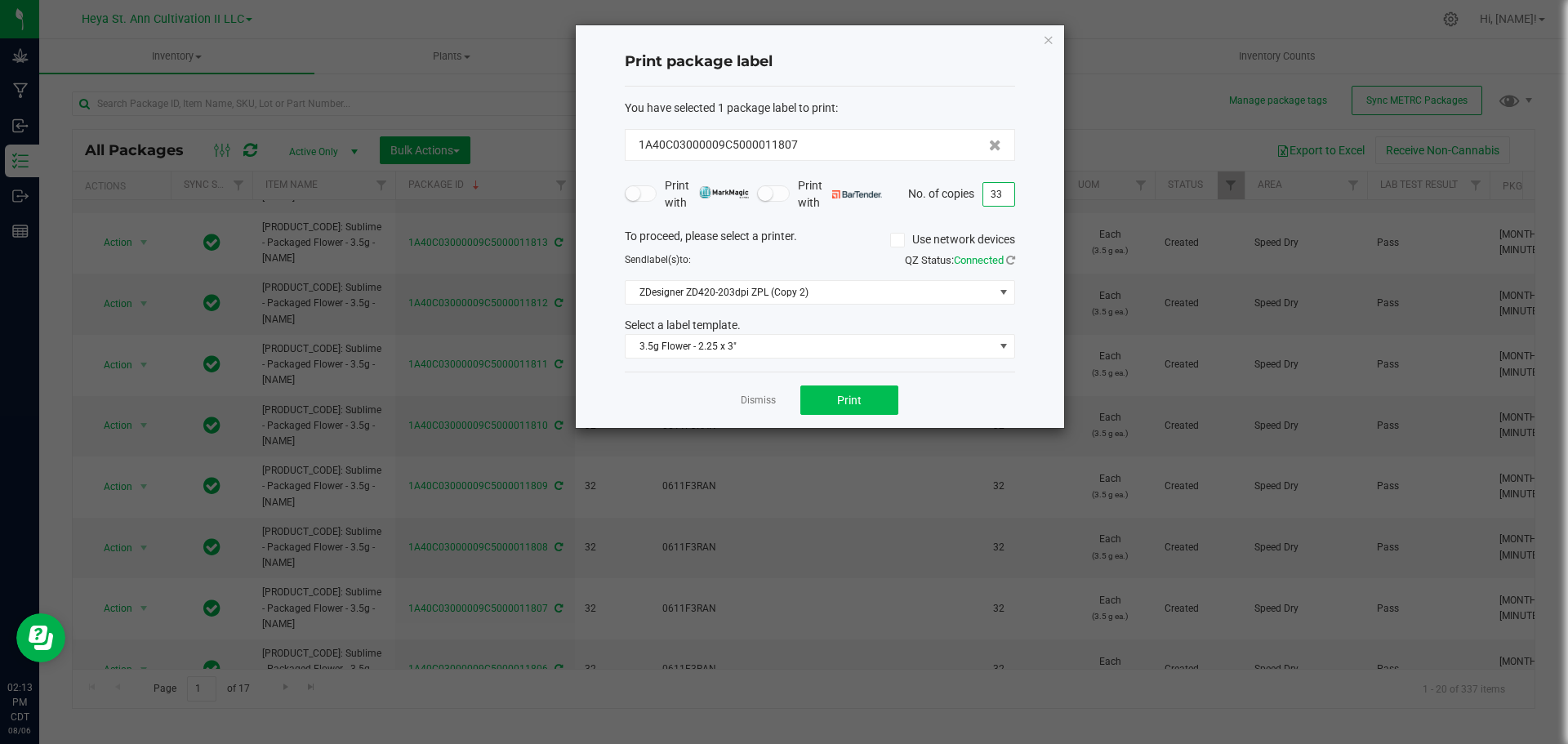 type on "33" 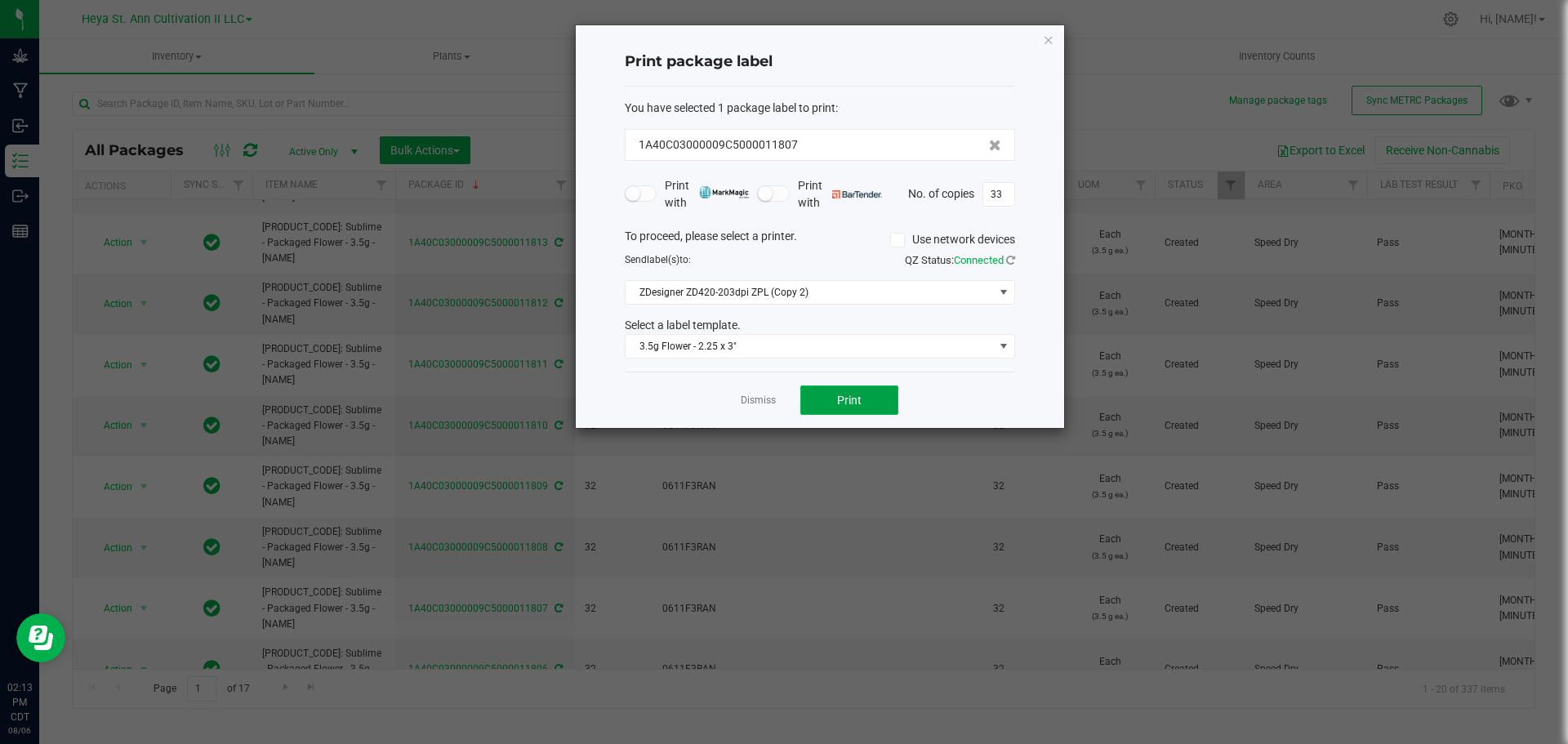 click on "Print" 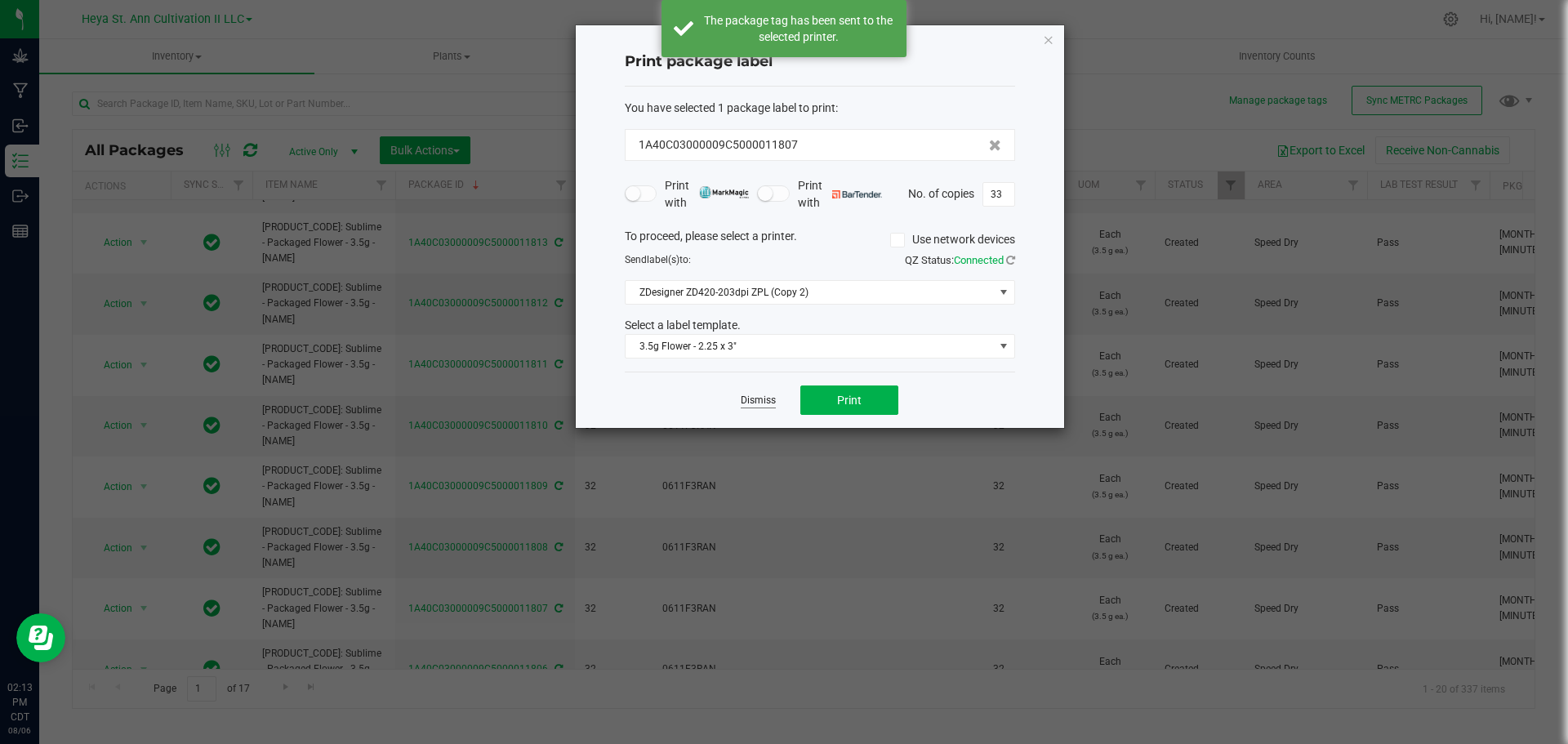 click on "Dismiss" 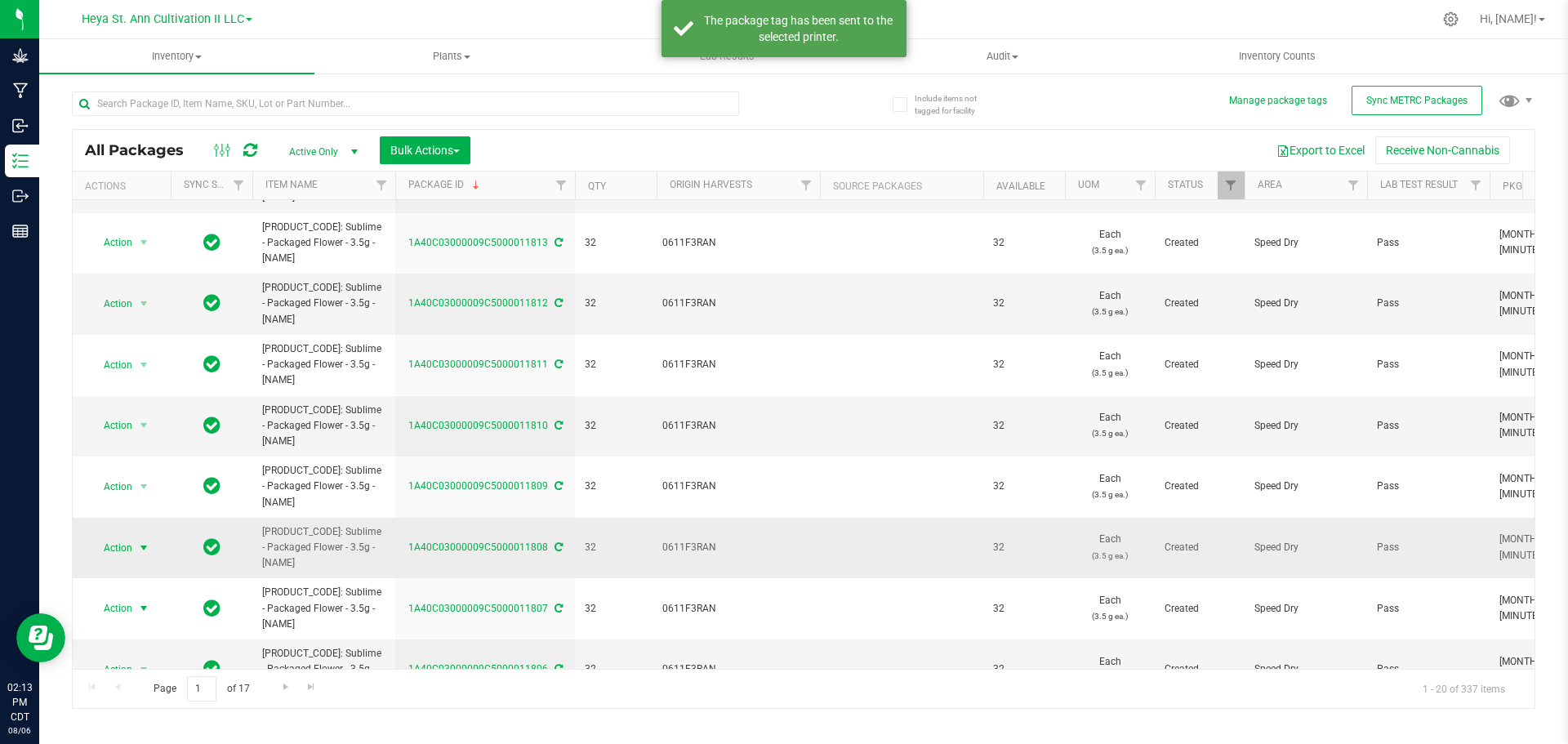 click on "Action" at bounding box center [111, 548] 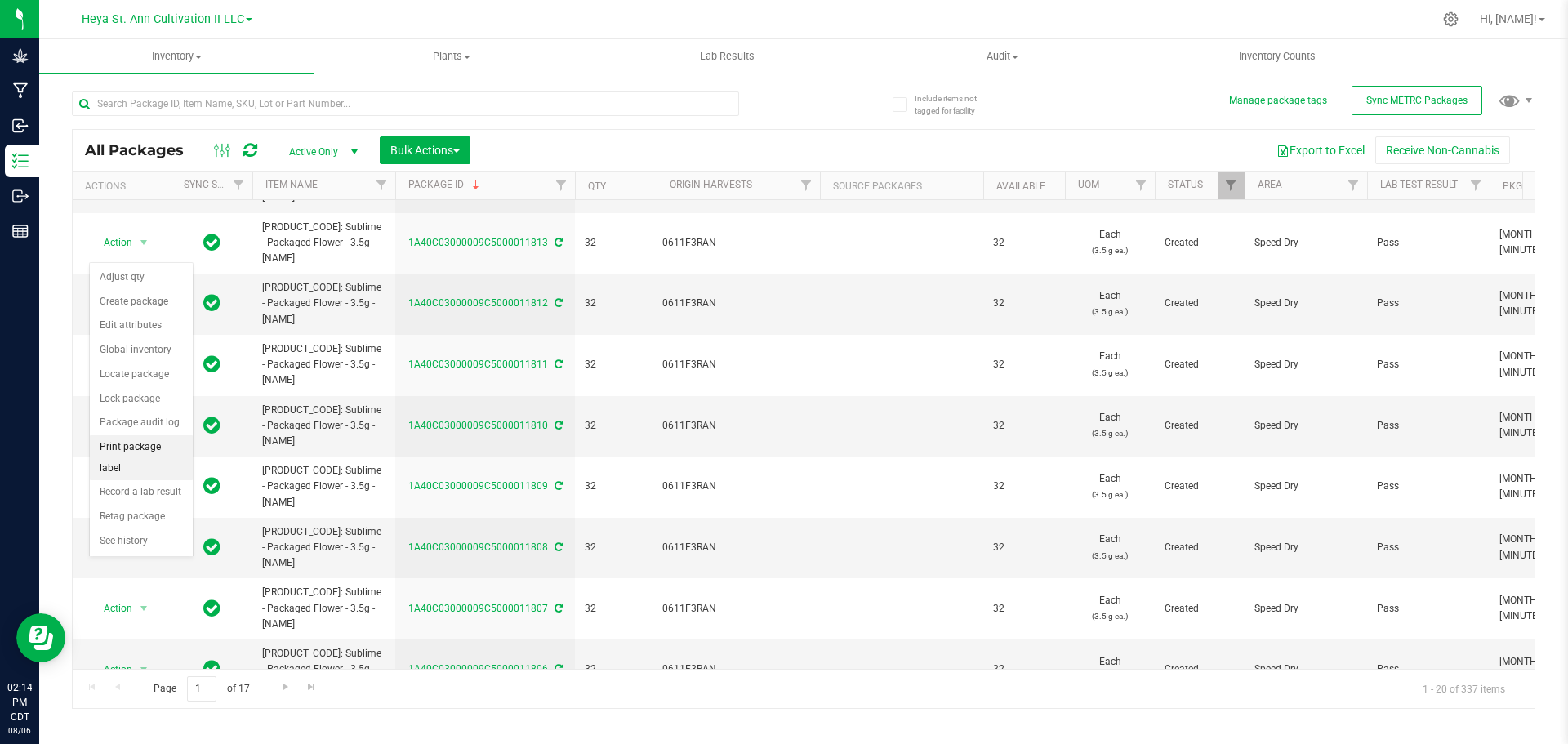 click on "Print package label" at bounding box center (141, 457) 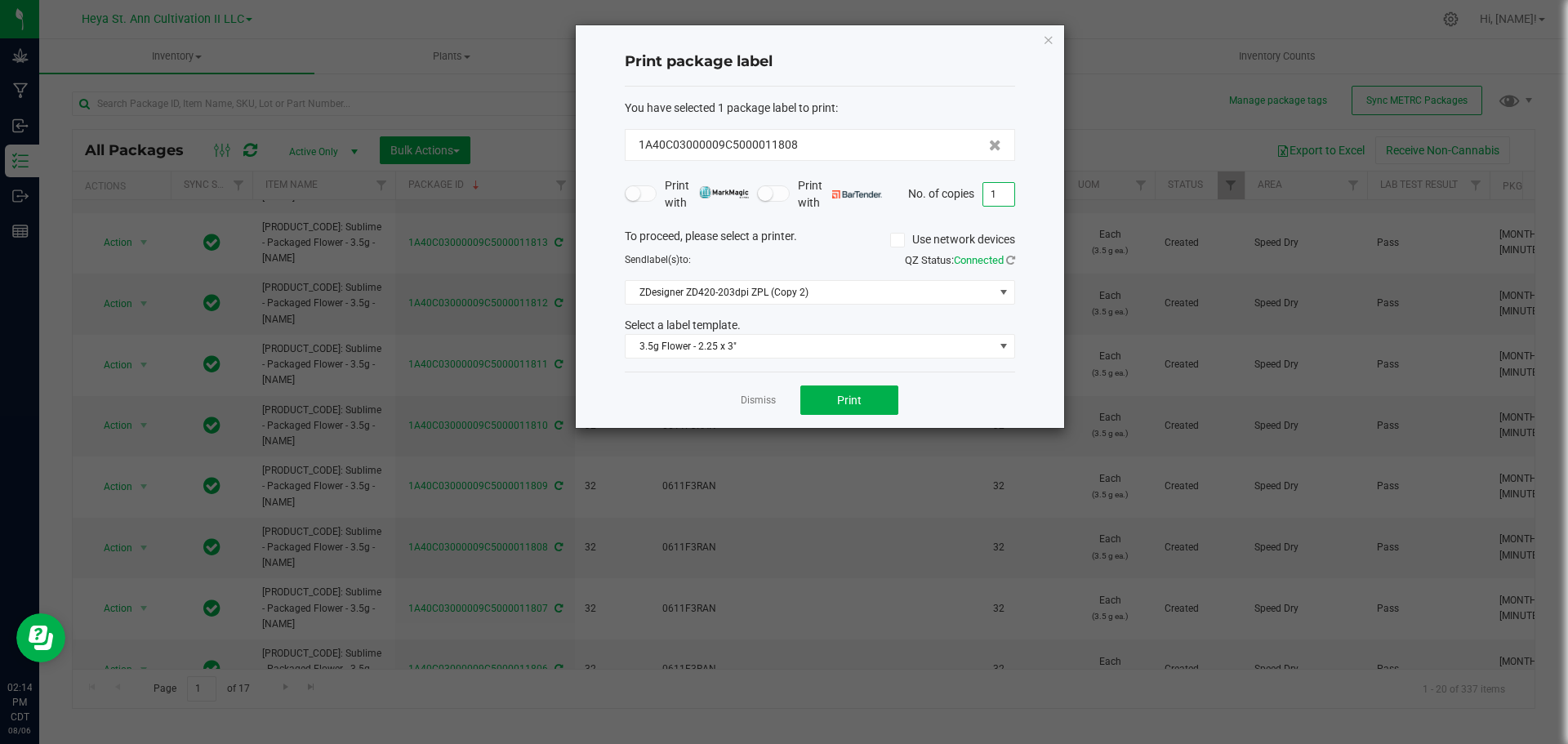 click on "1" at bounding box center [999, 194] 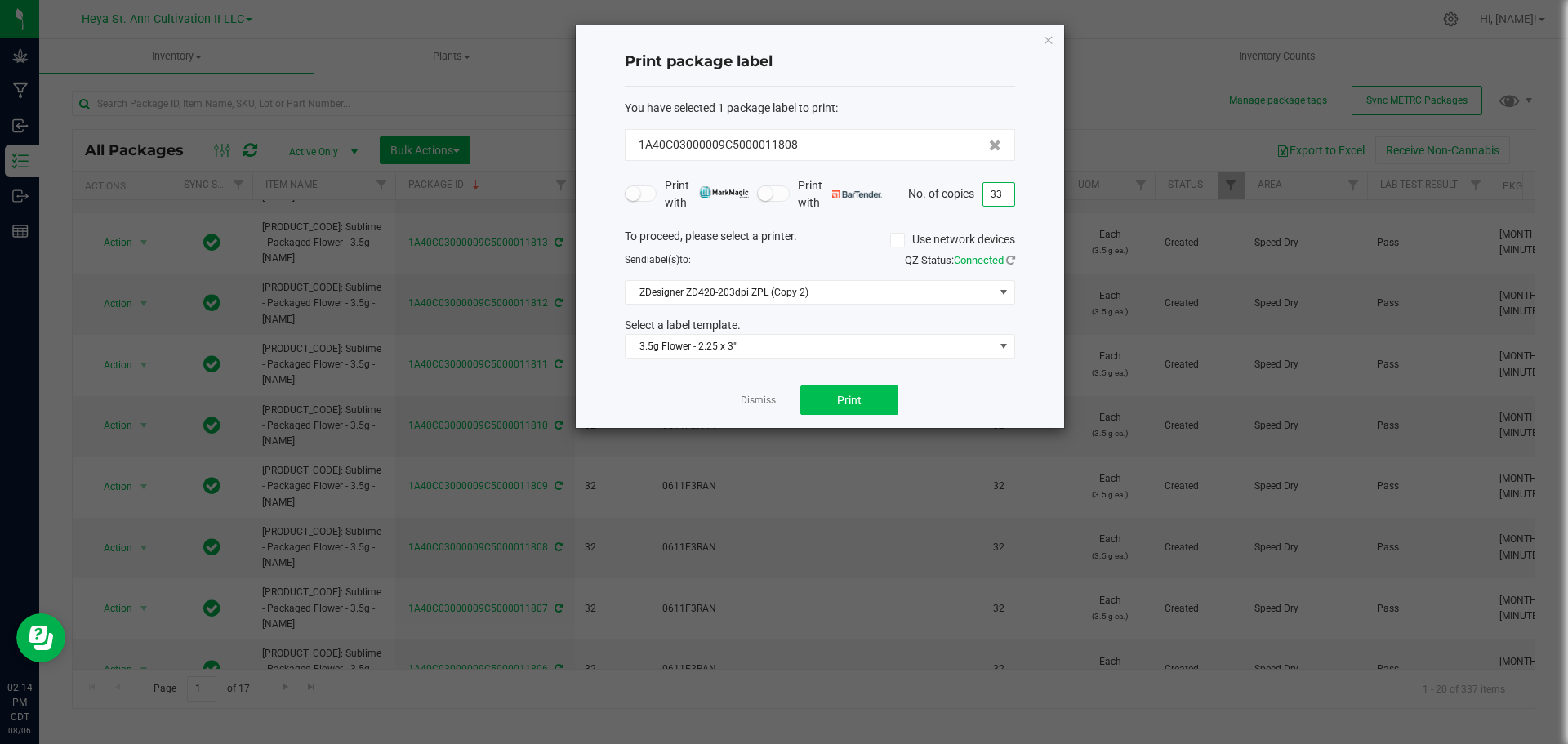 type on "33" 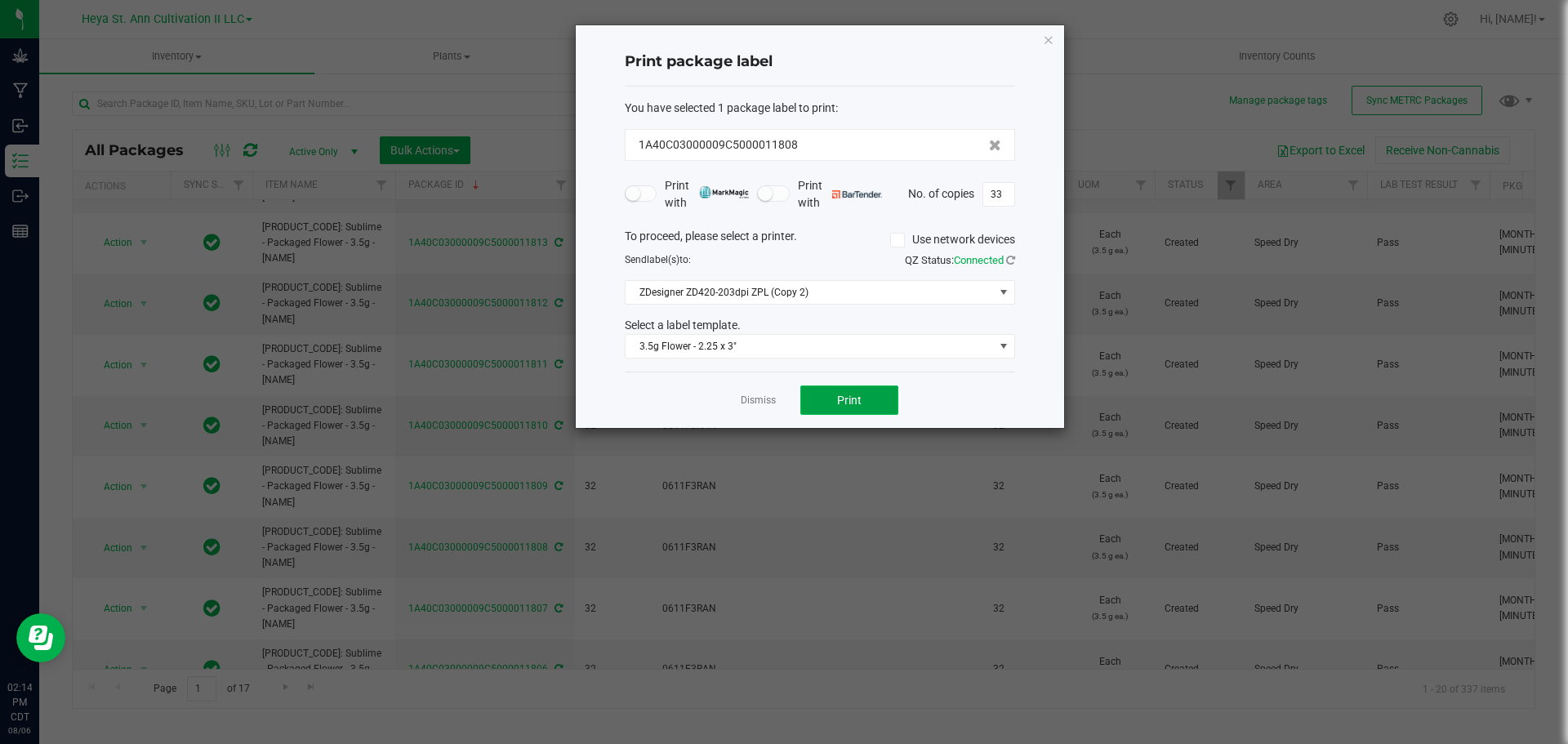 click on "Print" 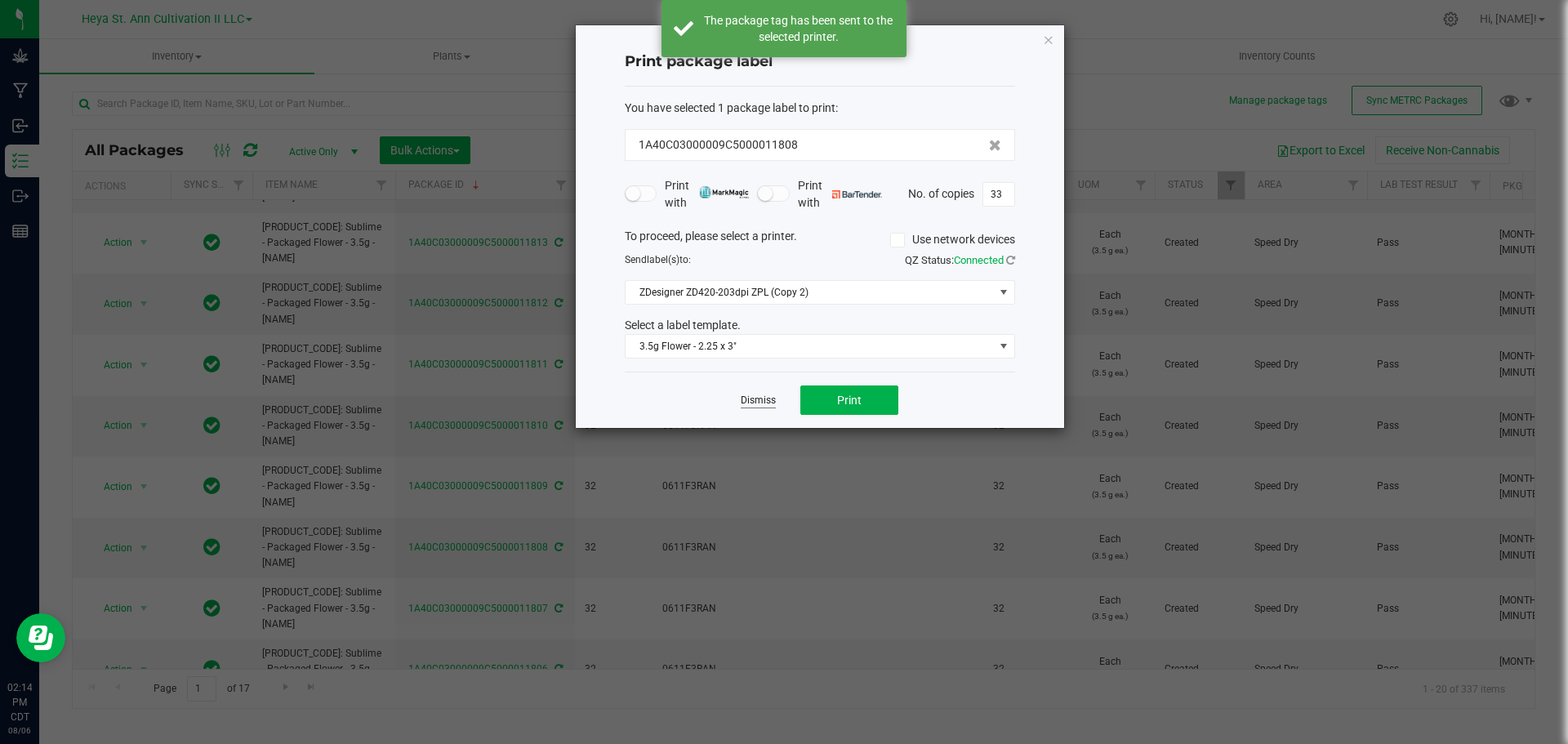click on "Dismiss" 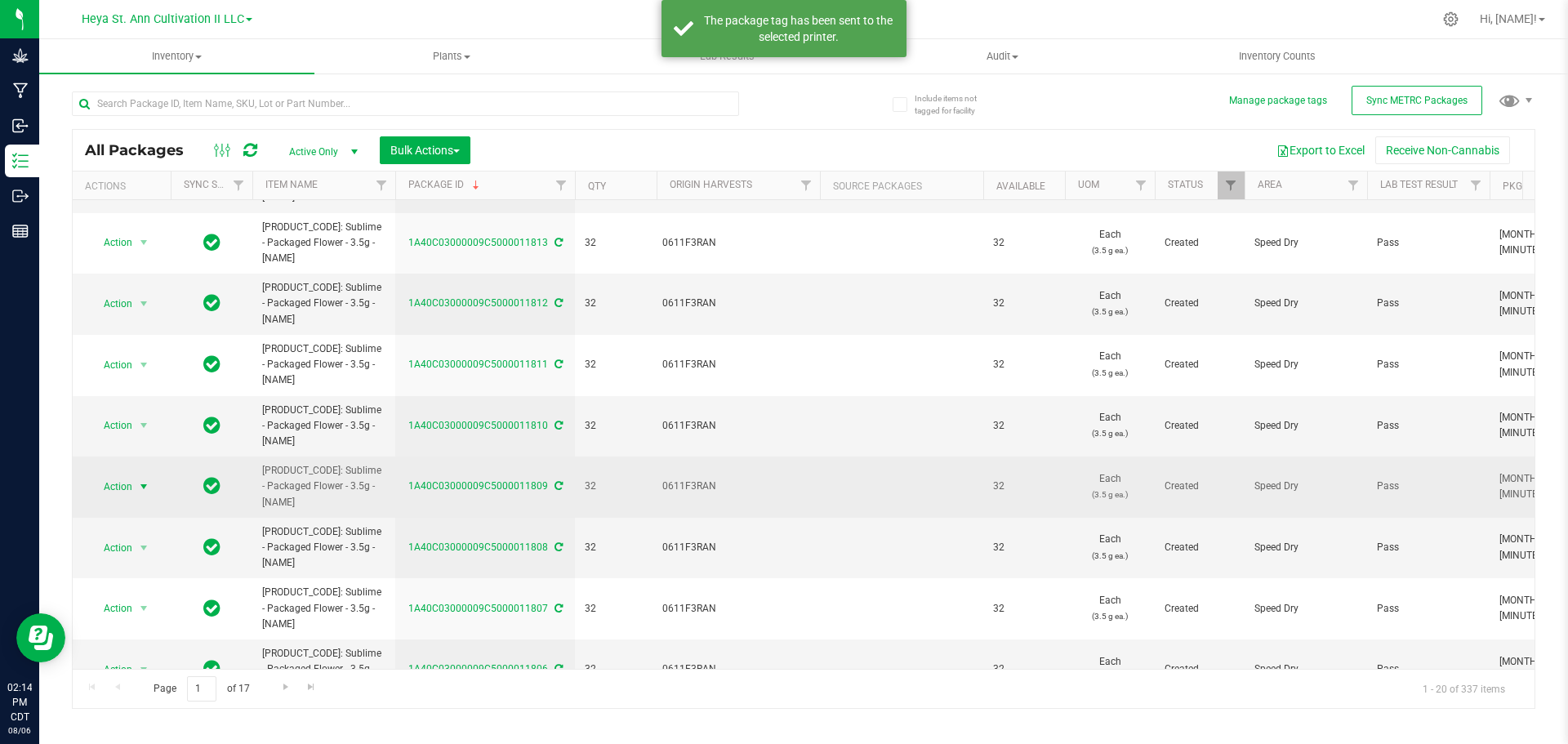 click on "Action" at bounding box center (111, 487) 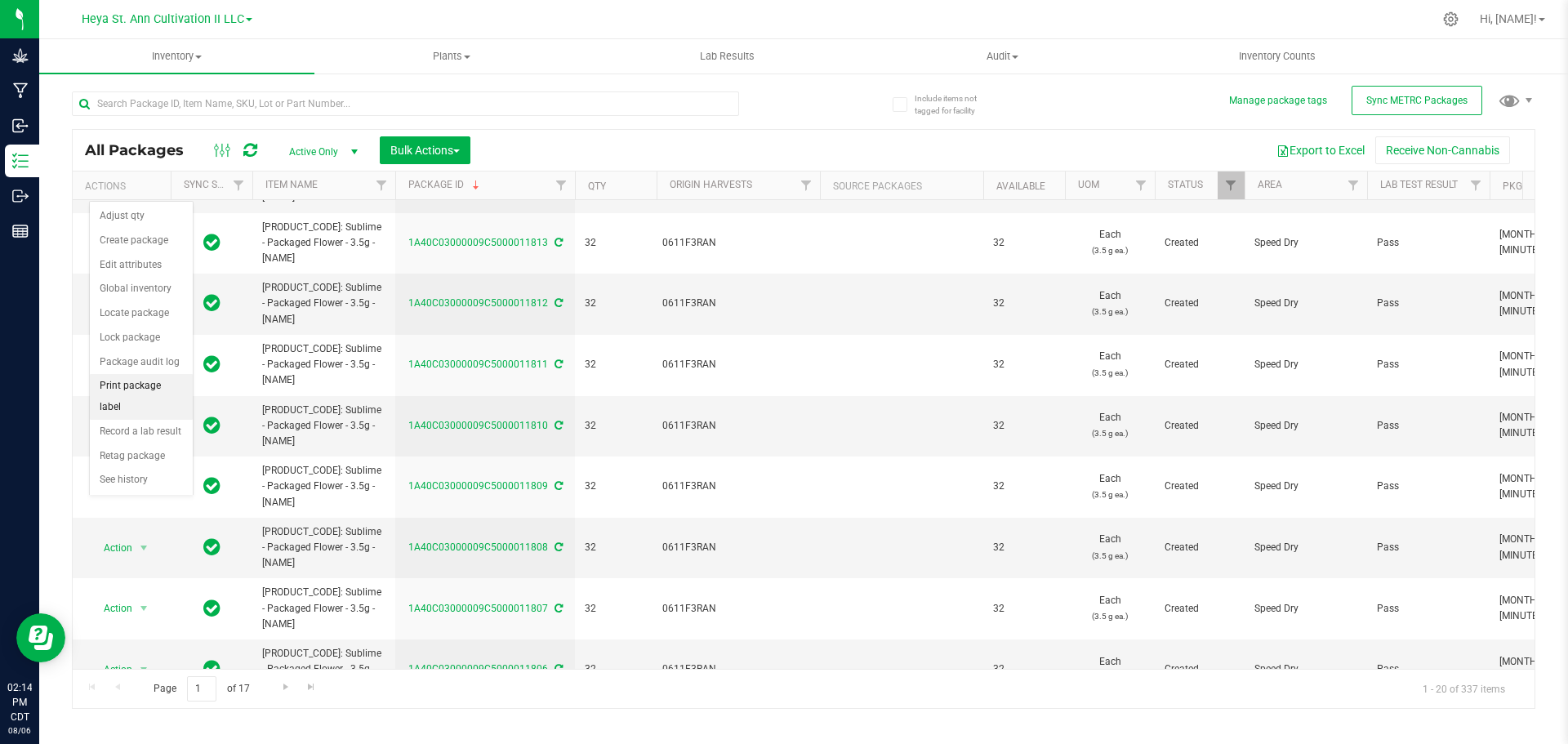 click on "Print package label" at bounding box center [141, 396] 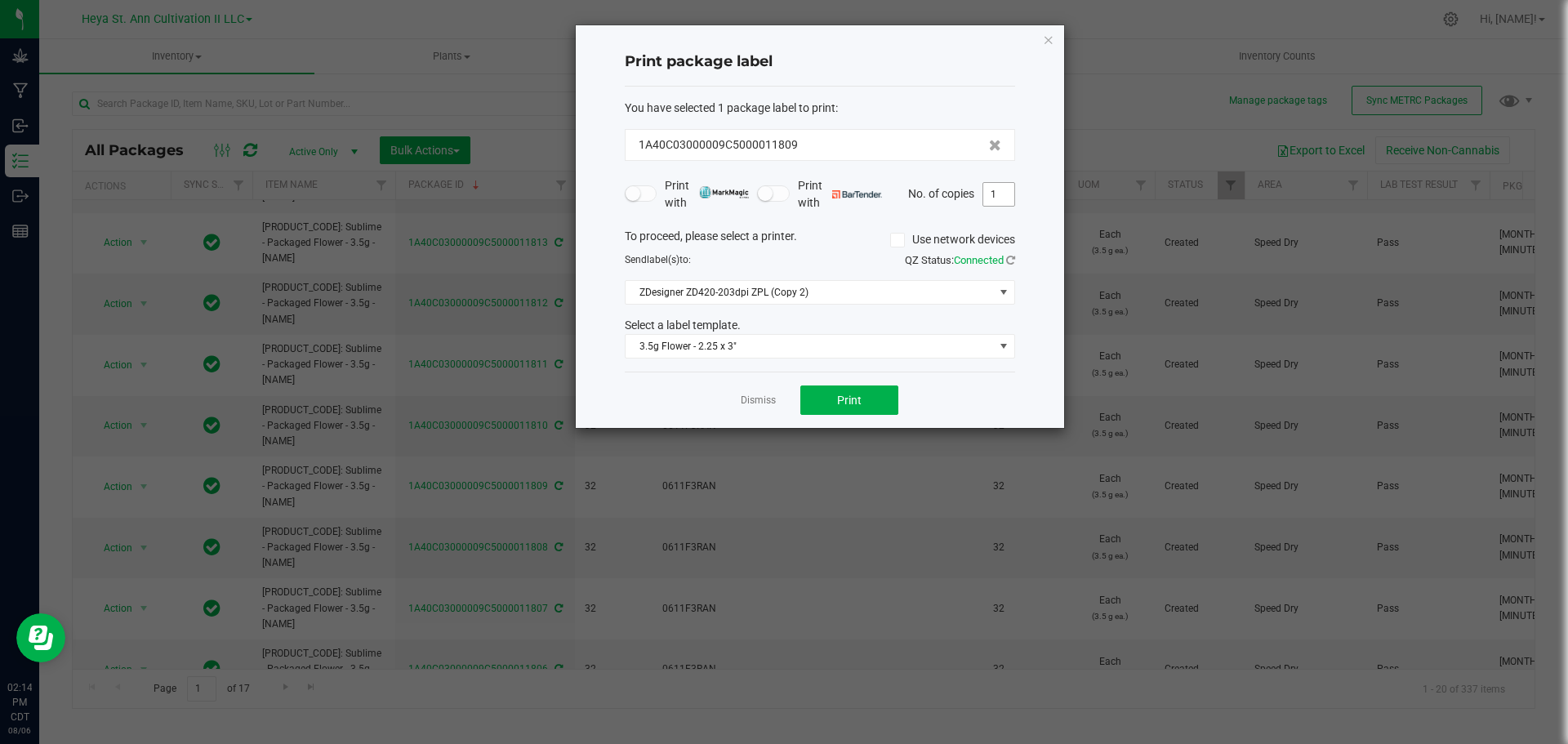 click on "1" at bounding box center [999, 194] 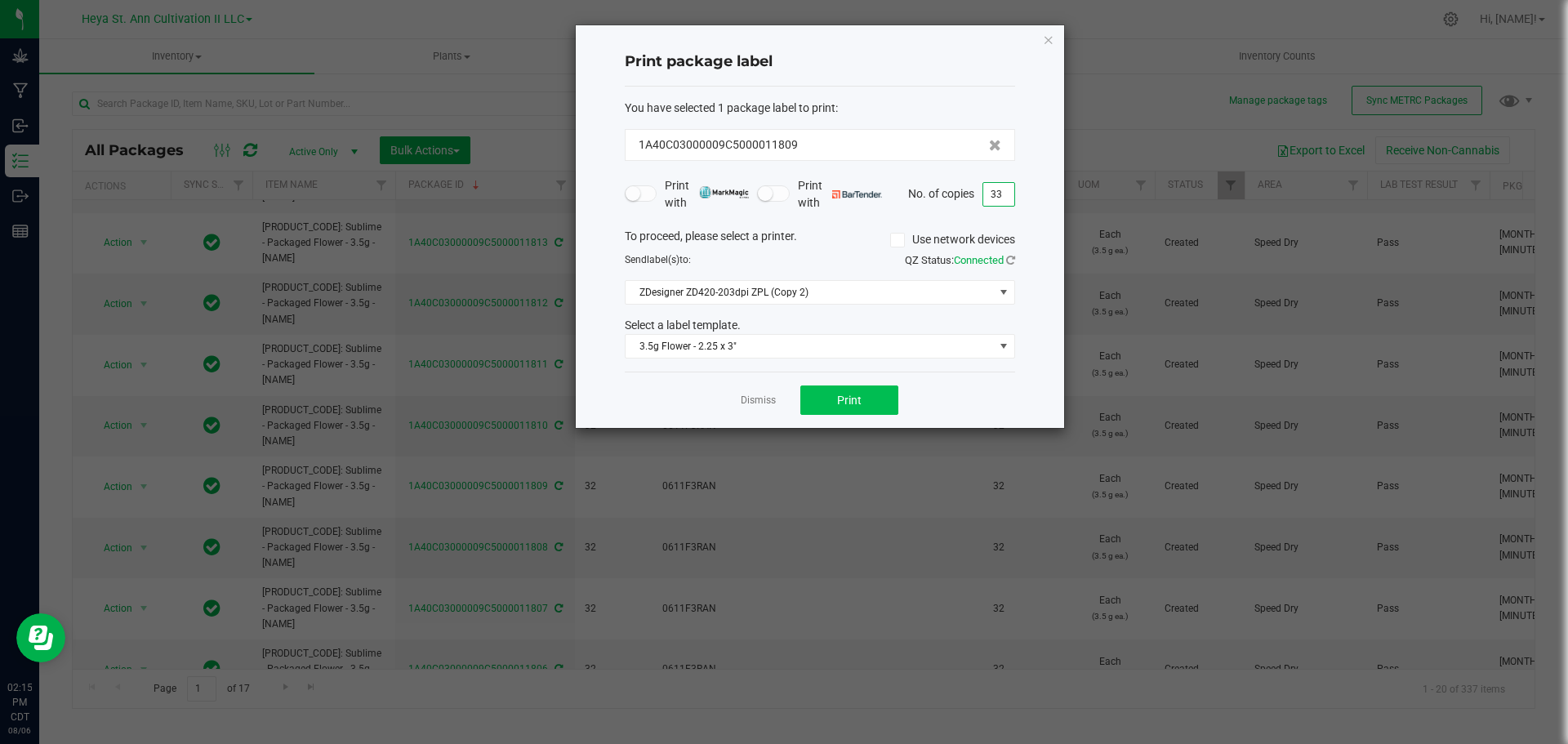 type on "33" 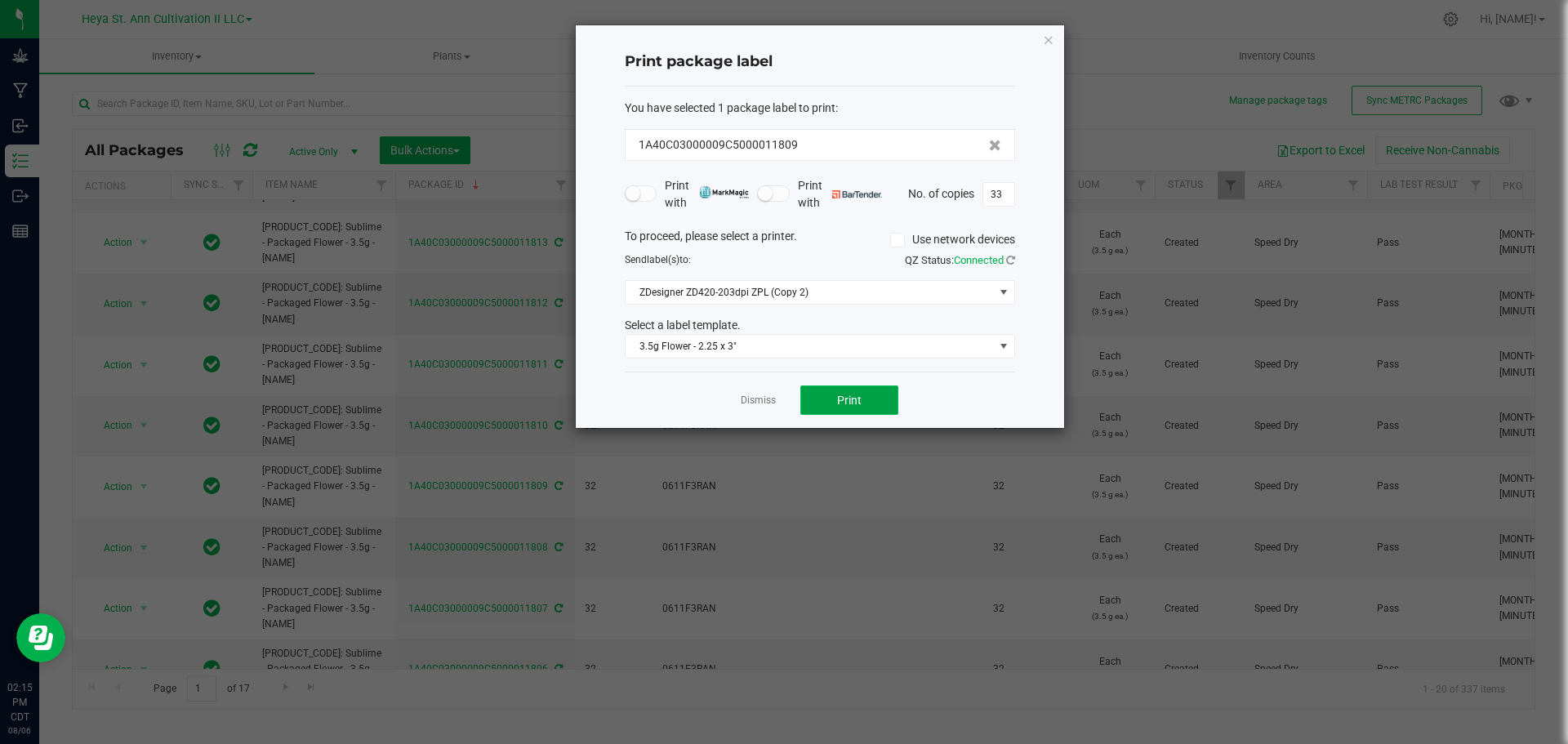 click on "Print" 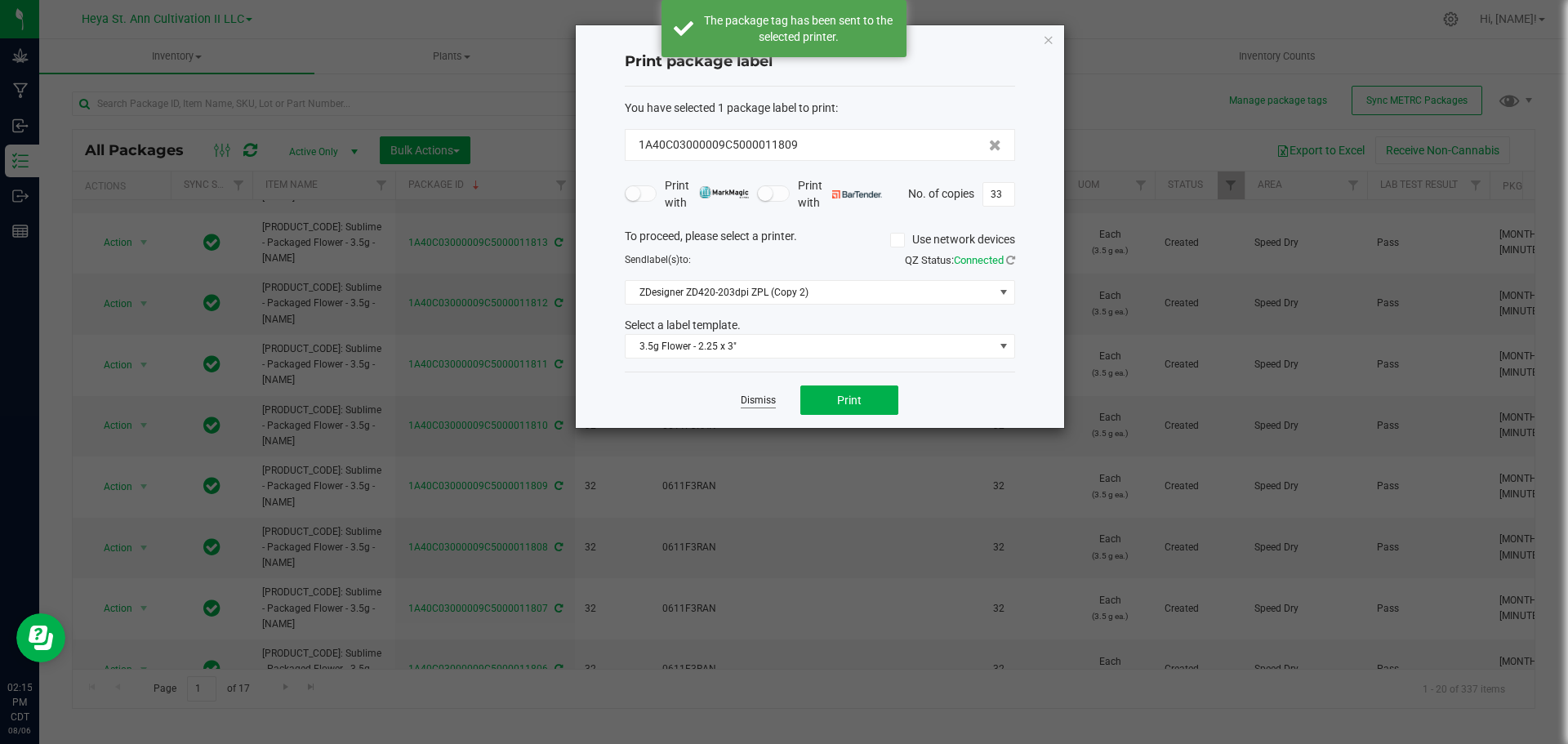 click on "Dismiss" 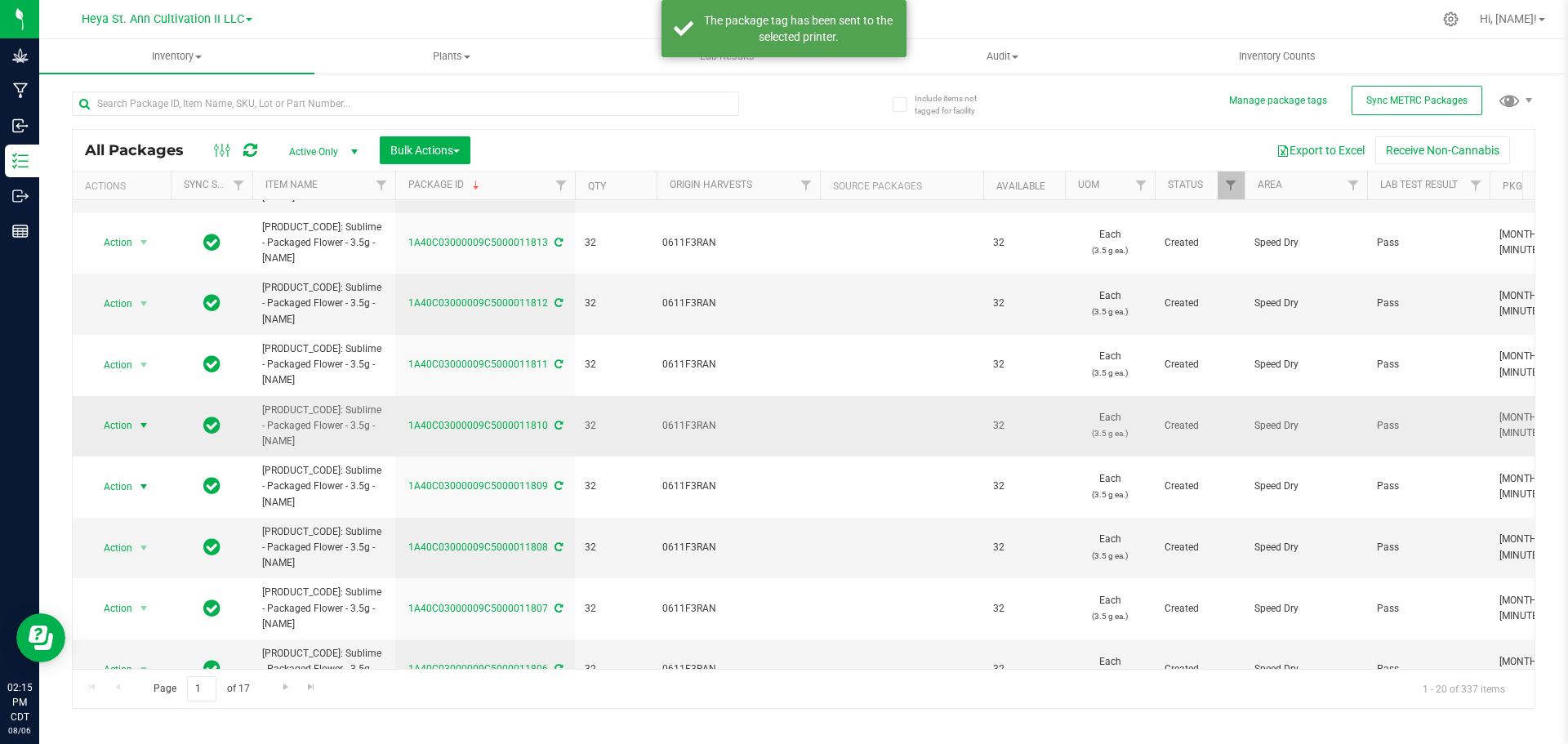 click on "Action" at bounding box center [111, 425] 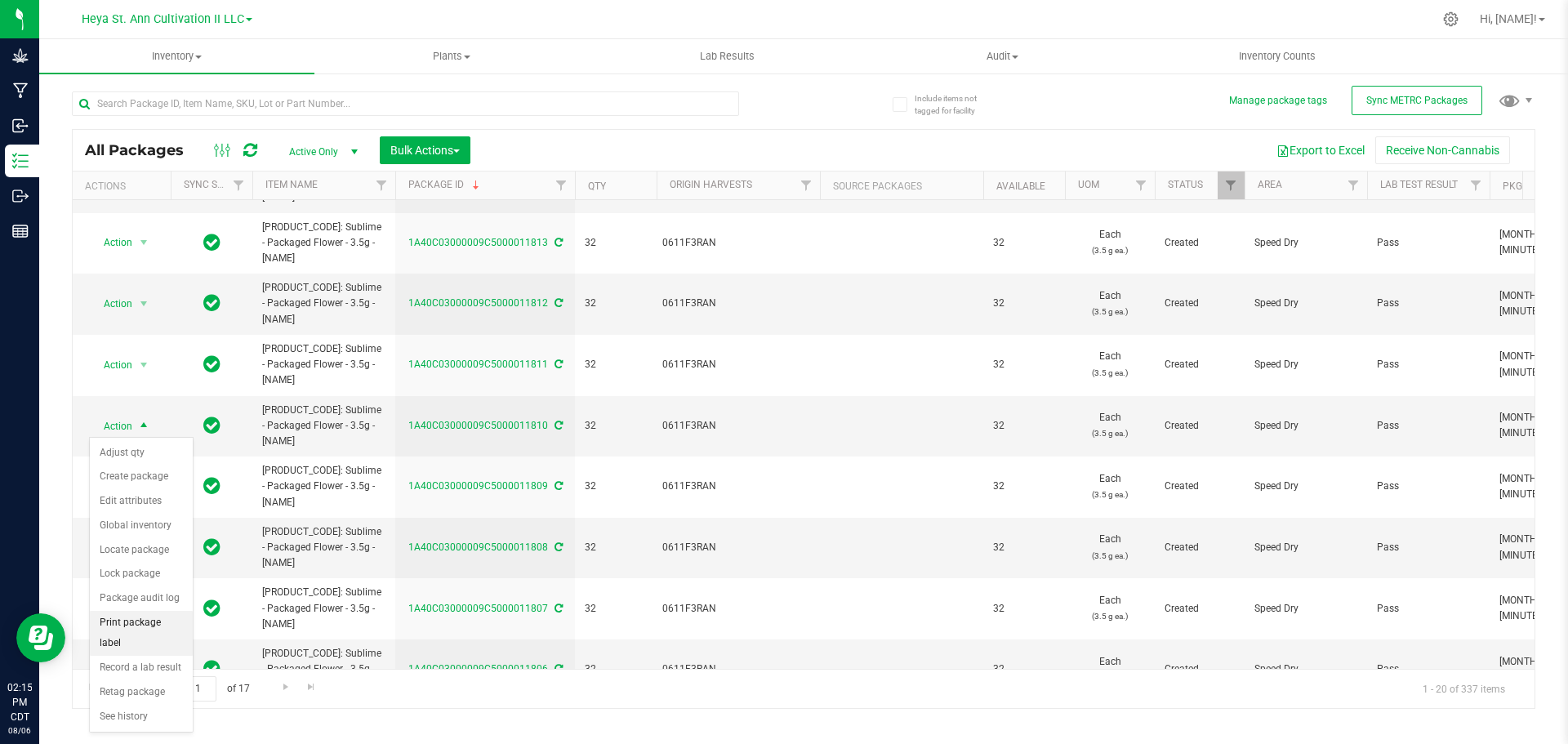 click on "Print package label" at bounding box center [141, 633] 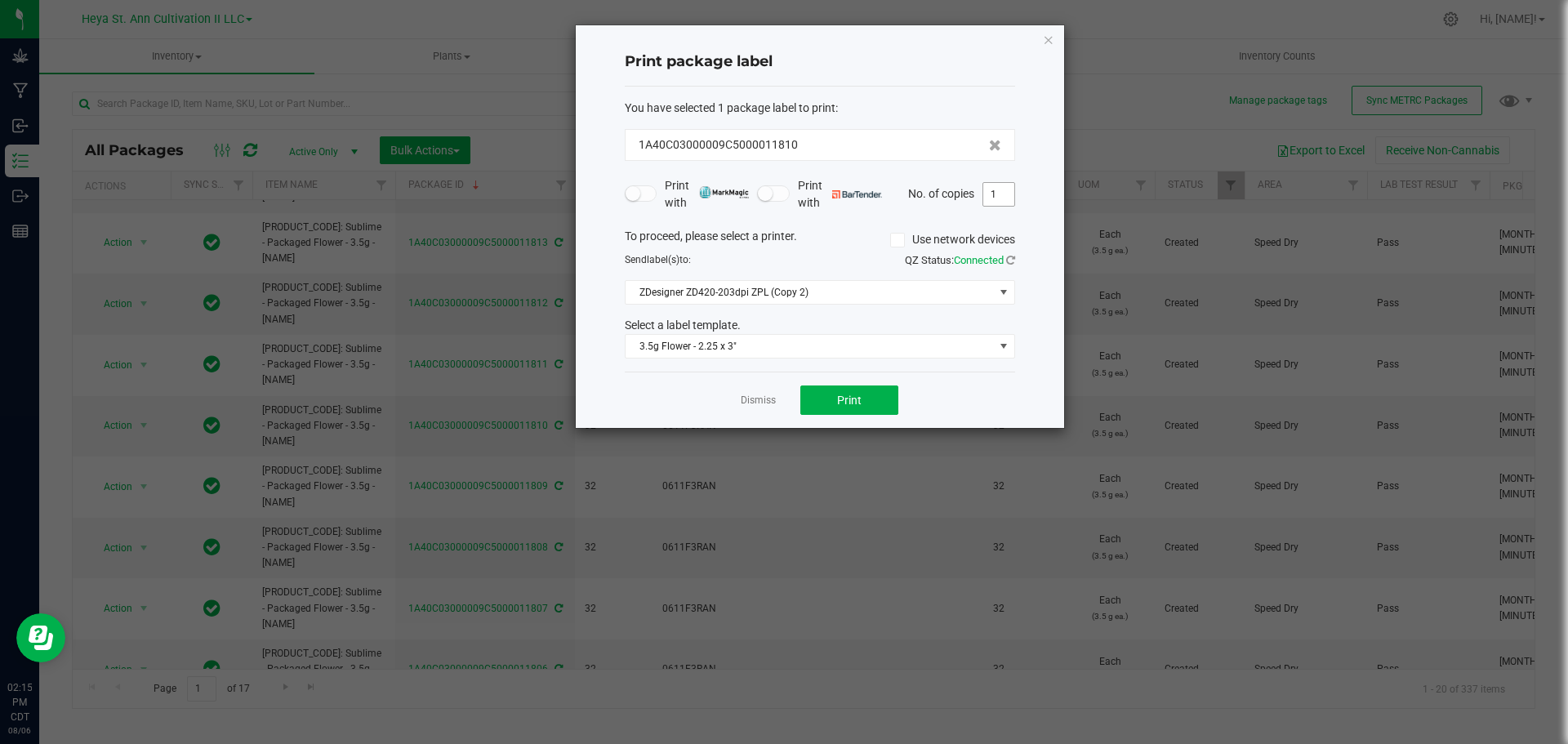 click on "1" at bounding box center [999, 194] 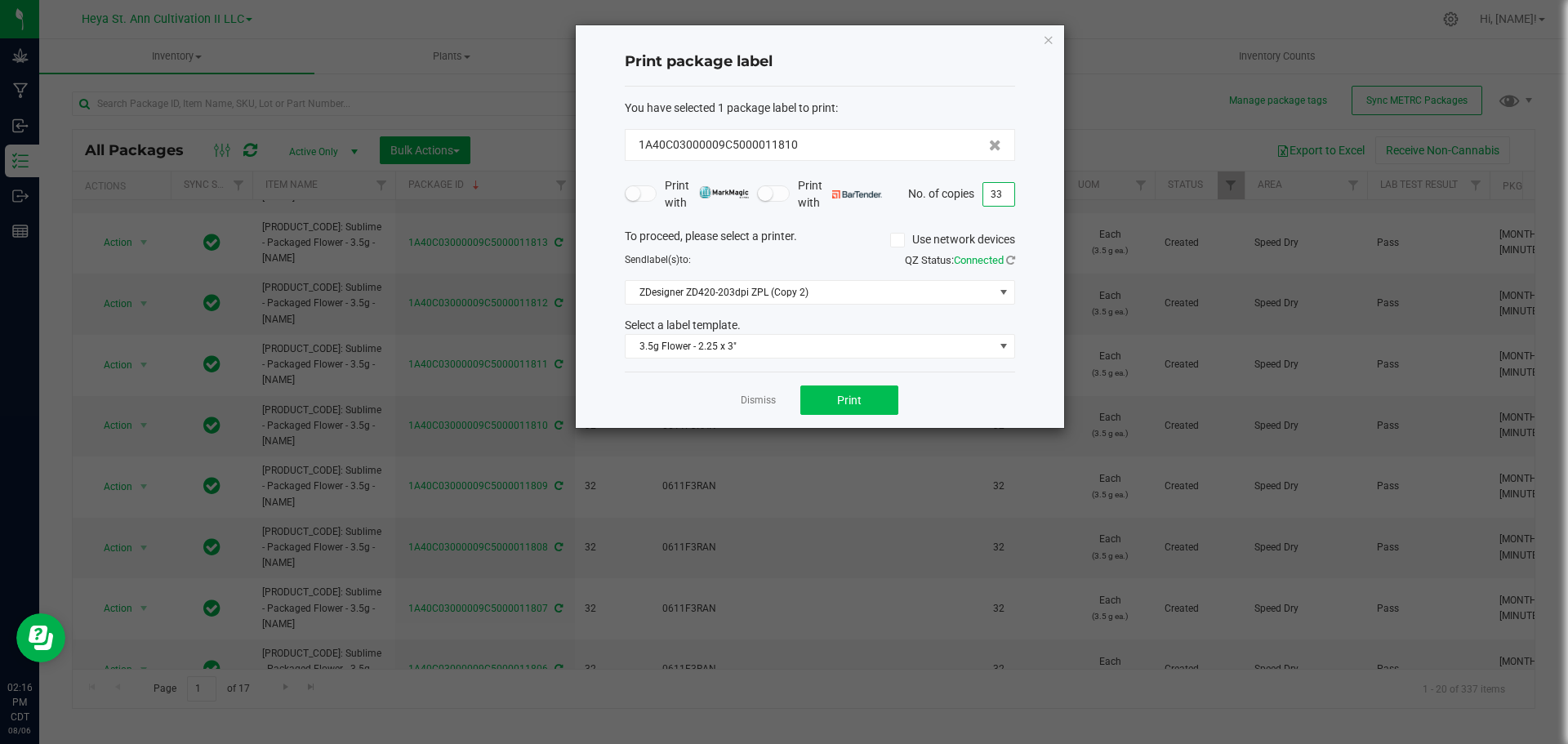type on "33" 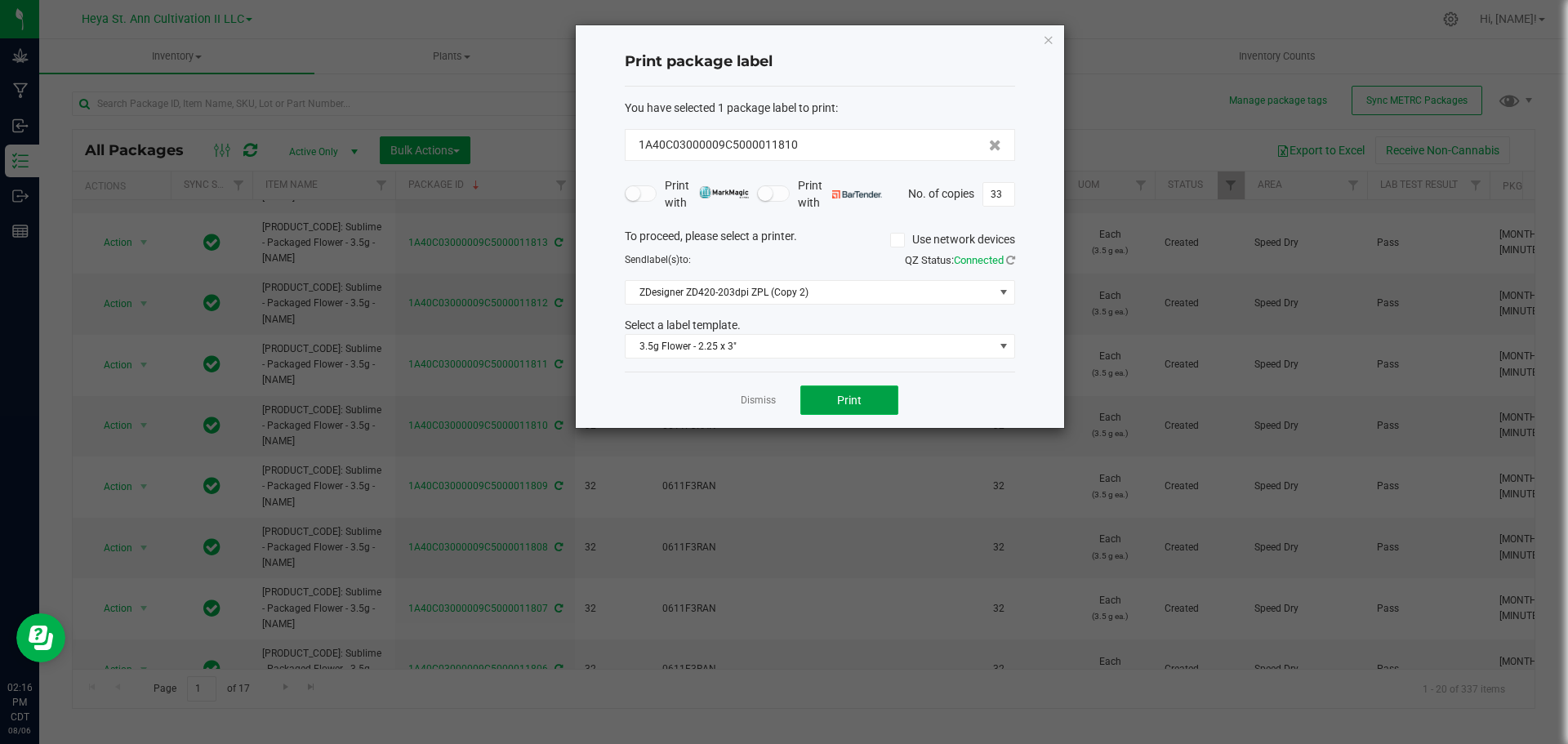 click on "Print" 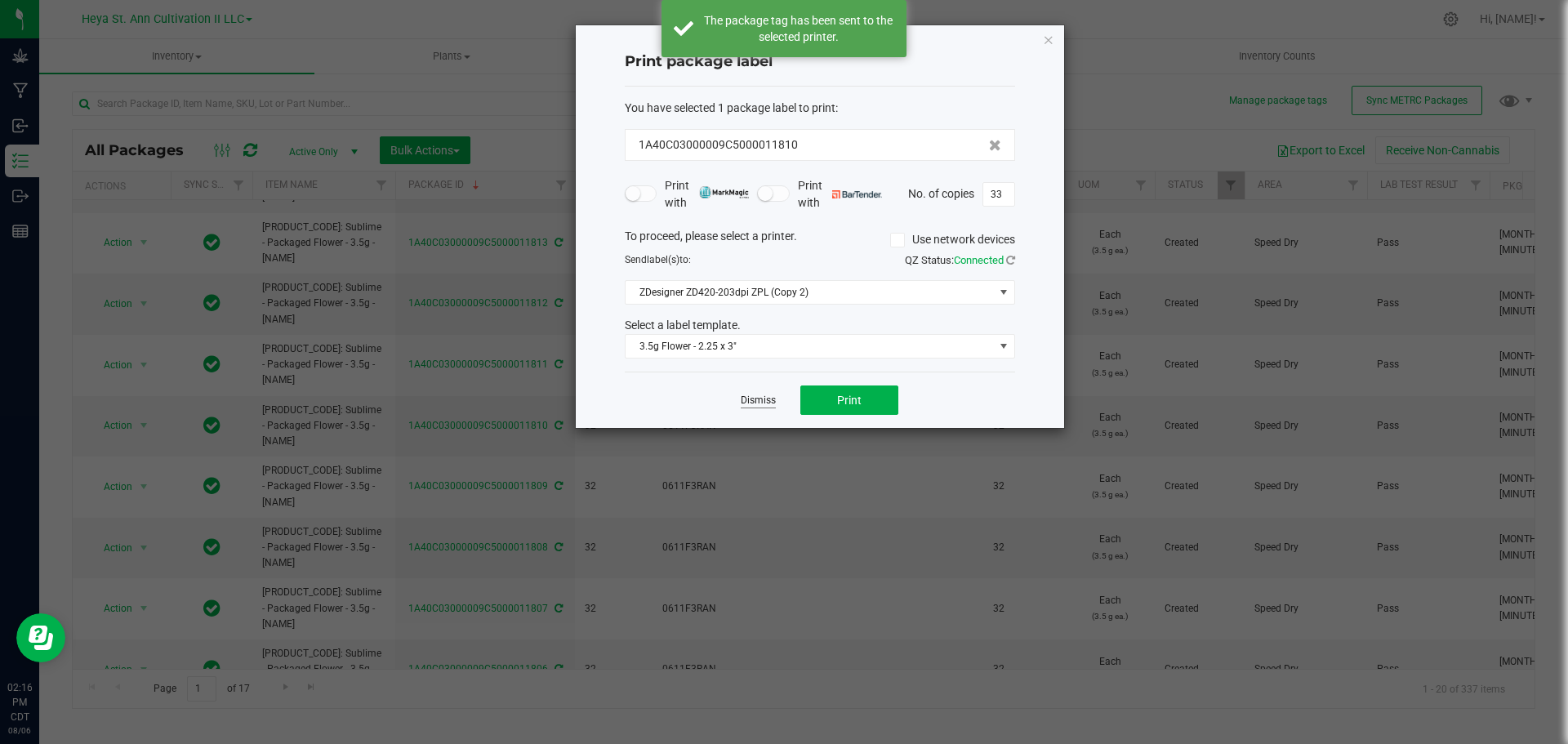 click on "Dismiss" 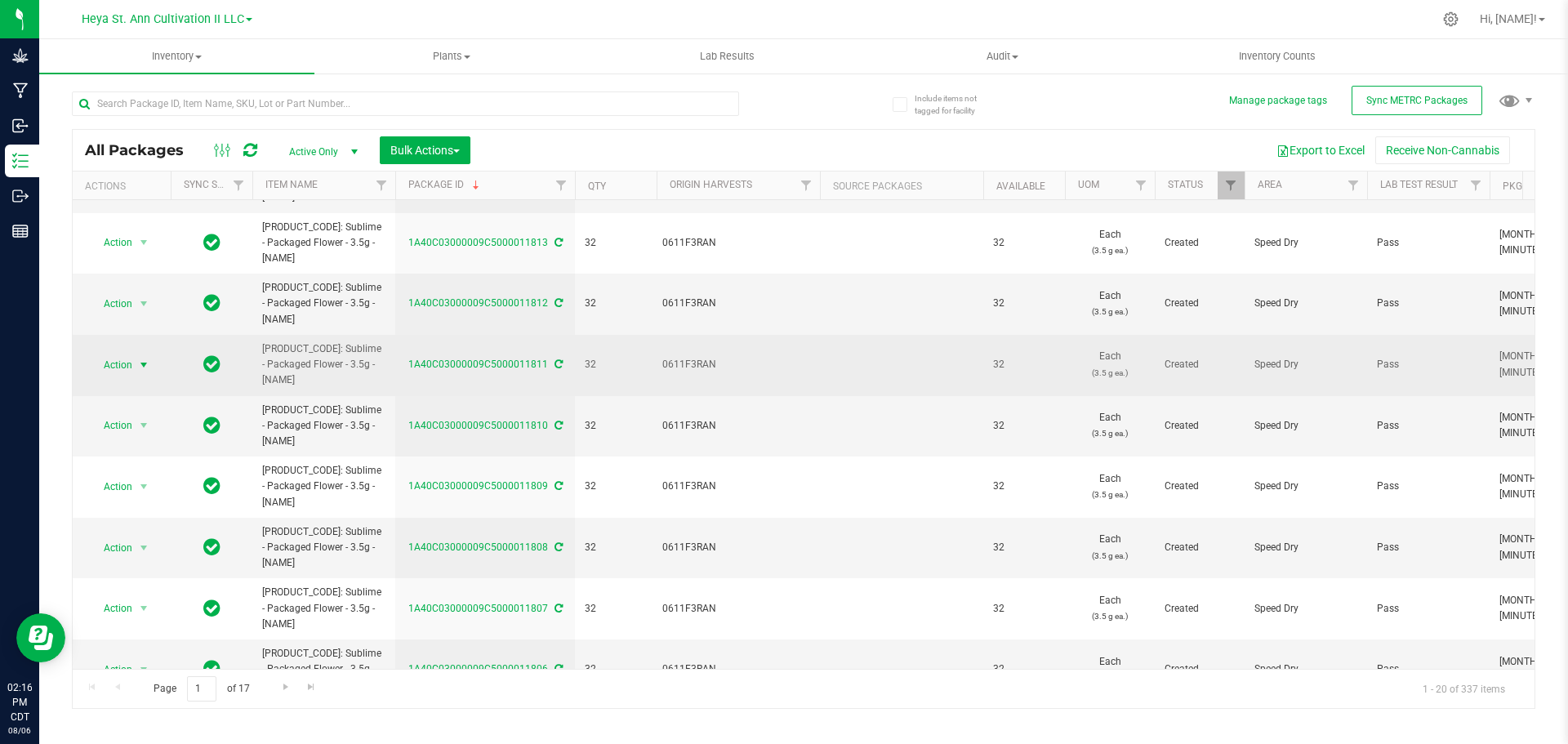 click on "Action" at bounding box center (111, 365) 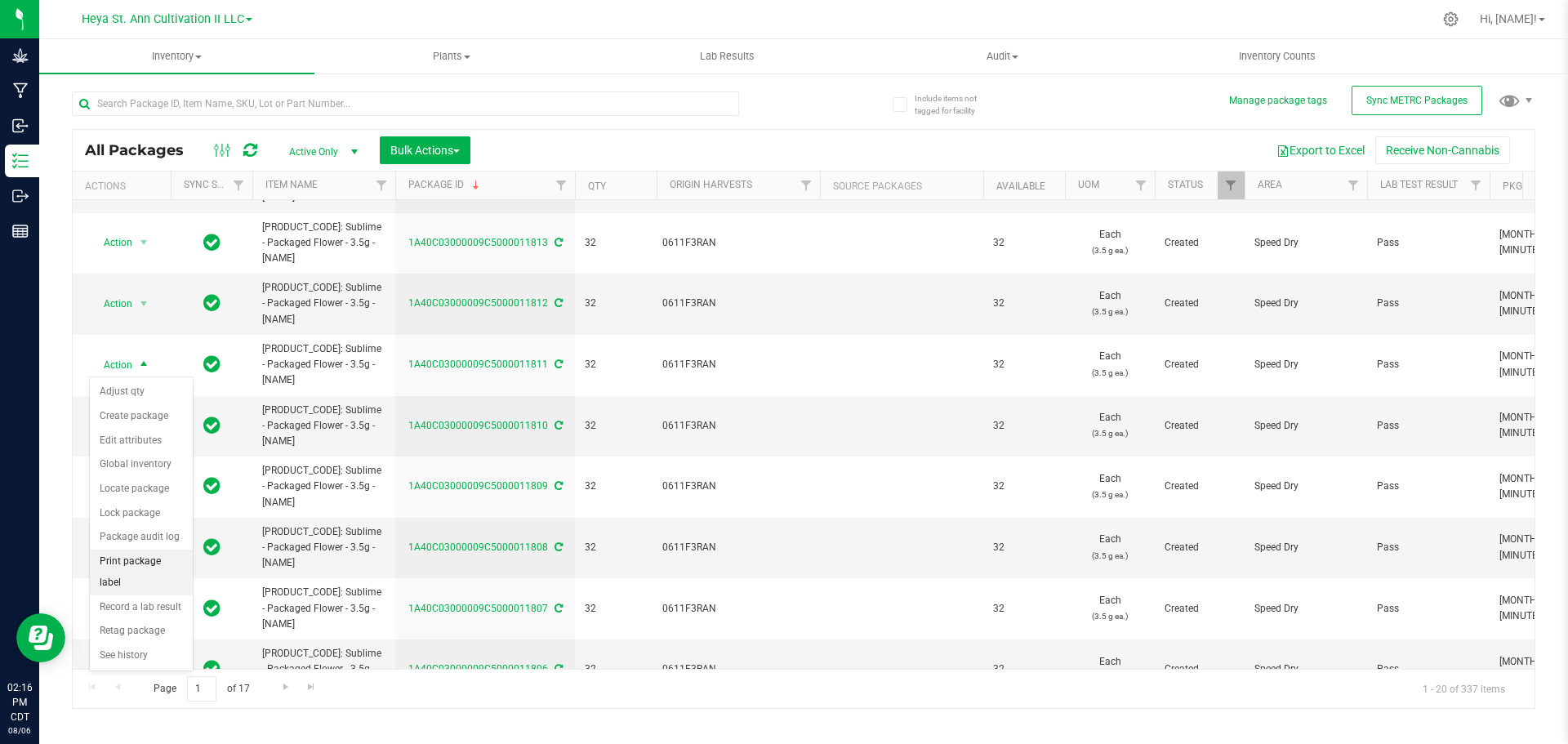 click on "Print package label" at bounding box center (141, 572) 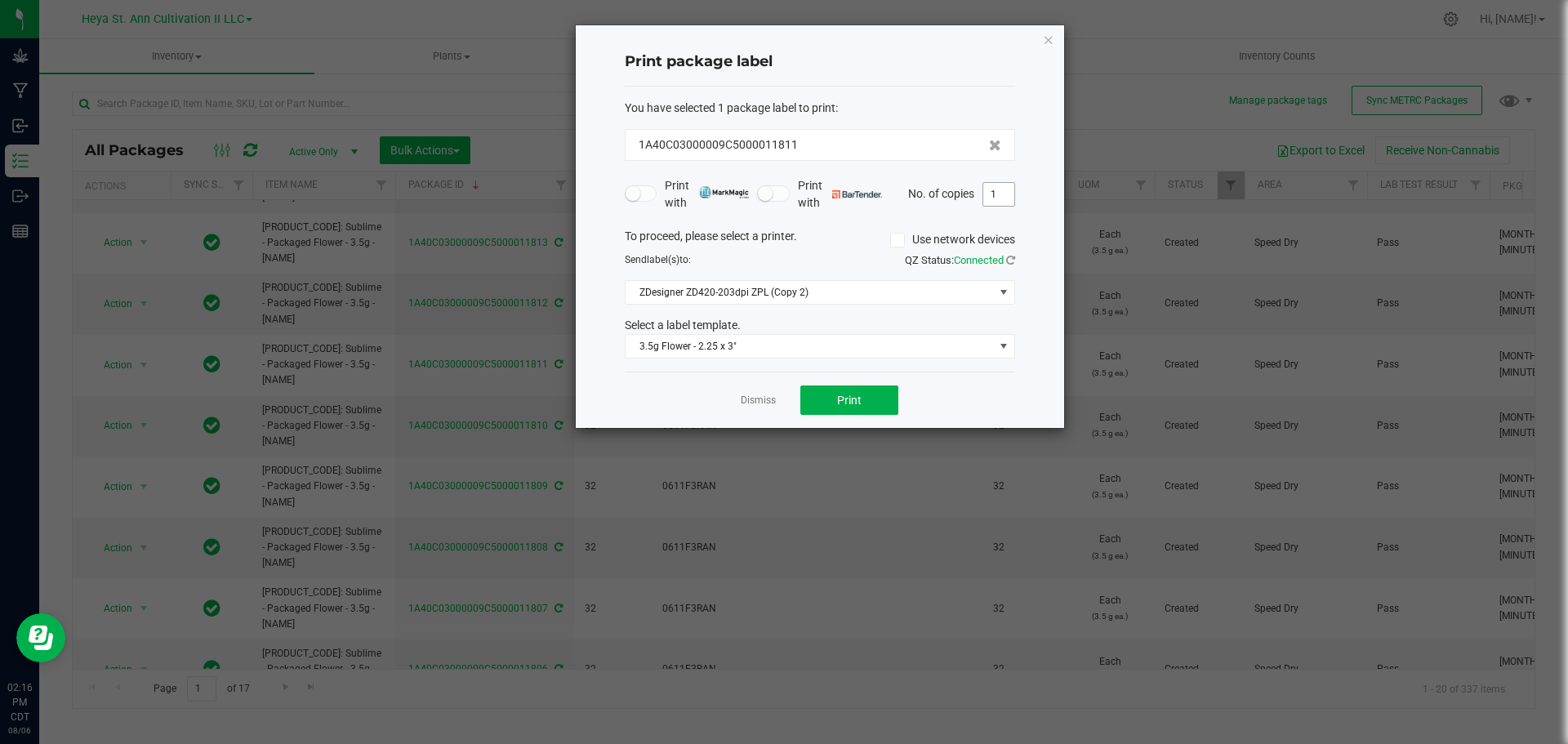 click on "1" at bounding box center (999, 194) 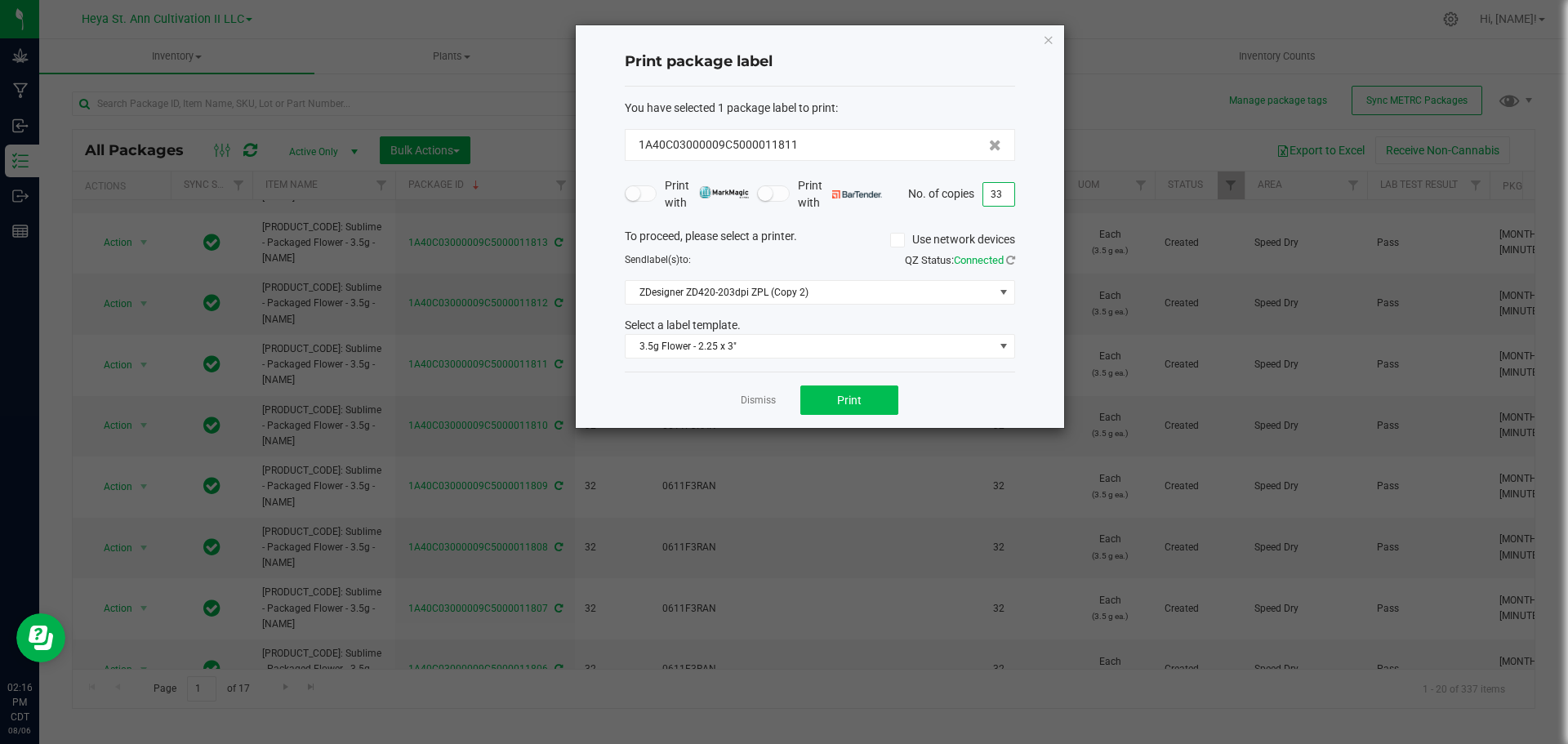 type on "33" 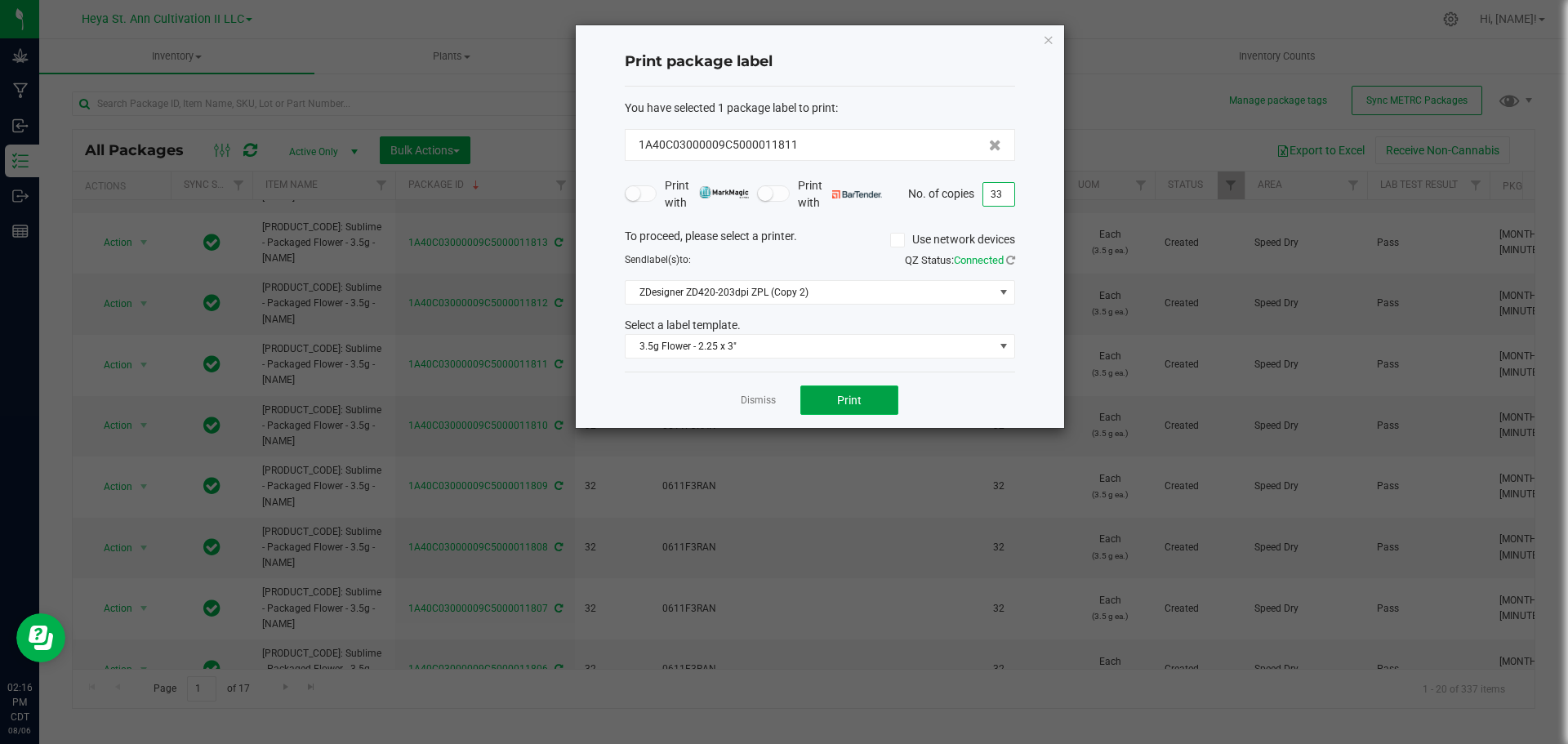 click on "Print" 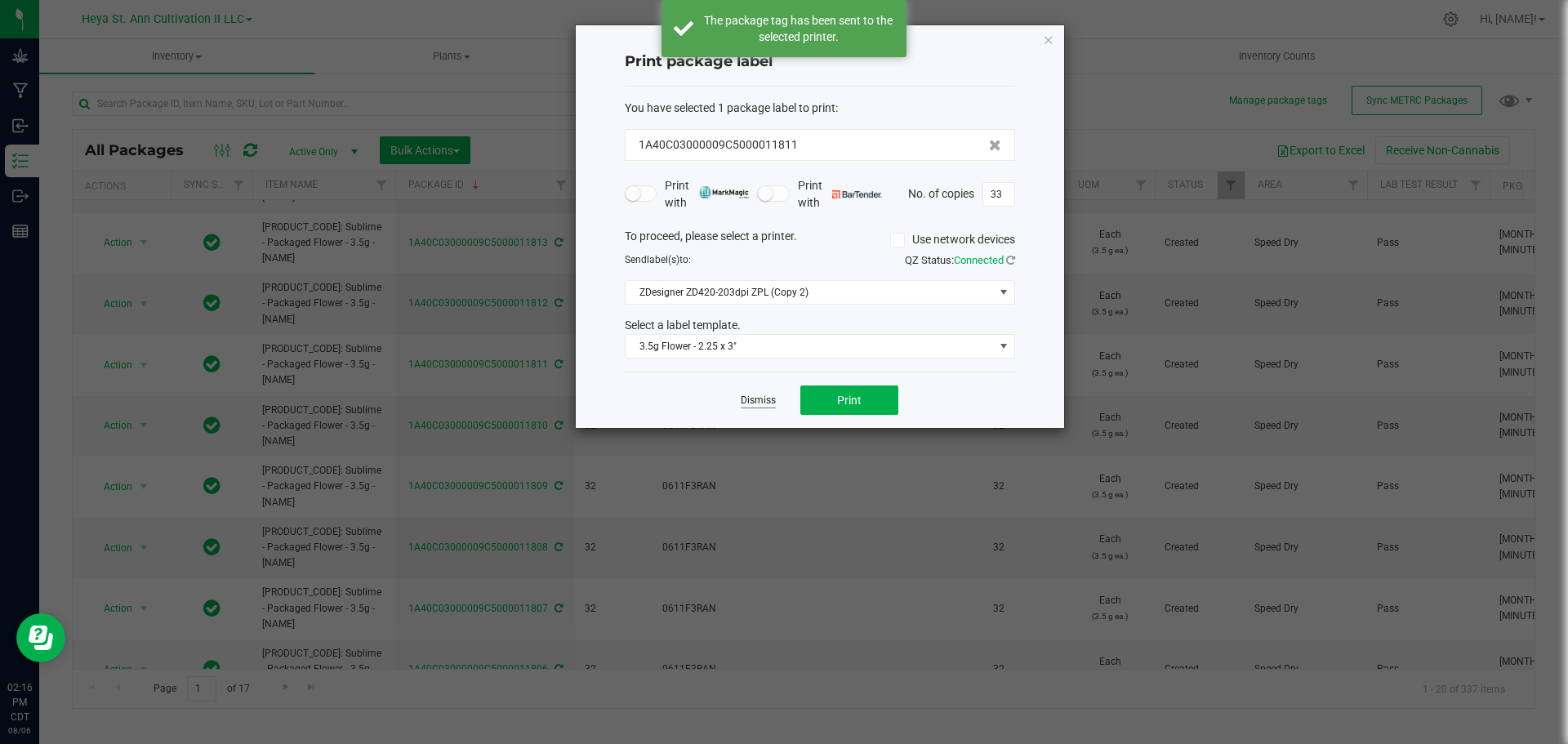 click on "Dismiss" 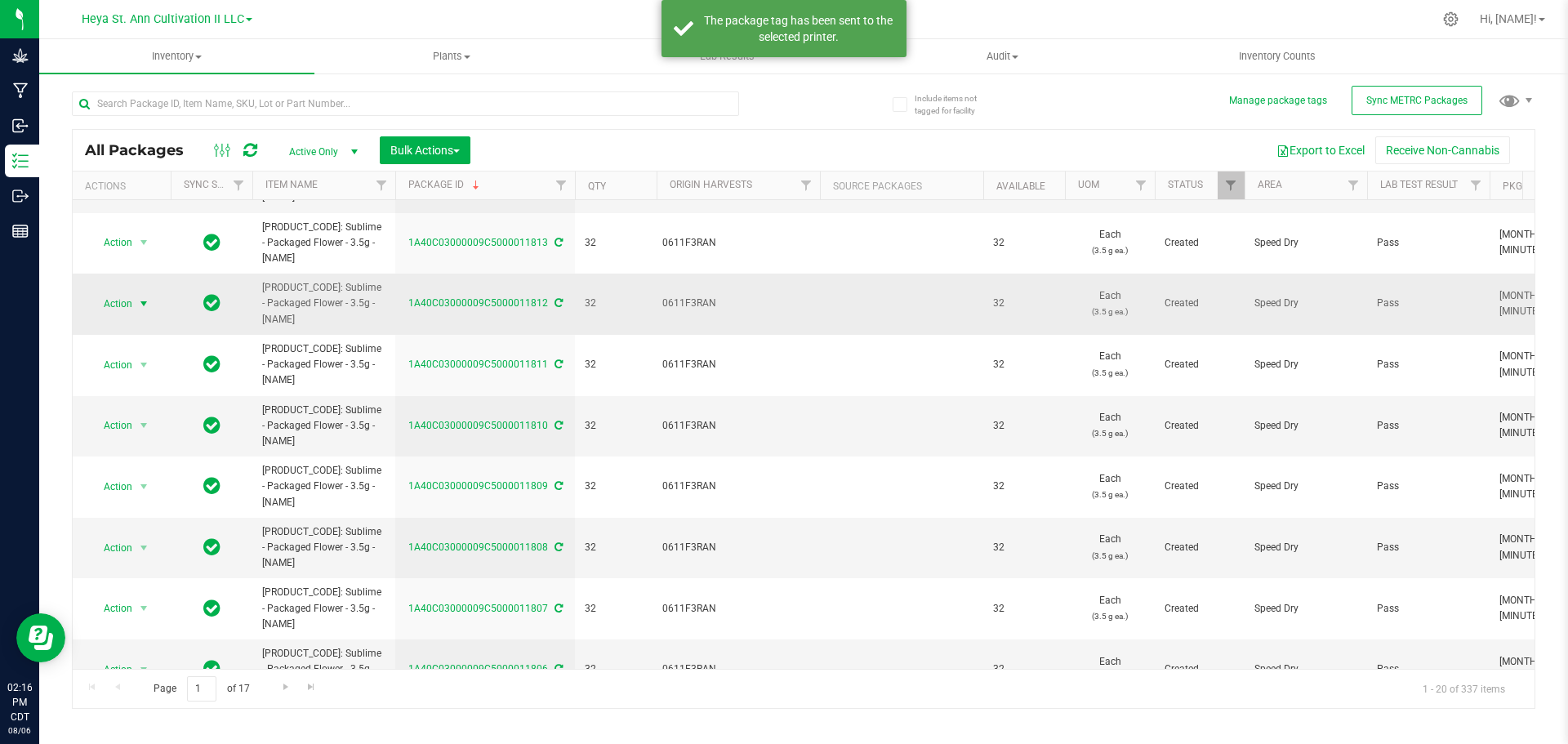 click at bounding box center [144, 304] 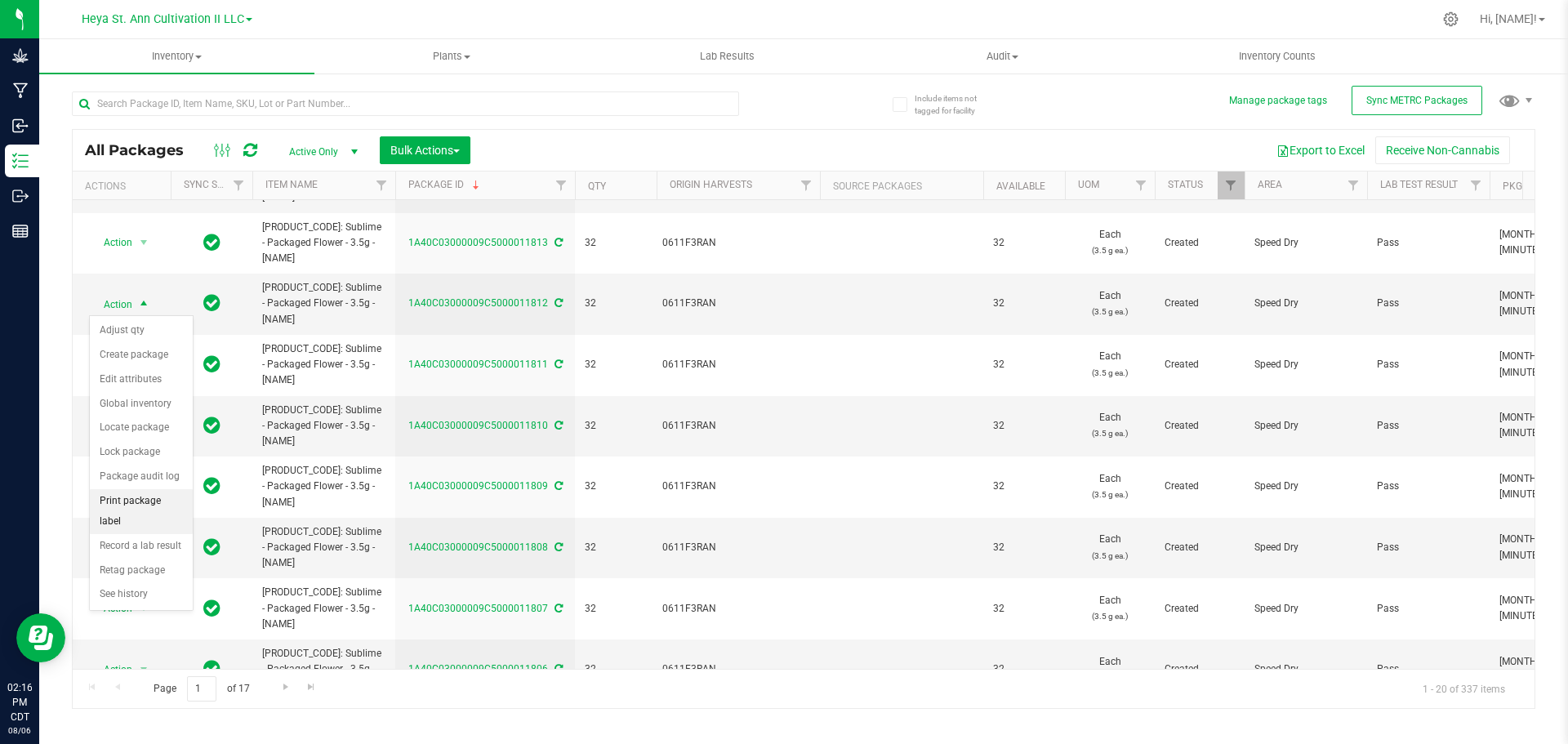 click on "Print package label" at bounding box center [141, 511] 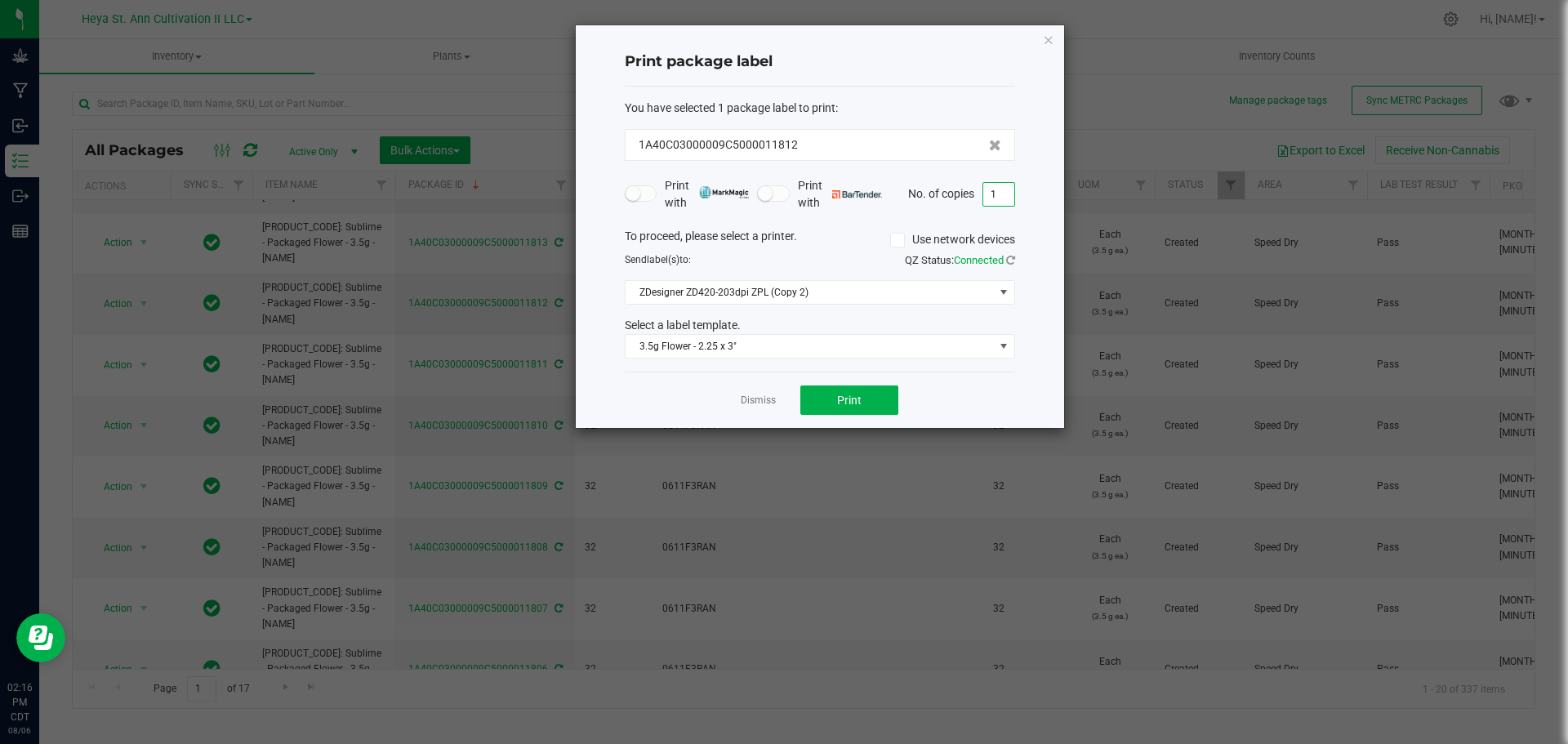 click on "1" at bounding box center (999, 194) 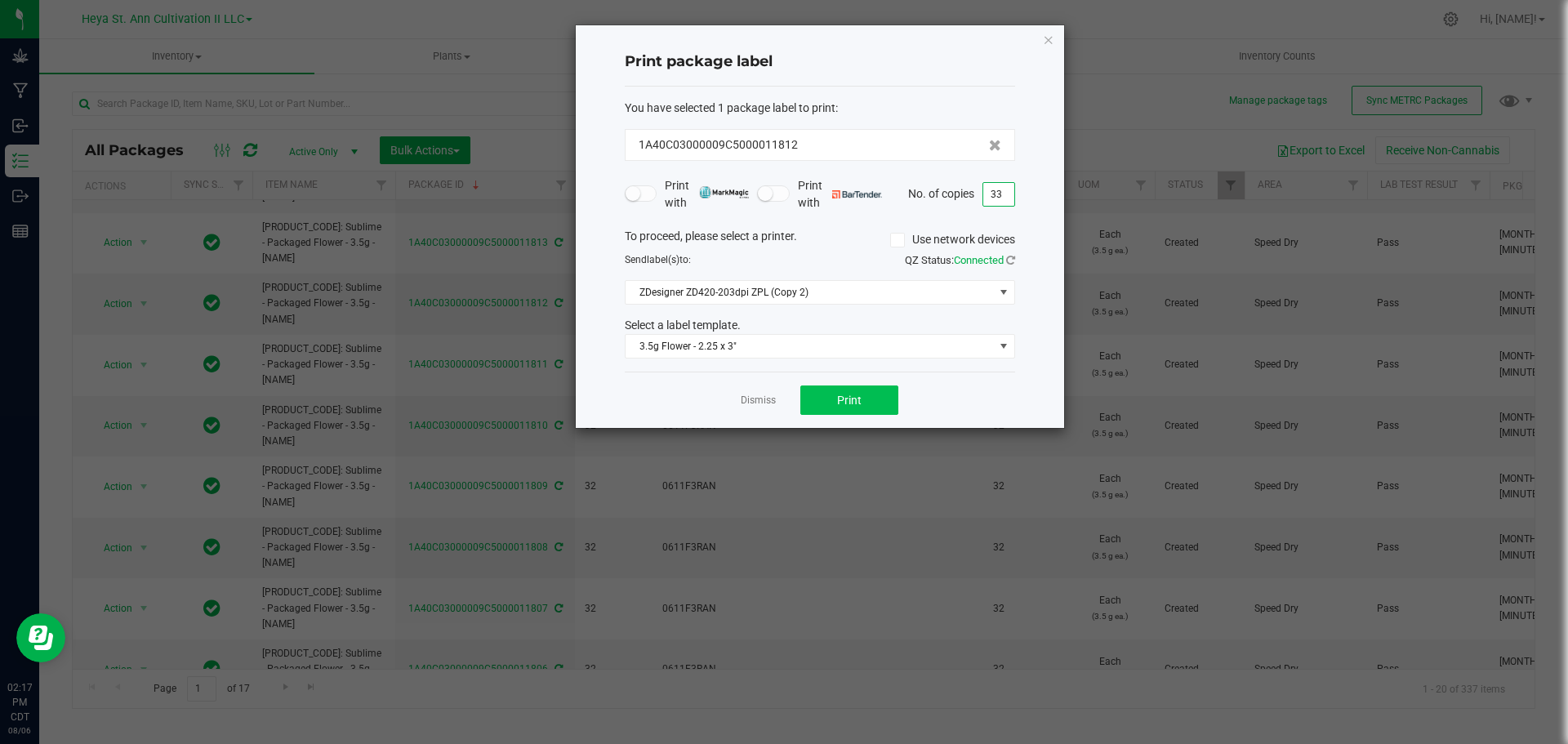 type on "33" 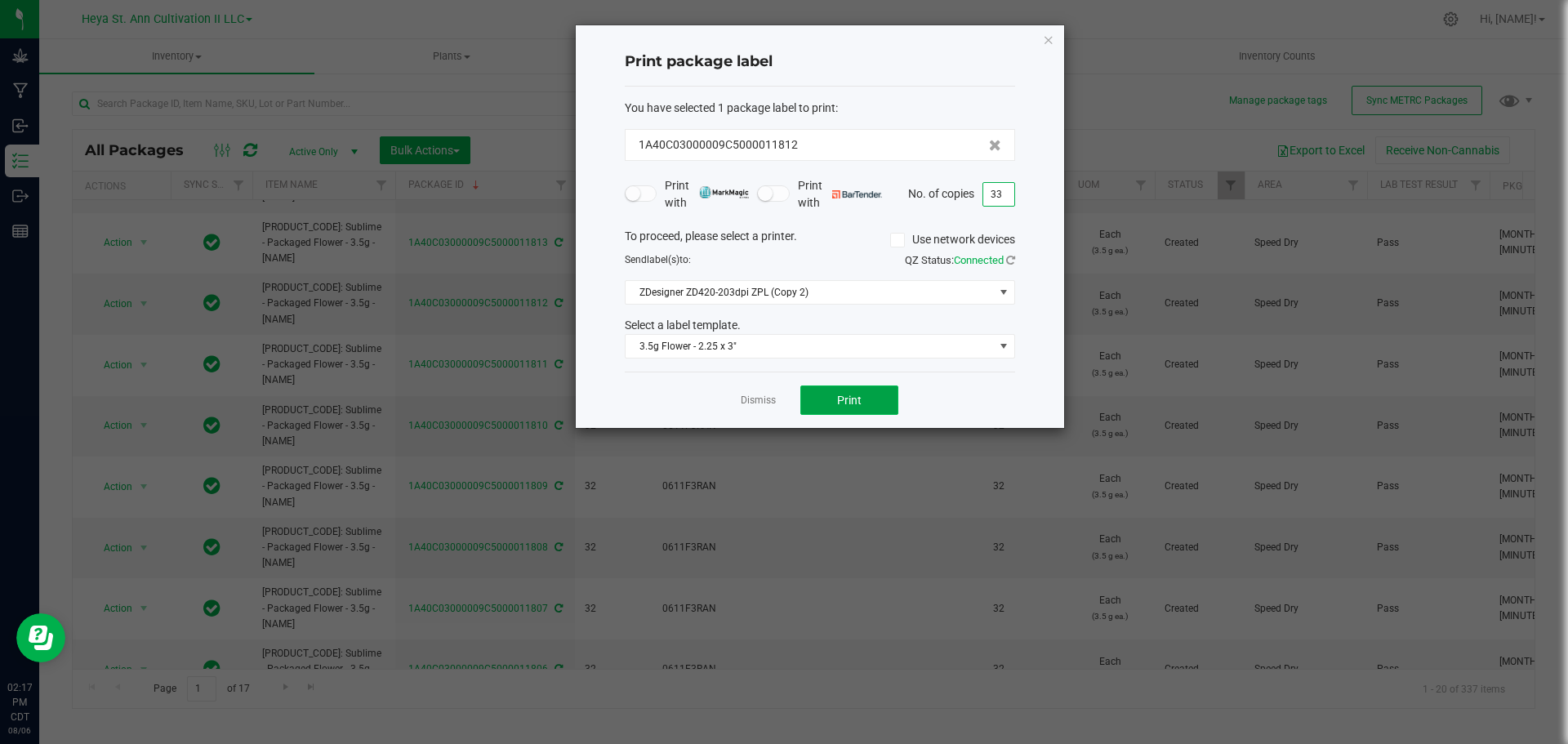 click on "Print" 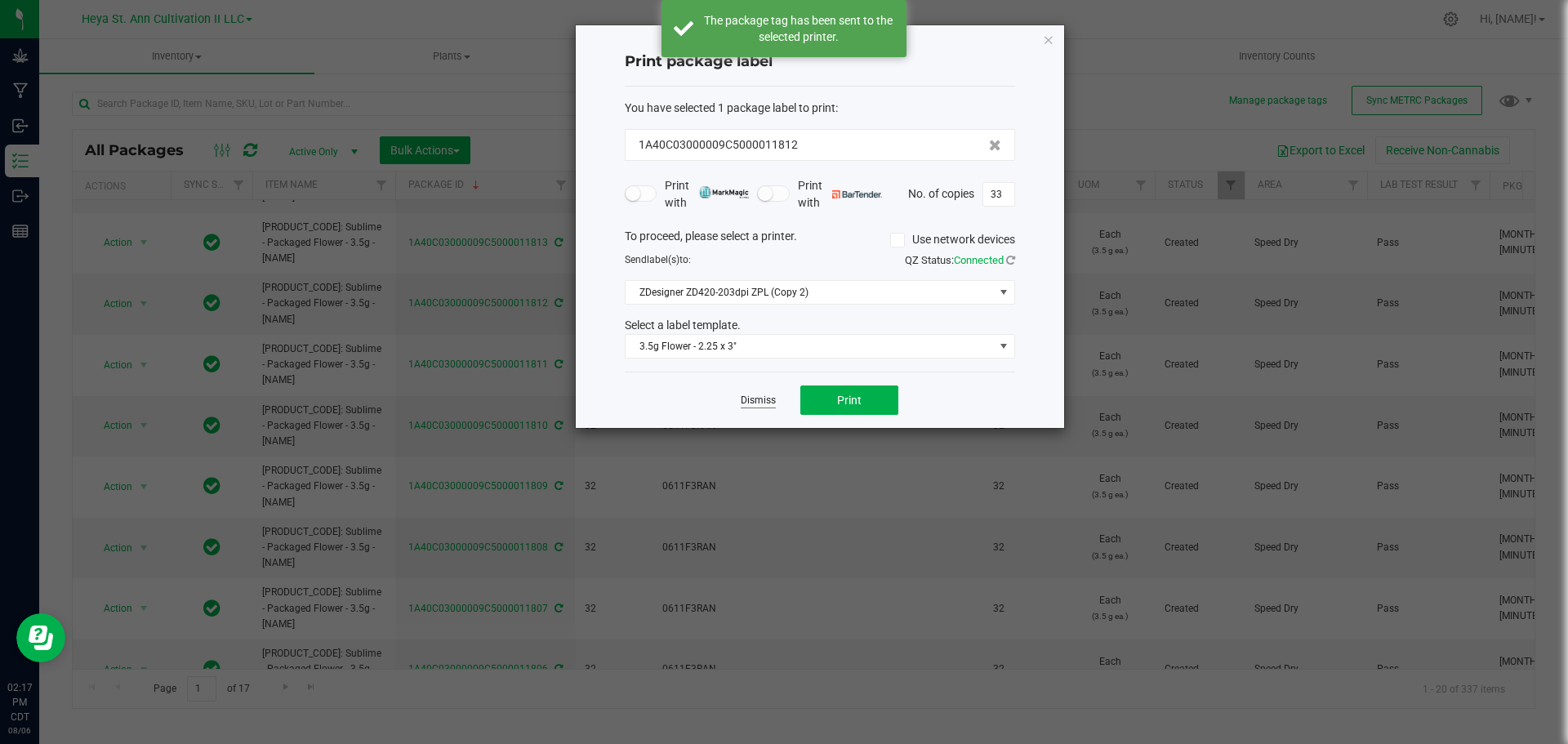click on "Dismiss" 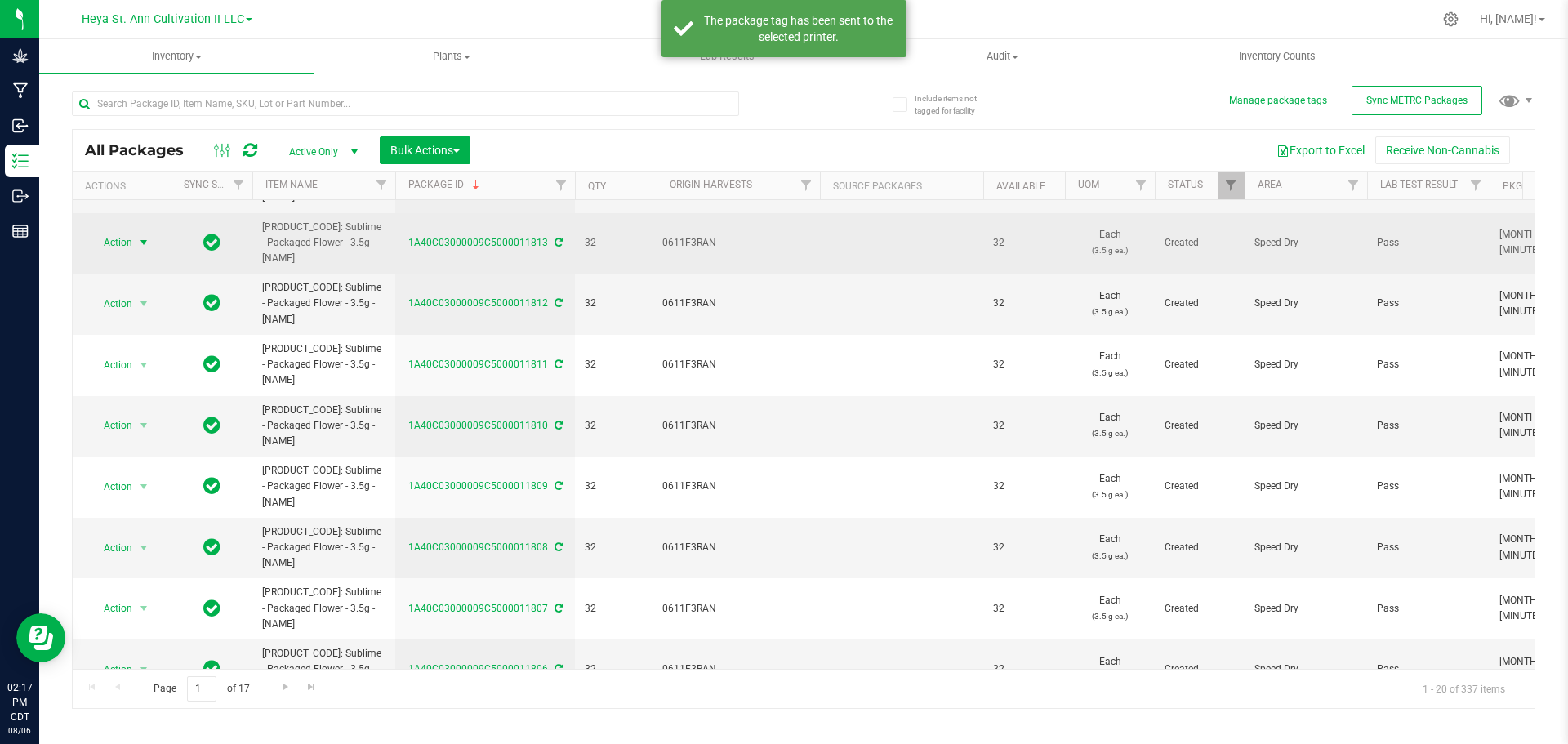 click on "Action" at bounding box center [111, 243] 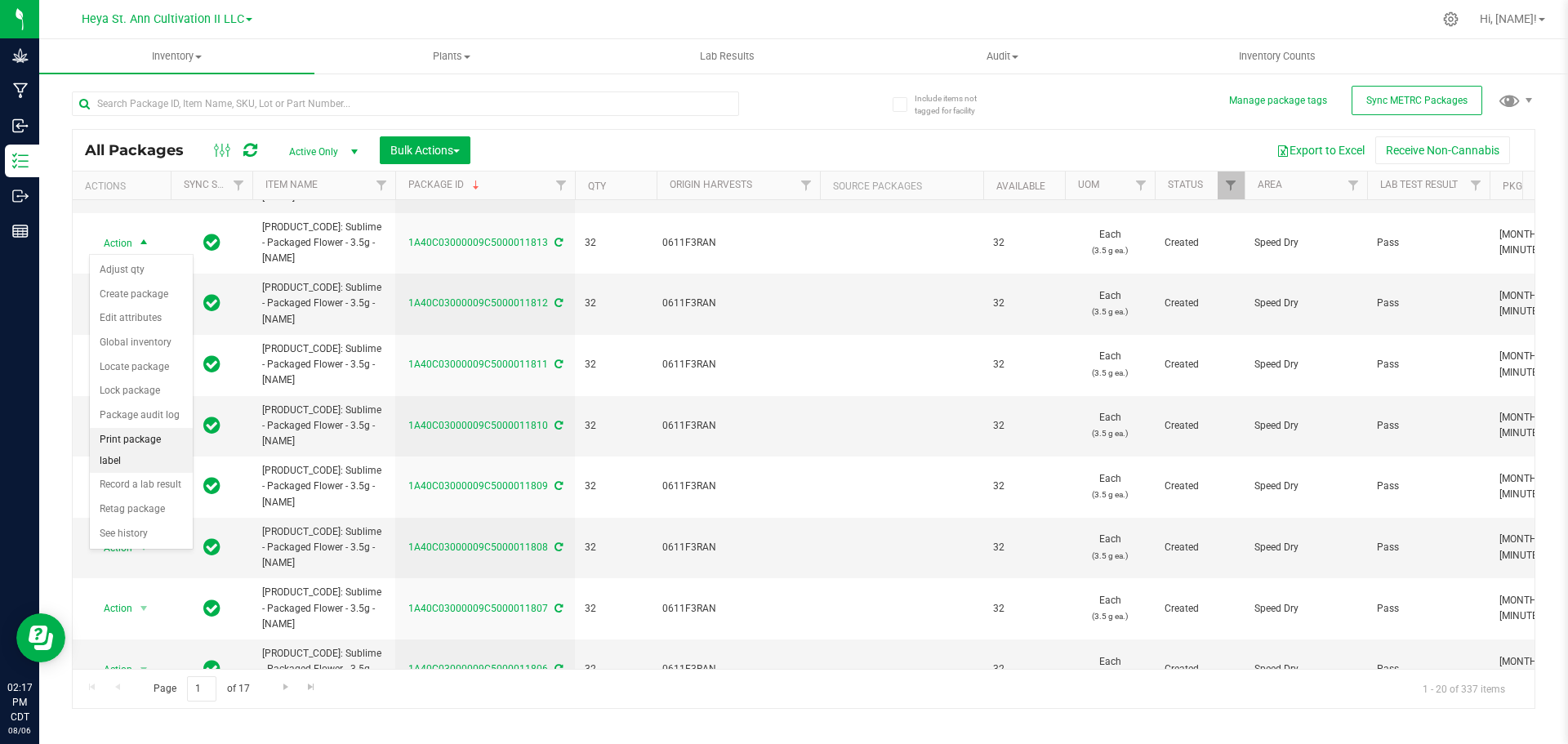 click on "Print package label" at bounding box center [141, 450] 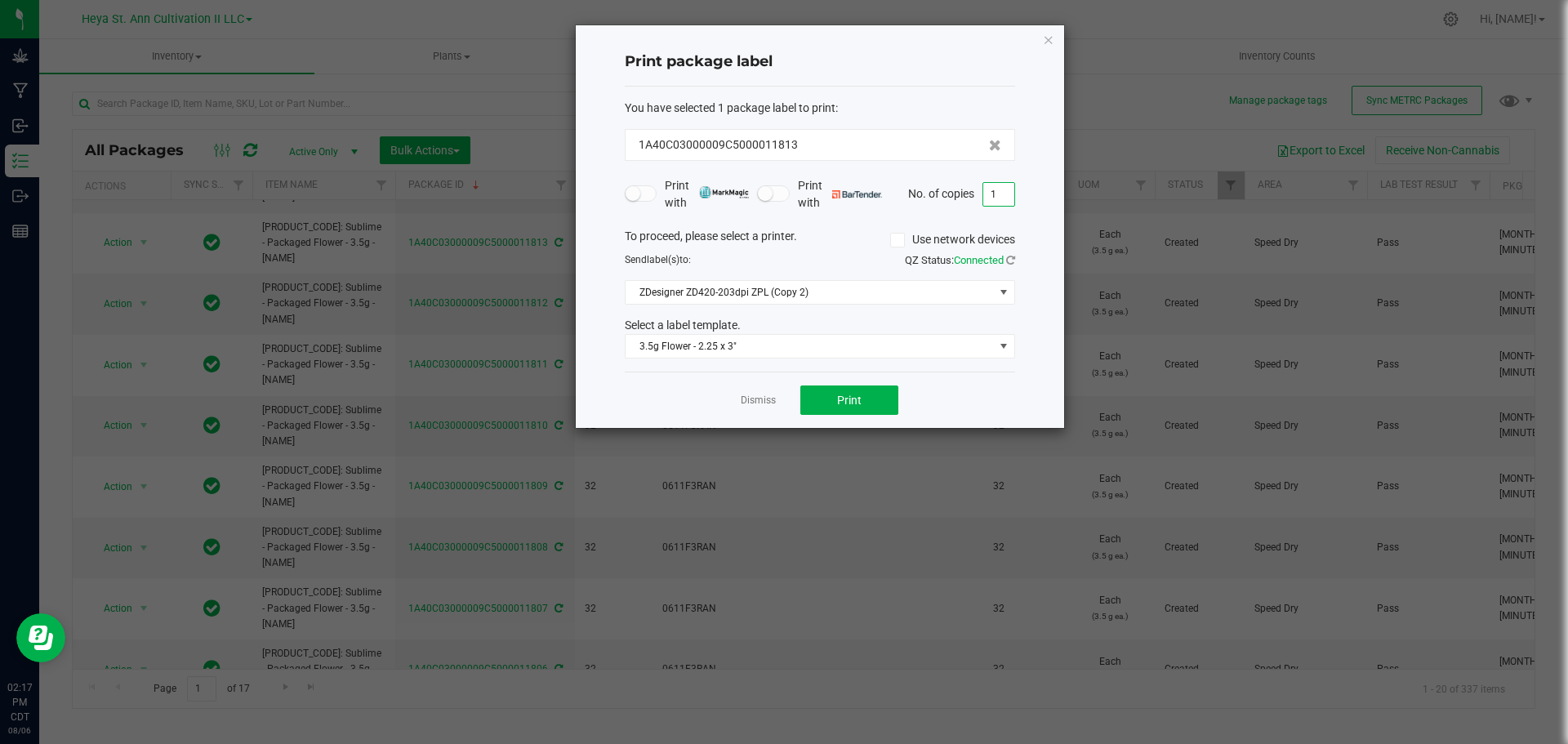 click on "1" at bounding box center (999, 194) 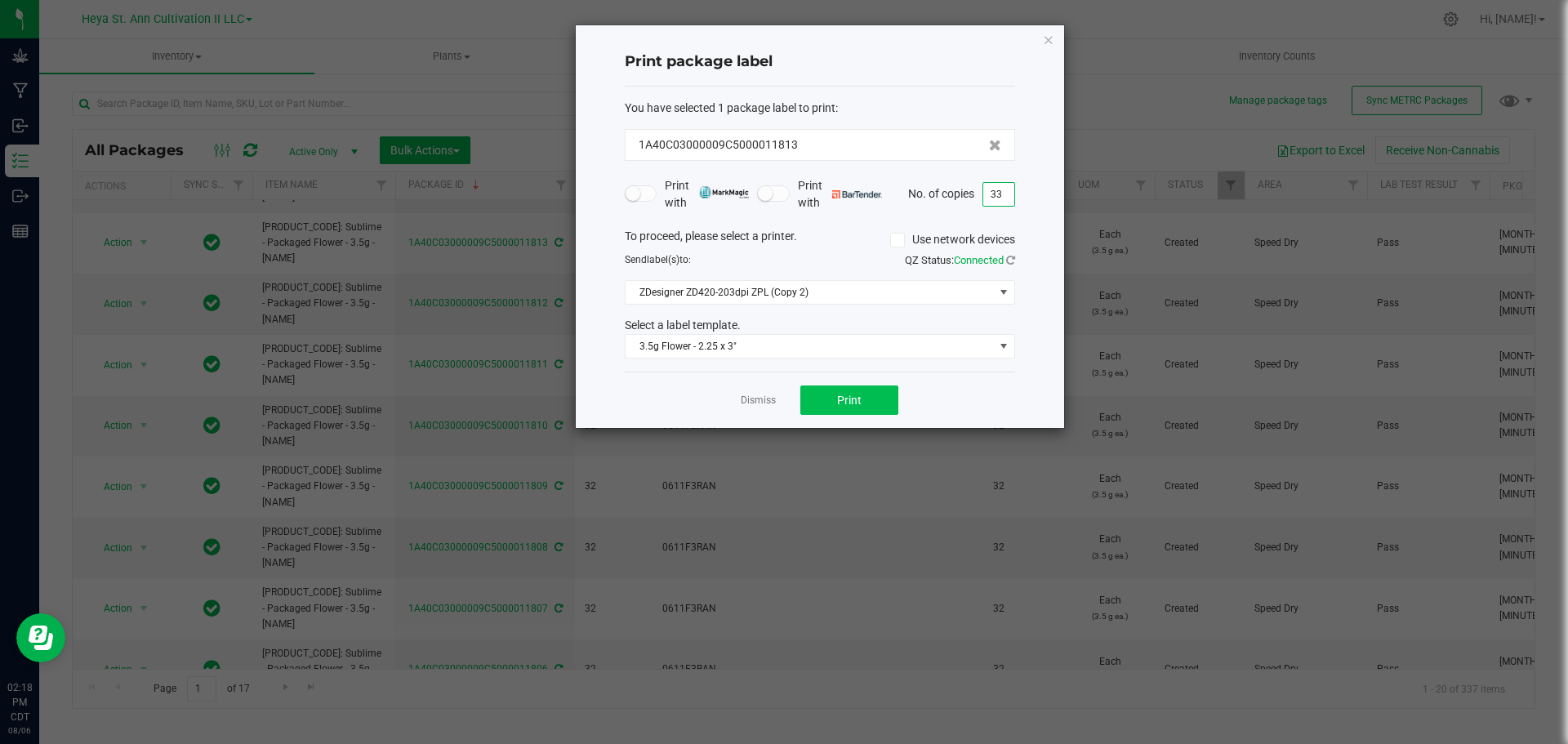 type on "33" 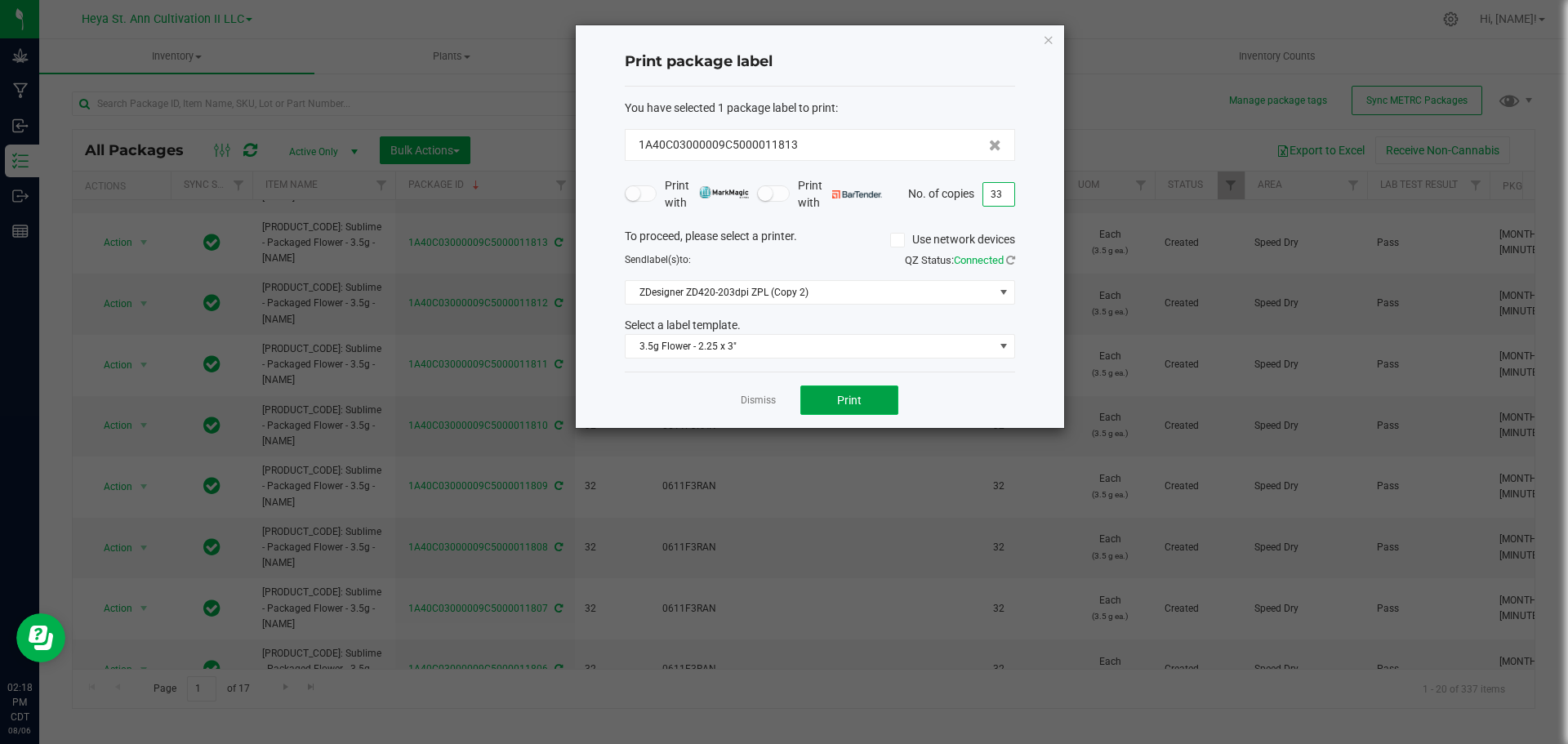 click on "Print" 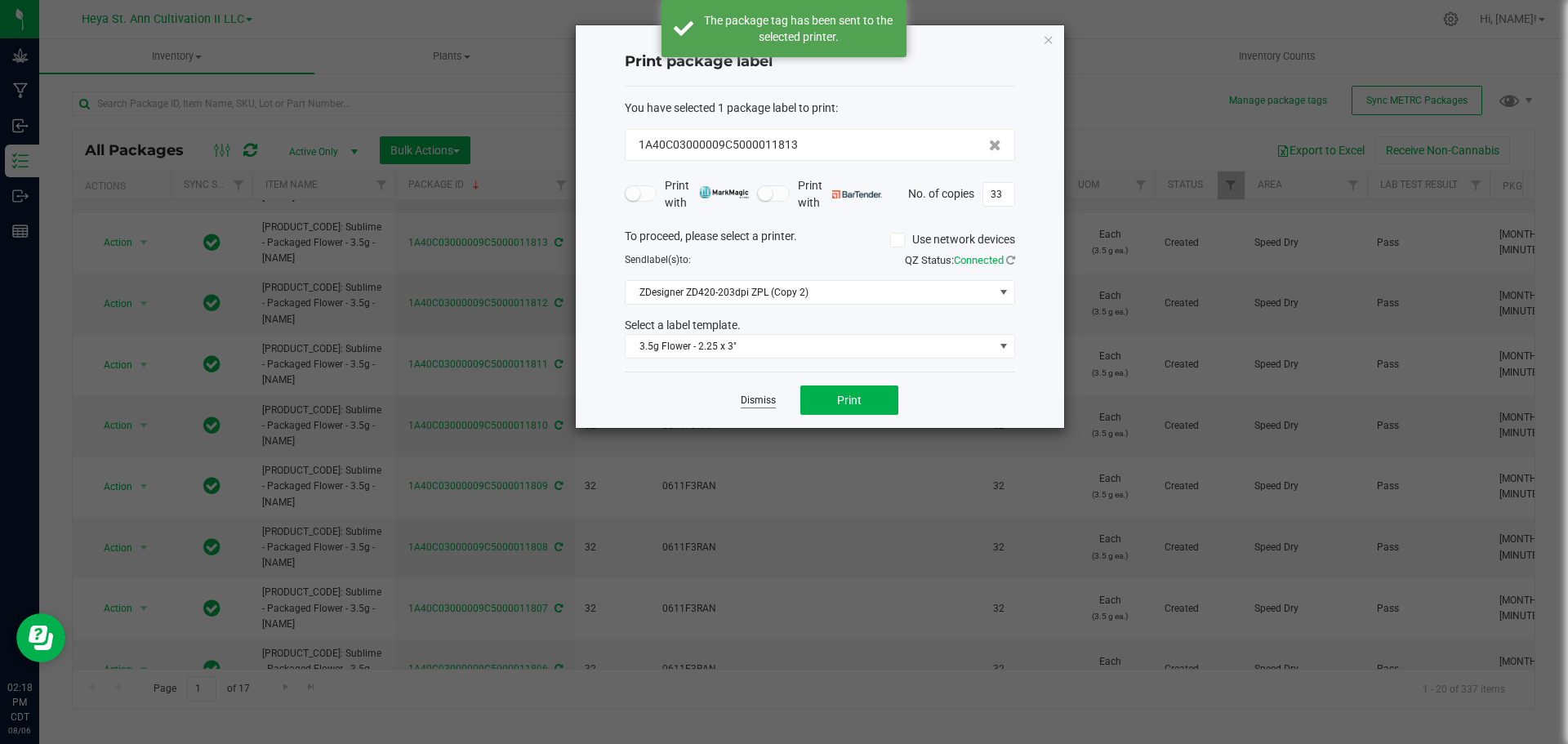 click on "Dismiss" 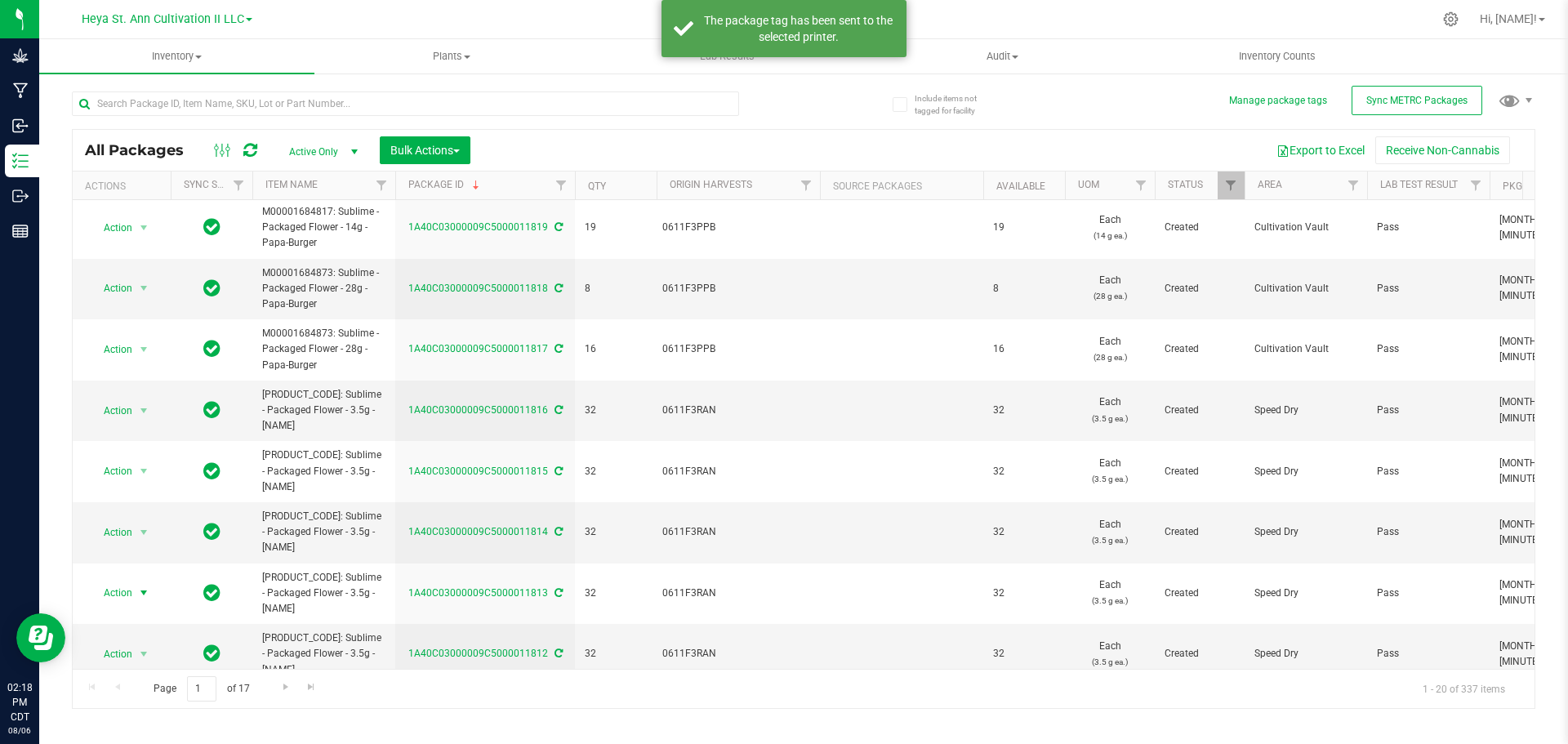 scroll, scrollTop: 0, scrollLeft: 0, axis: both 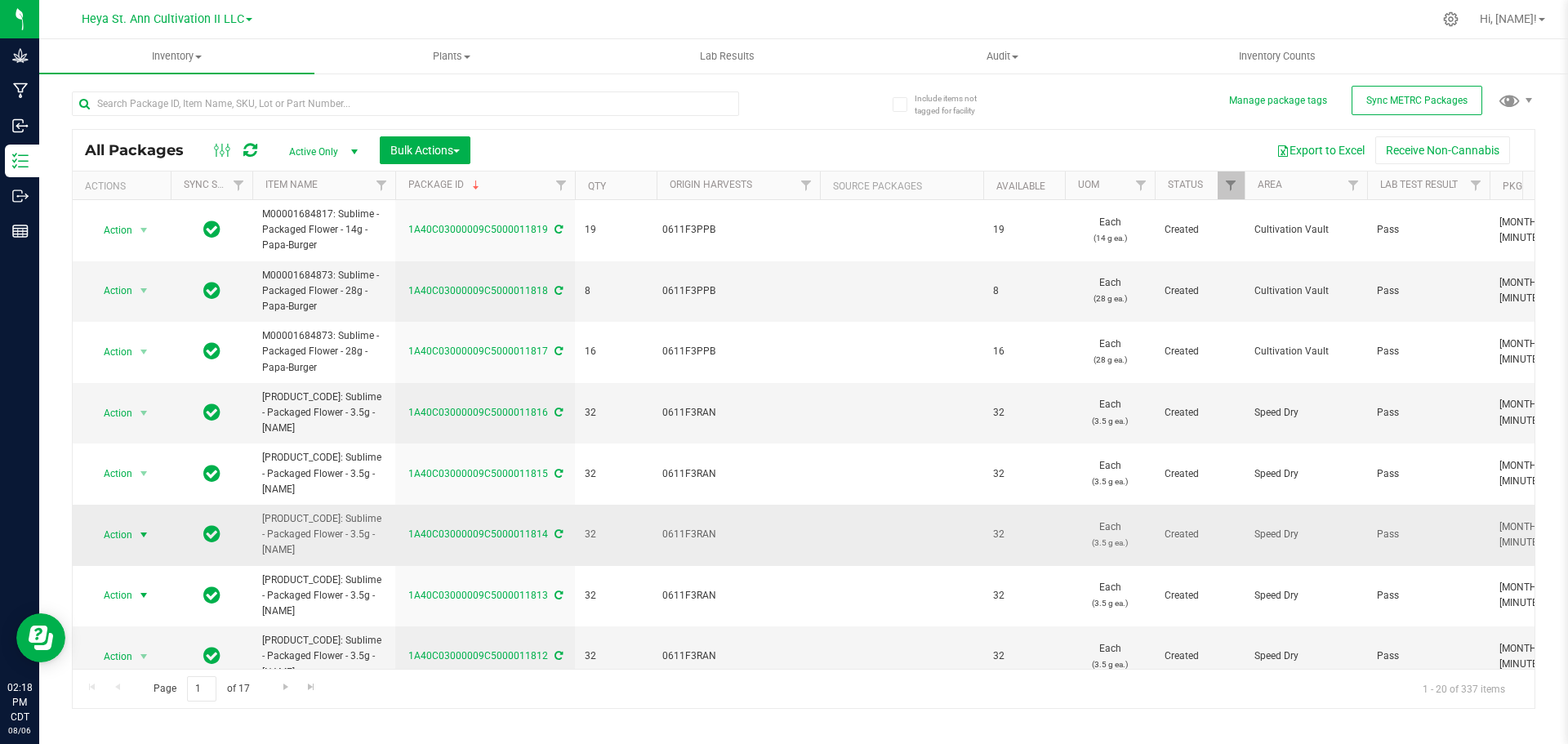 click on "Action" at bounding box center [111, 535] 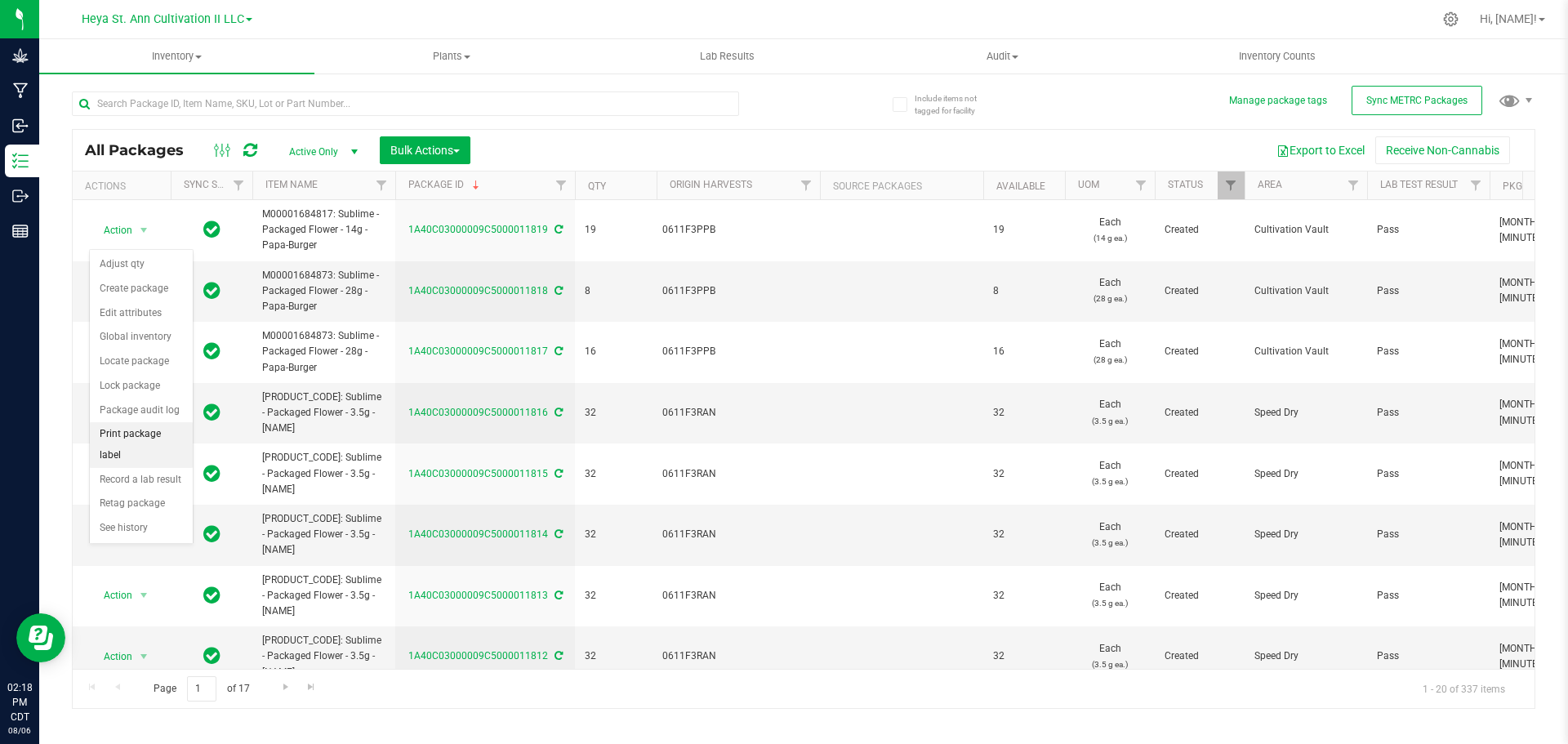 click on "Print package label" at bounding box center [141, 444] 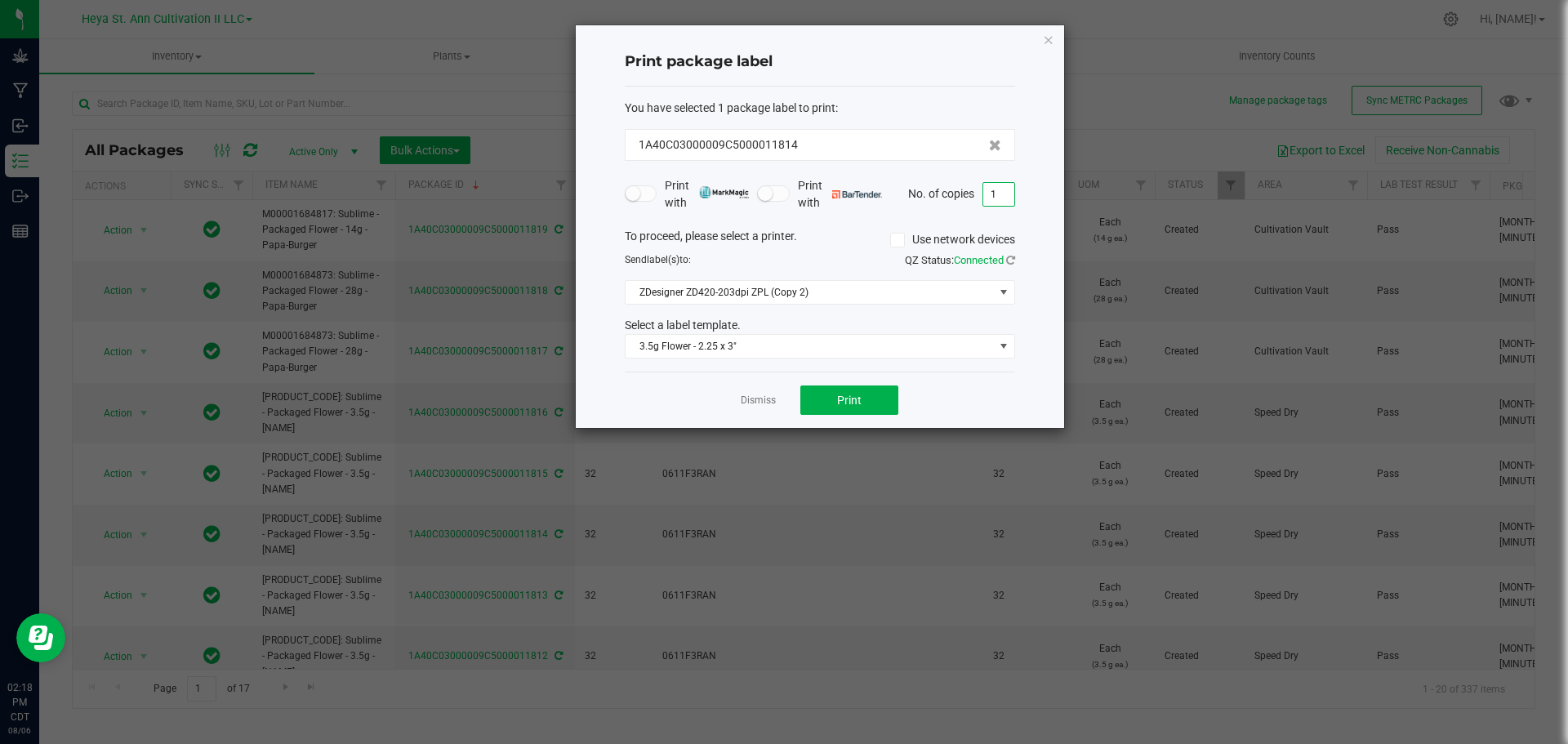 click on "1" at bounding box center [999, 194] 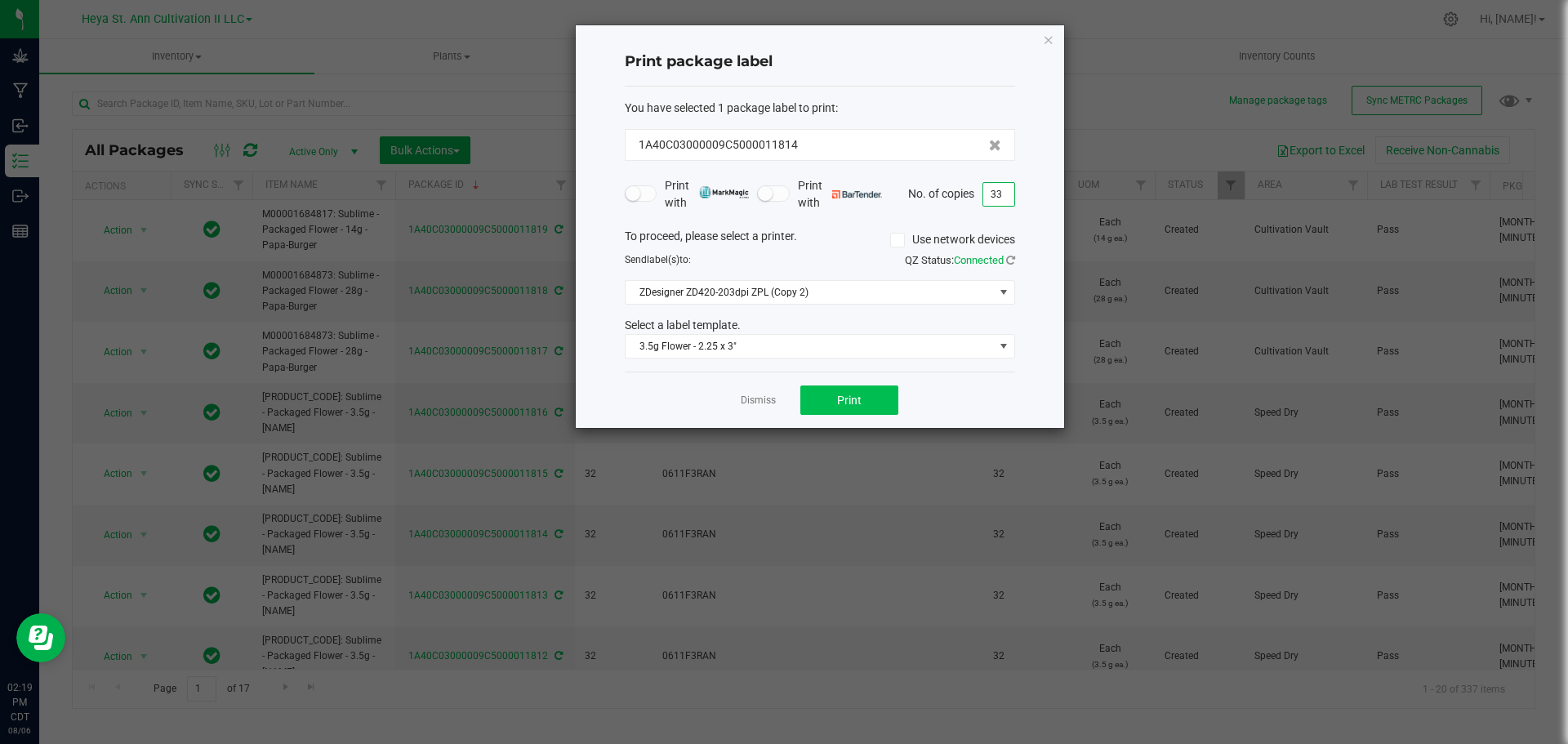 type on "33" 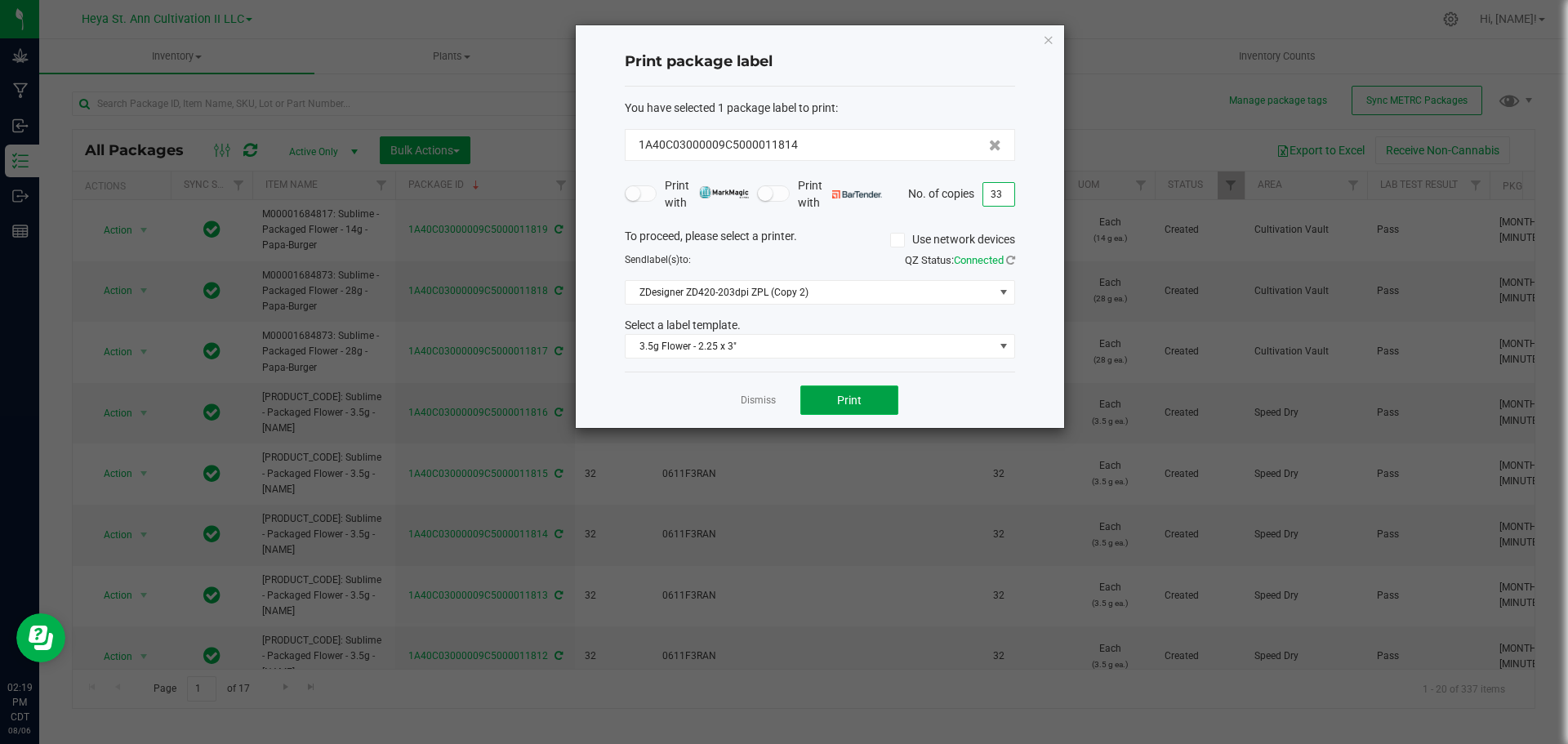 click on "Print" 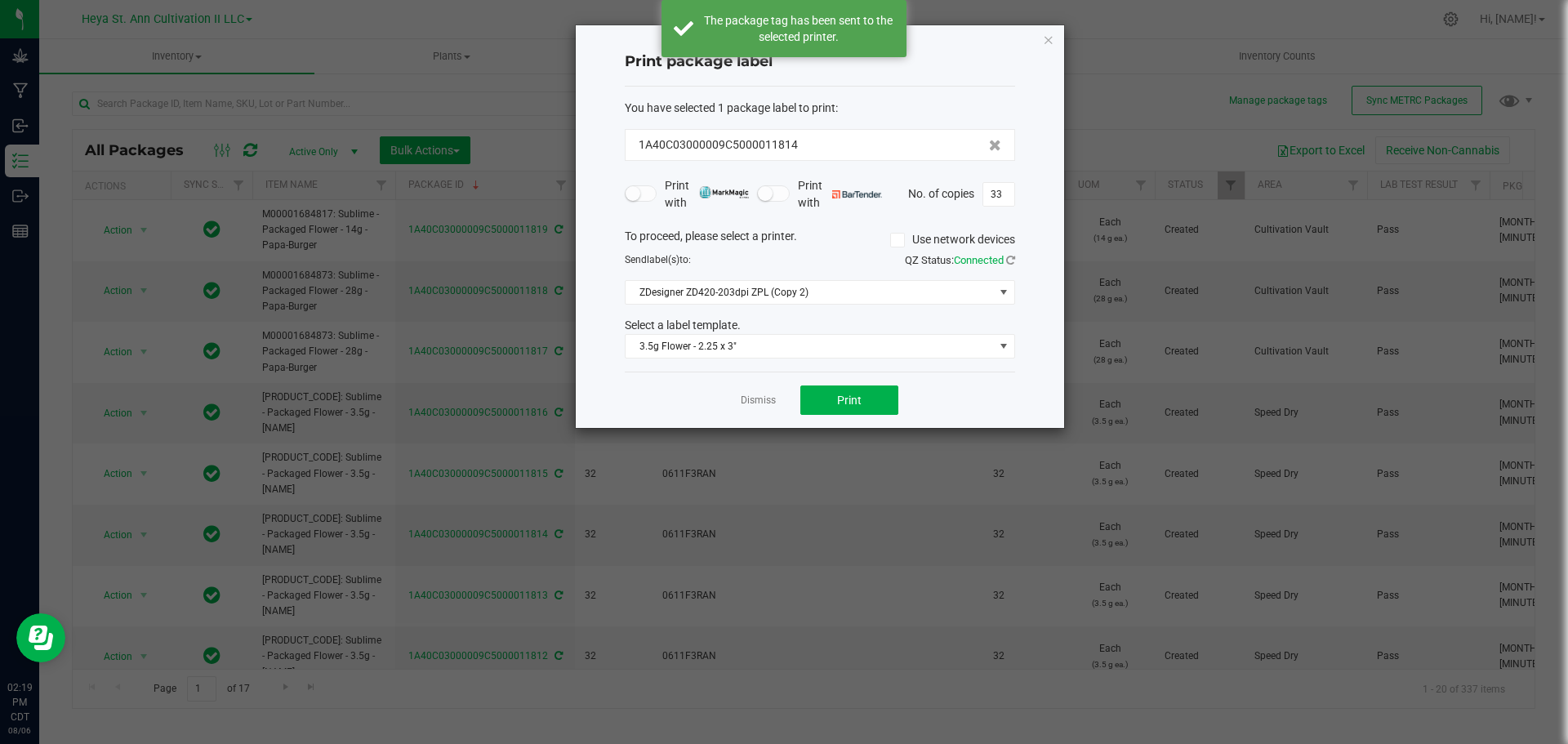 click on "Dismiss" 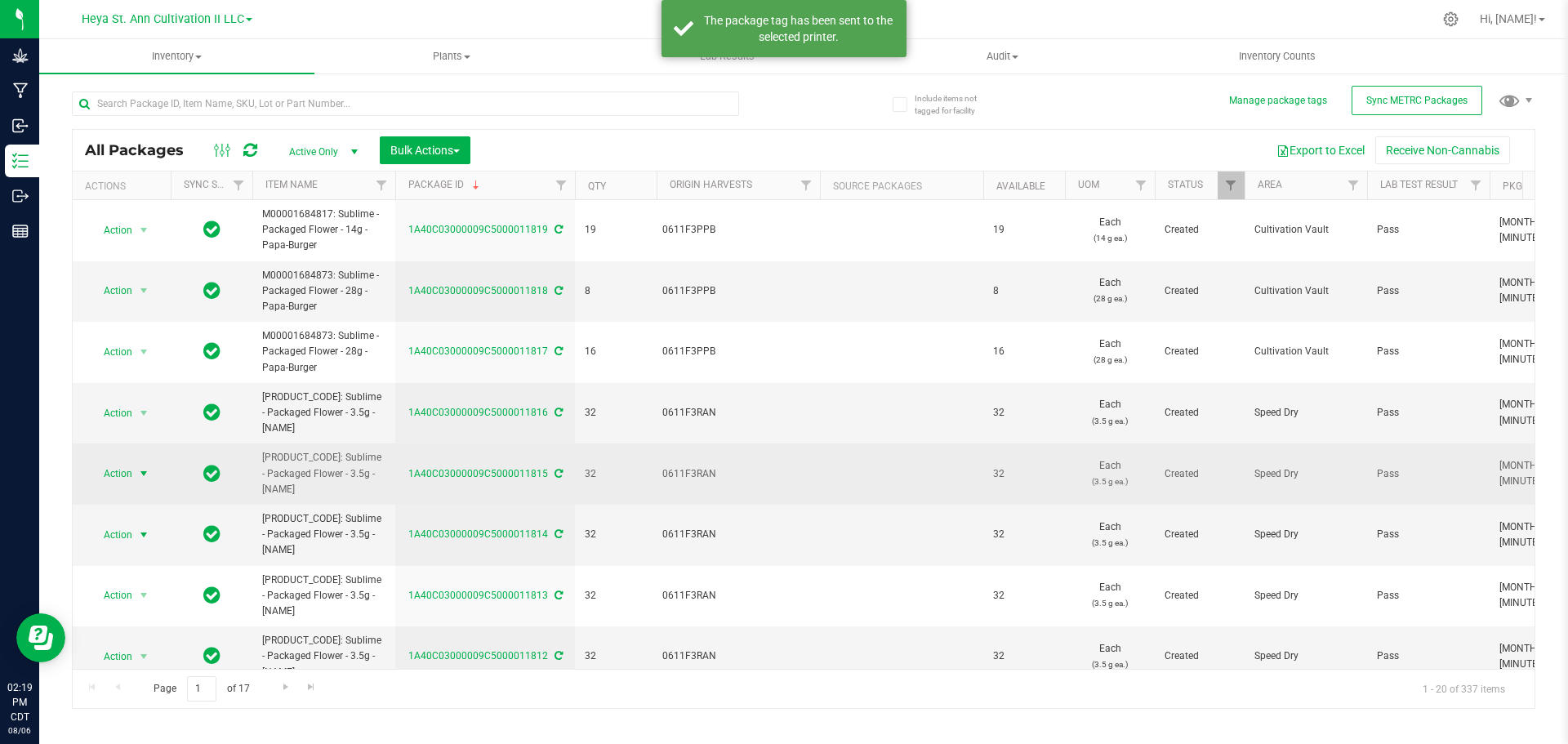 click at bounding box center (144, 474) 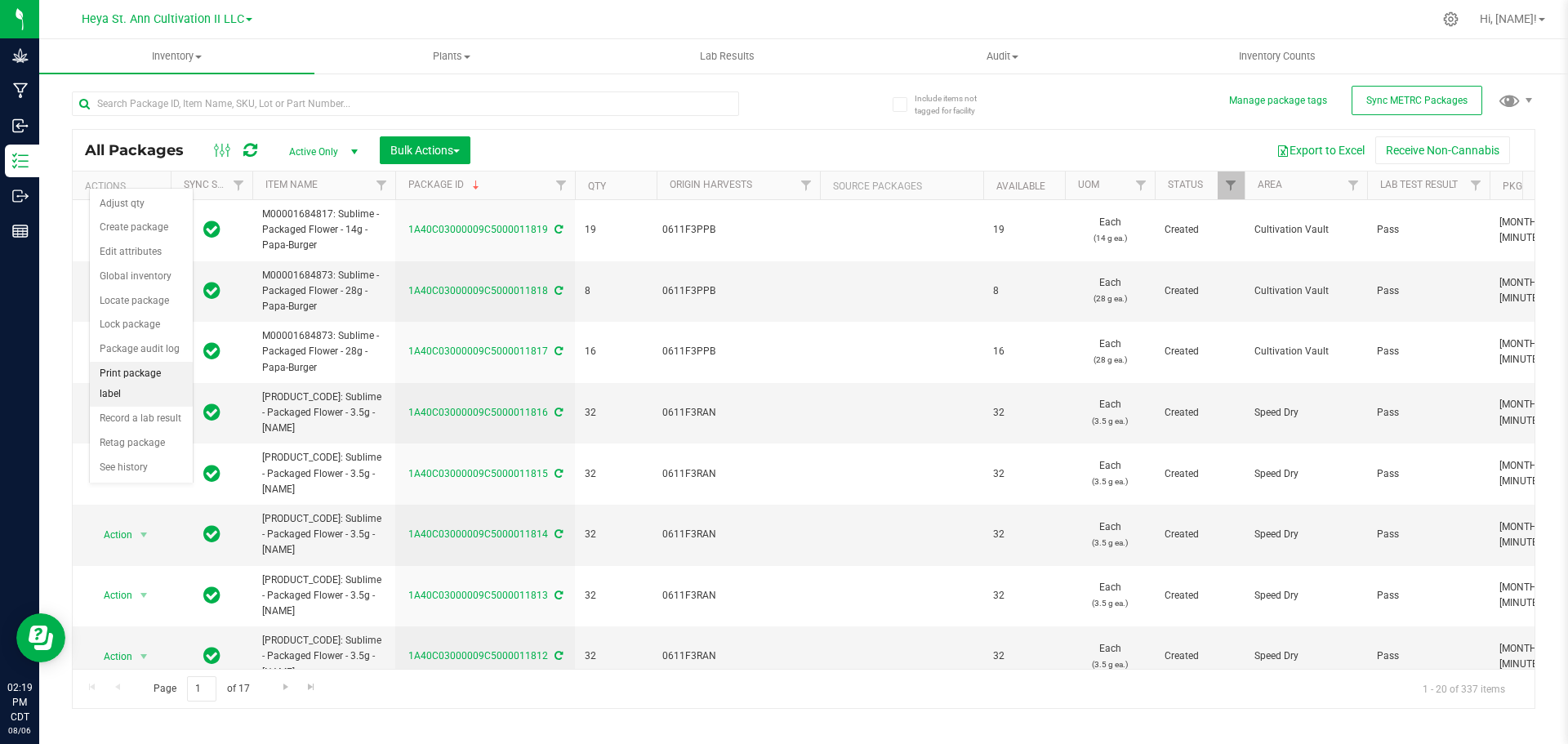 click on "Print package label" at bounding box center [141, 384] 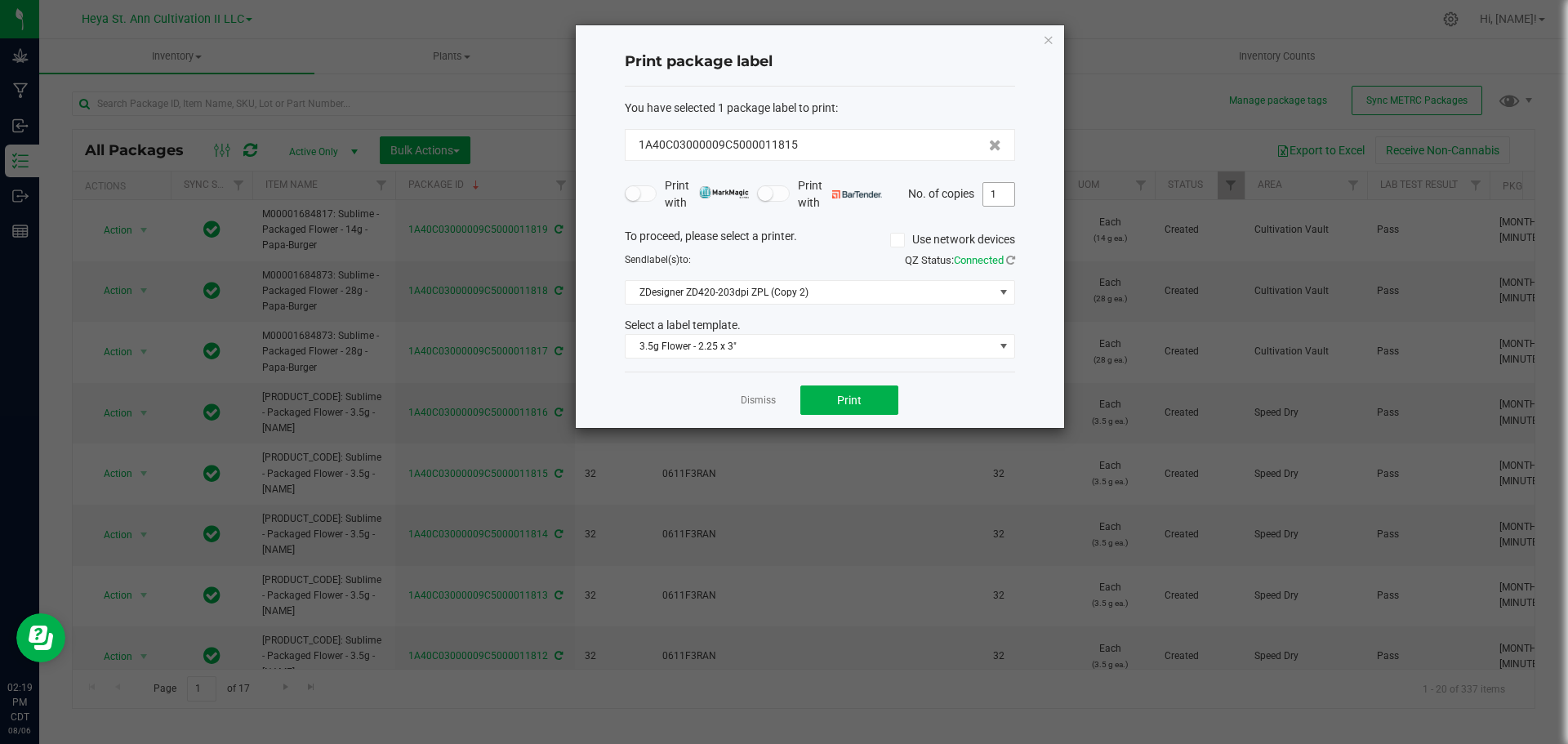 click on "1" at bounding box center [999, 194] 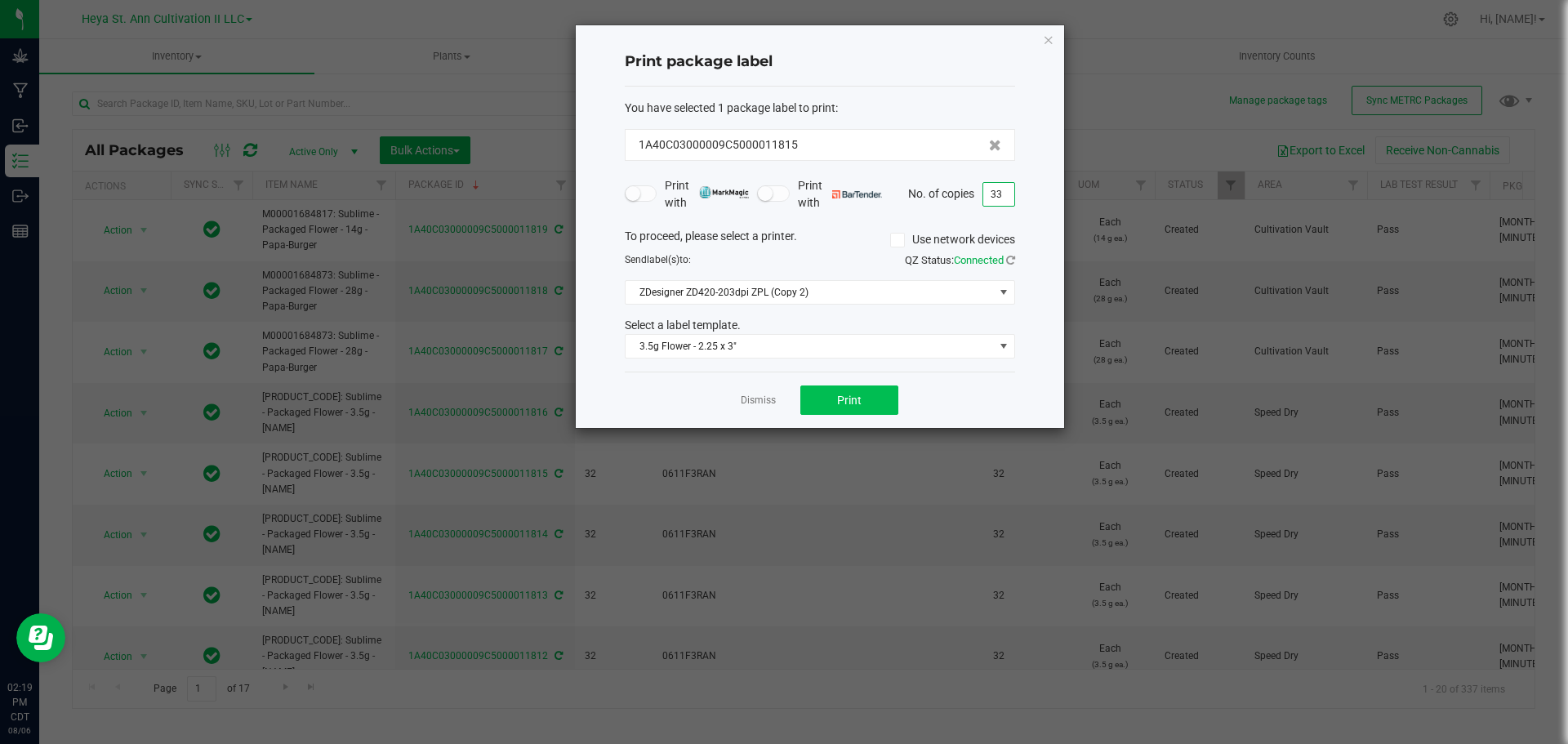 type on "33" 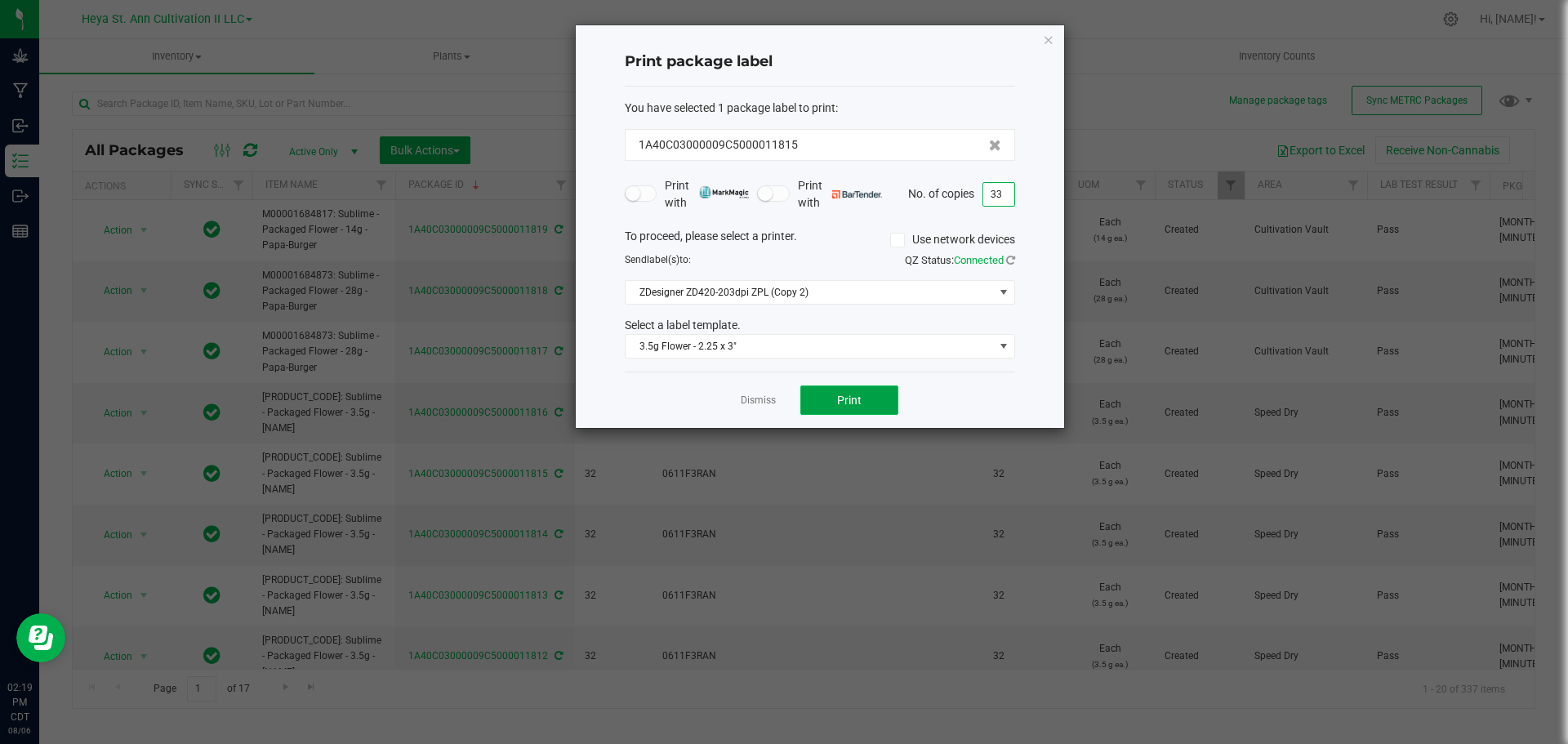 click on "Print" 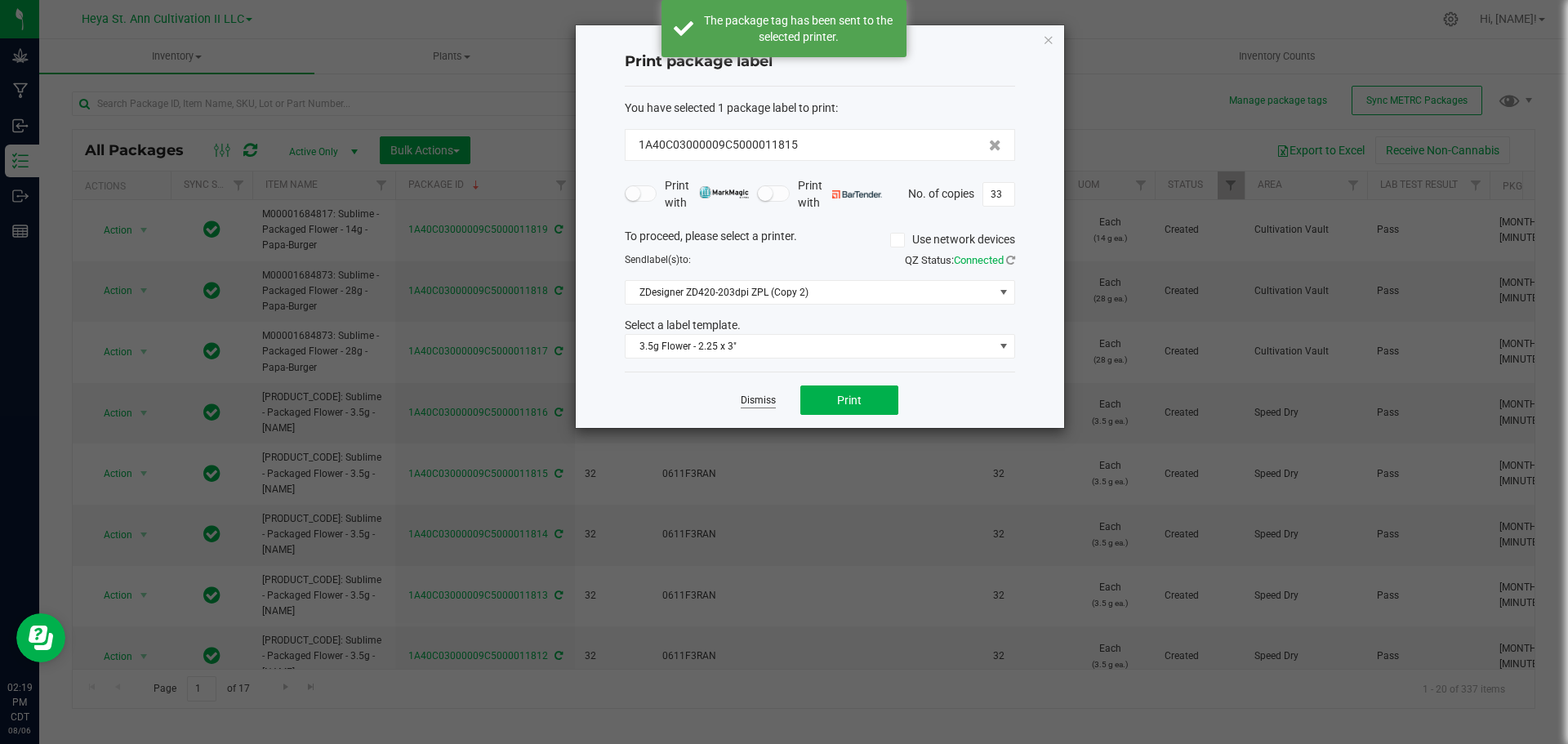 click on "Dismiss" 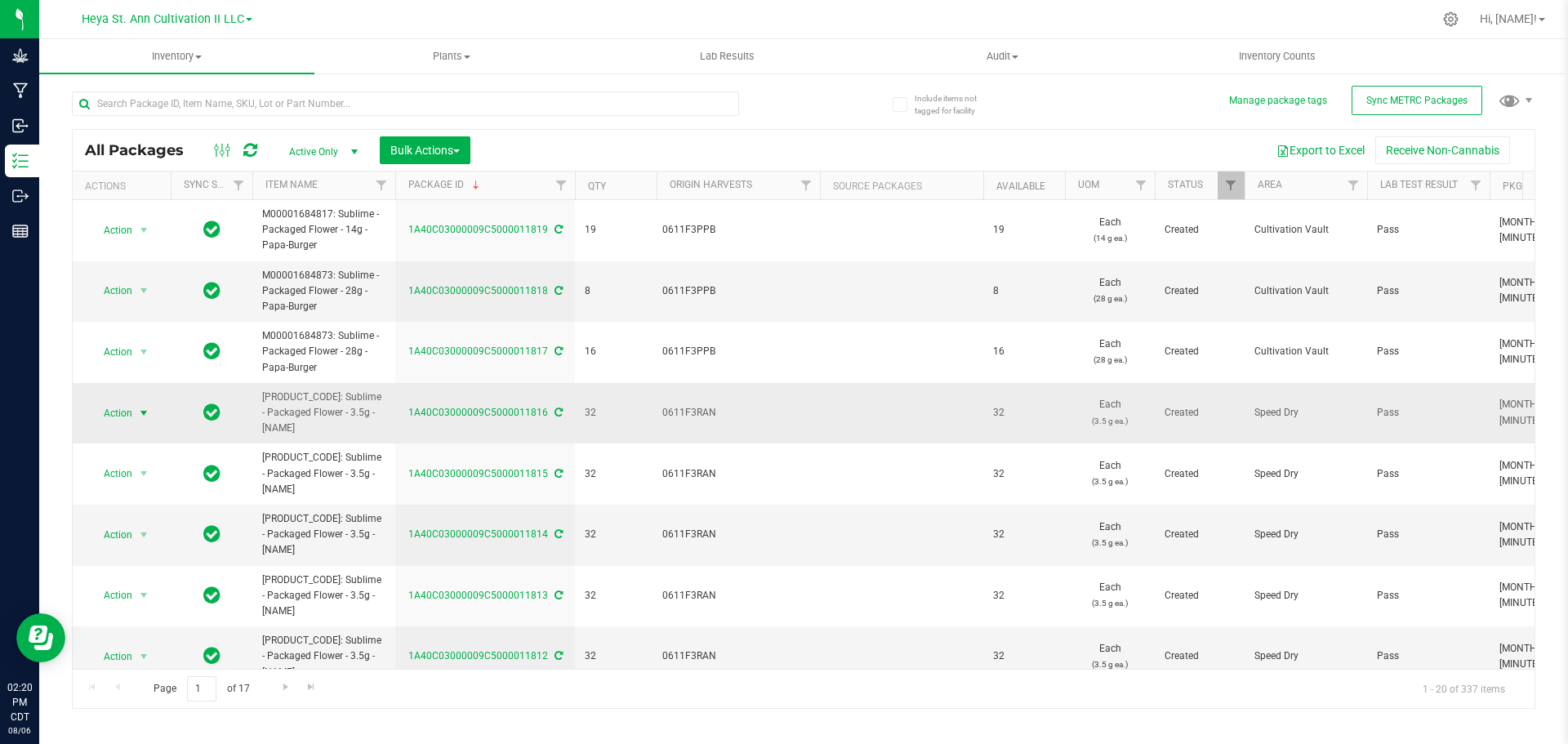 click on "Action" at bounding box center (111, 413) 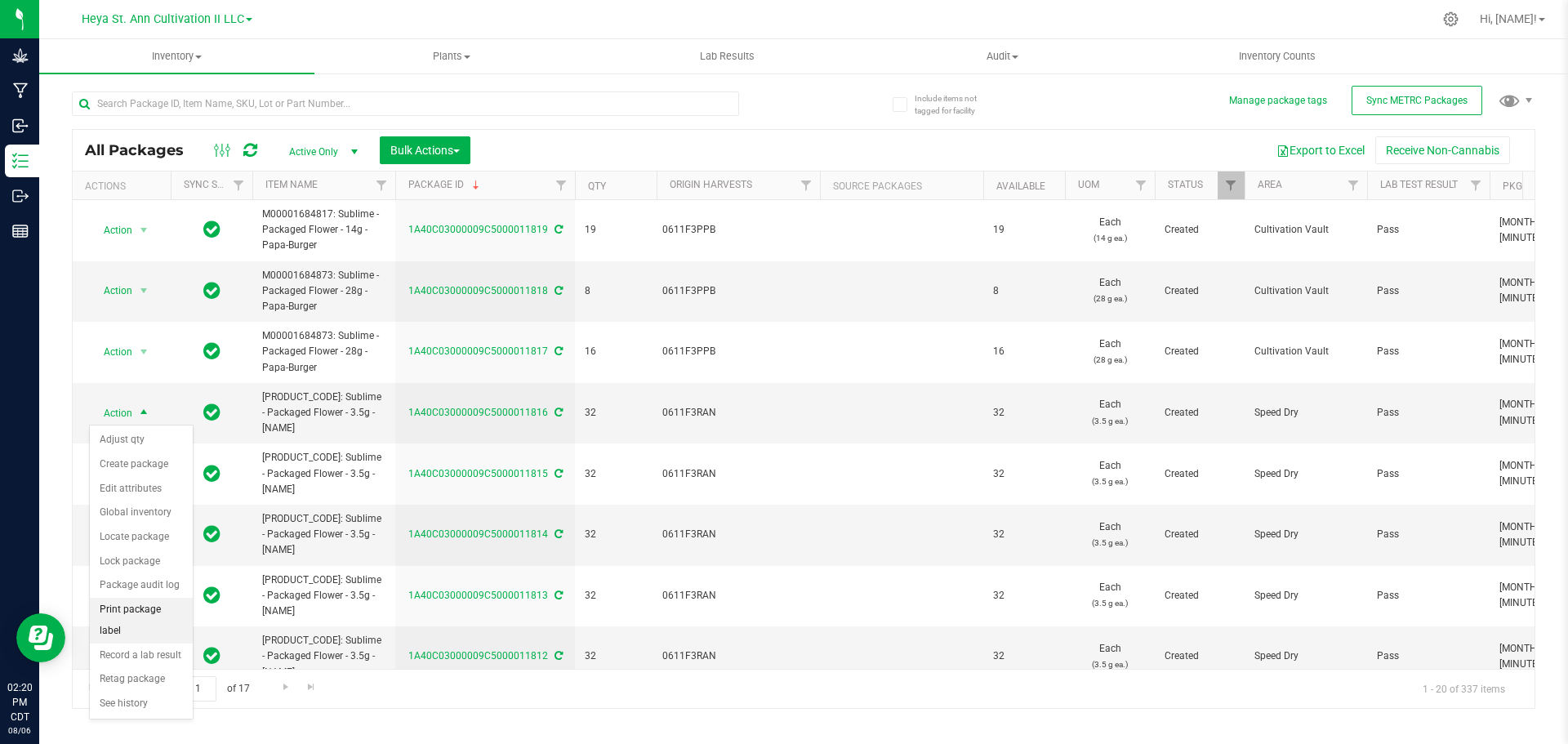 click on "Print package label" at bounding box center (141, 620) 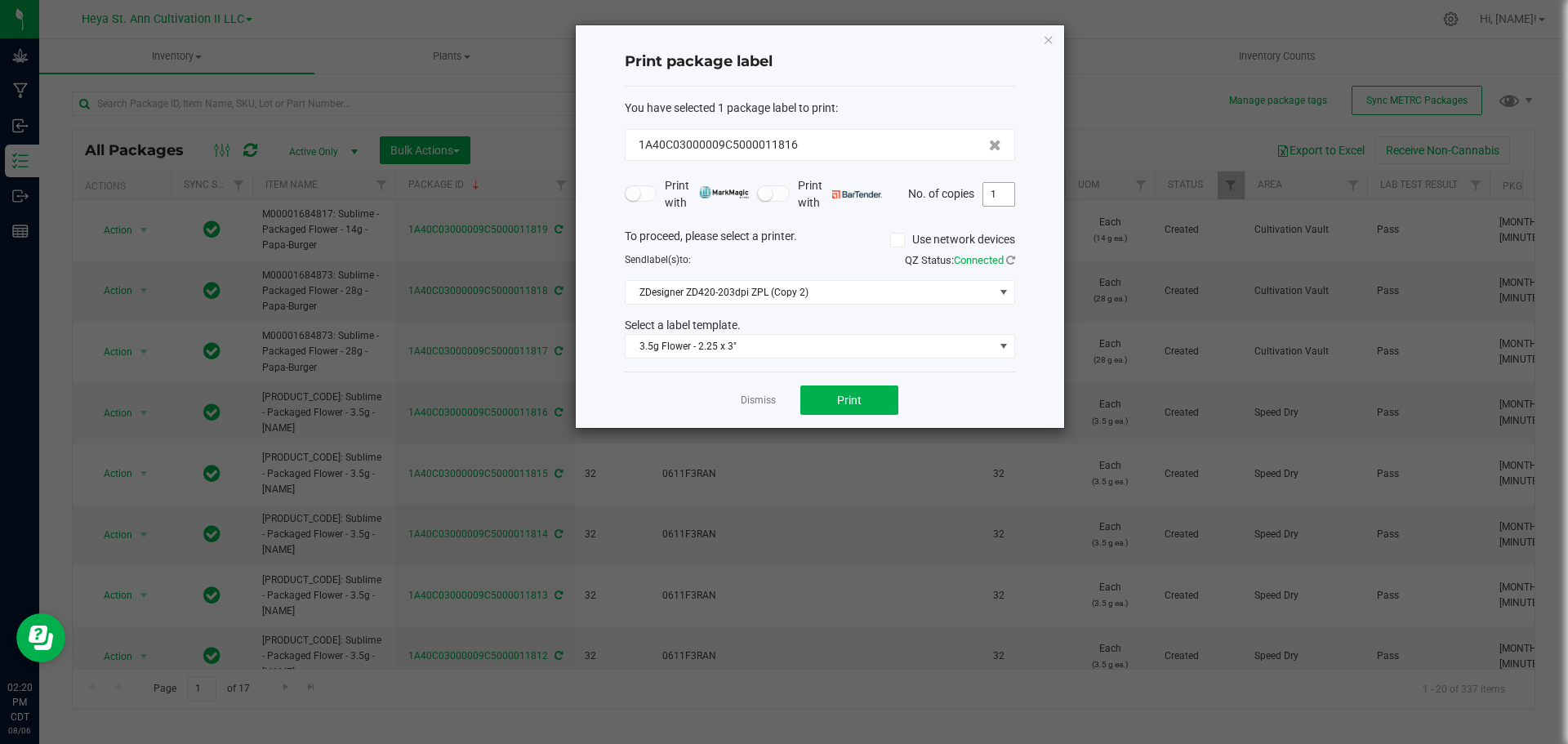 click on "1" at bounding box center [999, 194] 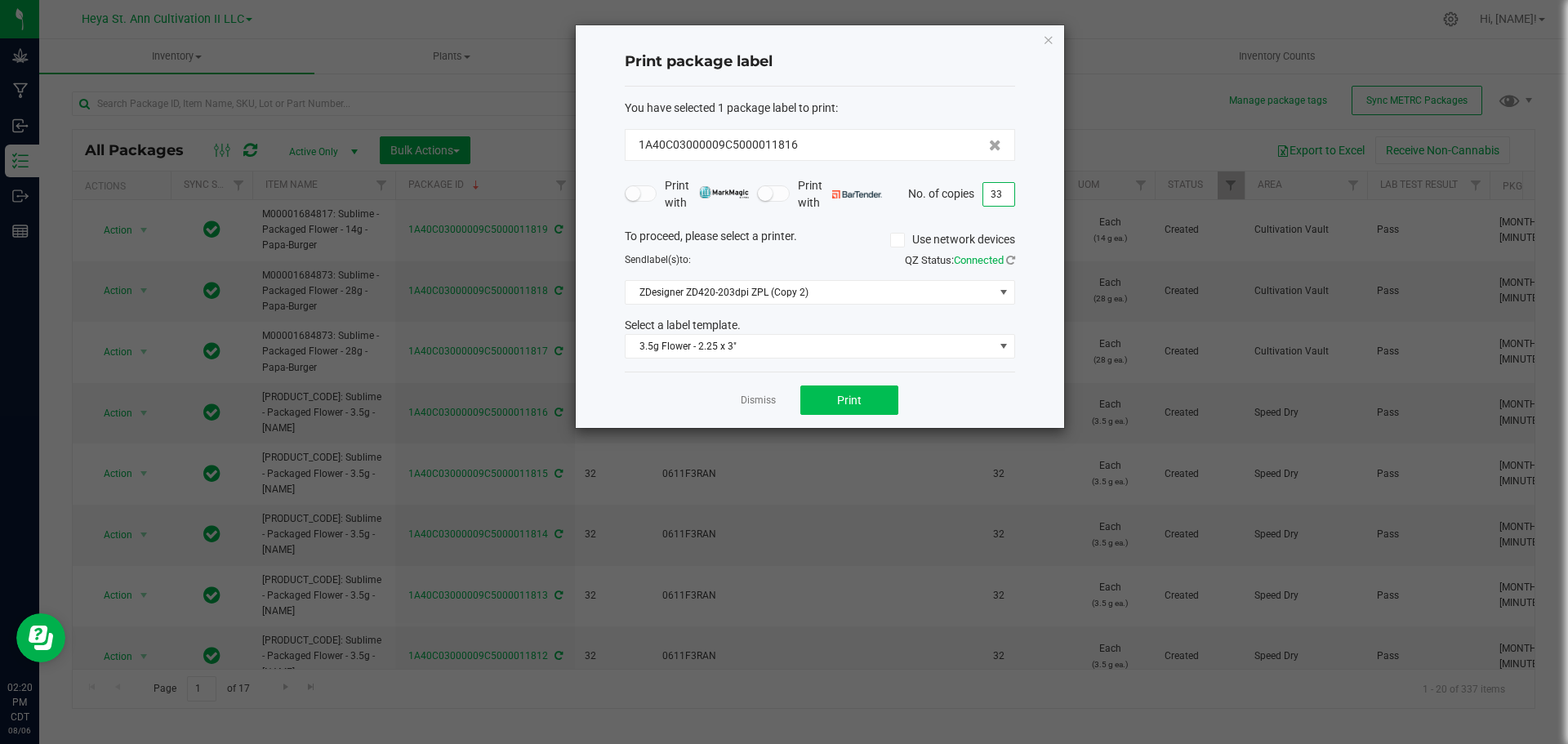 type on "33" 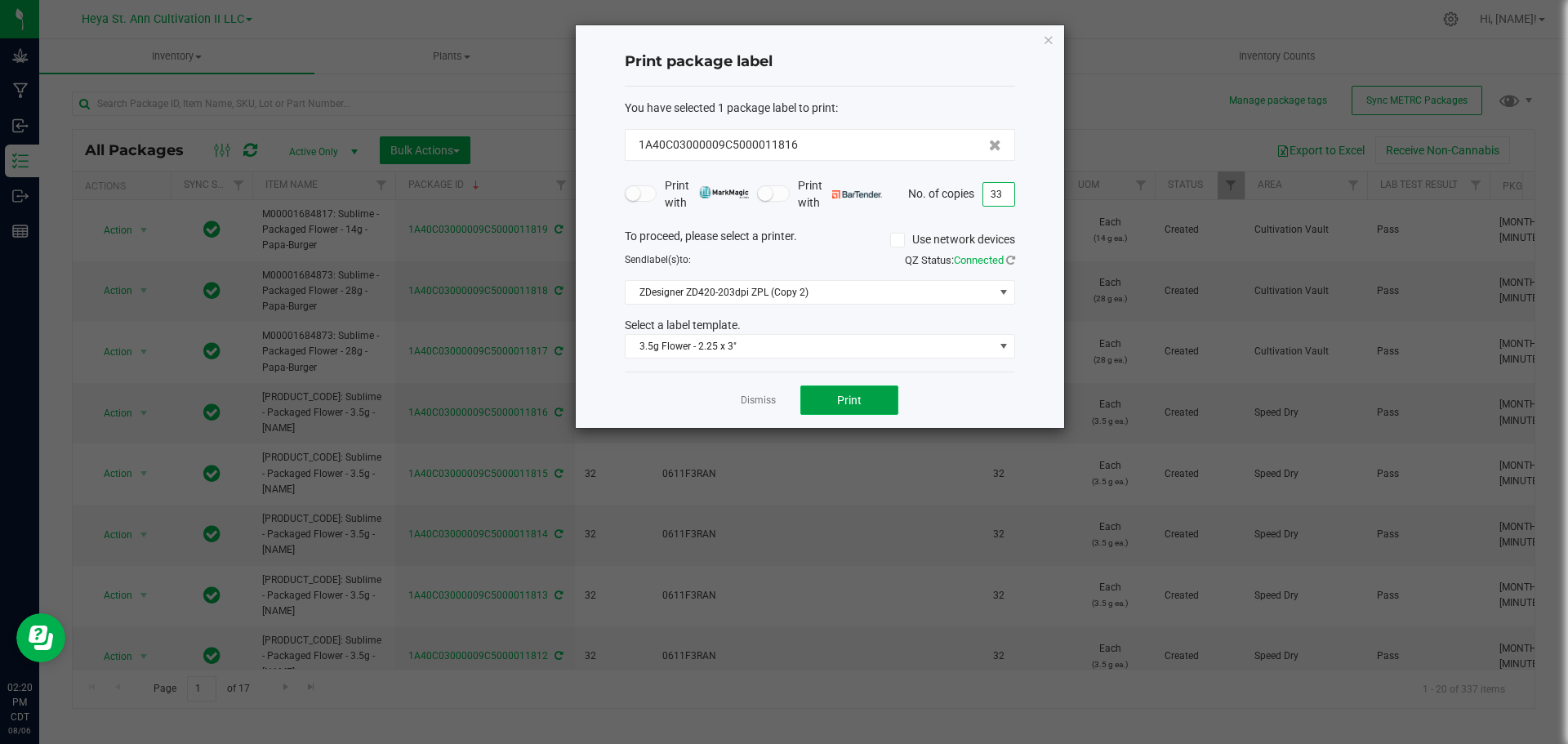 click on "Print" 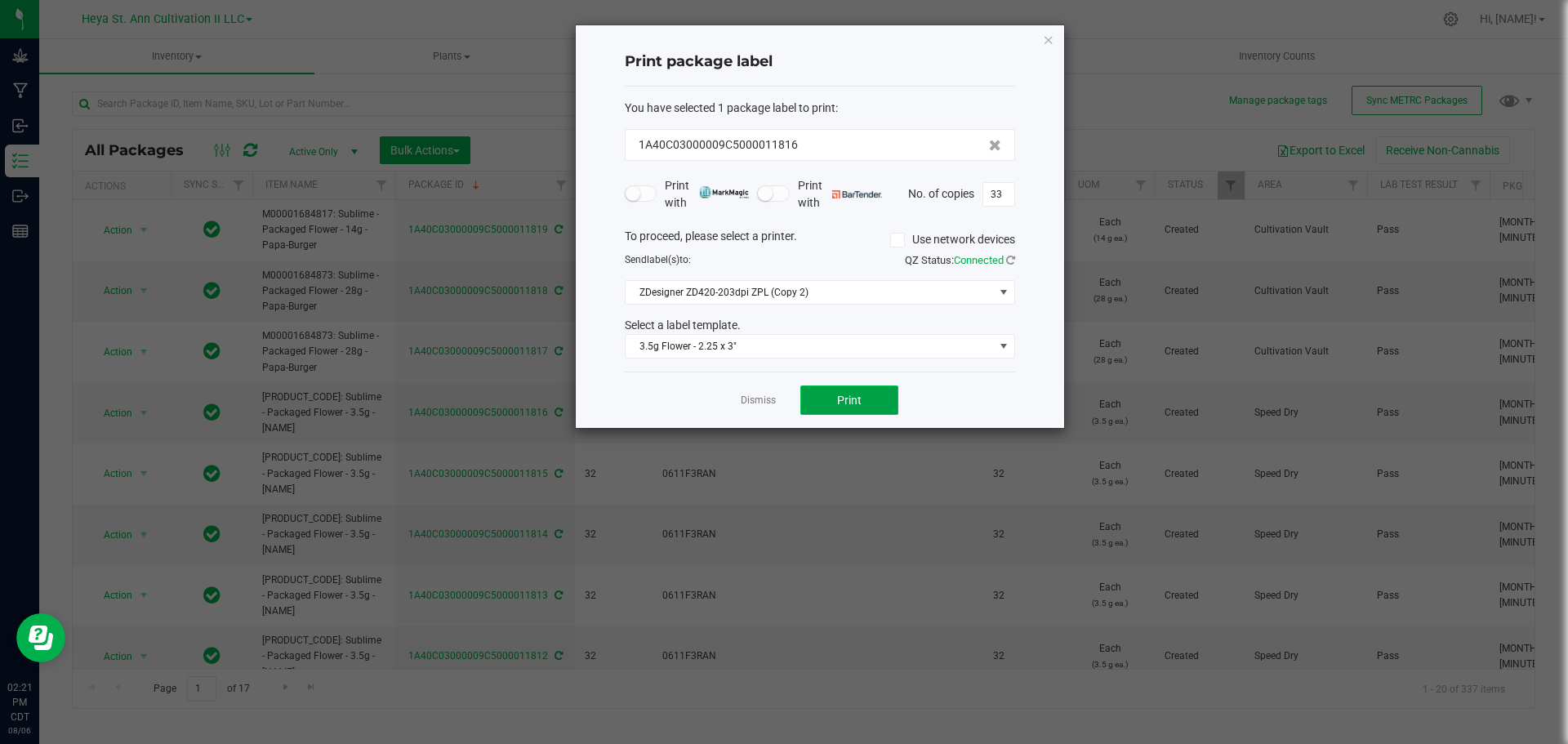 click on "Print" 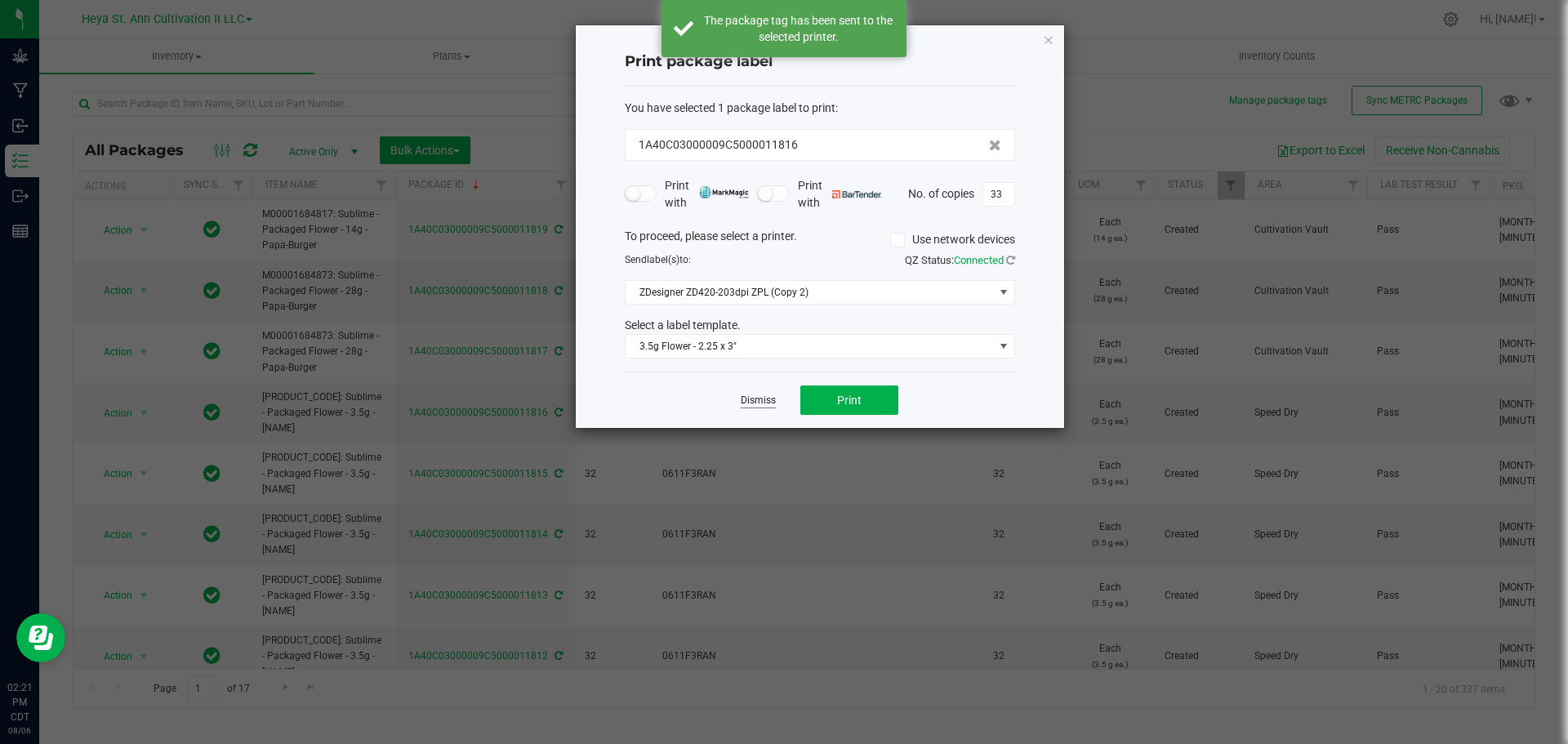 click on "Dismiss" 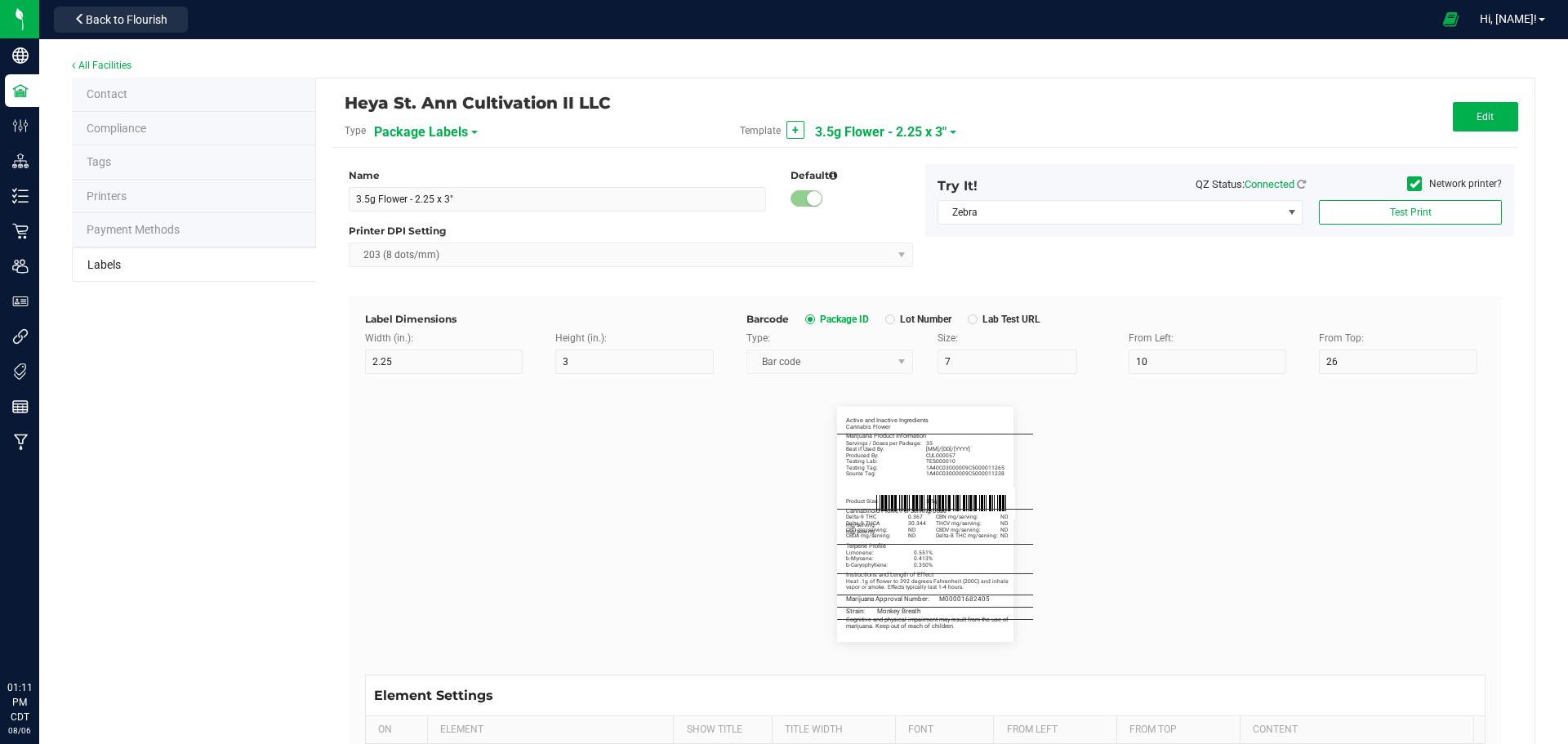 scroll, scrollTop: 0, scrollLeft: 0, axis: both 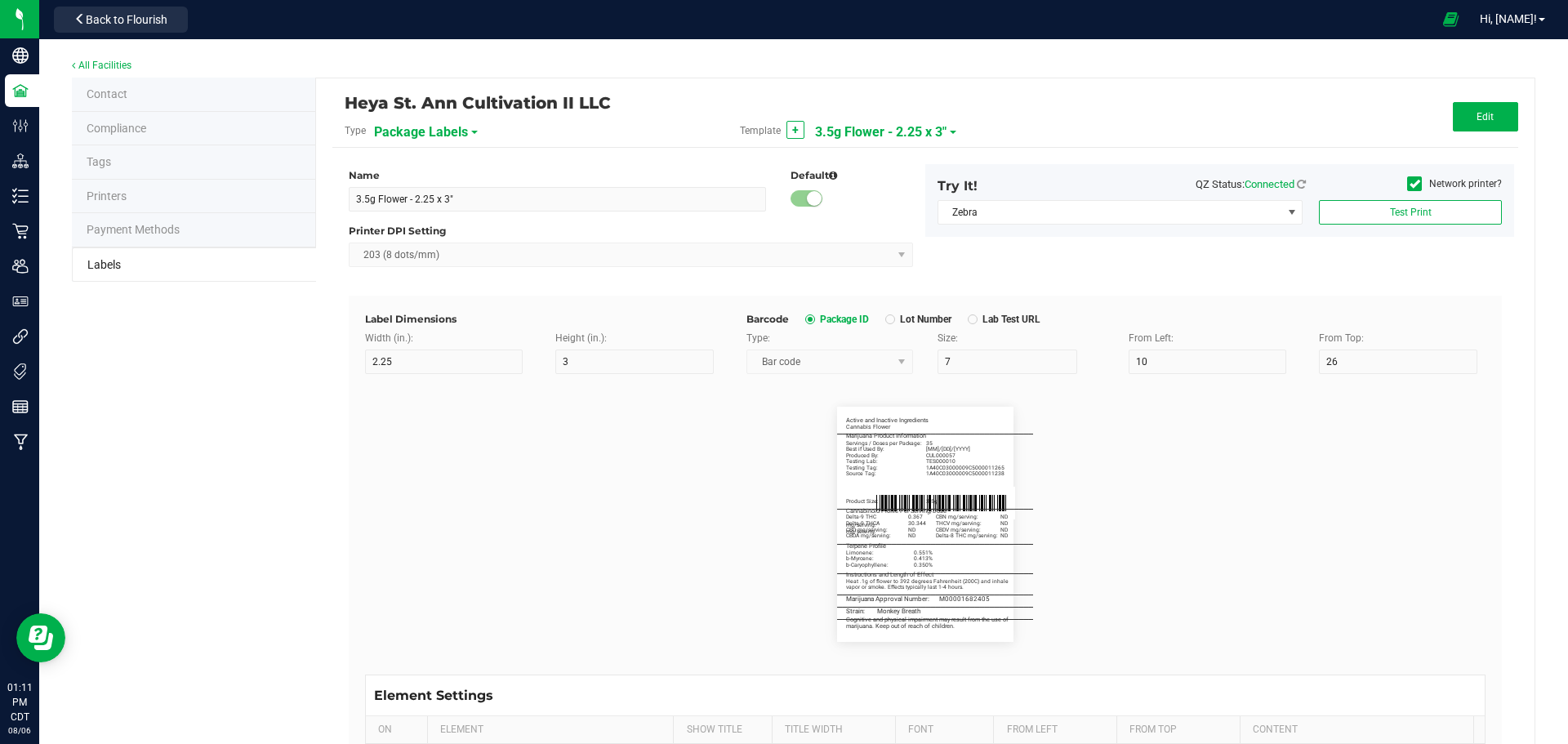 click on "3.5g Flower - 2.25 x 3"" at bounding box center (880, 132) 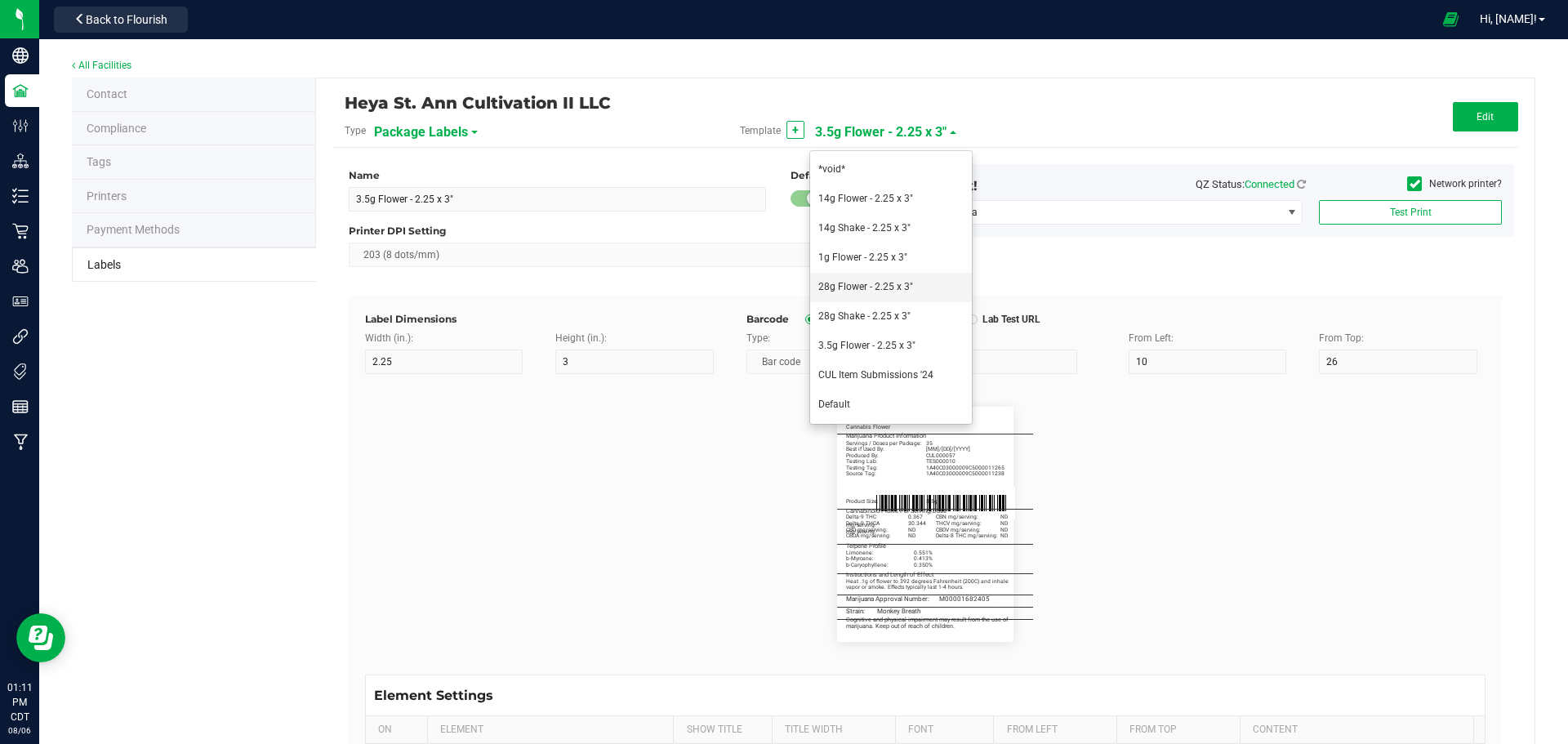 click on "28g Flower - 2.25 x 3"" at bounding box center [891, 287] 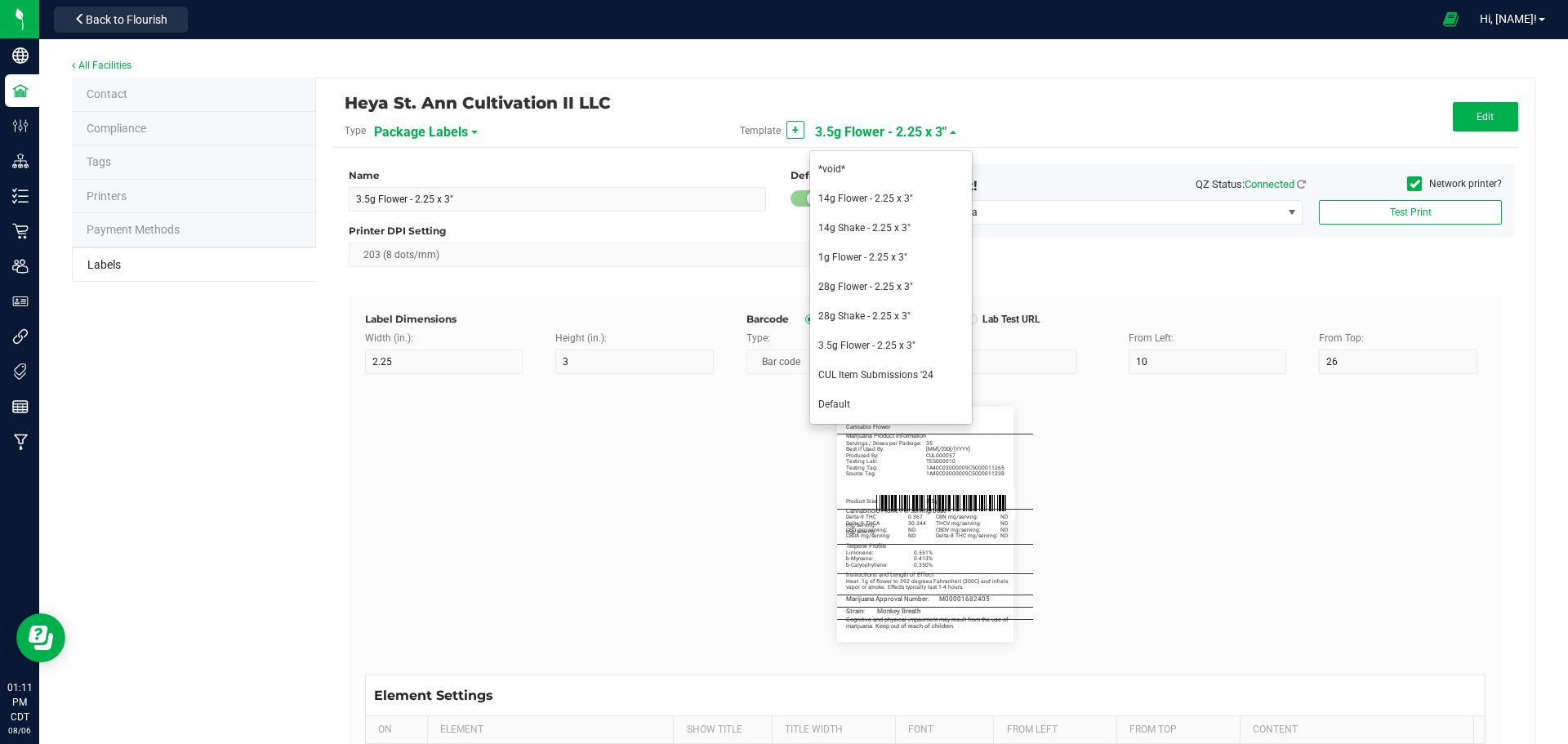 type on "28g Flower - 2.25 x 3"" 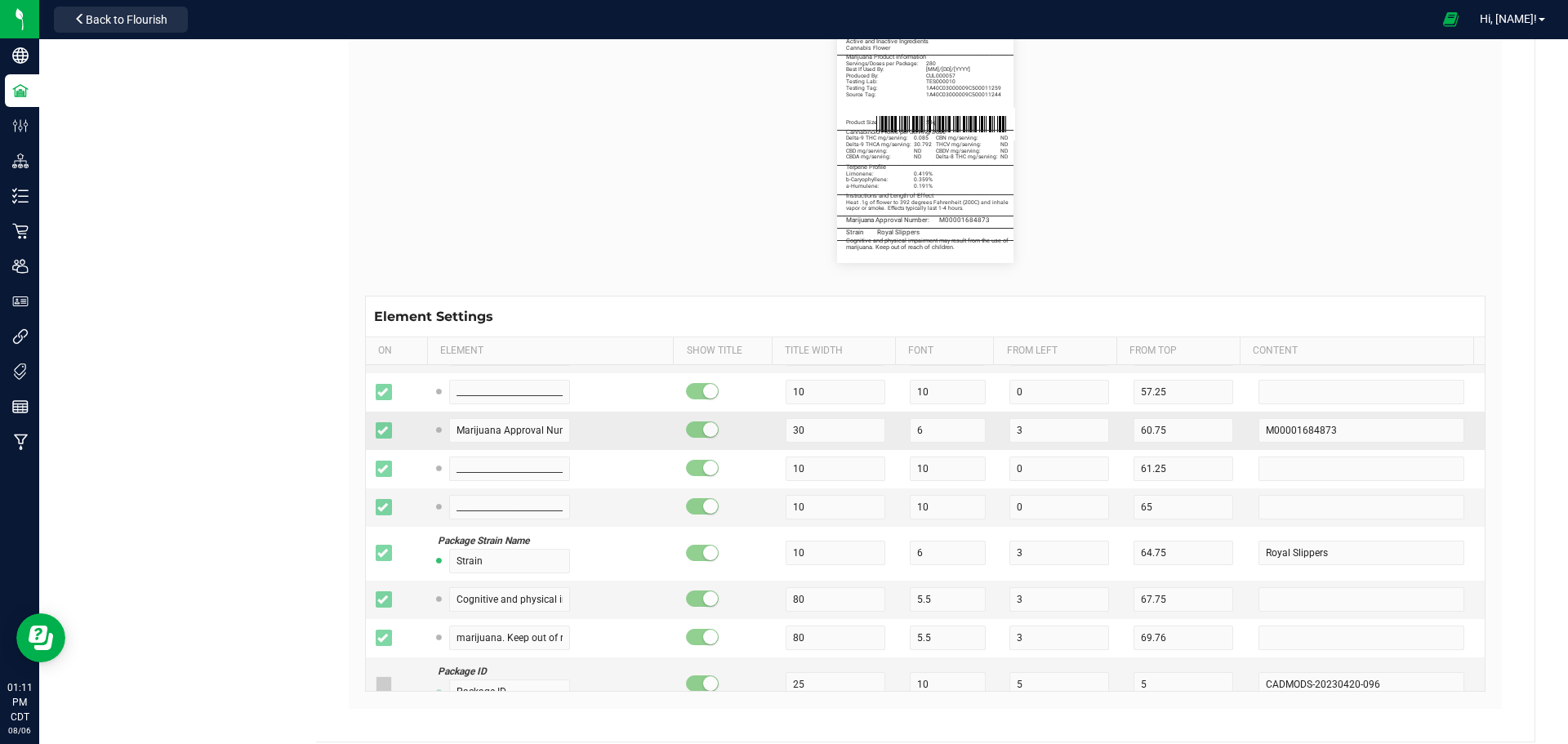 scroll, scrollTop: 394, scrollLeft: 0, axis: vertical 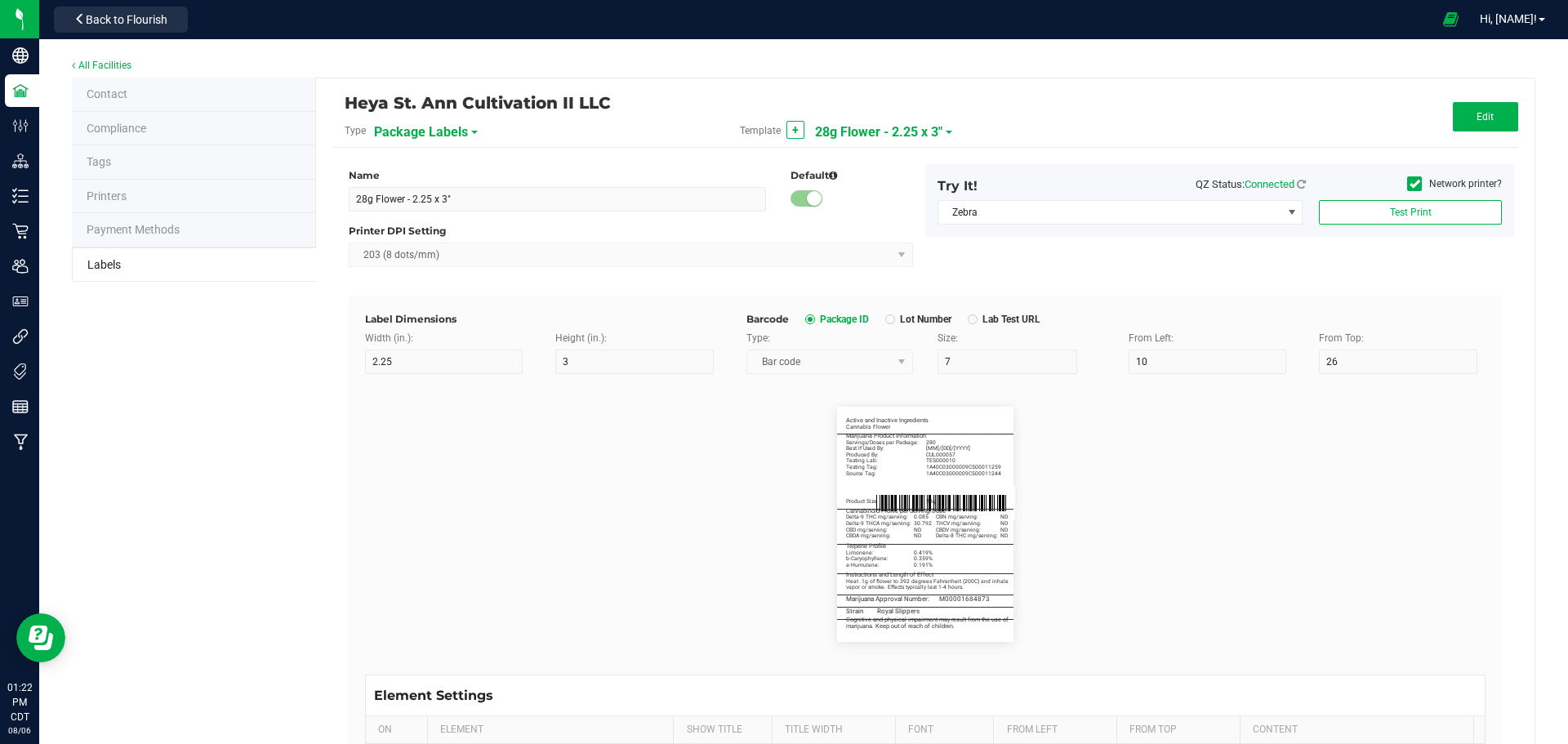 click on "28g Flower - 2.25 x 3"" at bounding box center [879, 132] 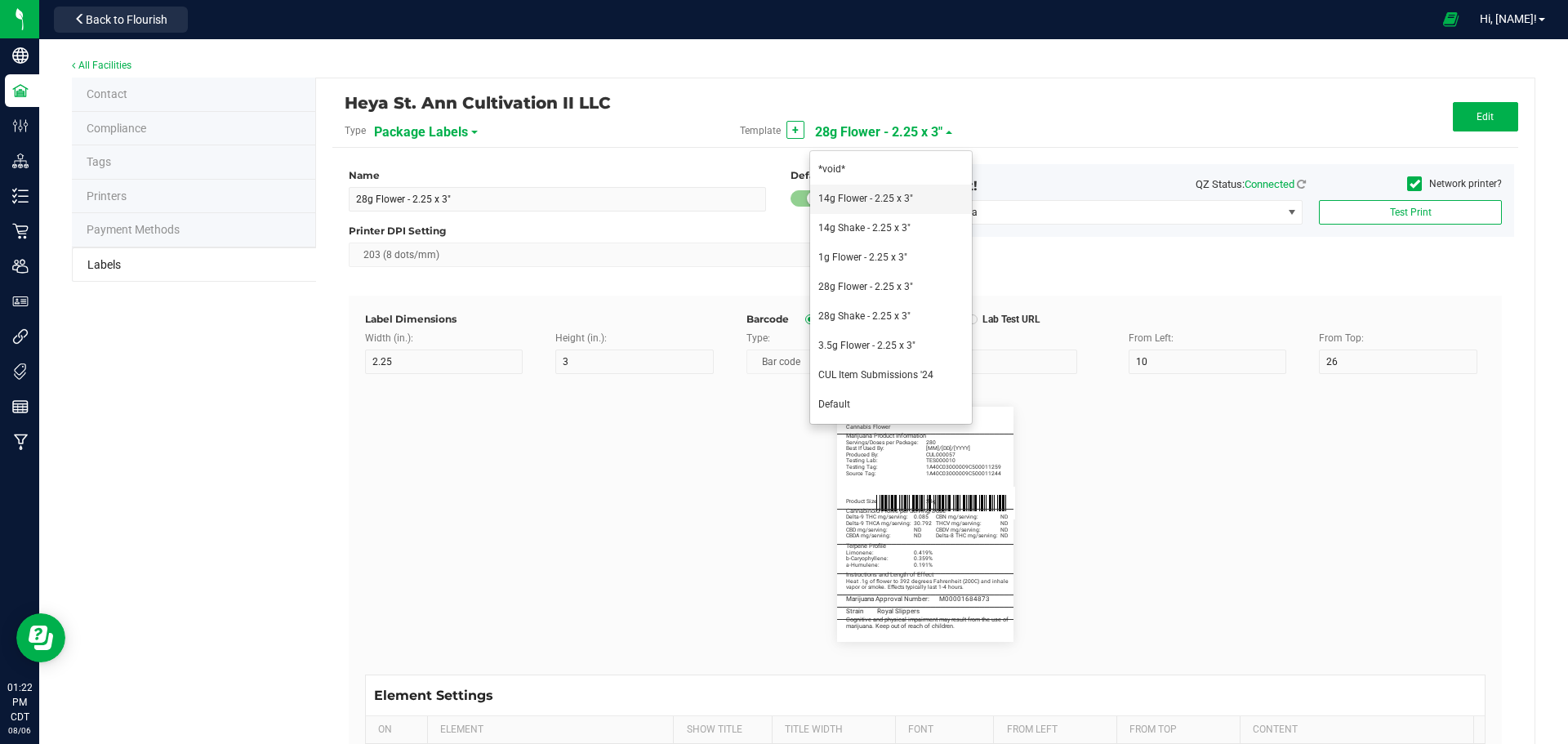 click on "14g Flower - 2.25 x 3"" at bounding box center [866, 198] 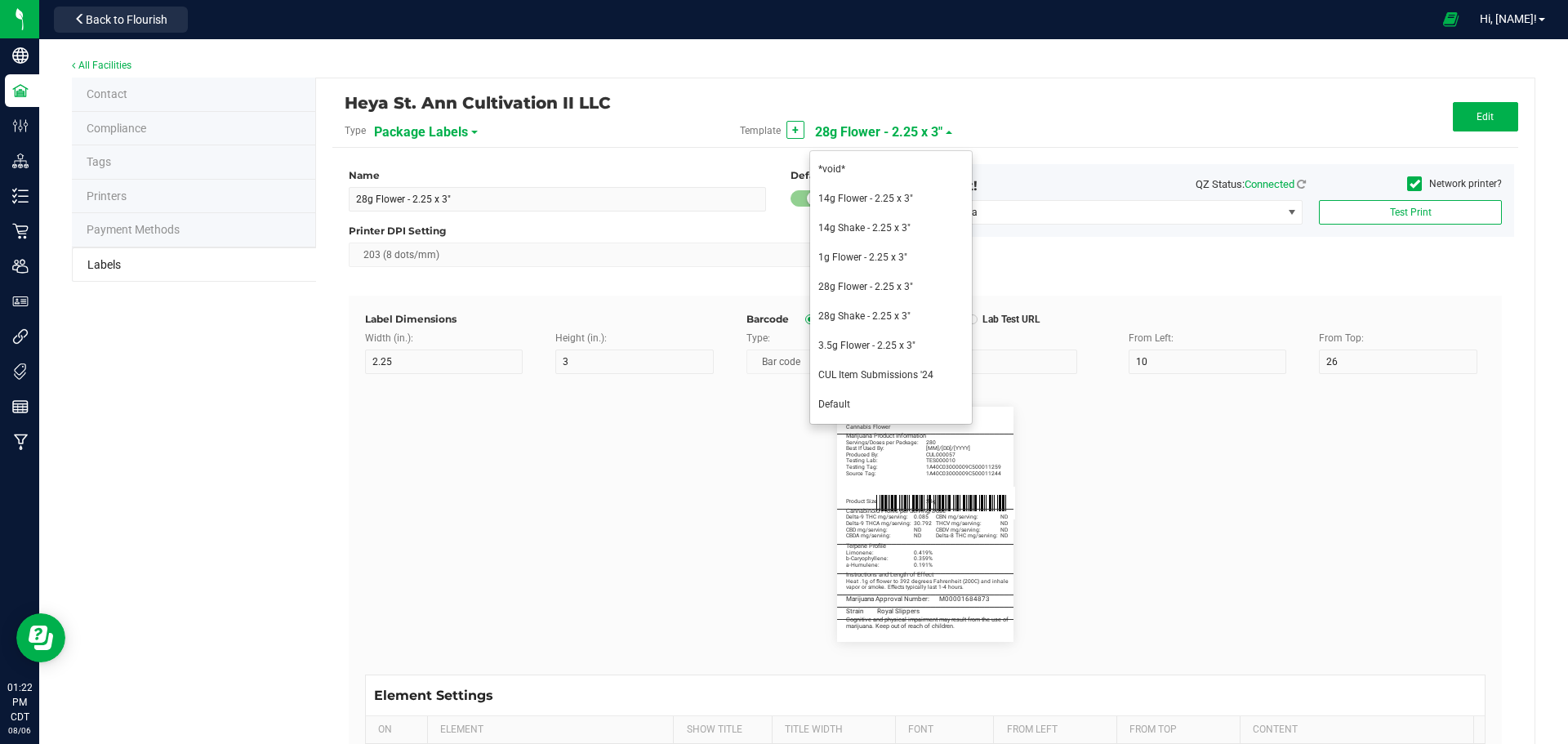 type on "14g Flower - 2.25 x 3"" 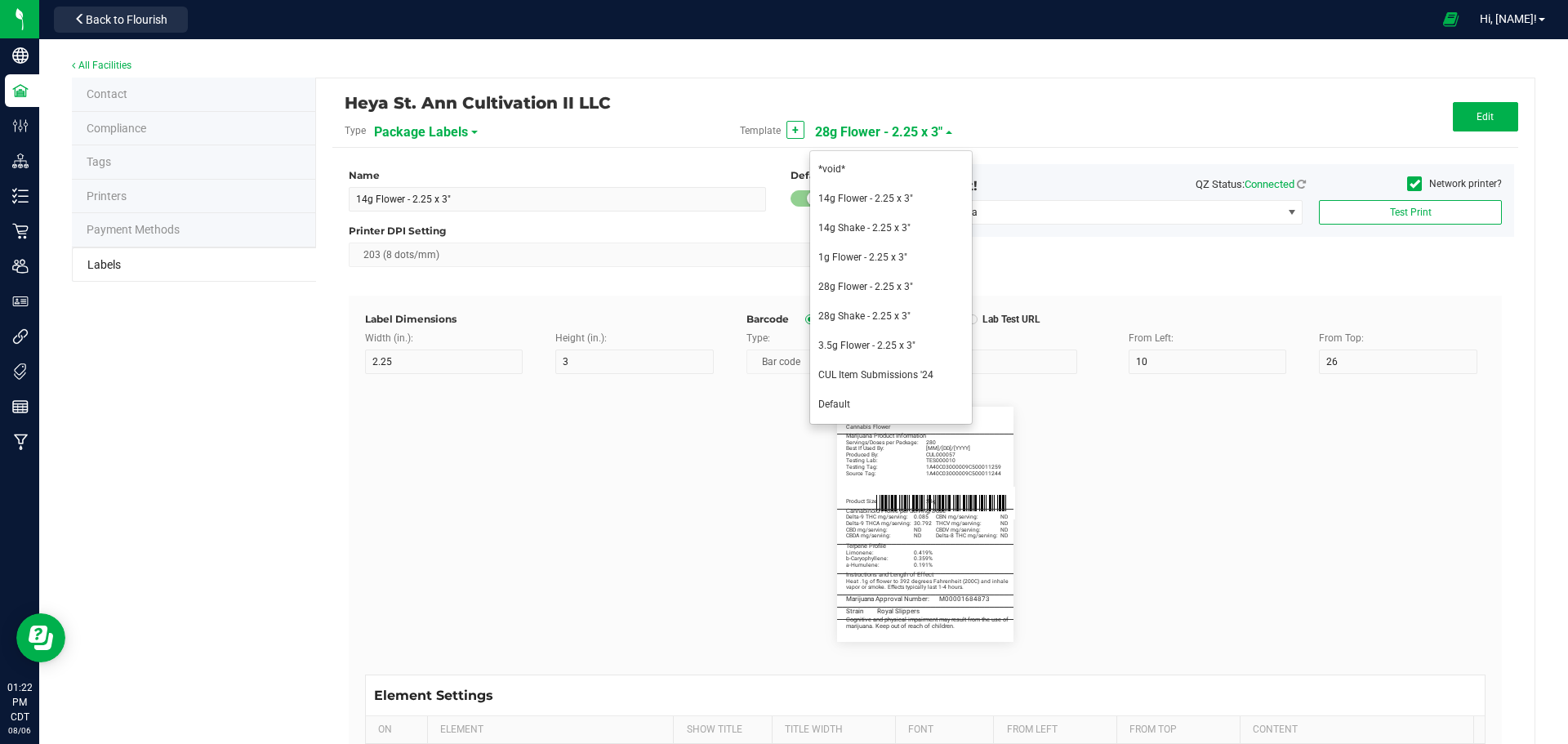 type on "14g" 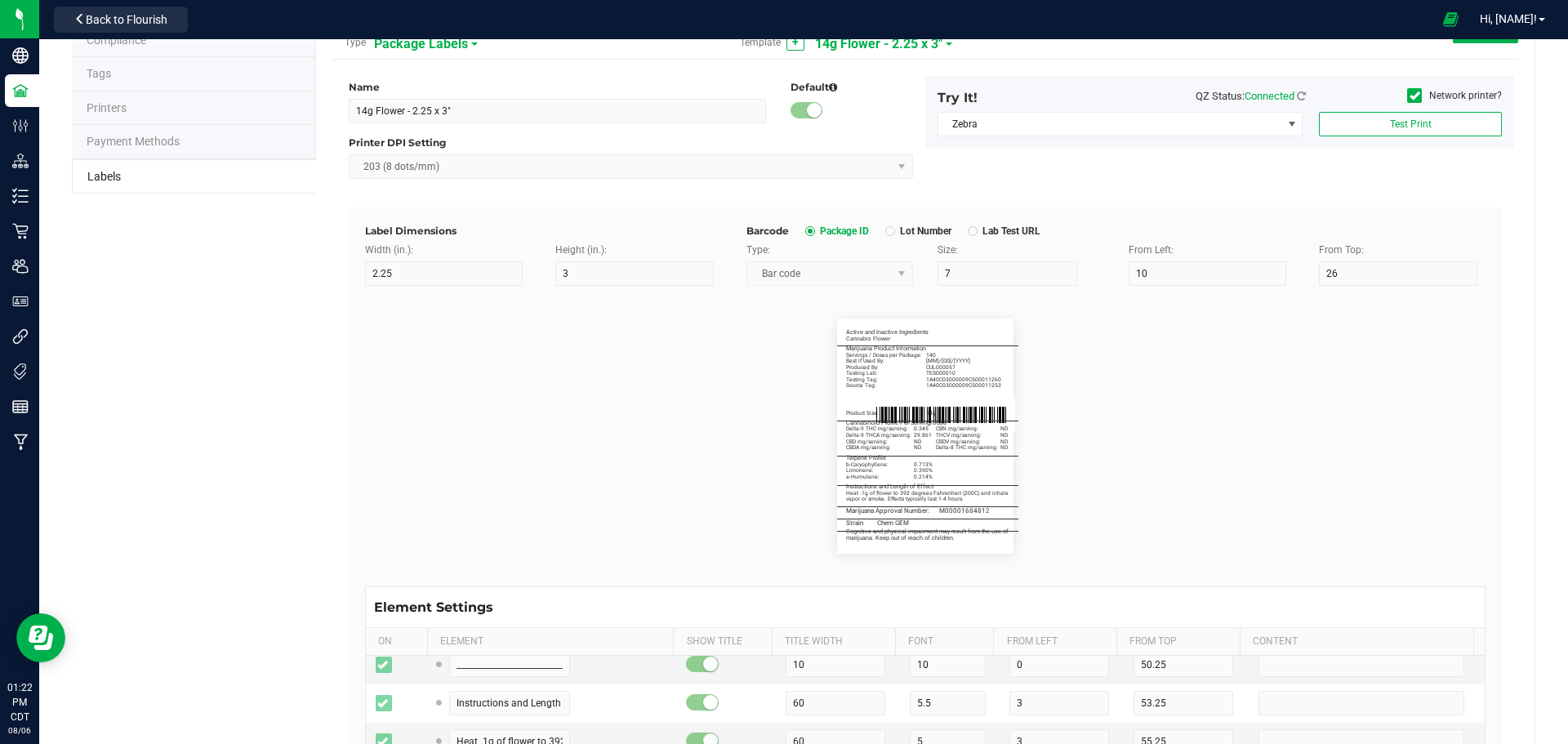 scroll, scrollTop: 163, scrollLeft: 0, axis: vertical 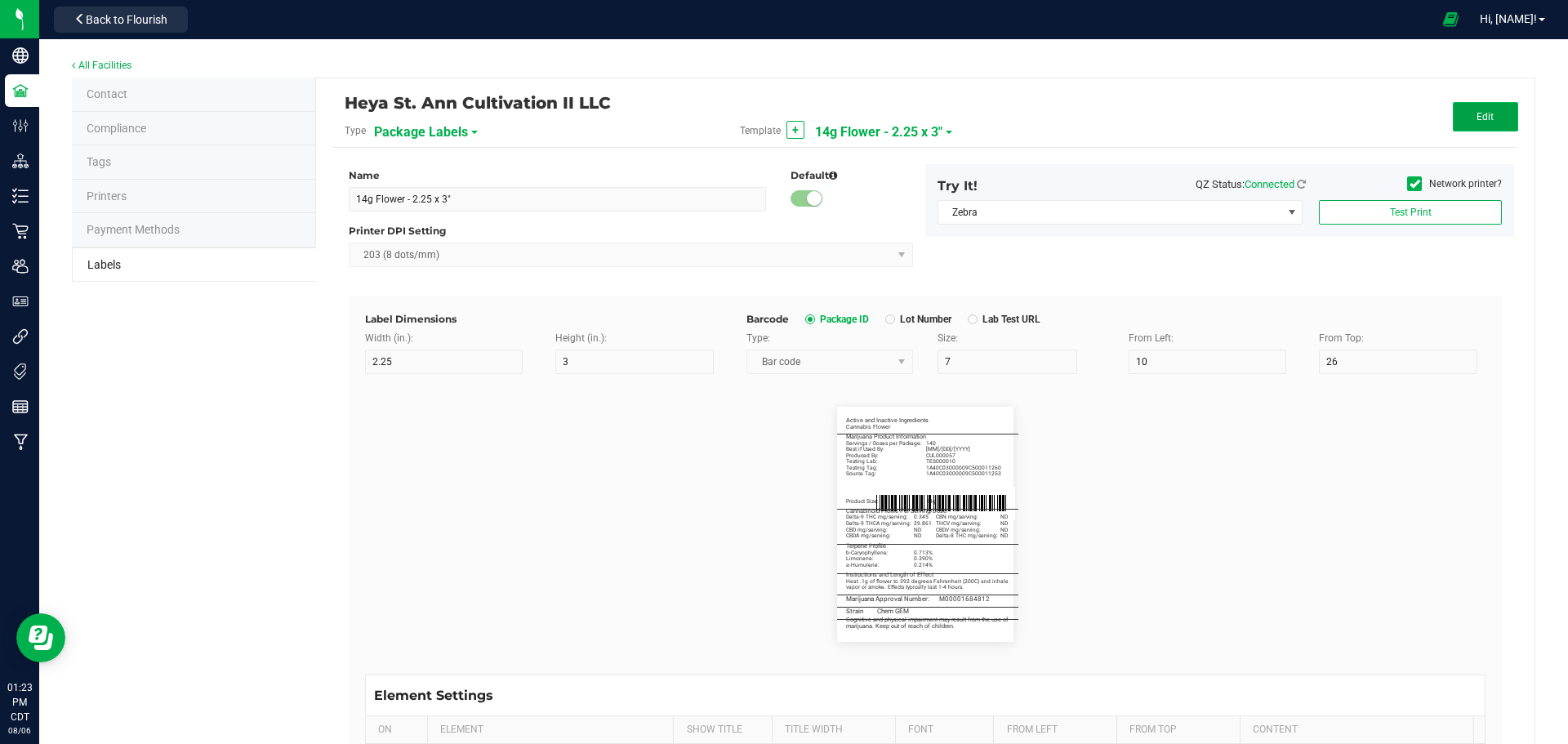 click on "Edit" at bounding box center [1485, 117] 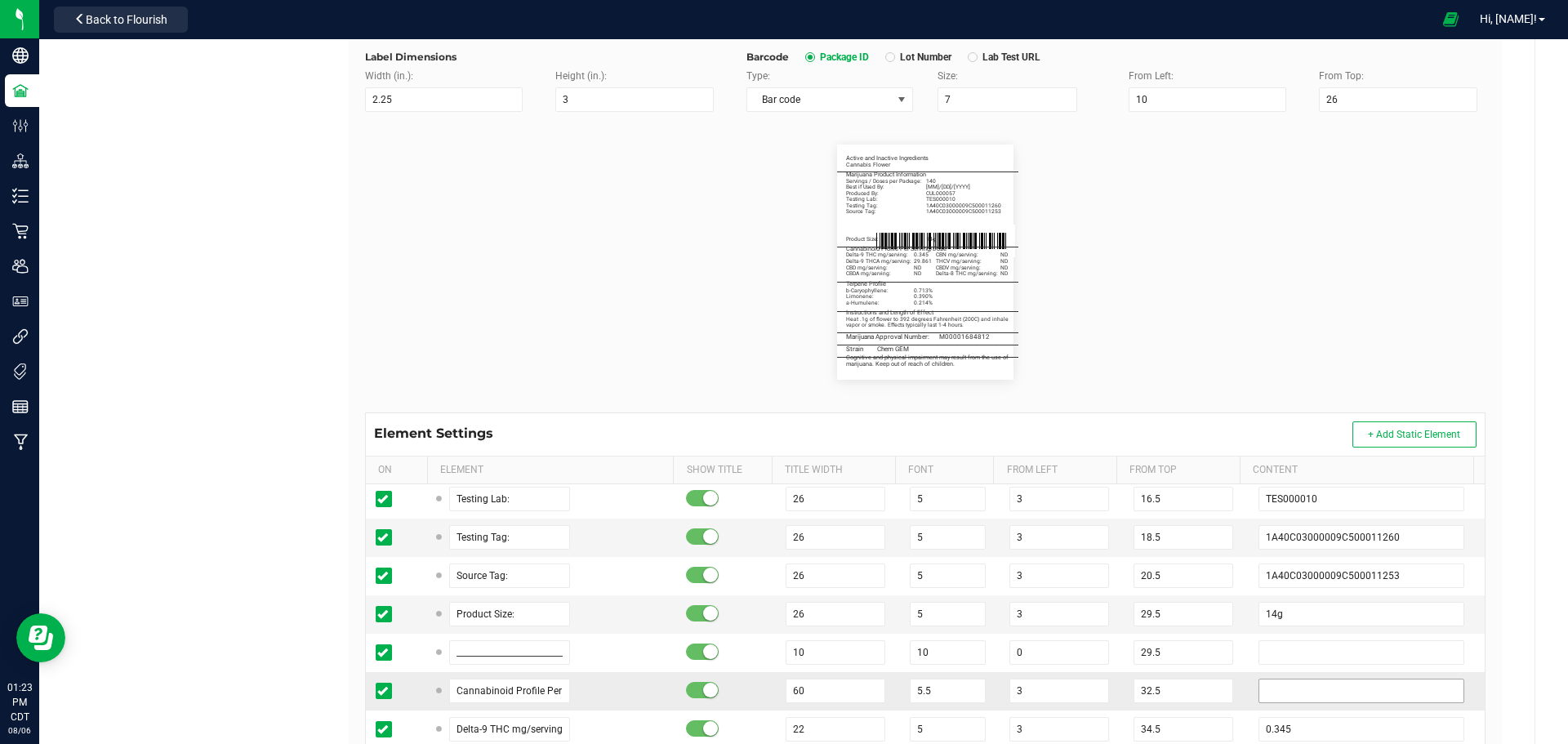 scroll, scrollTop: 394, scrollLeft: 0, axis: vertical 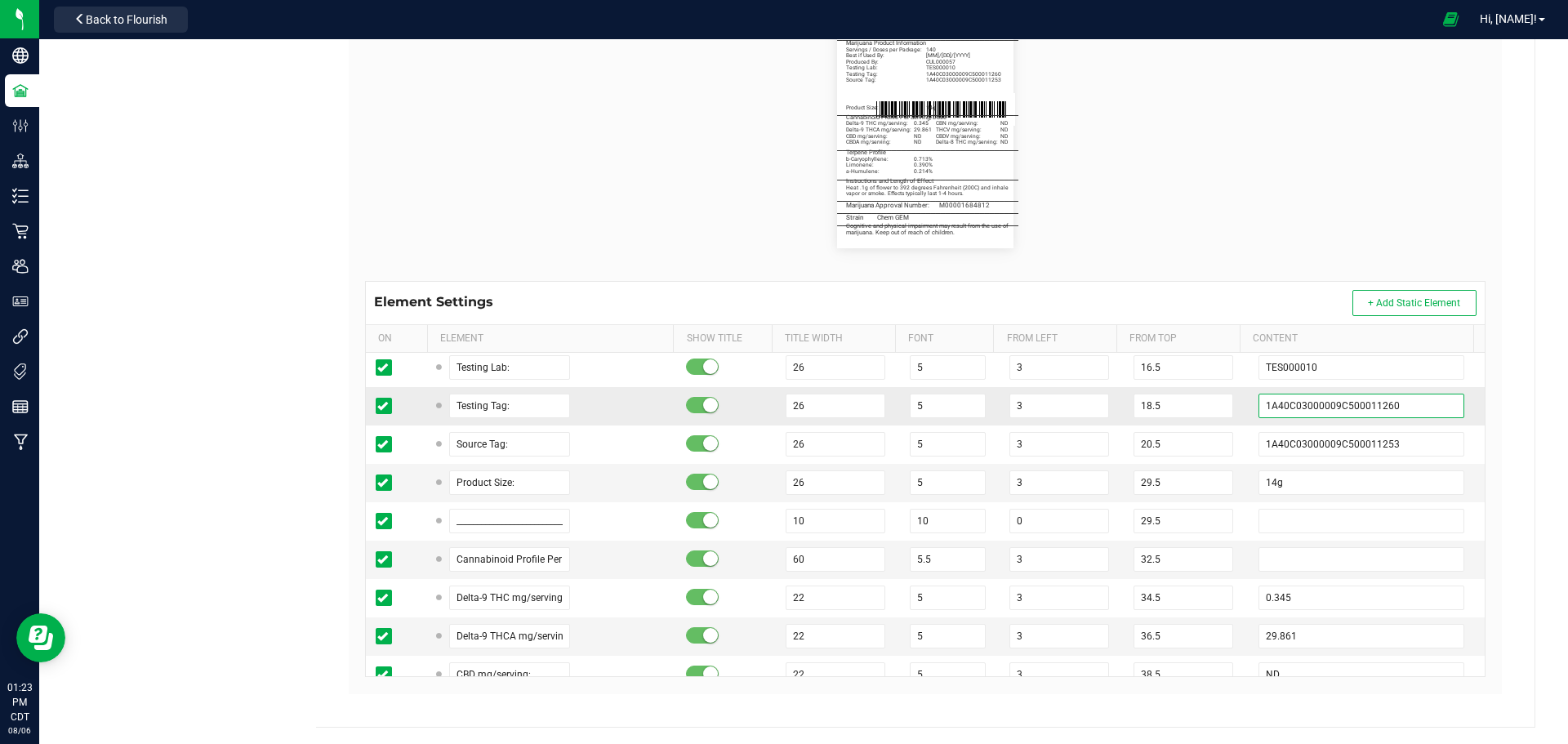 click on "1A40C03000009C500011260" at bounding box center (1361, 406) 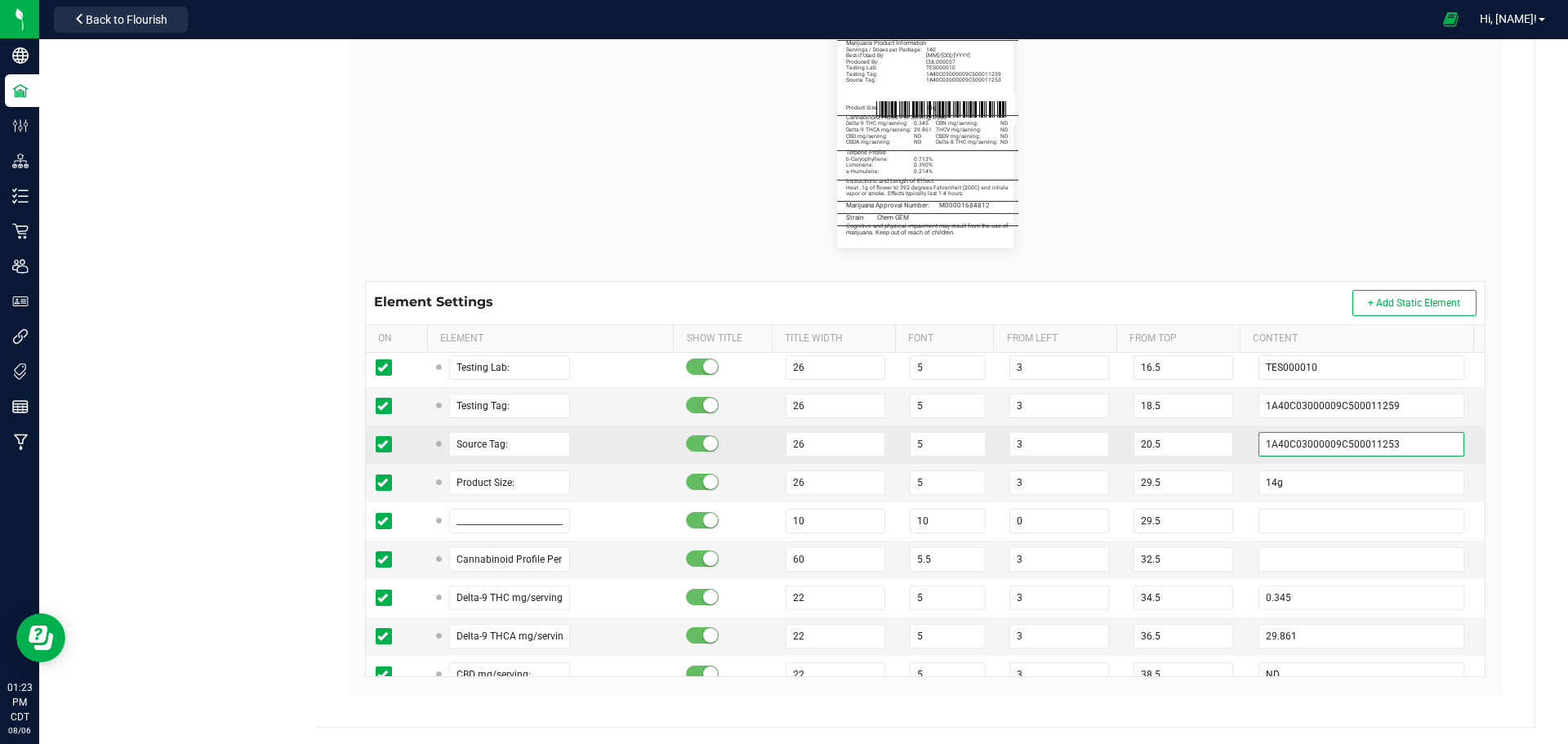 click on "1A40C03000009C500011253" at bounding box center [1361, 444] 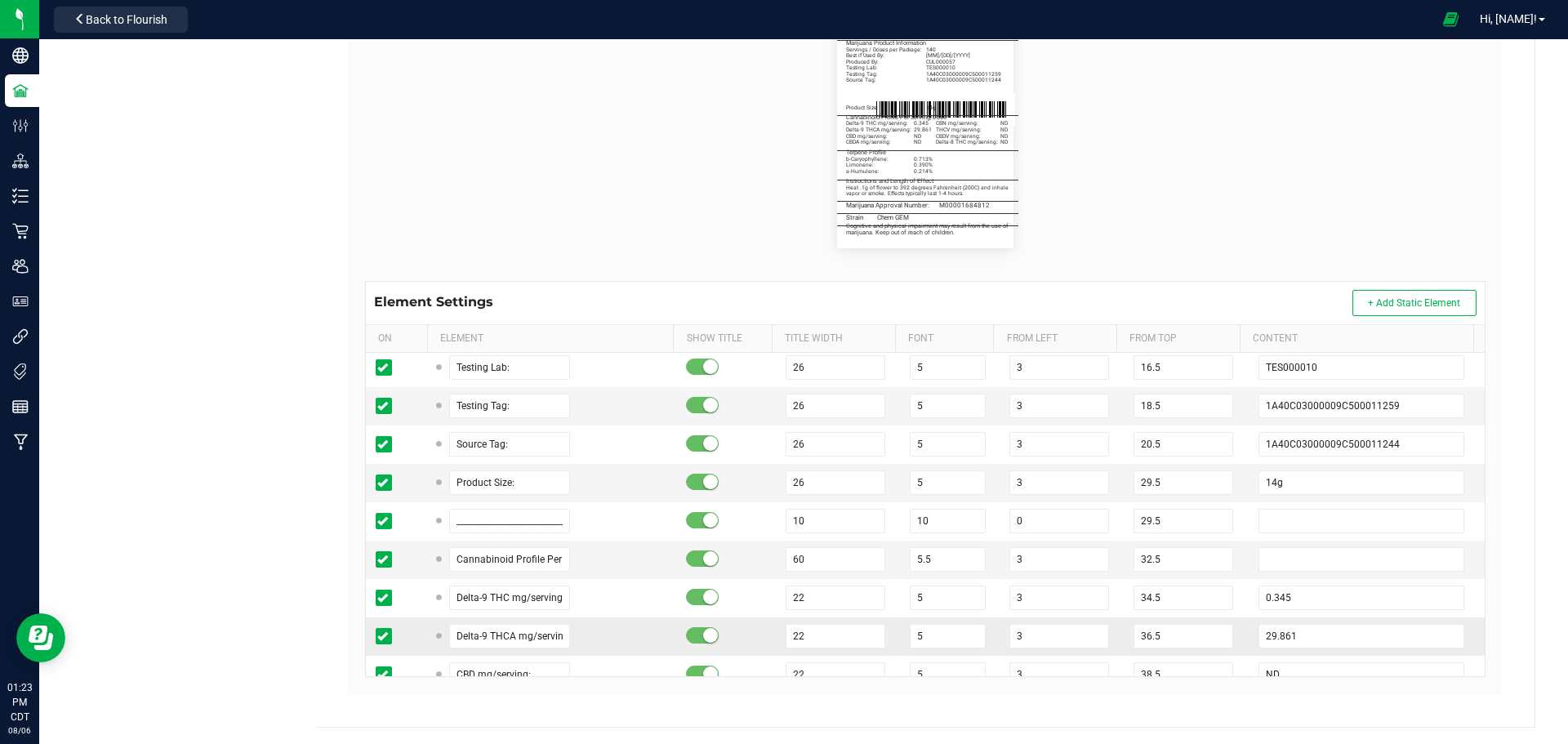 click on "36.5" at bounding box center (1186, 636) 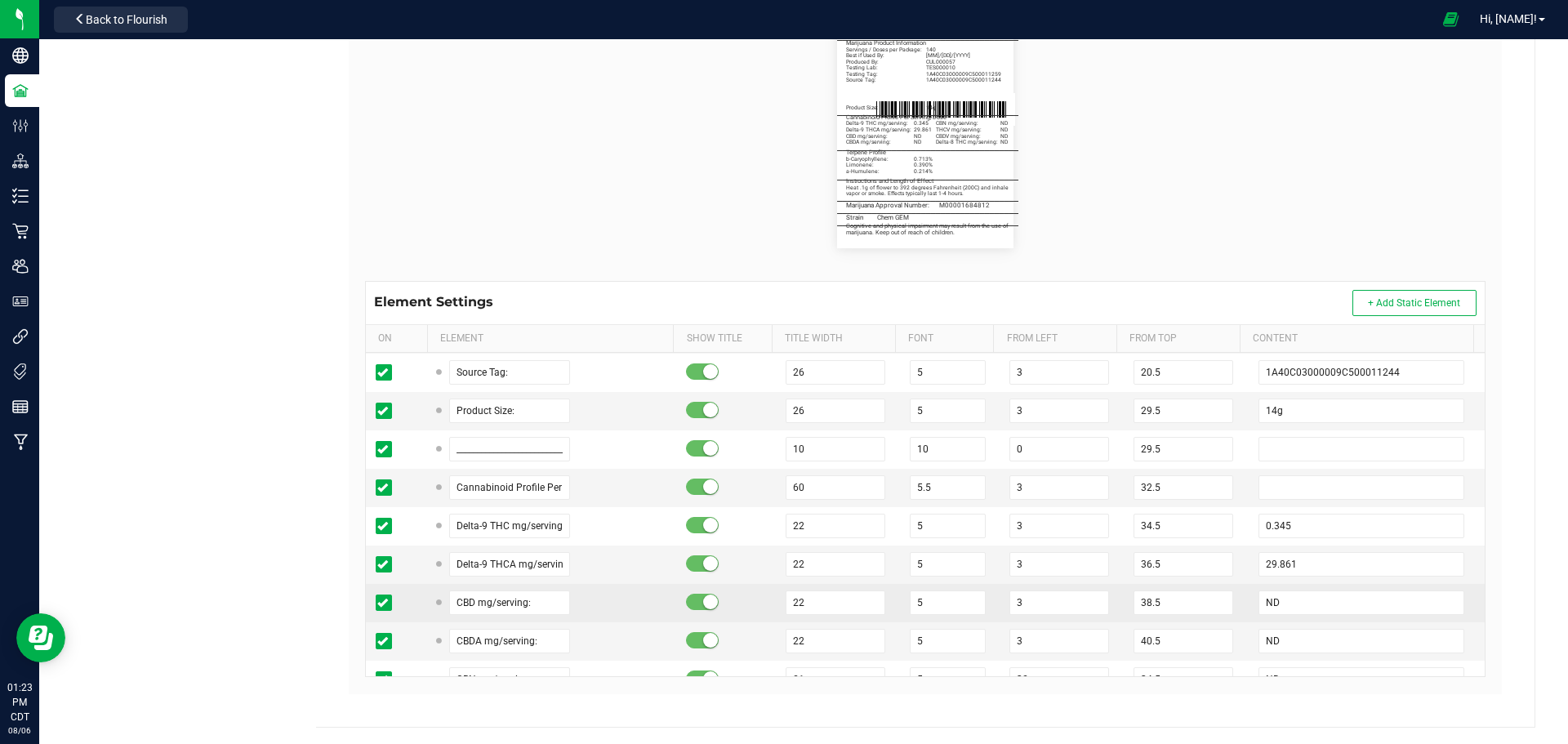 scroll, scrollTop: 408, scrollLeft: 0, axis: vertical 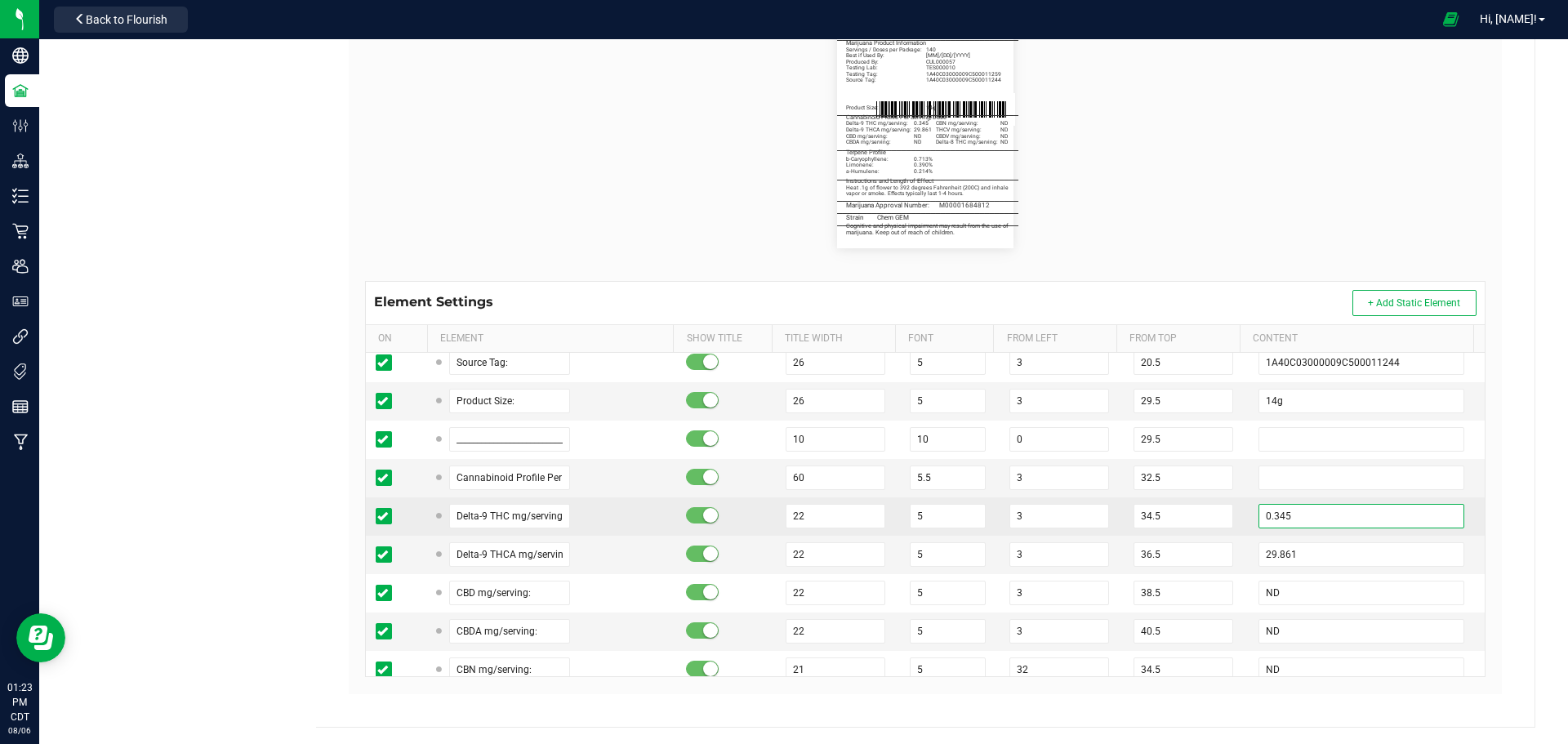 drag, startPoint x: 1298, startPoint y: 513, endPoint x: 1230, endPoint y: 516, distance: 68.06614 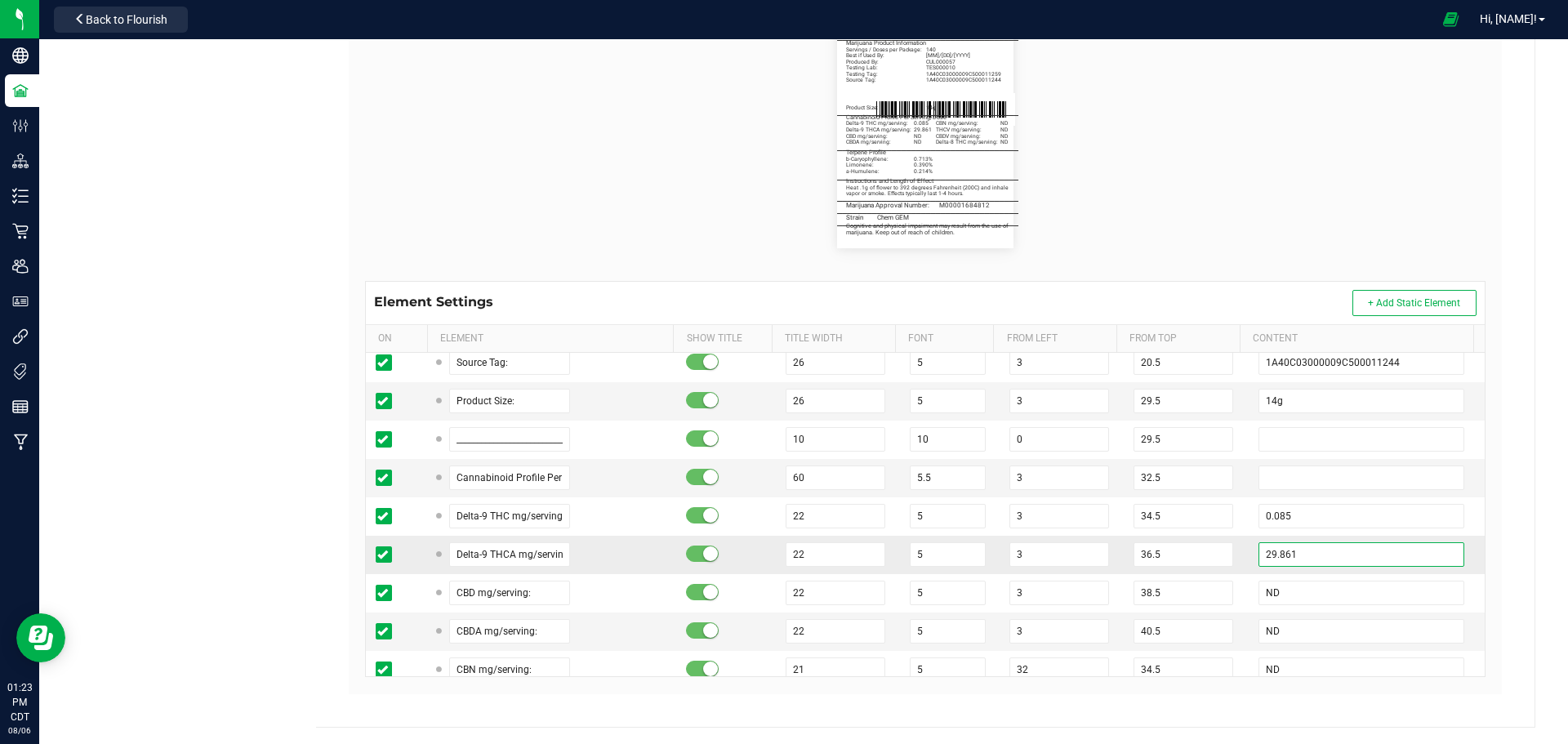 drag, startPoint x: 1283, startPoint y: 559, endPoint x: 1225, endPoint y: 558, distance: 58.00862 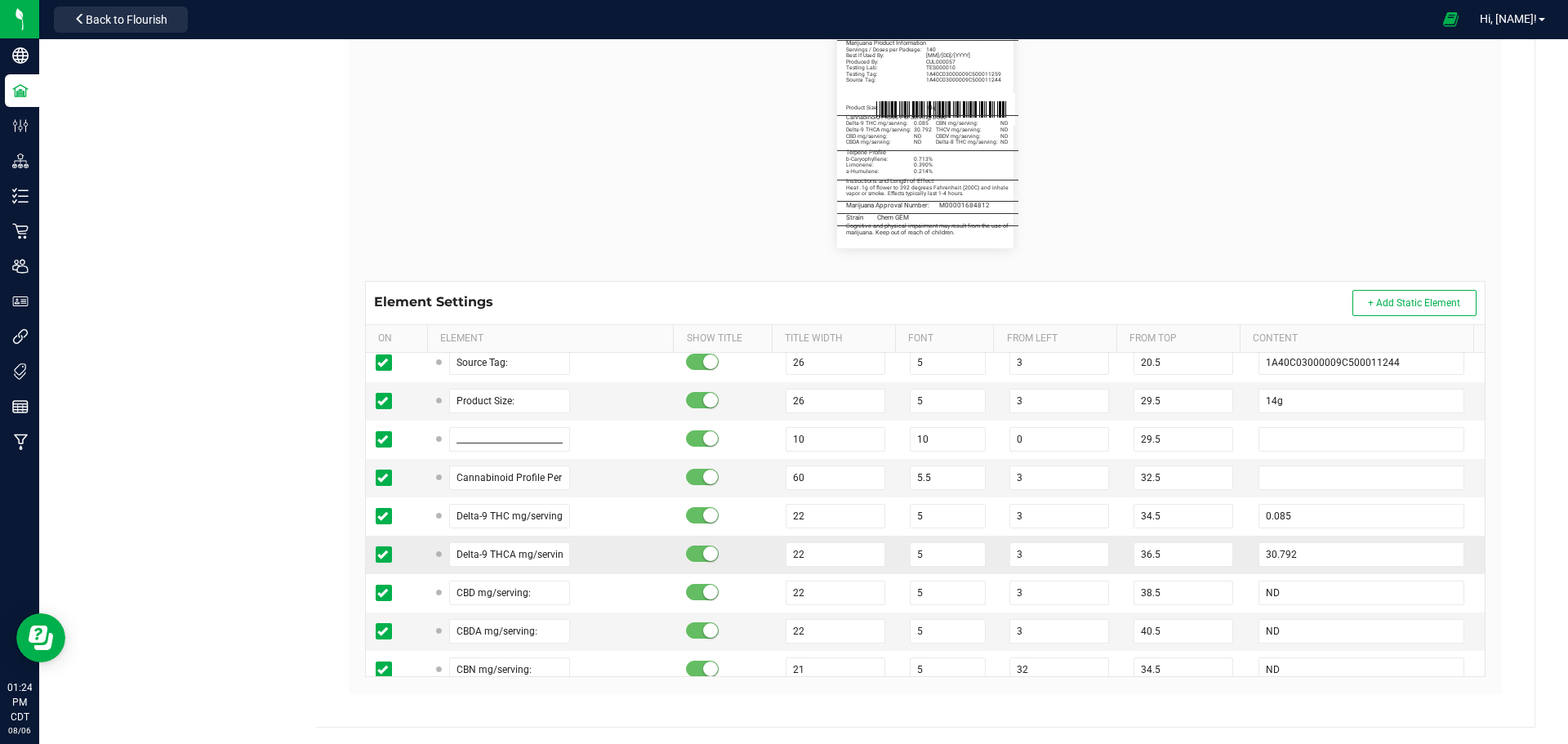 click on "36.5" at bounding box center [1186, 555] 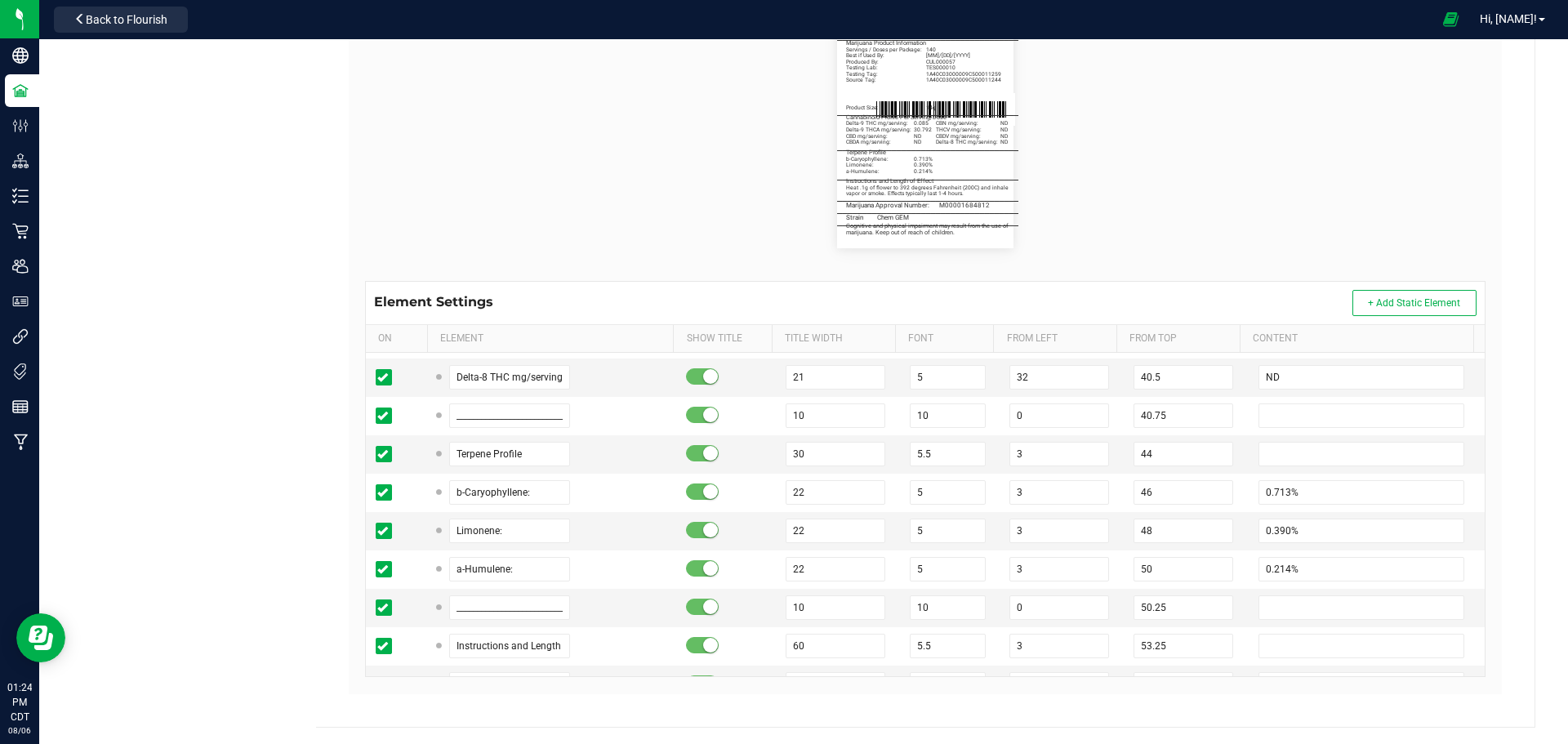 scroll, scrollTop: 817, scrollLeft: 0, axis: vertical 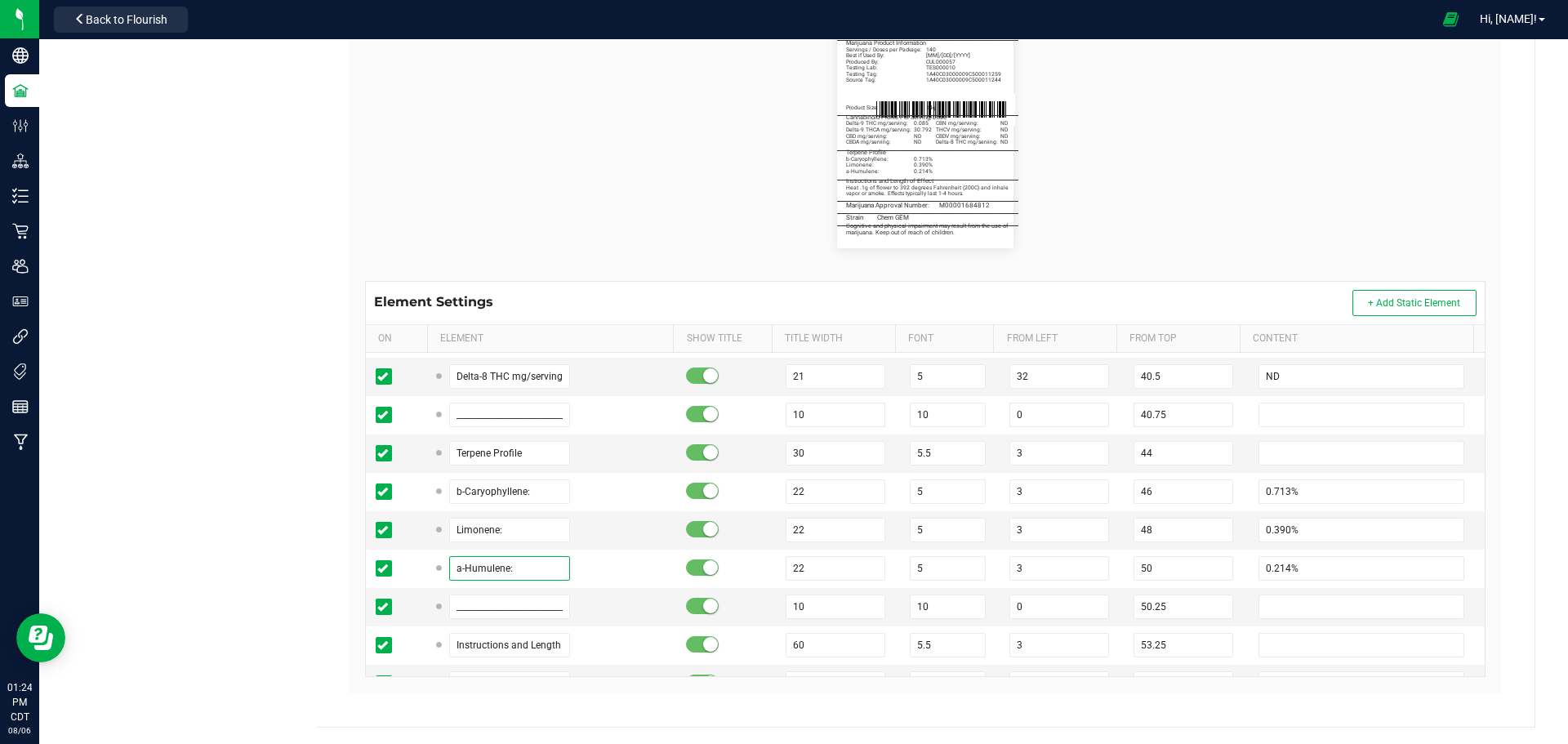 drag, startPoint x: 533, startPoint y: 570, endPoint x: 347, endPoint y: 540, distance: 188.40382 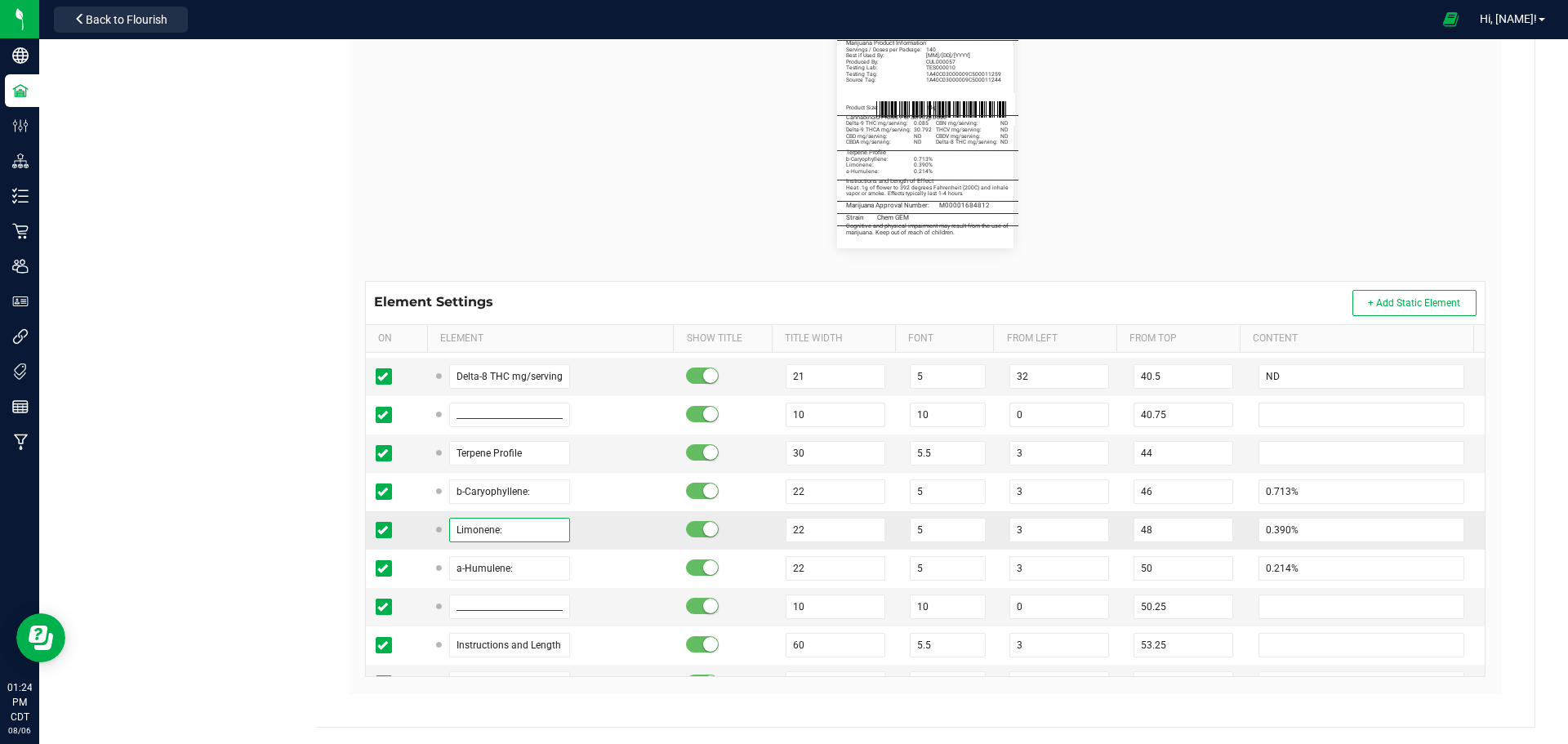 click on "Limonene:" at bounding box center (510, 530) 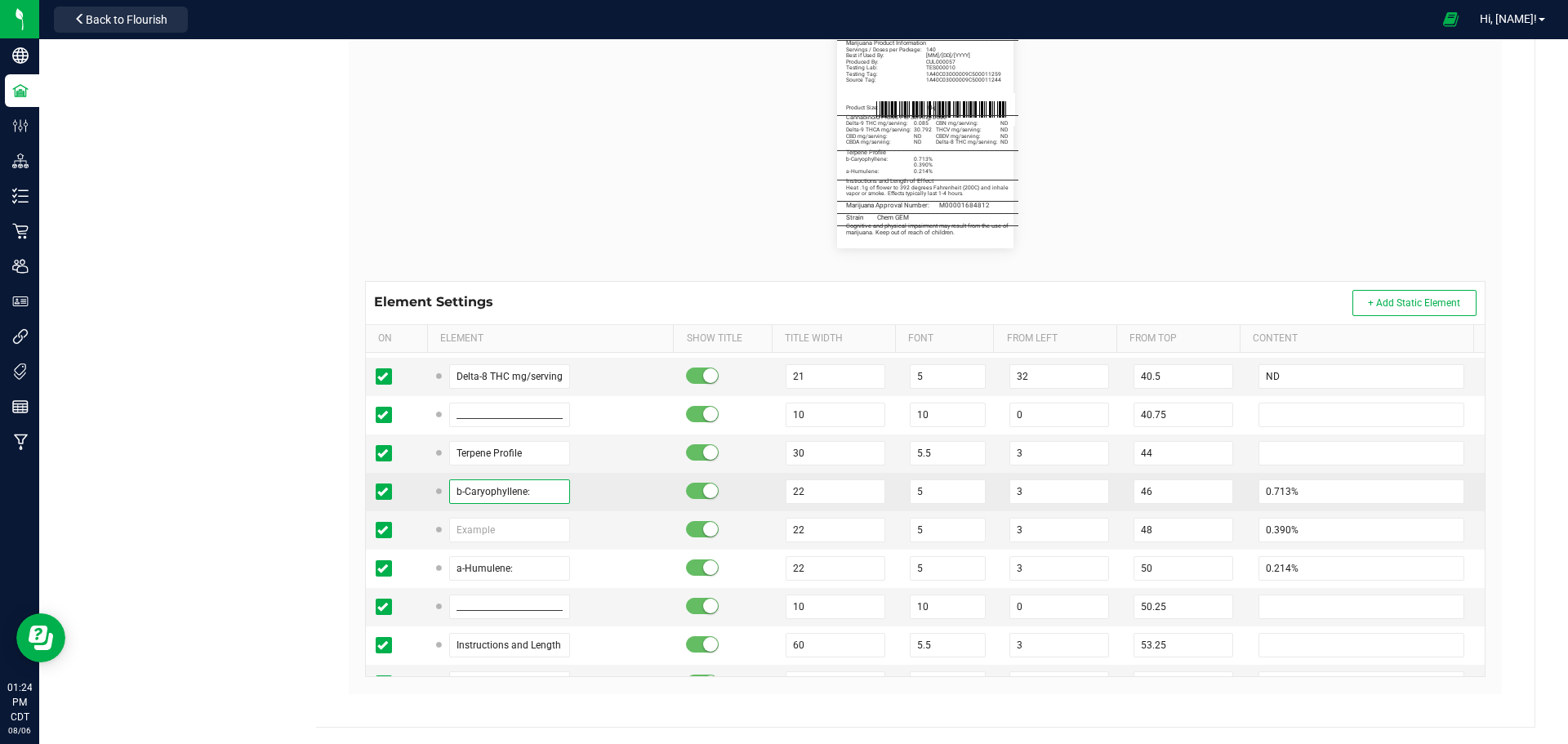 click on "b-Caryophyllene:" at bounding box center [510, 492] 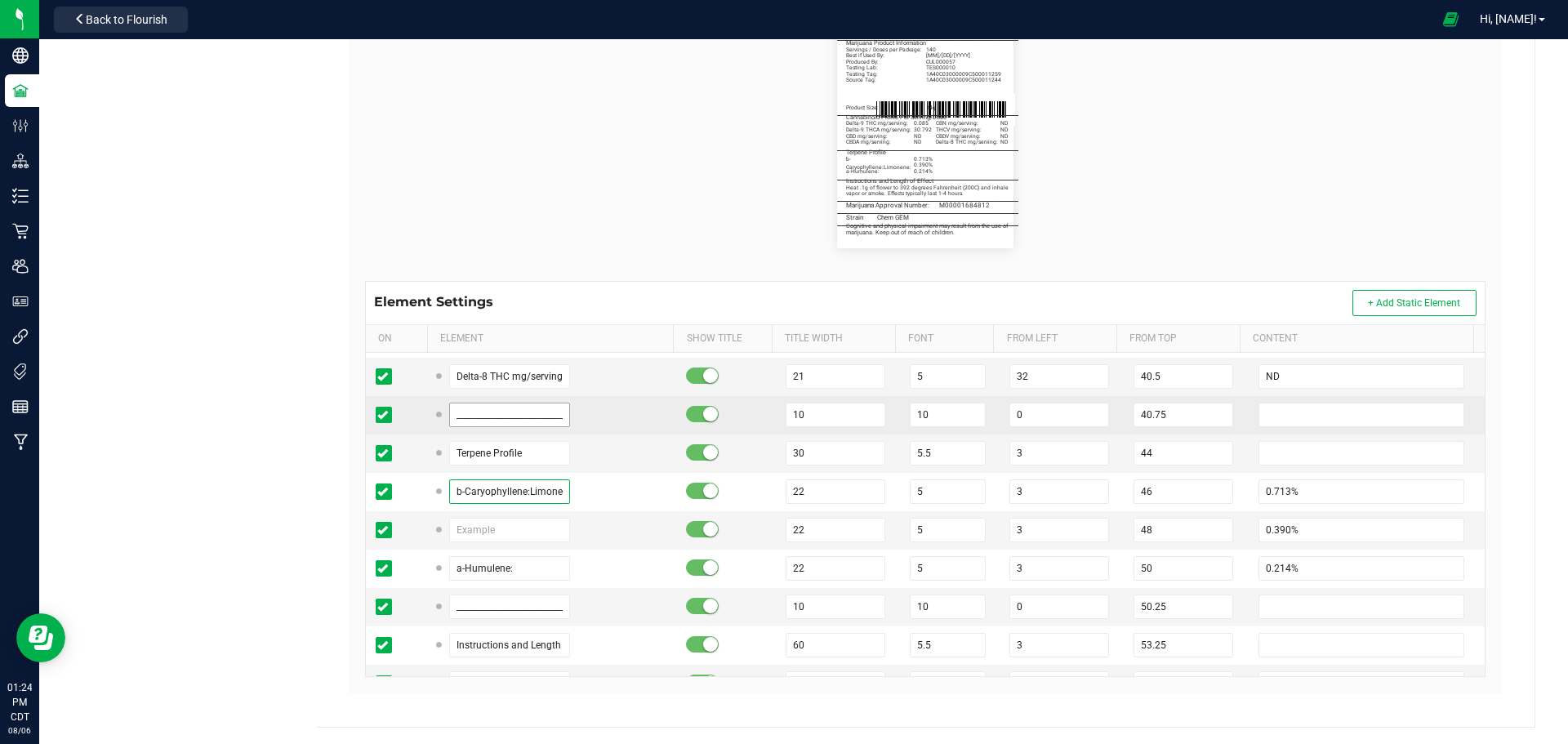 scroll, scrollTop: 0, scrollLeft: 16, axis: horizontal 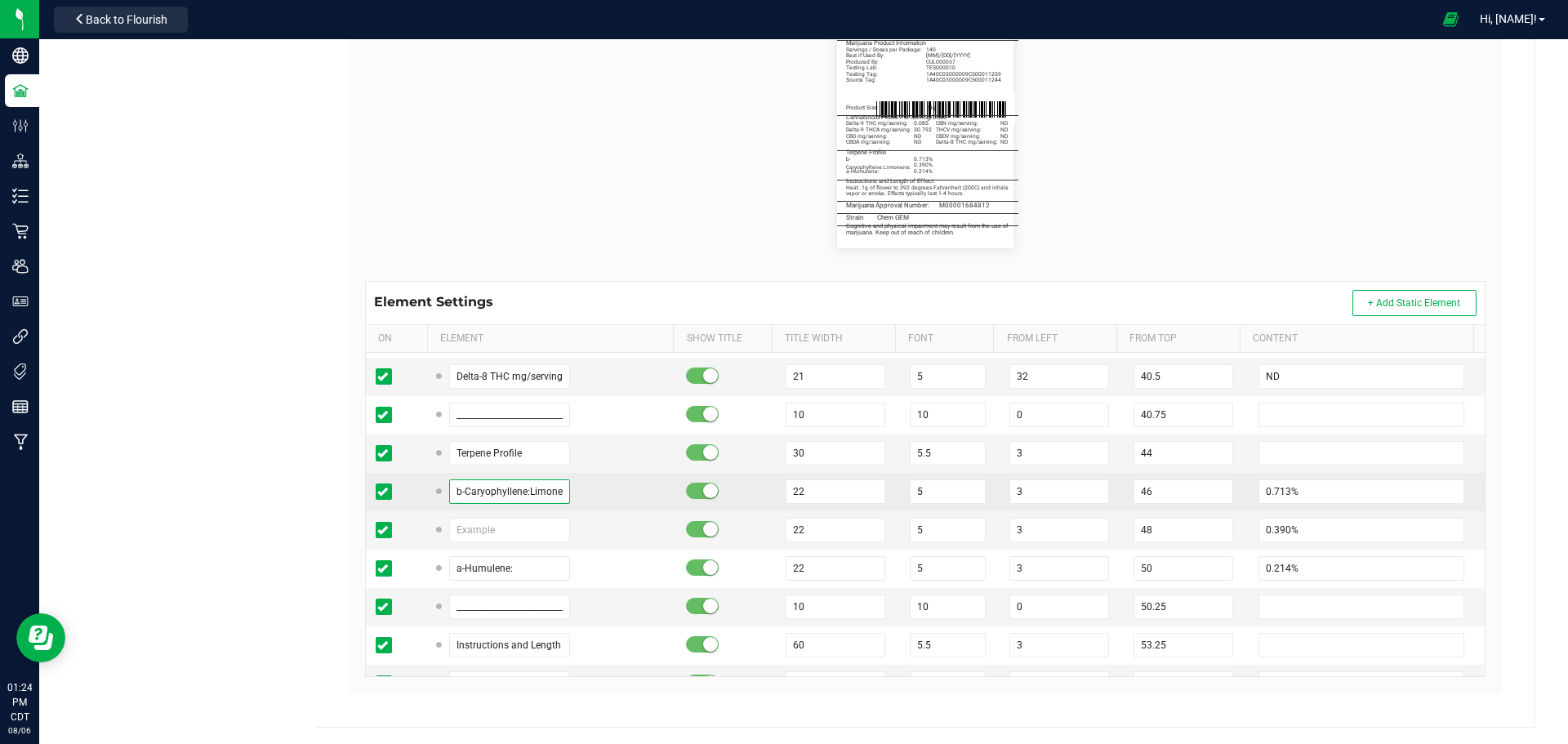drag, startPoint x: 510, startPoint y: 490, endPoint x: 426, endPoint y: 492, distance: 84.02381 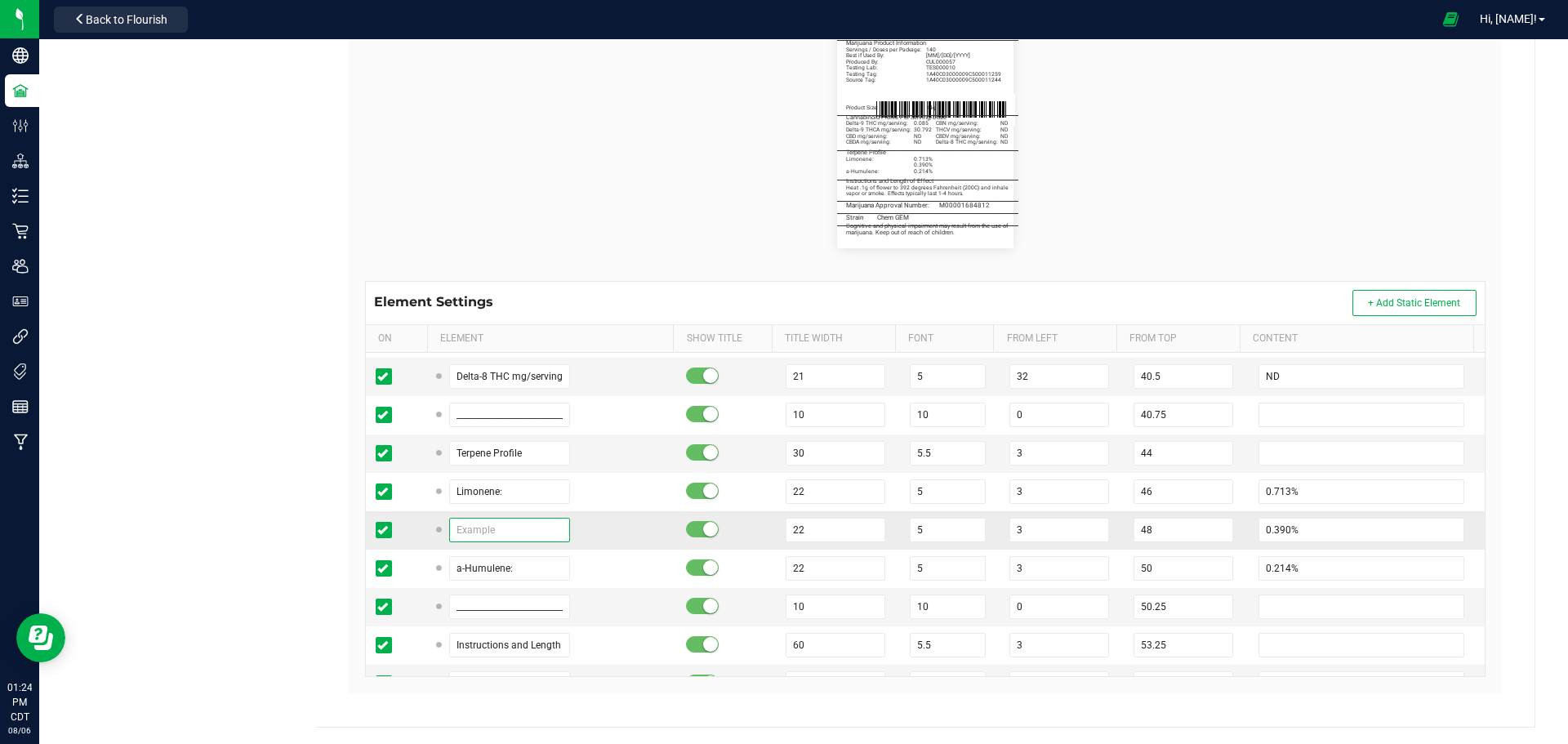 click at bounding box center [510, 530] 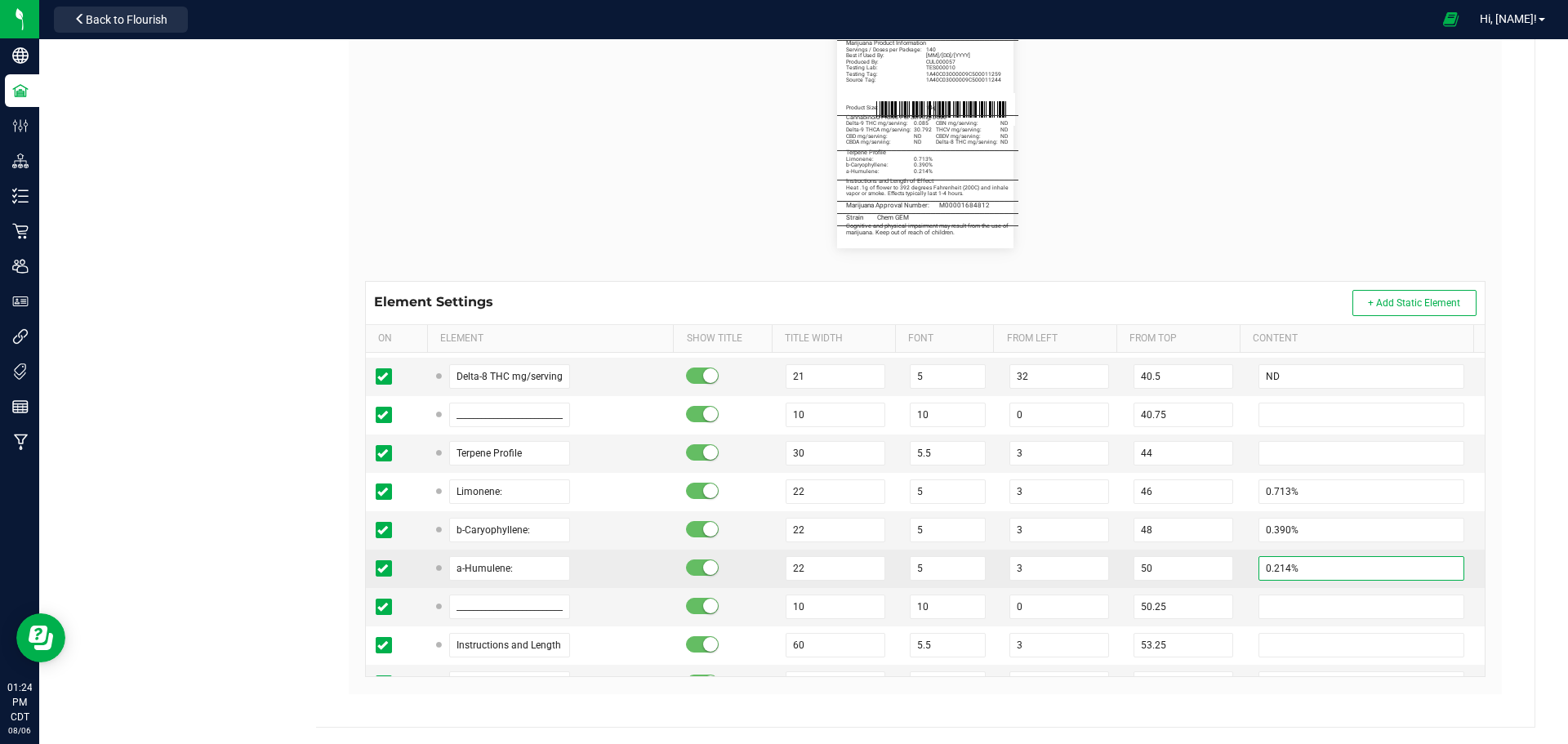 drag, startPoint x: 1311, startPoint y: 569, endPoint x: 1214, endPoint y: 576, distance: 97.252249 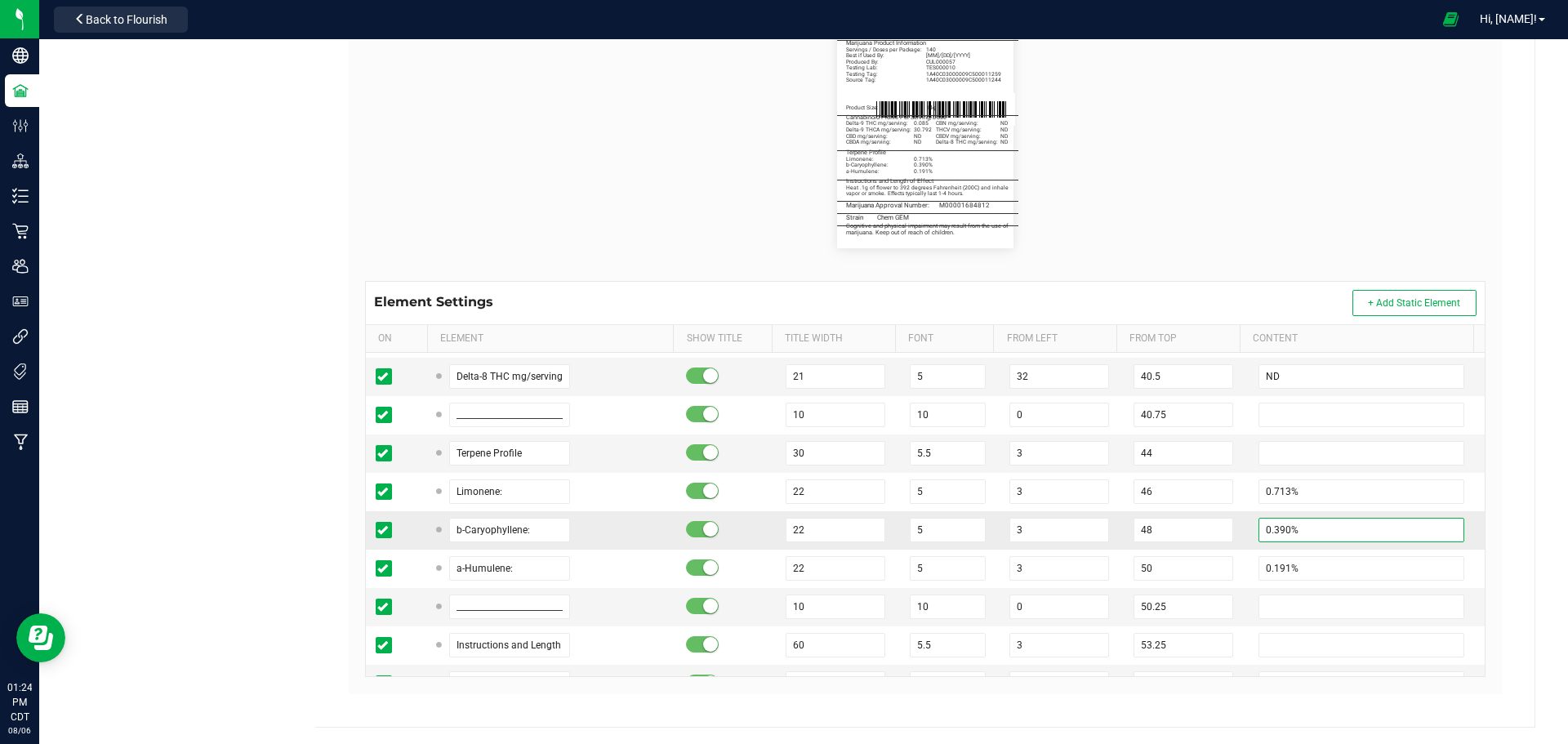 drag, startPoint x: 1272, startPoint y: 531, endPoint x: 1259, endPoint y: 532, distance: 13.0384 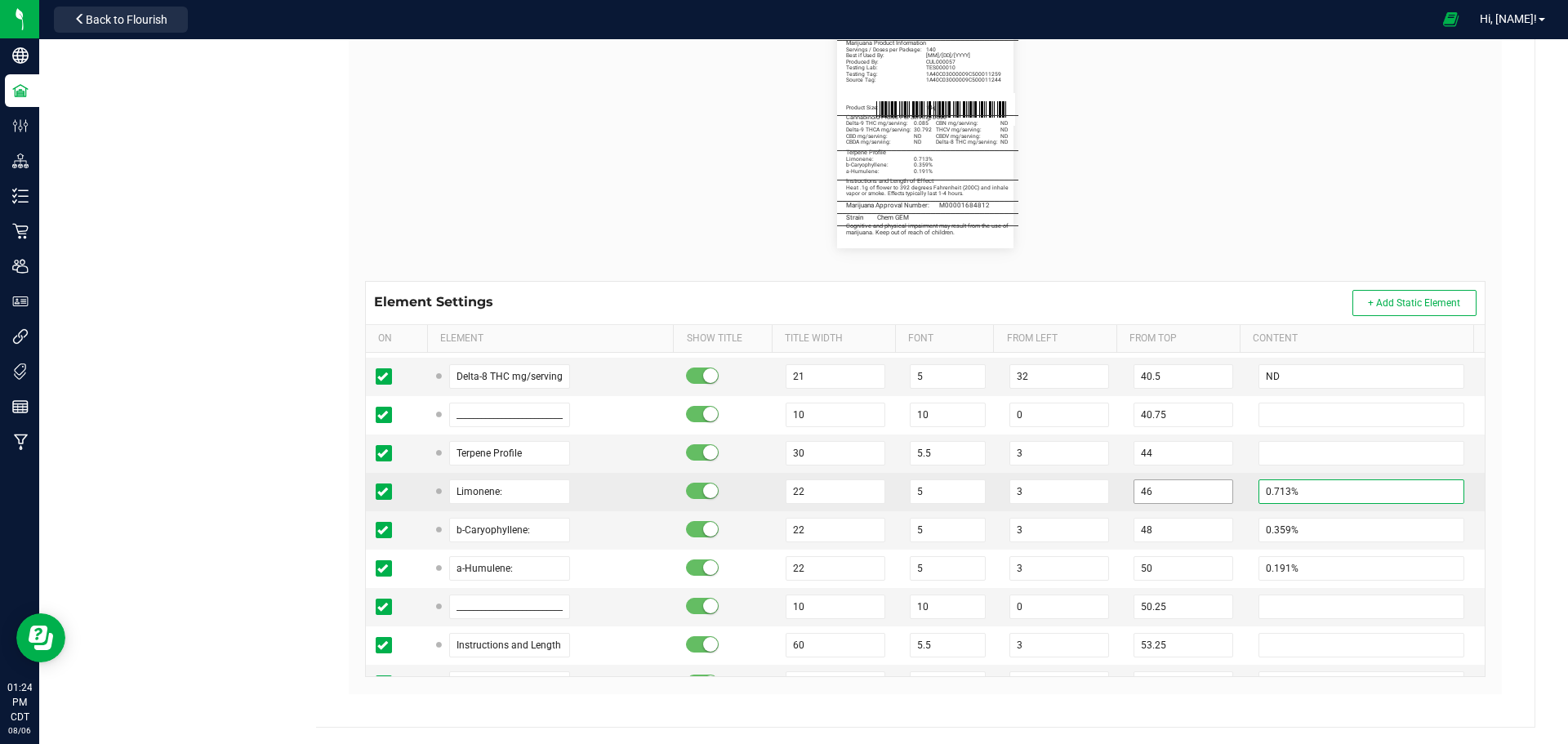 drag, startPoint x: 1288, startPoint y: 488, endPoint x: 1205, endPoint y: 501, distance: 84.0119 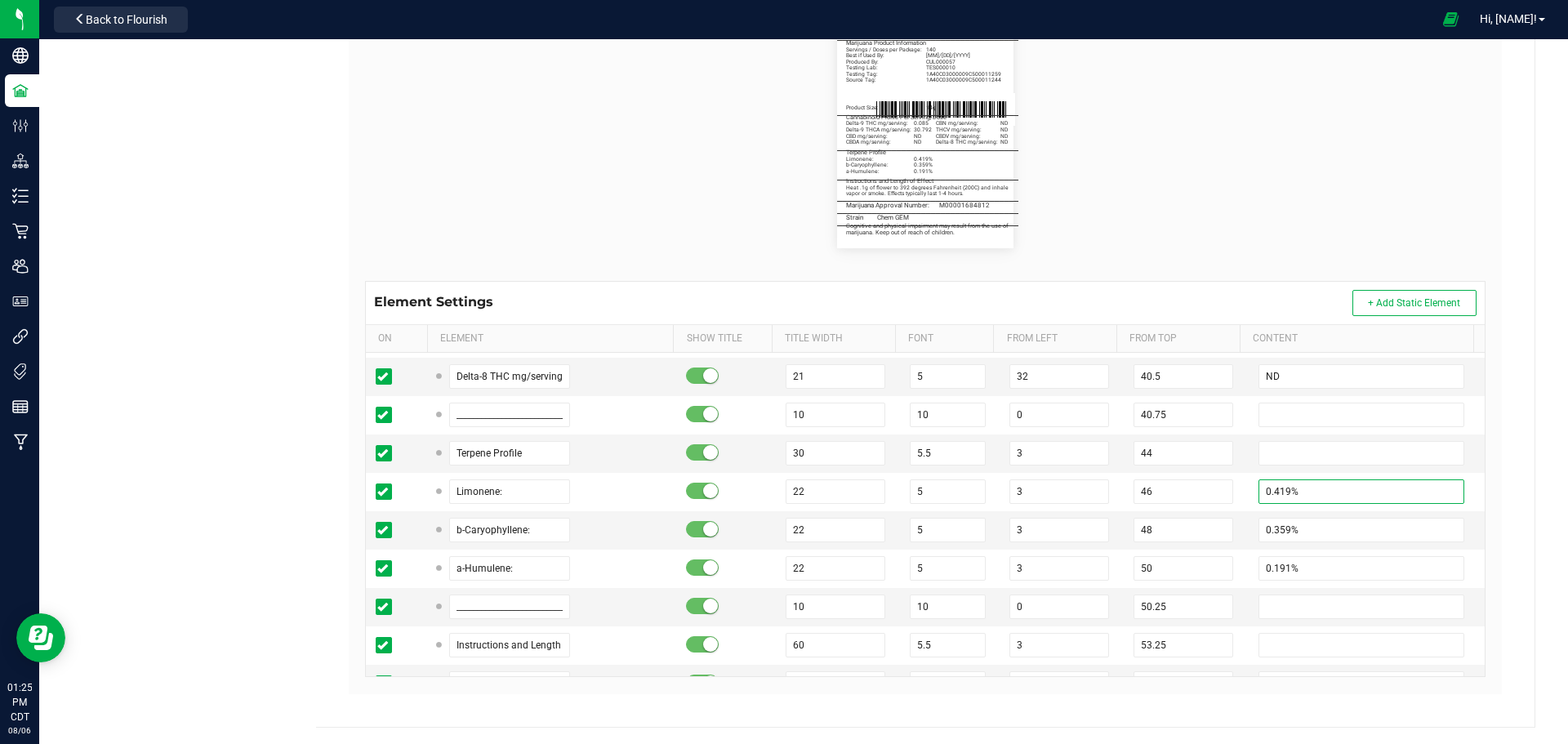 scroll, scrollTop: 1062, scrollLeft: 0, axis: vertical 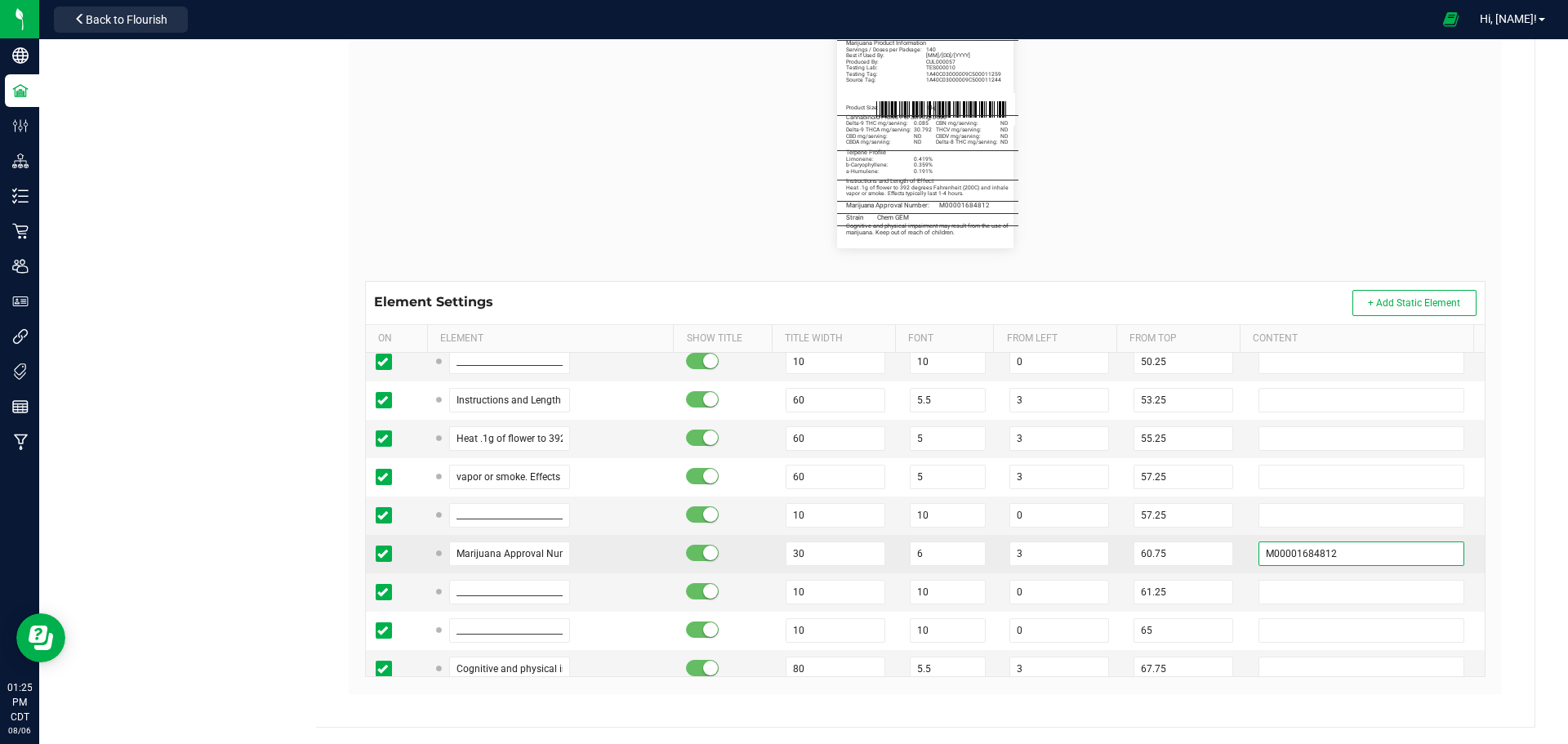 drag, startPoint x: 1232, startPoint y: 558, endPoint x: 1223, endPoint y: 556, distance: 9.21954 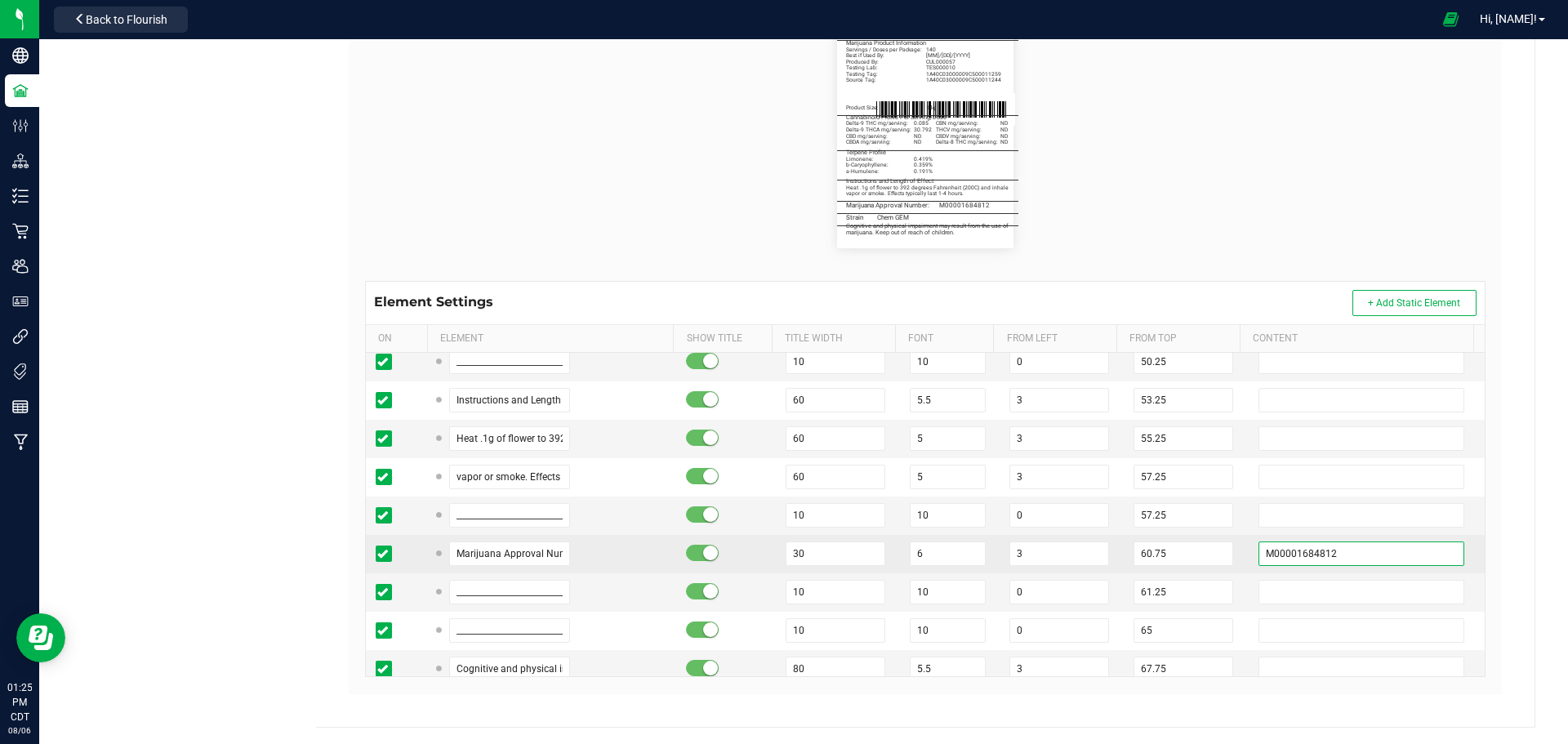 paste on "7" 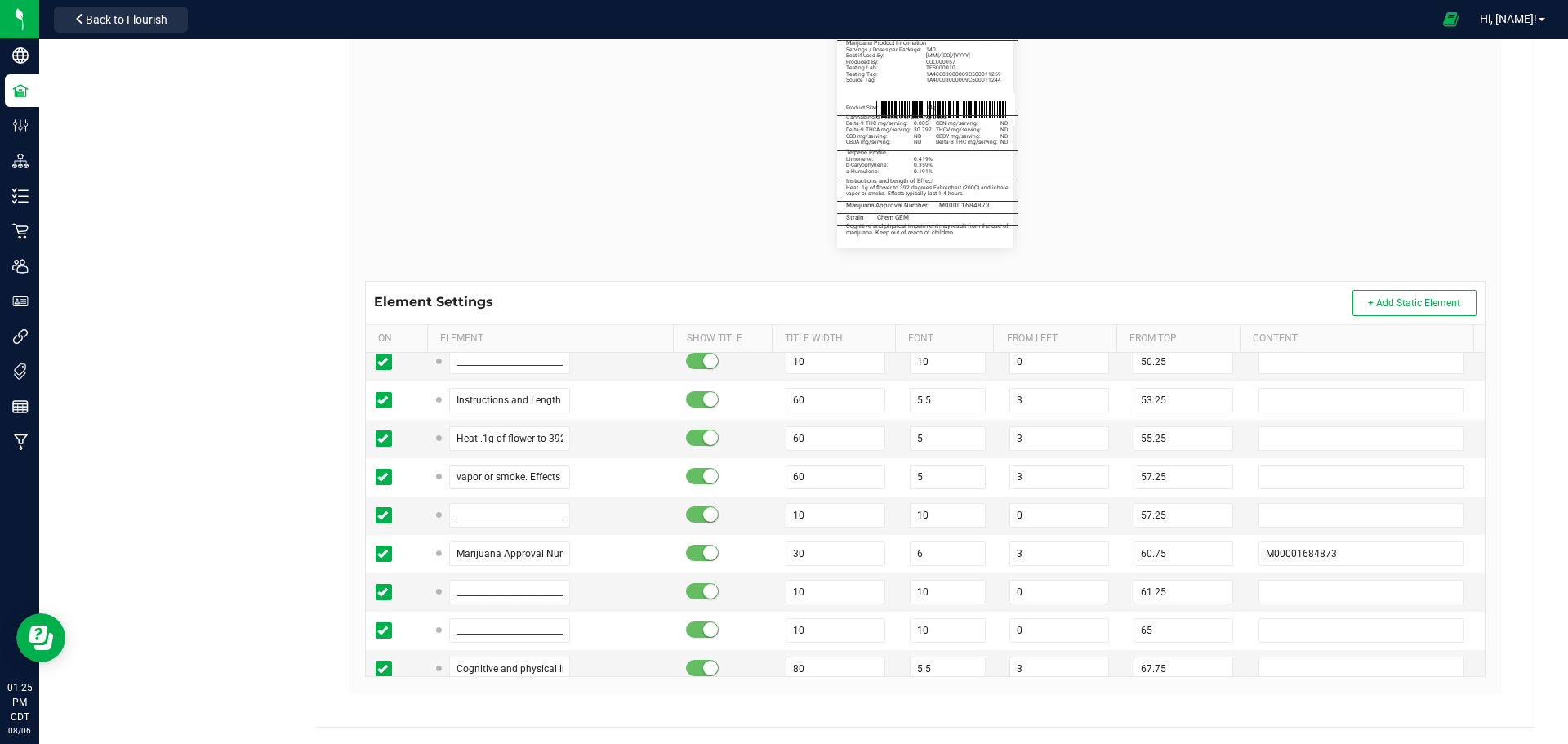 click on "Strain   Chem GEM   Active and Inactive Ingredients      Cannabis Flower      _____________________________________      Marijuana Product Information      Servings / Doses per Package:   140   Best if Used By:   07/30/2027   Produced By:    CUL000057   Testing Lab:   TES000010   Testing Tag:   1A40C03000009C500011259   Source Tag:   1A40C03000009C500011244   Product Size:   14g   _____________________________________      Cannabinoid Profile Per Serving/Dose      Delta-9 THC mg/serving:   0.085   Delta-9 THCA mg/serving:   30.792   CBD mg/serving:    ND   CBDA mg/serving:   ND   CBN mg/serving:   ND   THCV mg/serving:   ND   CBDV mg/serving:   ND   Delta-8 THC mg/serving:   ND   _____________________________________      Terpene Profile      Limonene:   0.419%   b-Caryophyllene:   0.359%   a-Humulene:   0.191%   _____________________________________      Instructions and Length of Effect      Heat .1g of flower to 392 degrees Fahrenheit (200C) and inhale          _____________________________________" at bounding box center (925, 131) 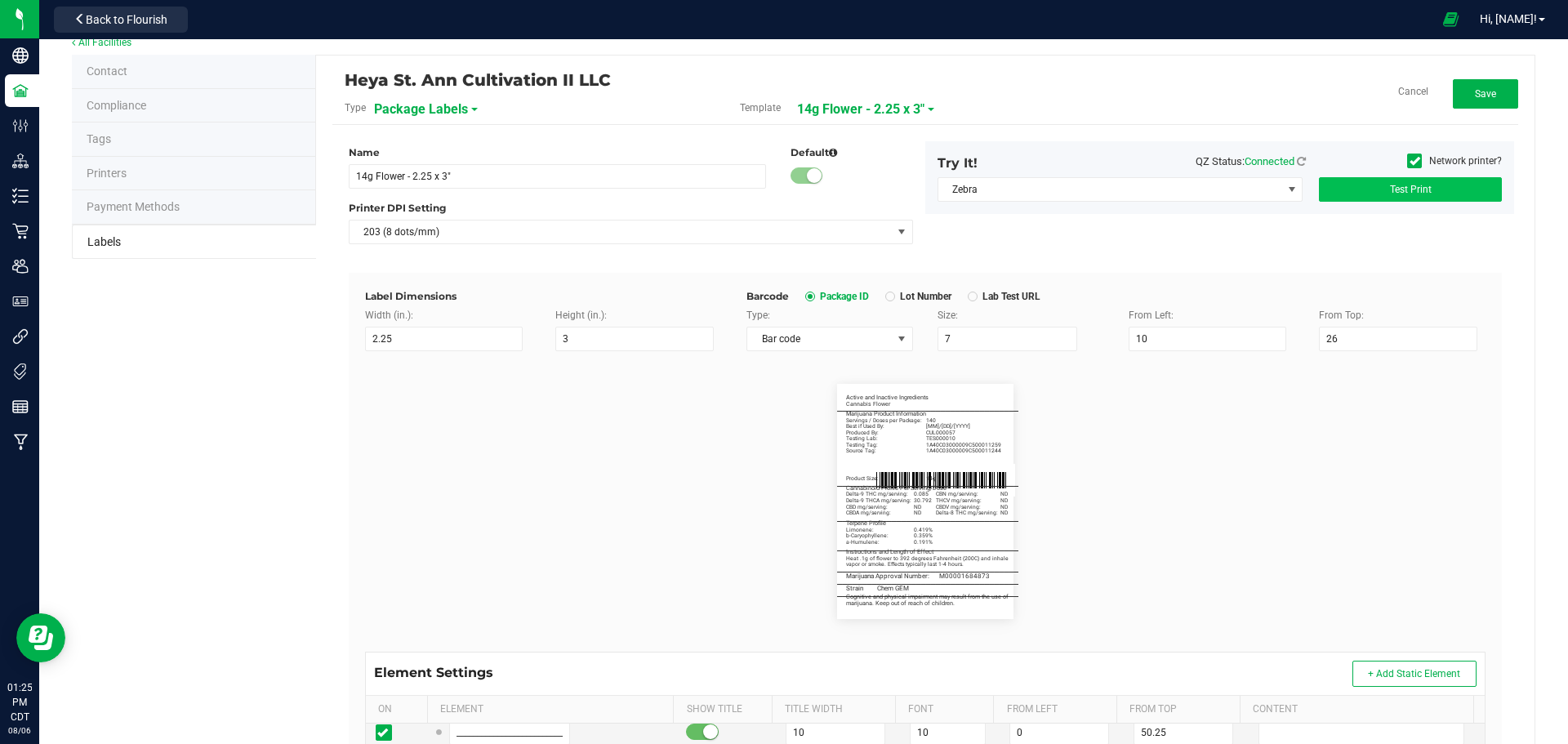 scroll, scrollTop: 0, scrollLeft: 0, axis: both 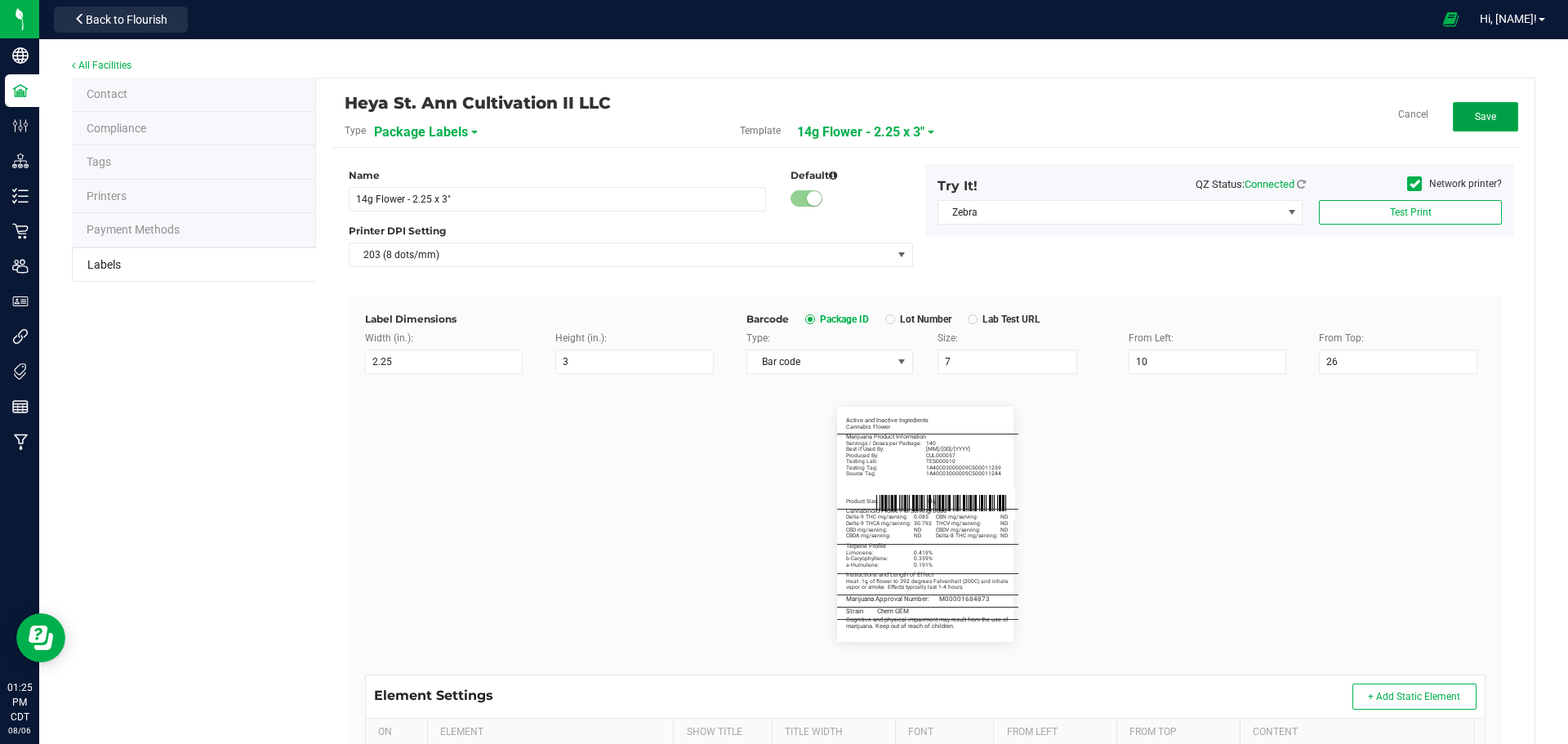 drag, startPoint x: 1468, startPoint y: 107, endPoint x: 1425, endPoint y: 148, distance: 59.413803 